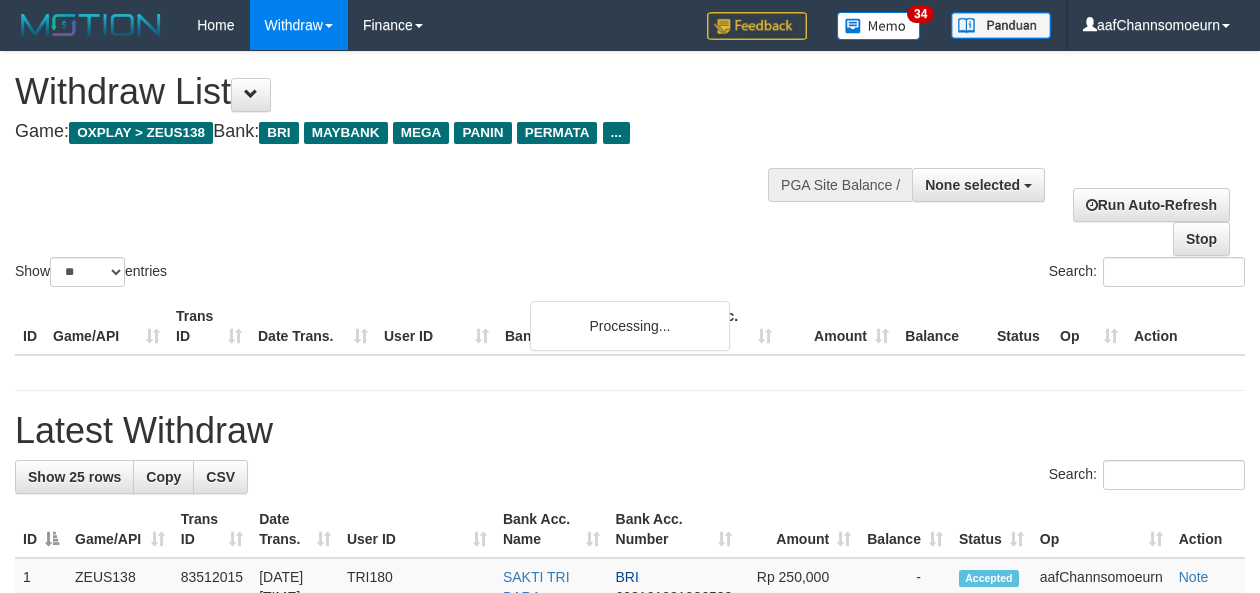 select 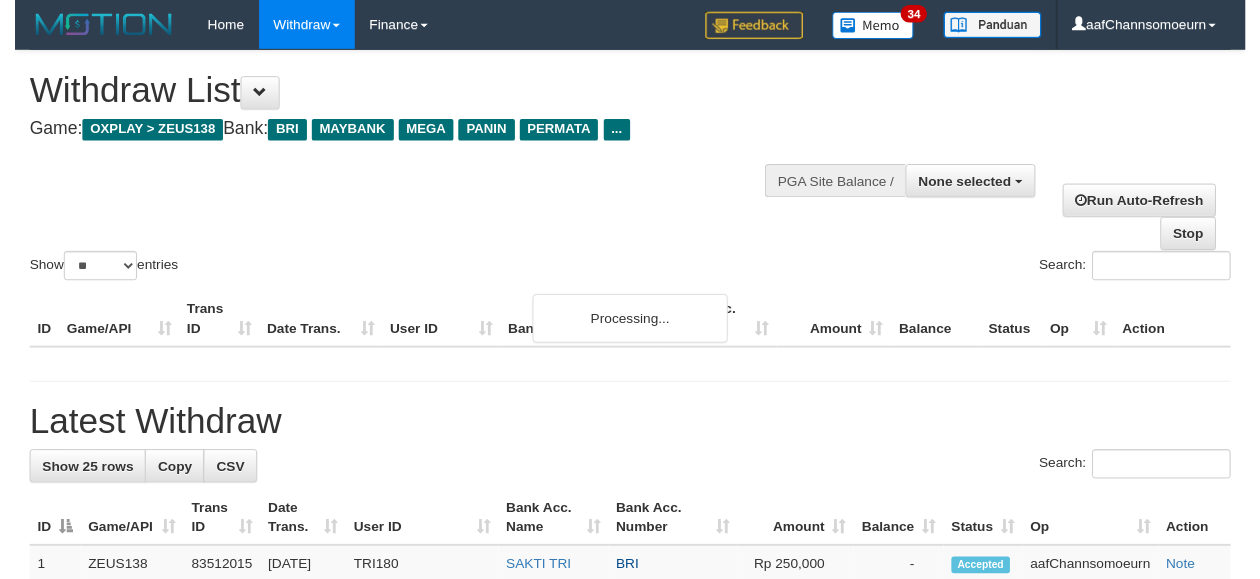 scroll, scrollTop: 355, scrollLeft: 0, axis: vertical 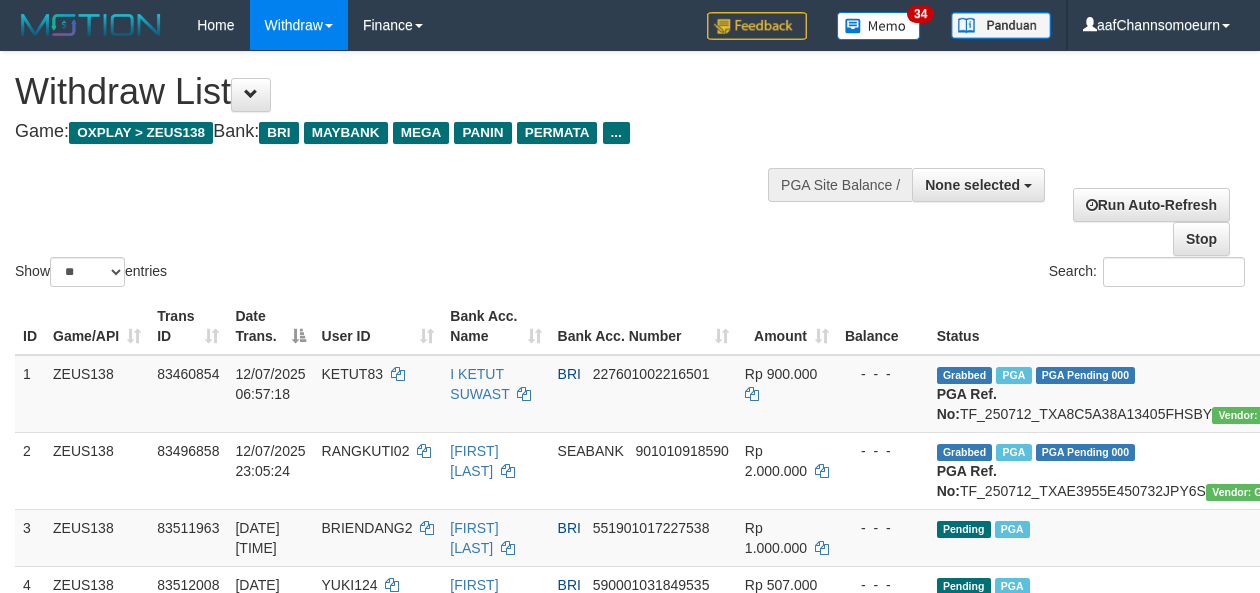 select 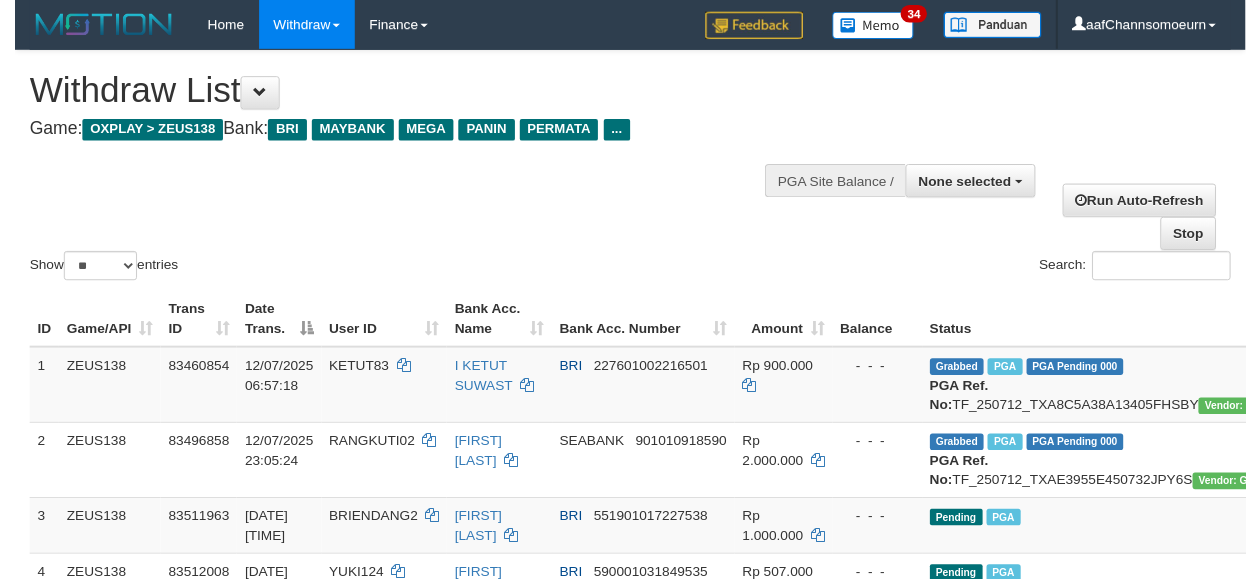 scroll, scrollTop: 355, scrollLeft: 0, axis: vertical 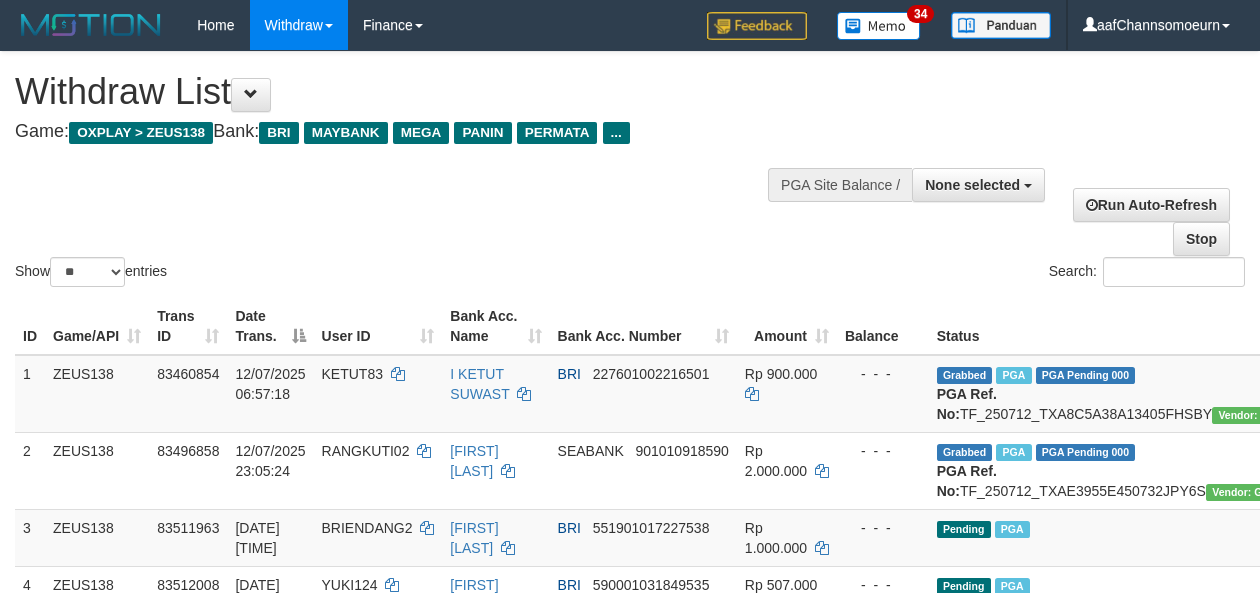 select 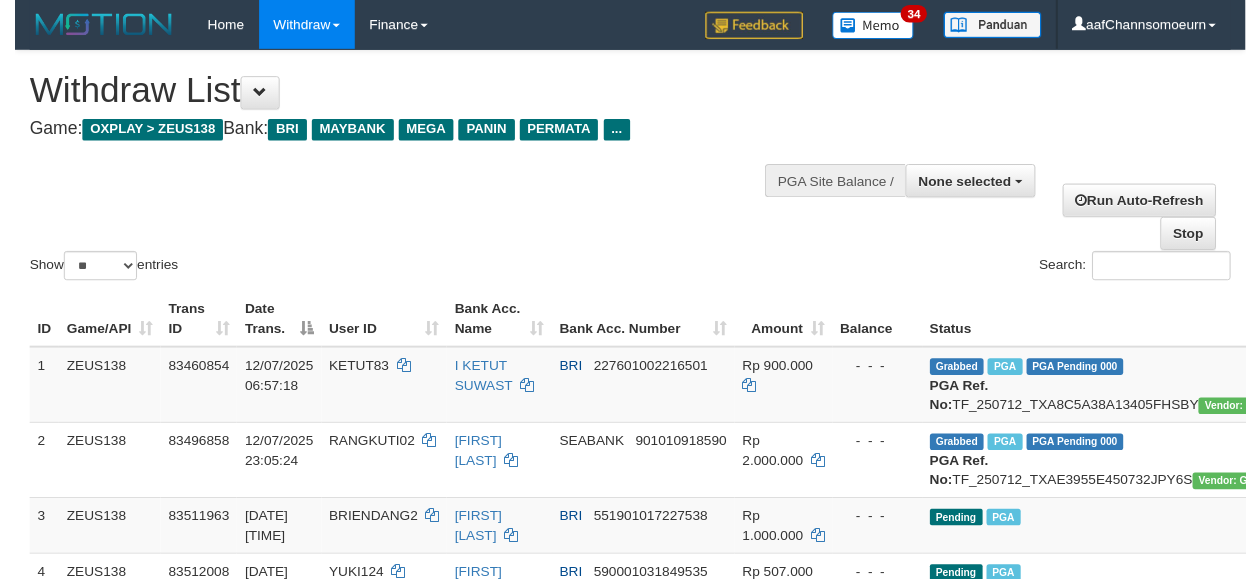 scroll, scrollTop: 355, scrollLeft: 0, axis: vertical 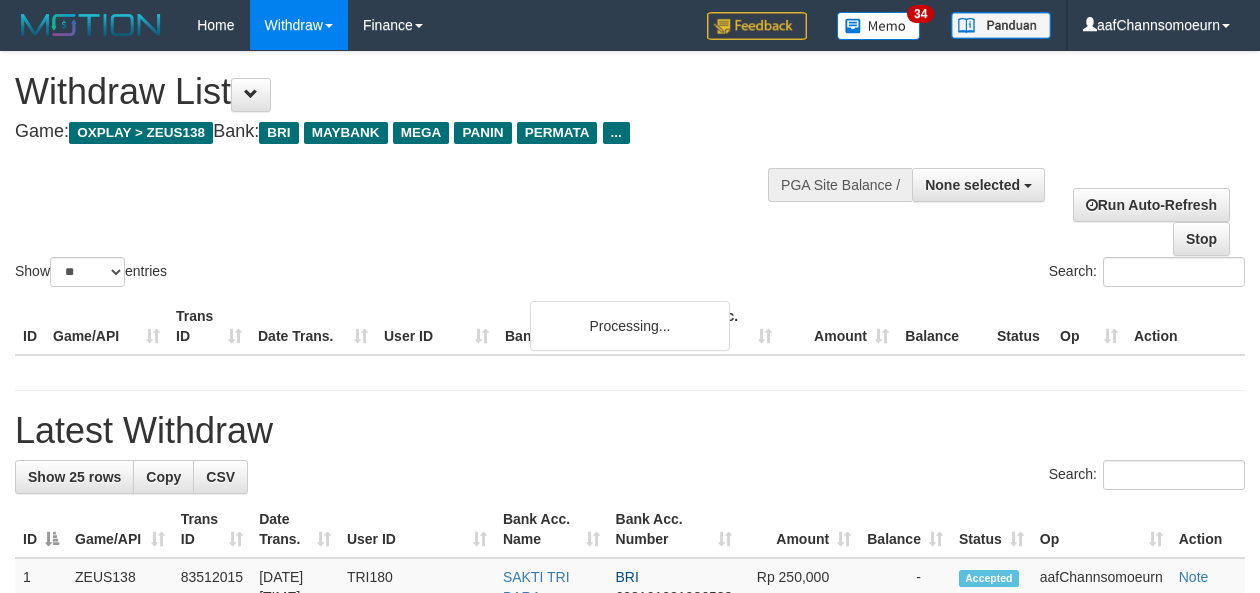 select 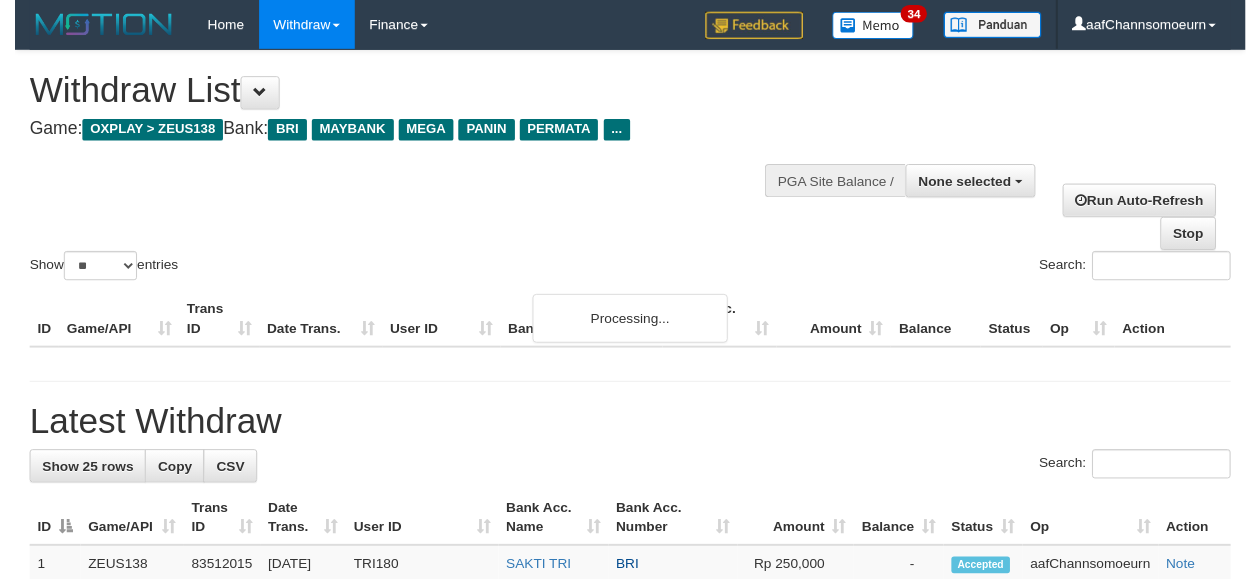 scroll, scrollTop: 355, scrollLeft: 0, axis: vertical 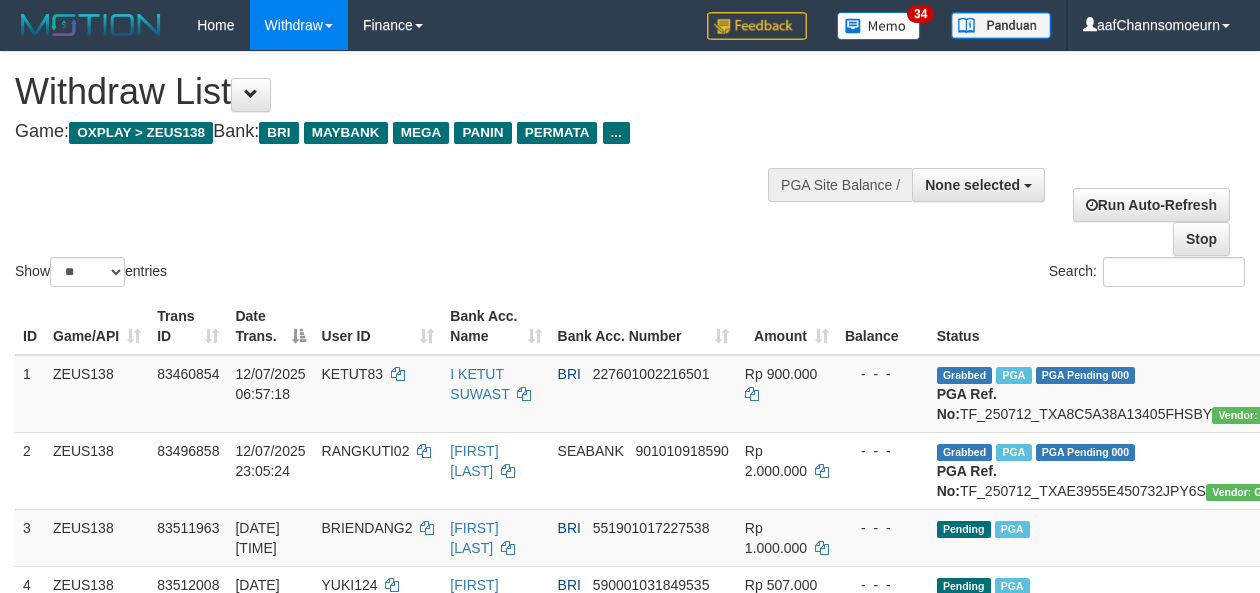 select 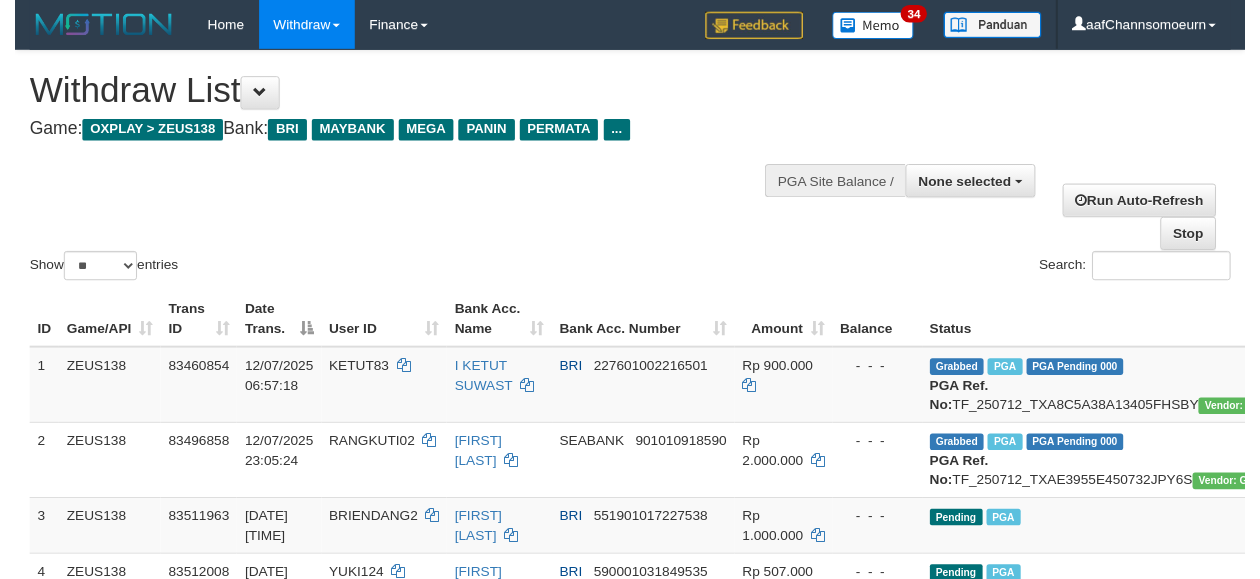 scroll, scrollTop: 355, scrollLeft: 0, axis: vertical 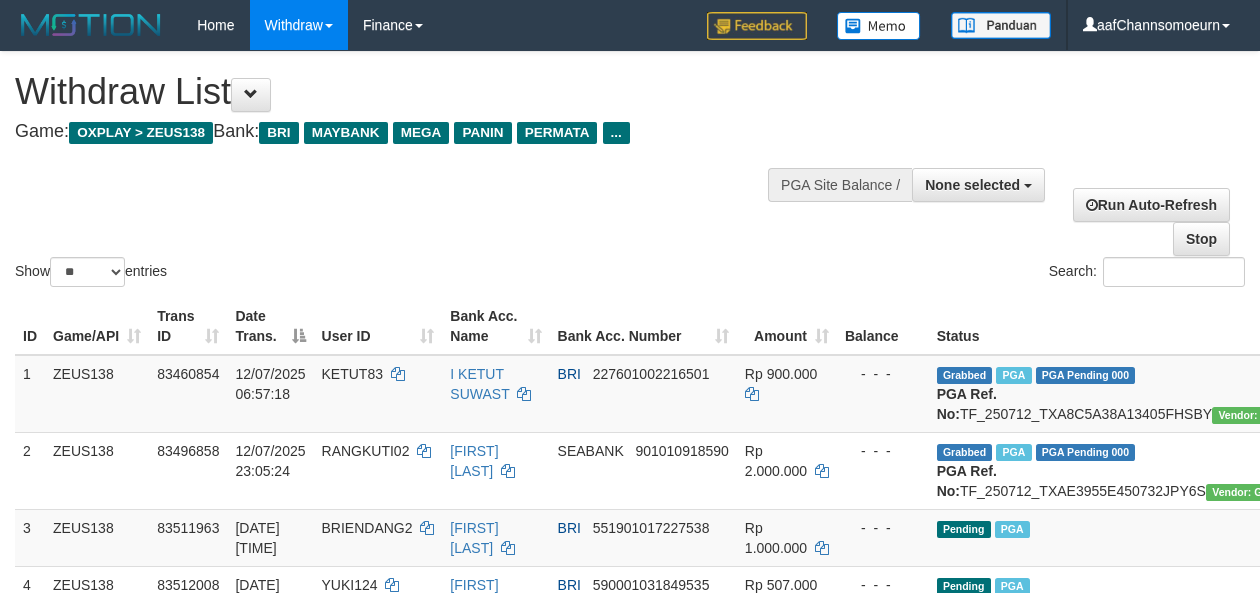 select 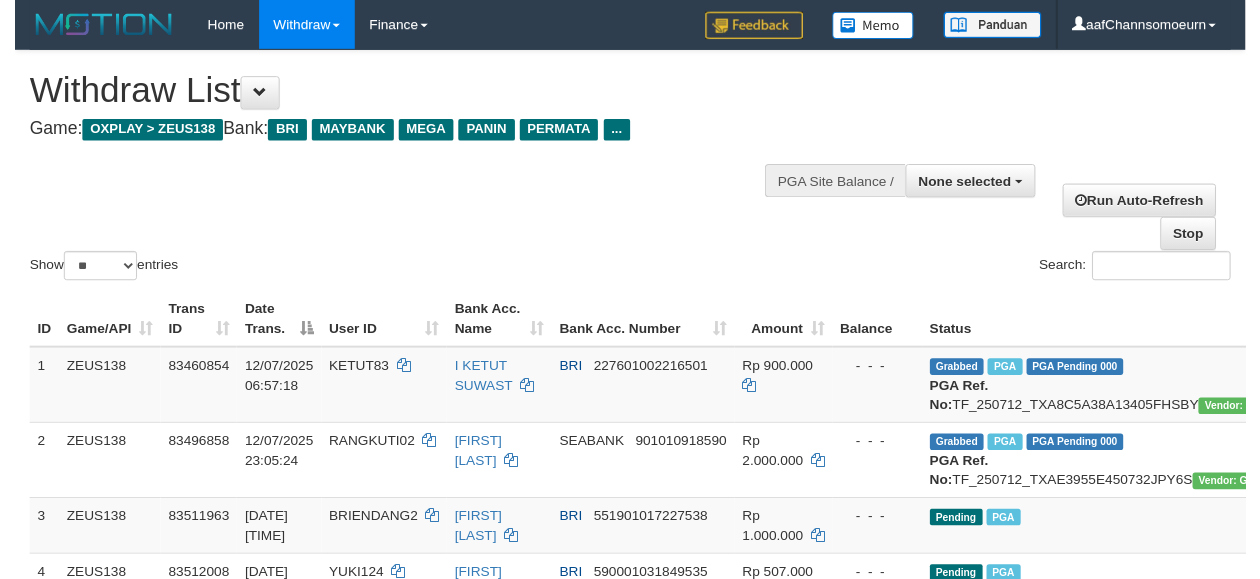 scroll, scrollTop: 355, scrollLeft: 0, axis: vertical 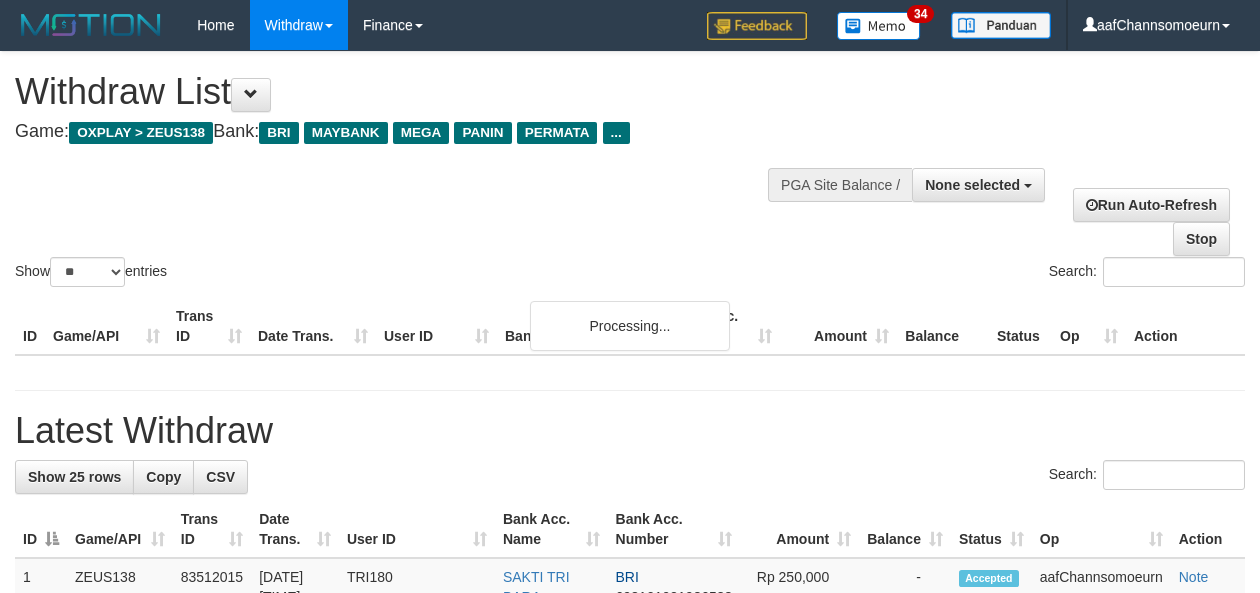 select 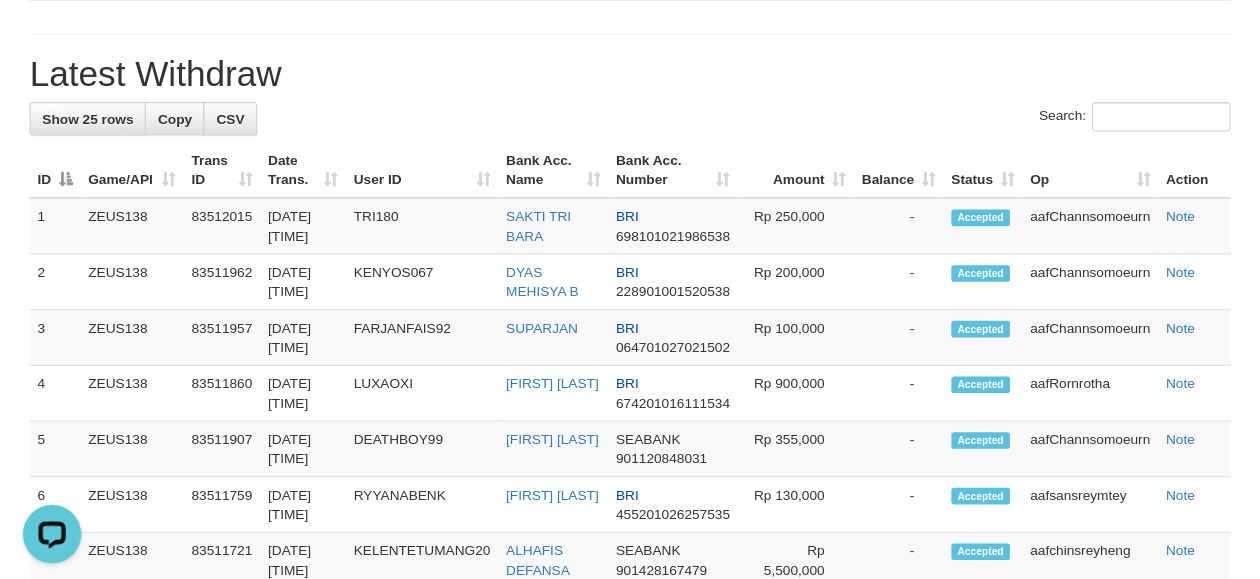 scroll, scrollTop: 0, scrollLeft: 0, axis: both 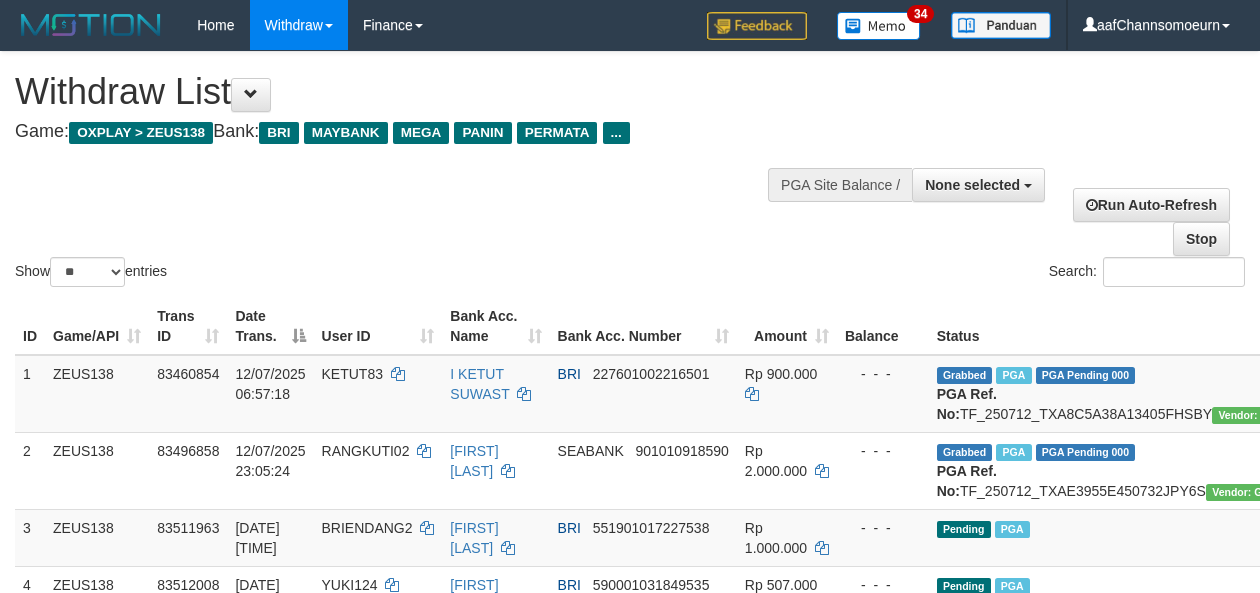 select 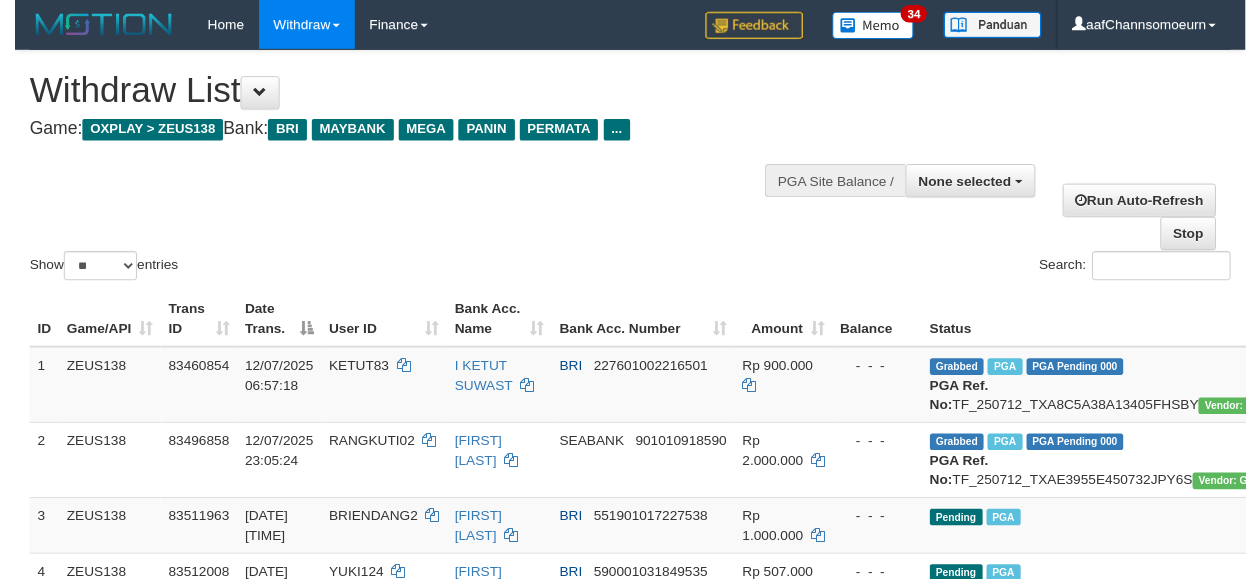 scroll, scrollTop: 355, scrollLeft: 0, axis: vertical 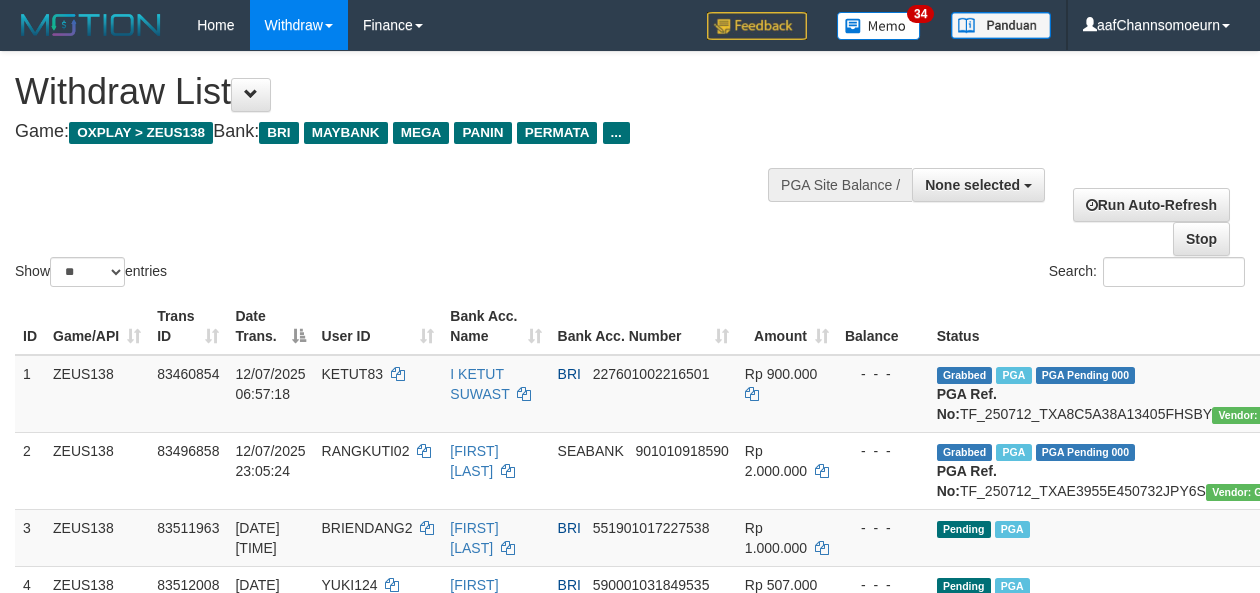 select 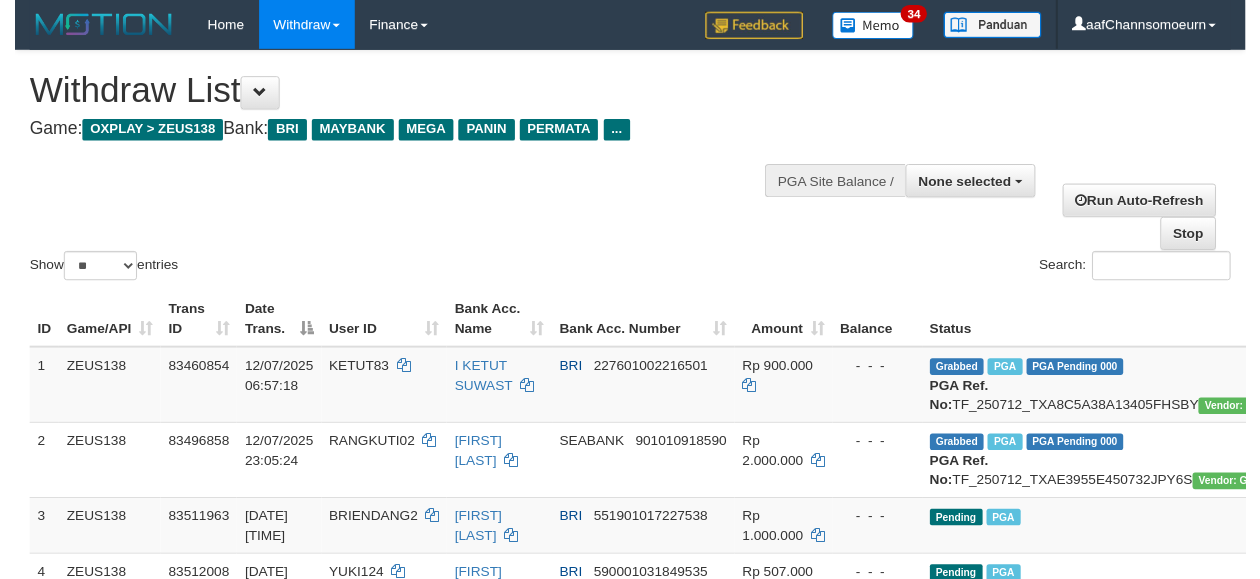 scroll, scrollTop: 355, scrollLeft: 0, axis: vertical 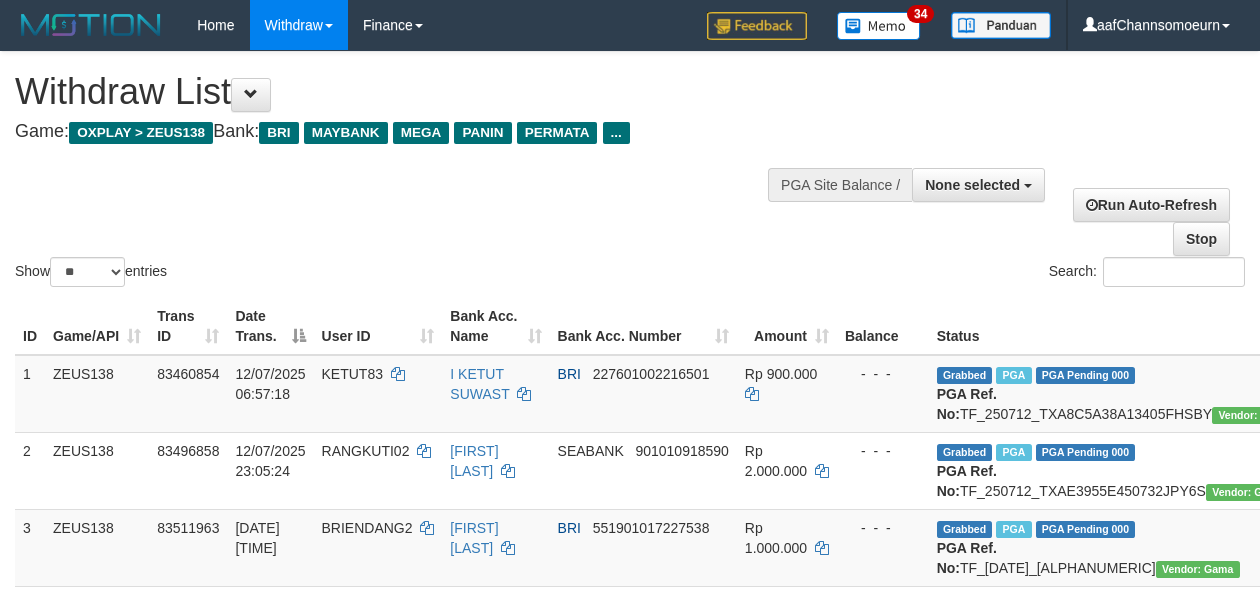 select 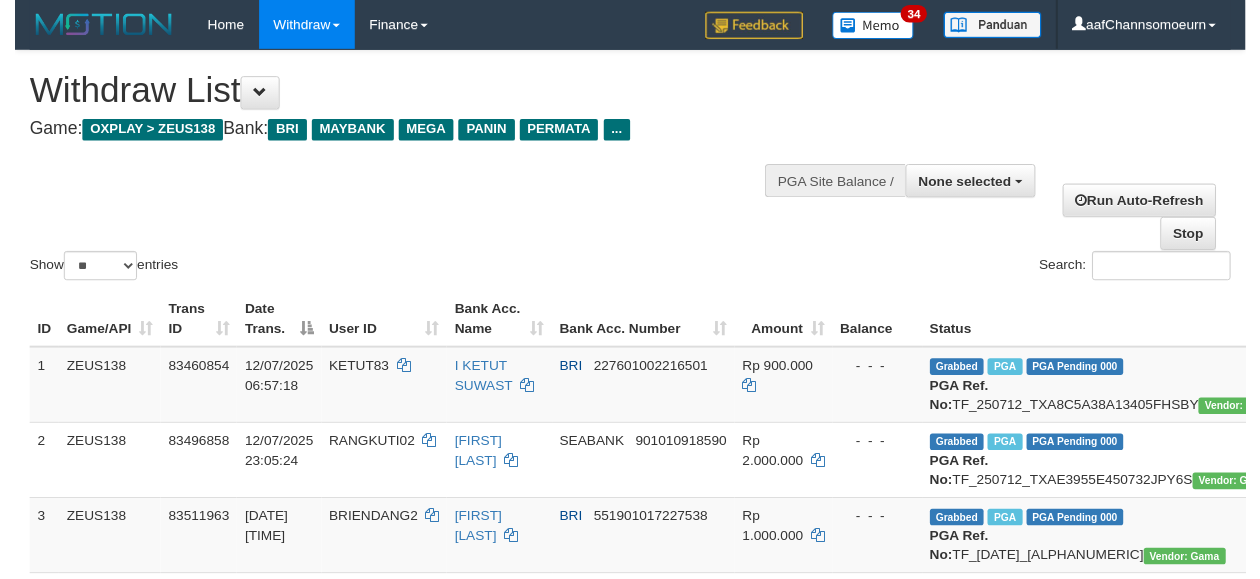 scroll, scrollTop: 355, scrollLeft: 0, axis: vertical 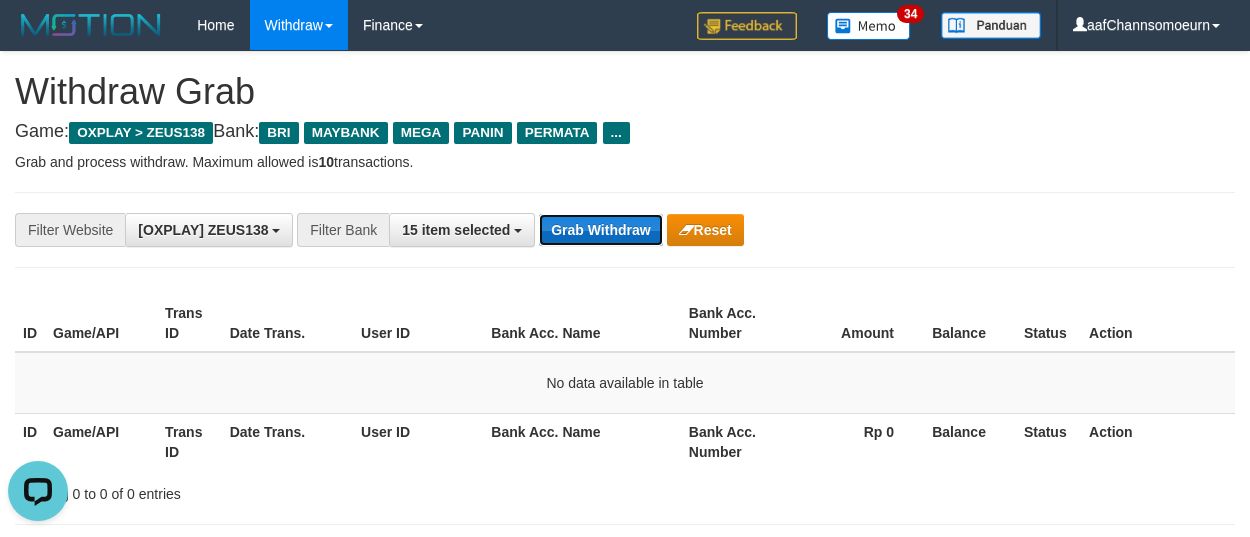 click on "Grab Withdraw" at bounding box center [600, 230] 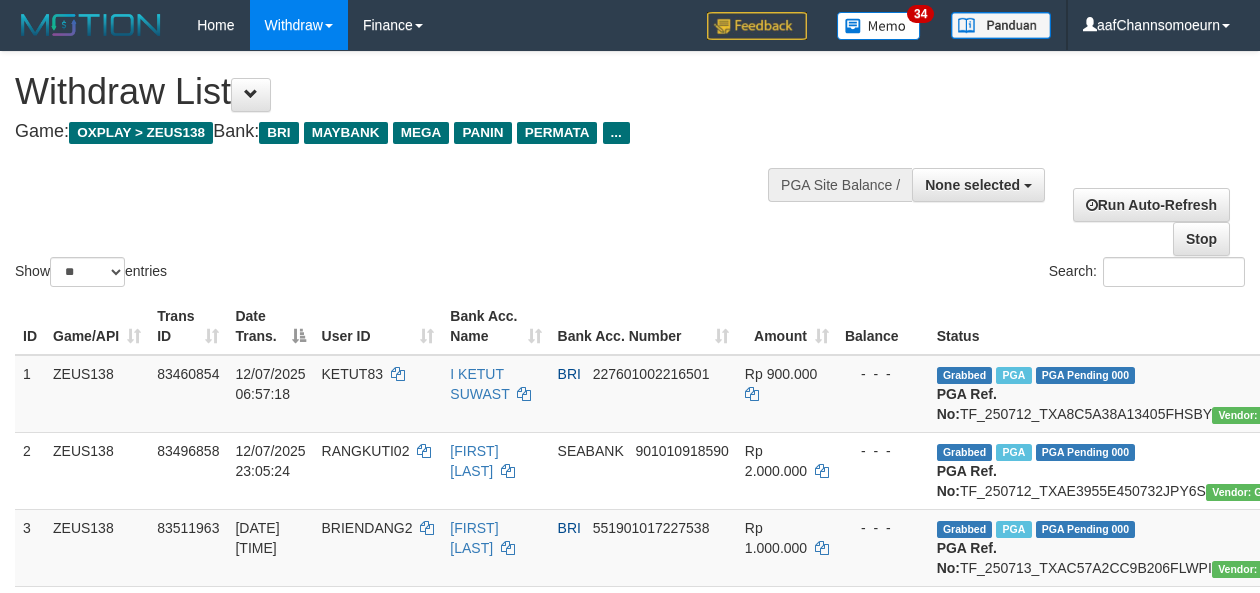 select 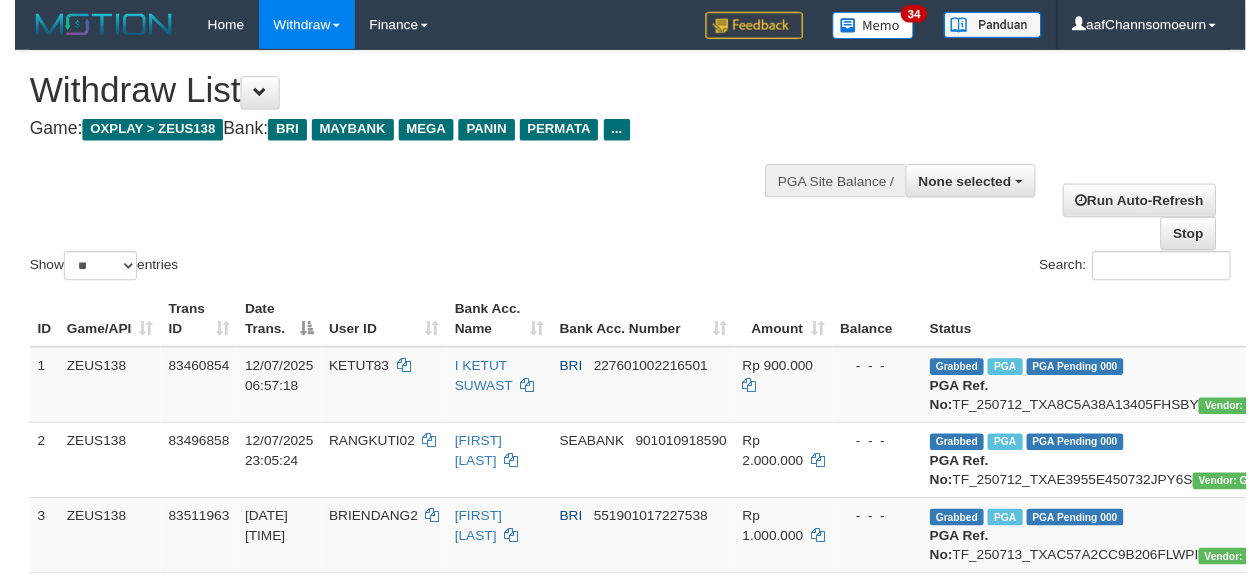 scroll, scrollTop: 355, scrollLeft: 0, axis: vertical 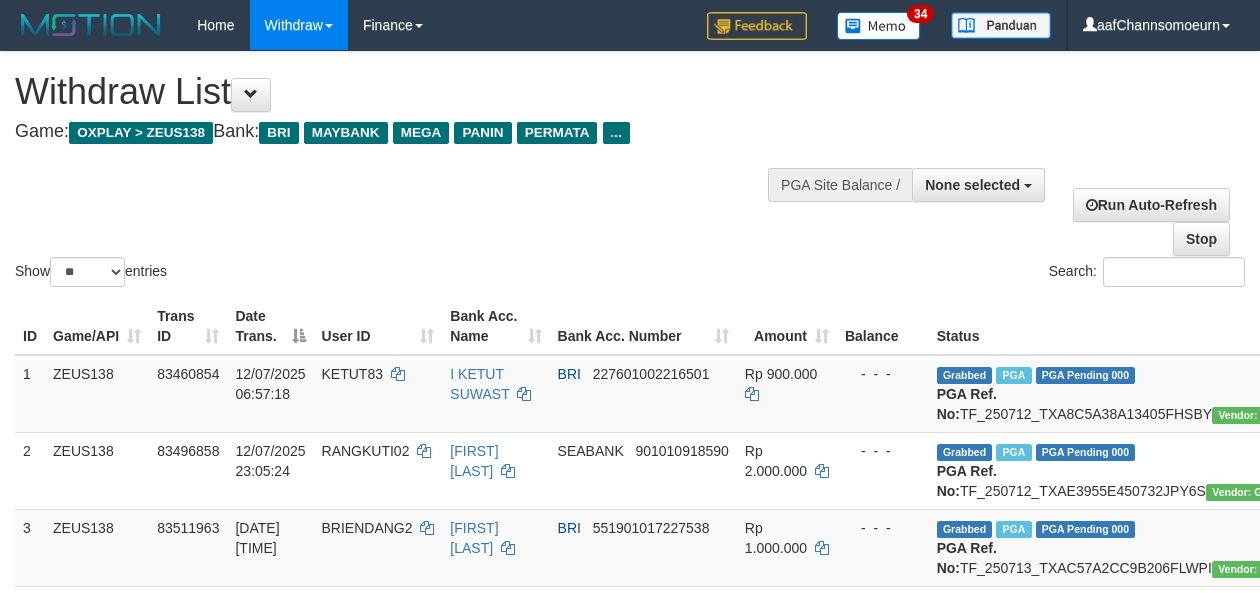 select 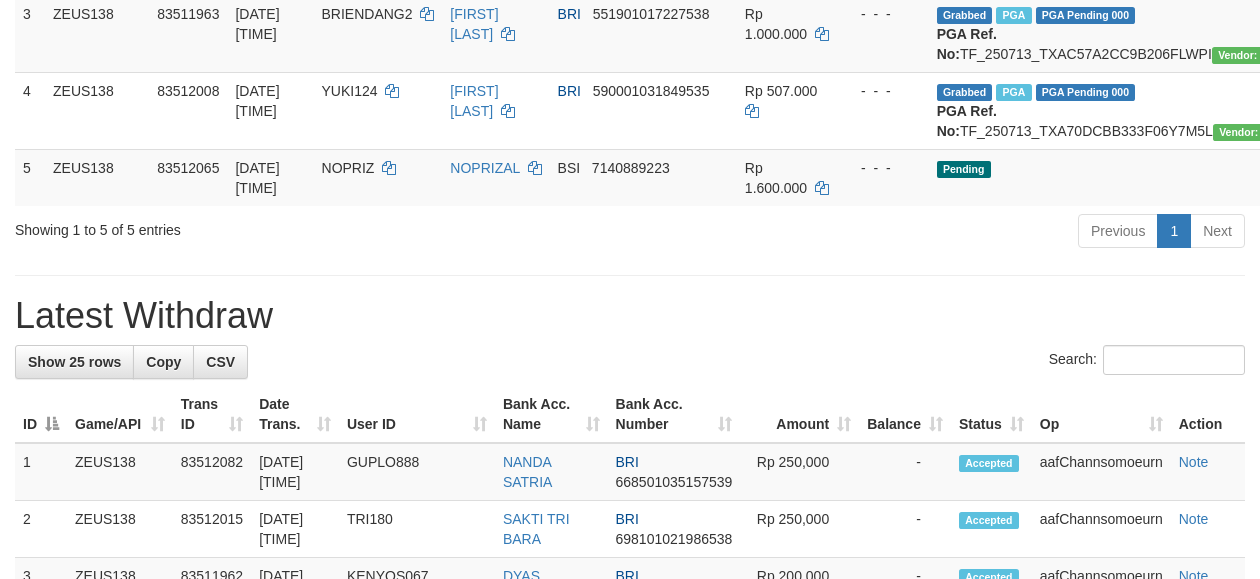 scroll, scrollTop: 528, scrollLeft: 0, axis: vertical 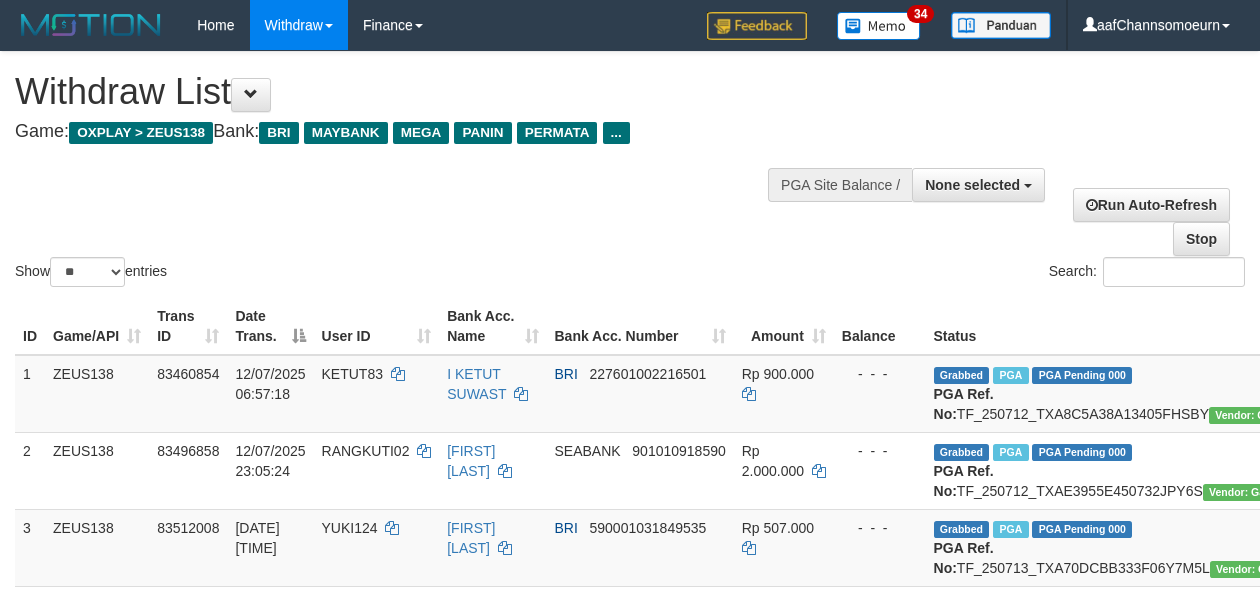 select 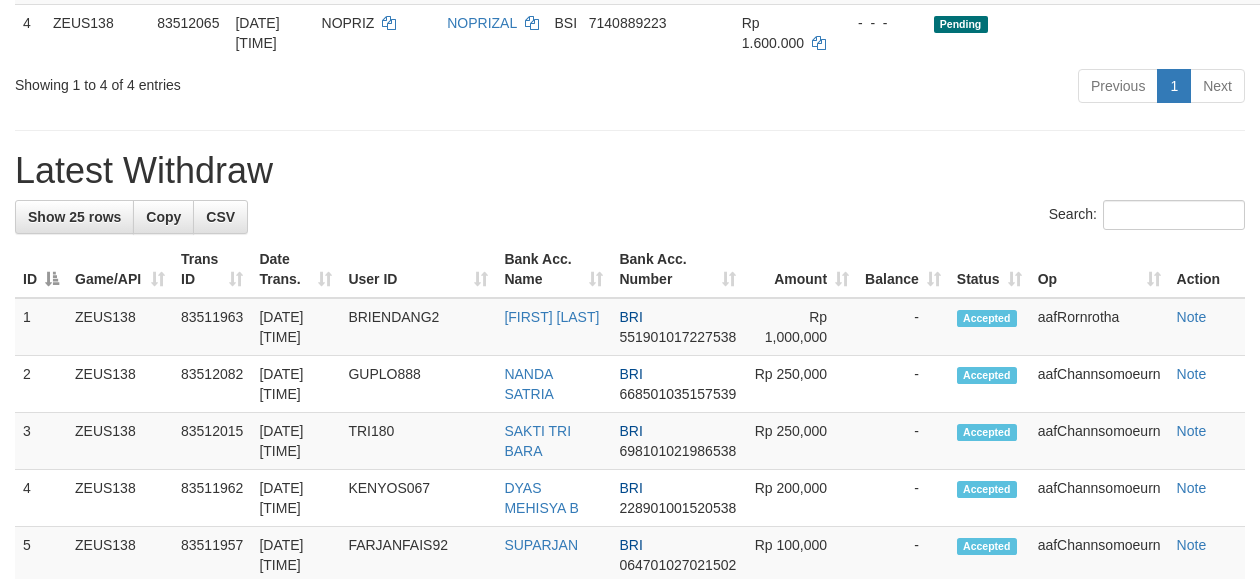 scroll, scrollTop: 528, scrollLeft: 0, axis: vertical 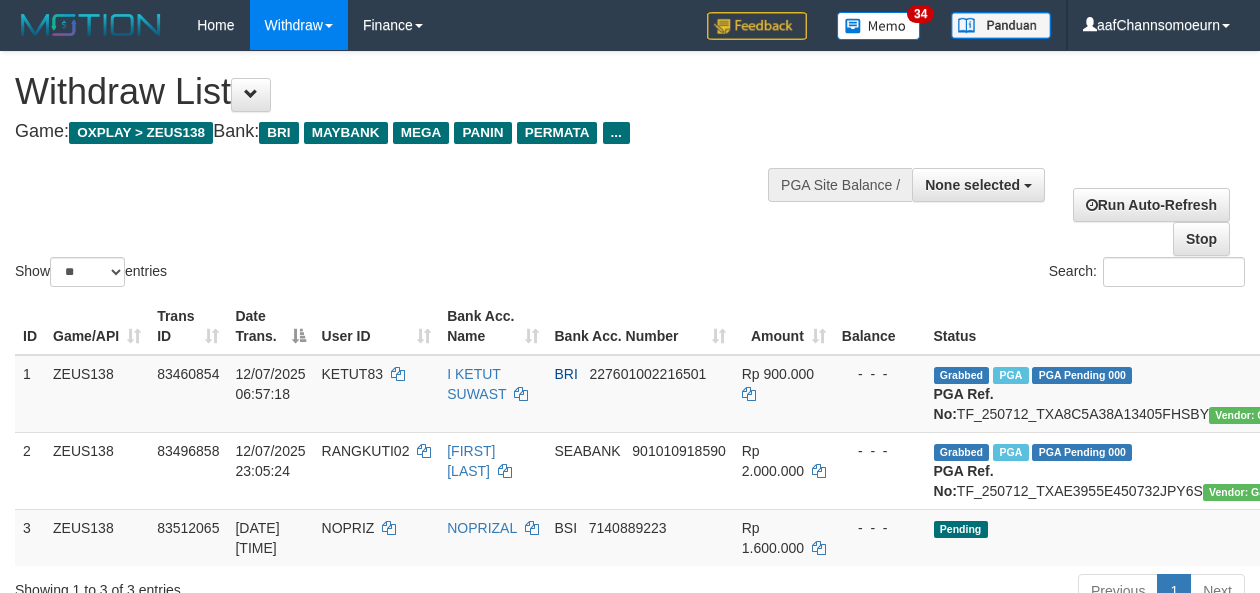 select 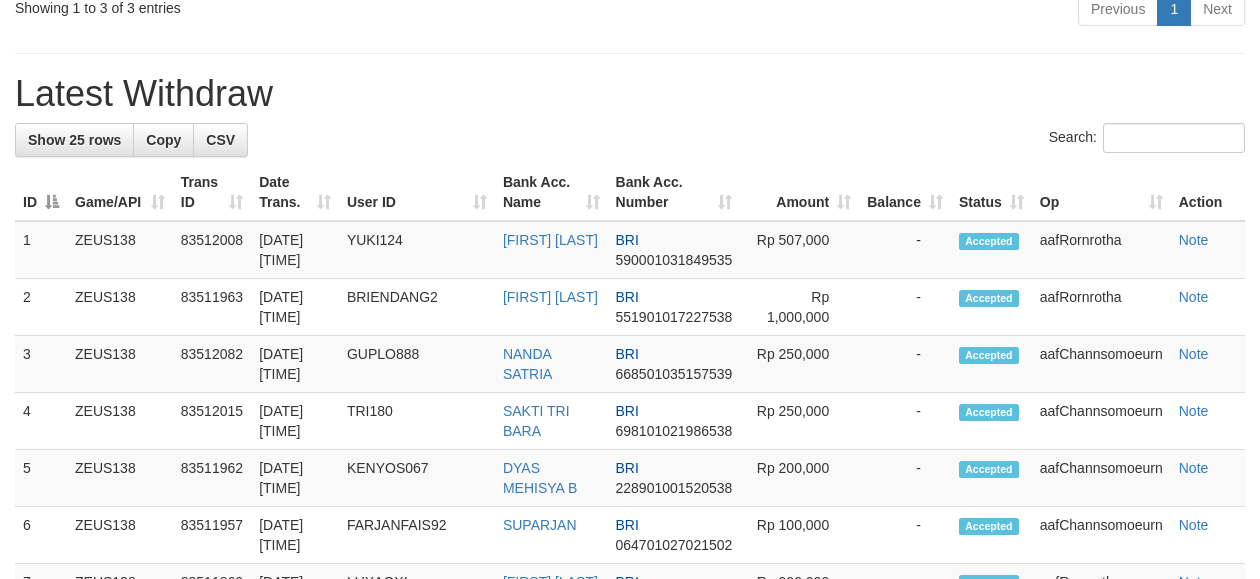 scroll, scrollTop: 528, scrollLeft: 0, axis: vertical 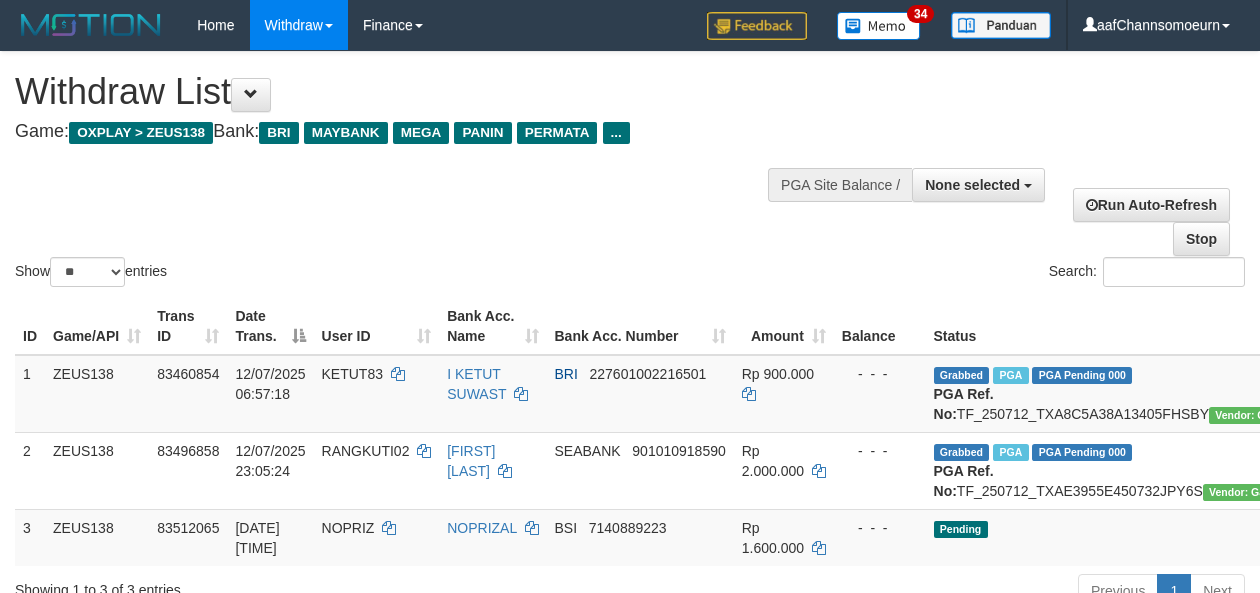 select 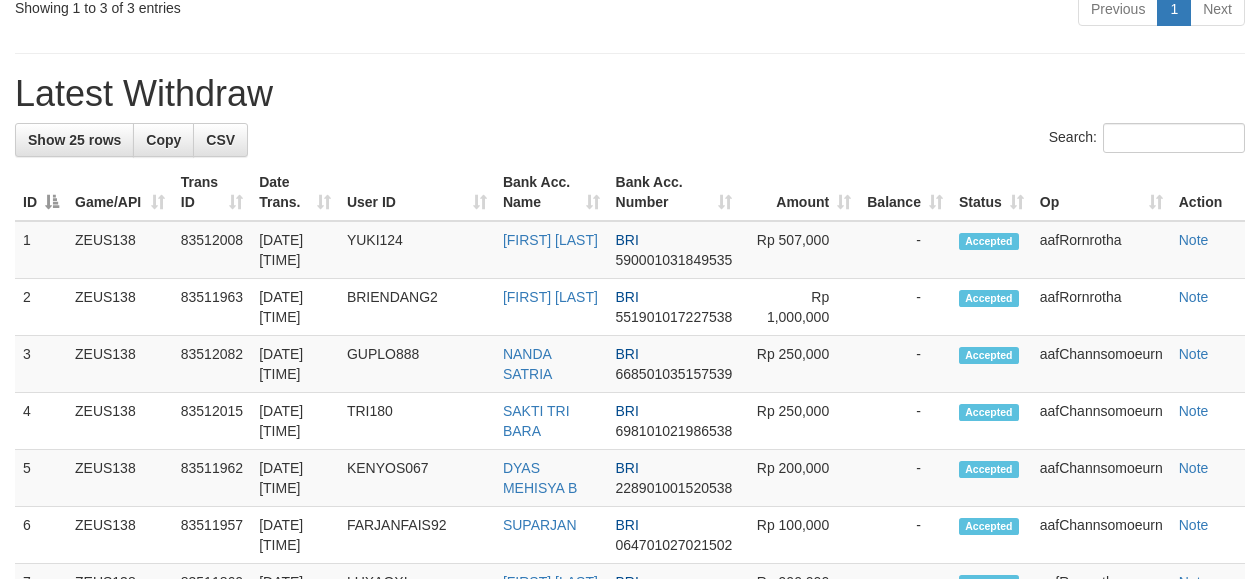 scroll, scrollTop: 528, scrollLeft: 0, axis: vertical 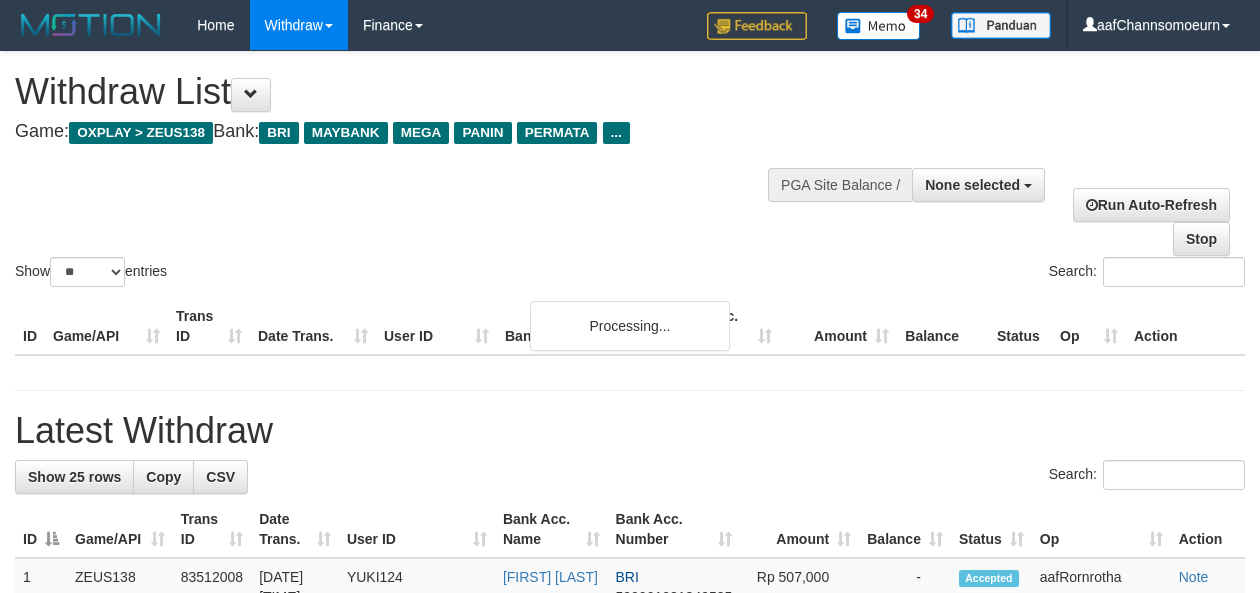 select 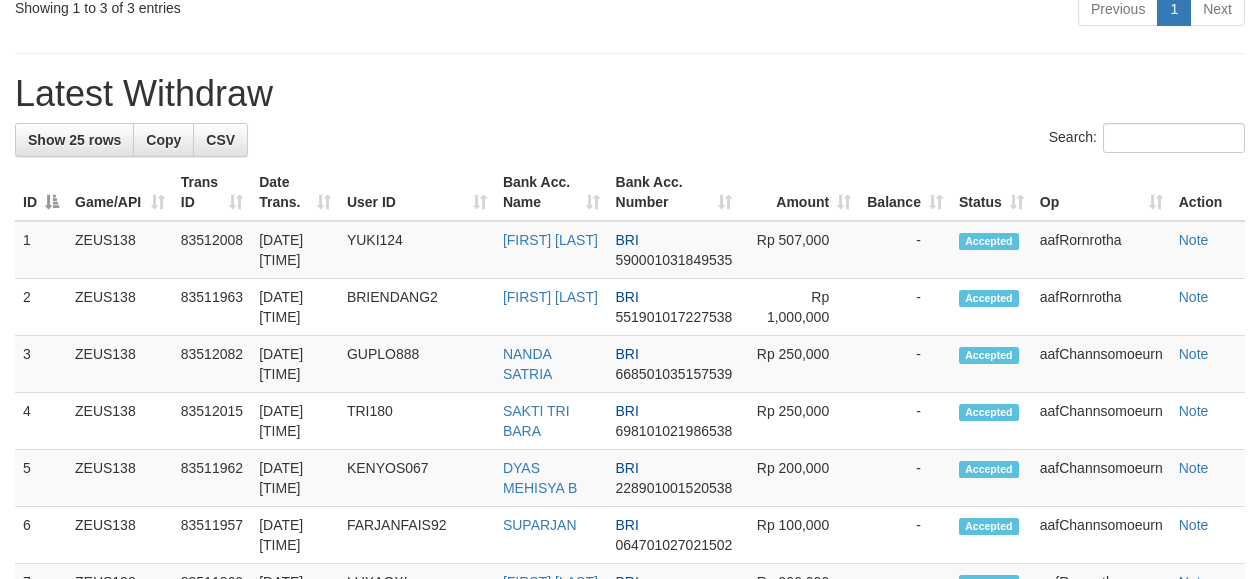 scroll, scrollTop: 528, scrollLeft: 0, axis: vertical 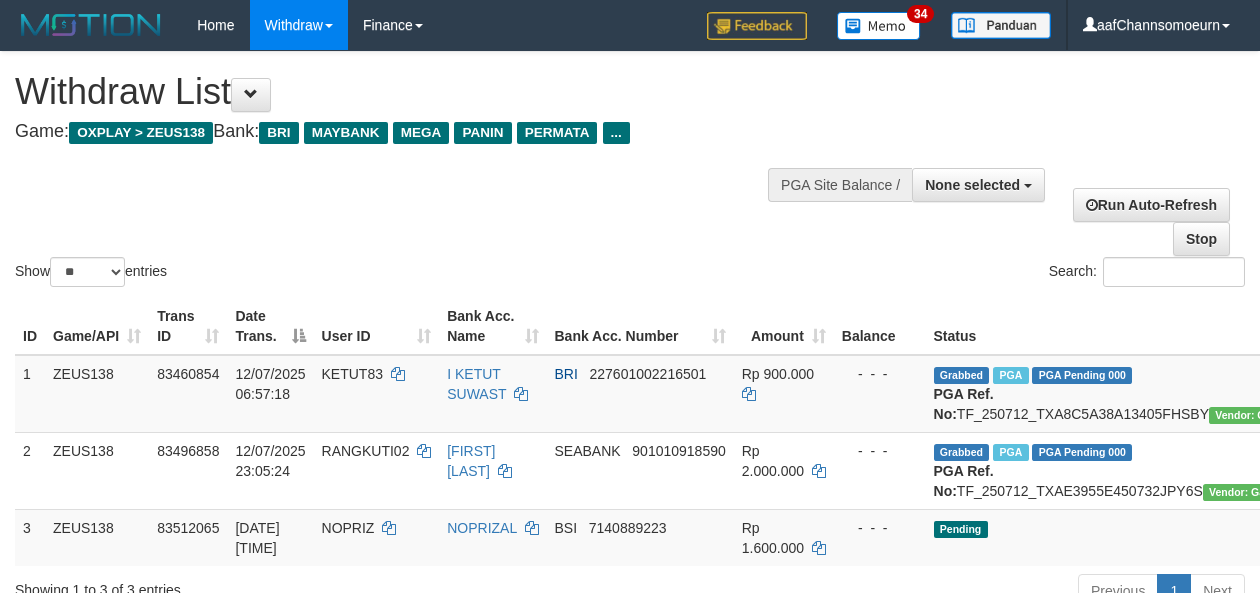 select 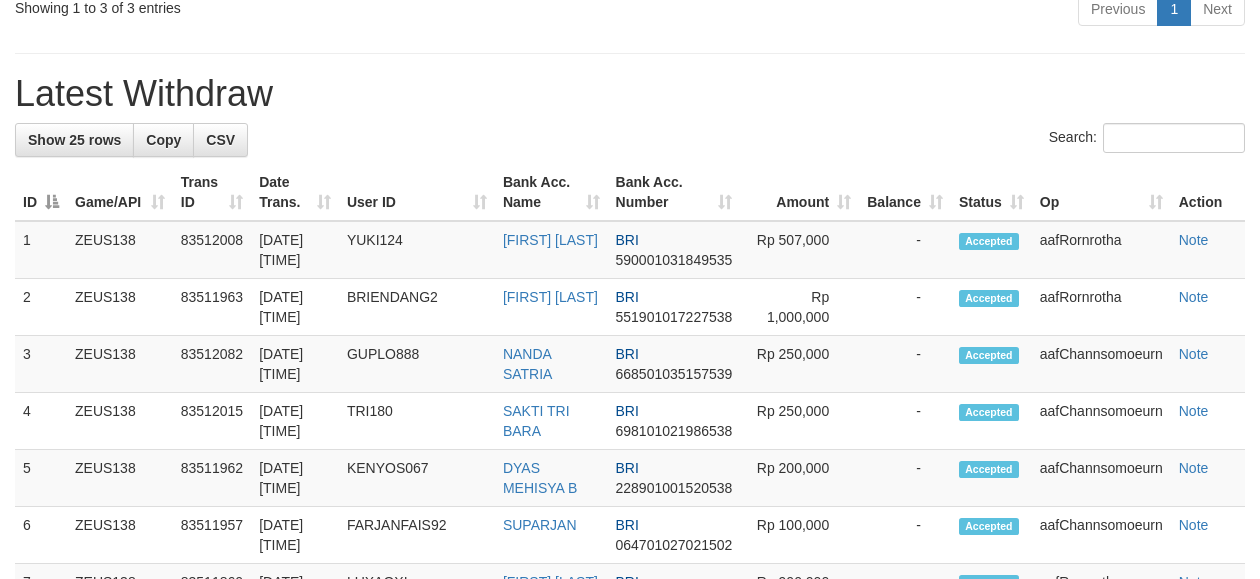 scroll, scrollTop: 528, scrollLeft: 0, axis: vertical 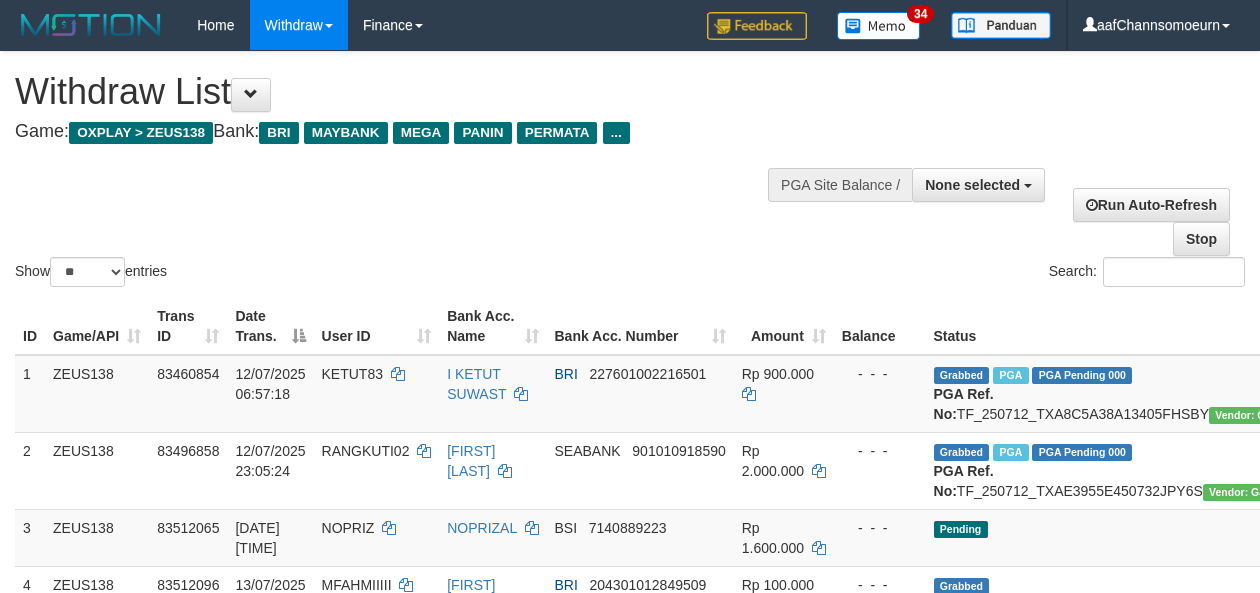 select 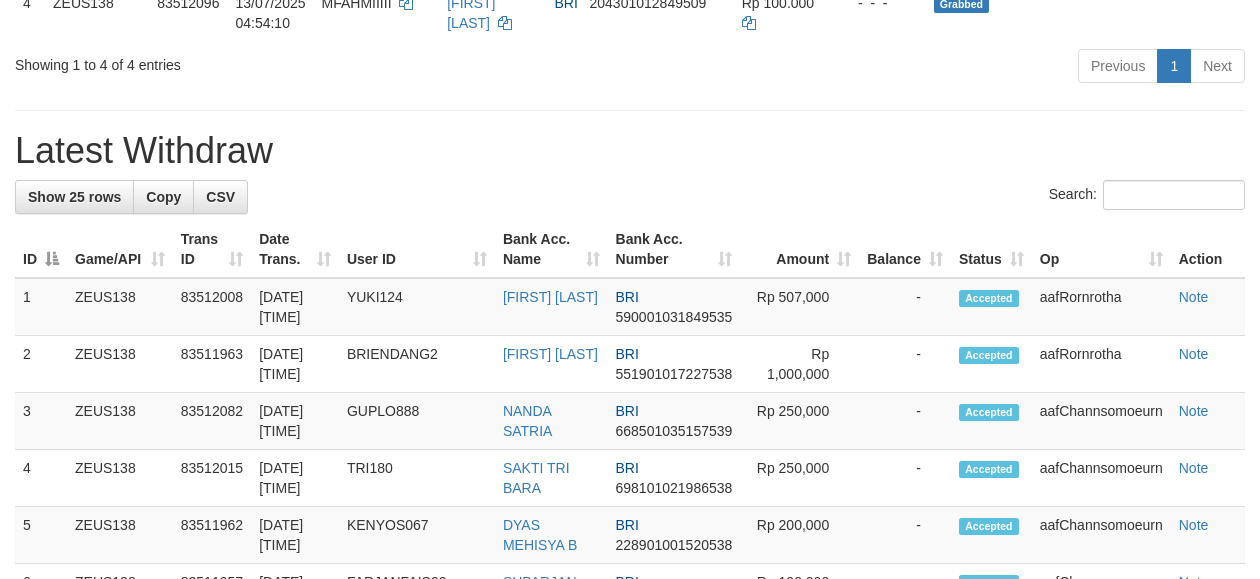 scroll, scrollTop: 528, scrollLeft: 0, axis: vertical 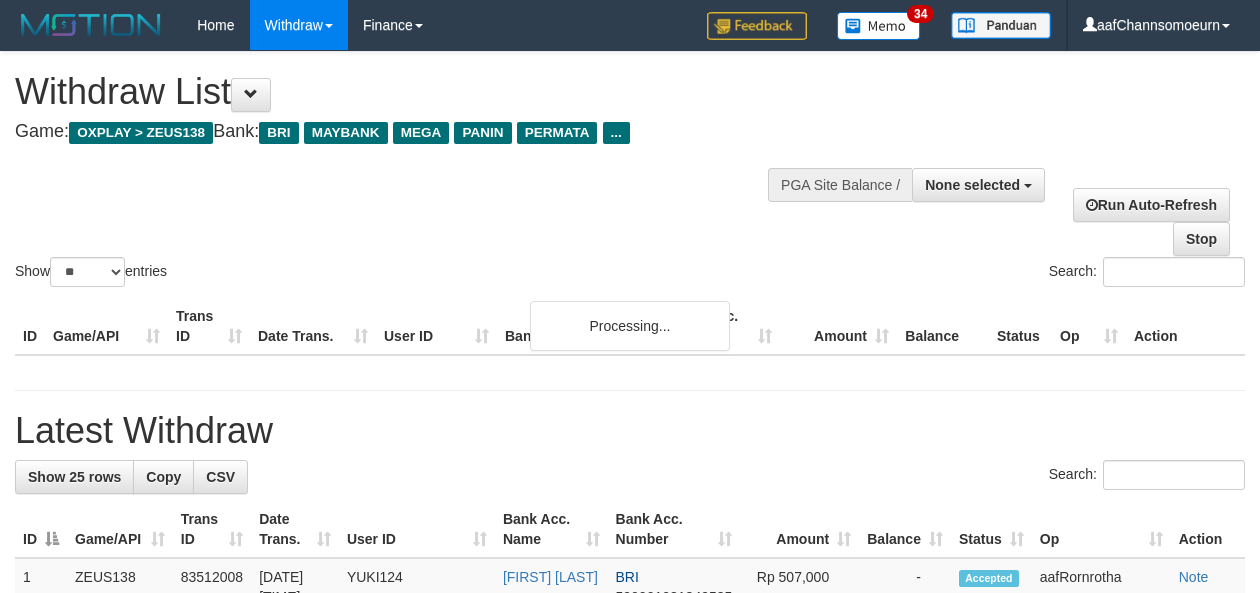 select 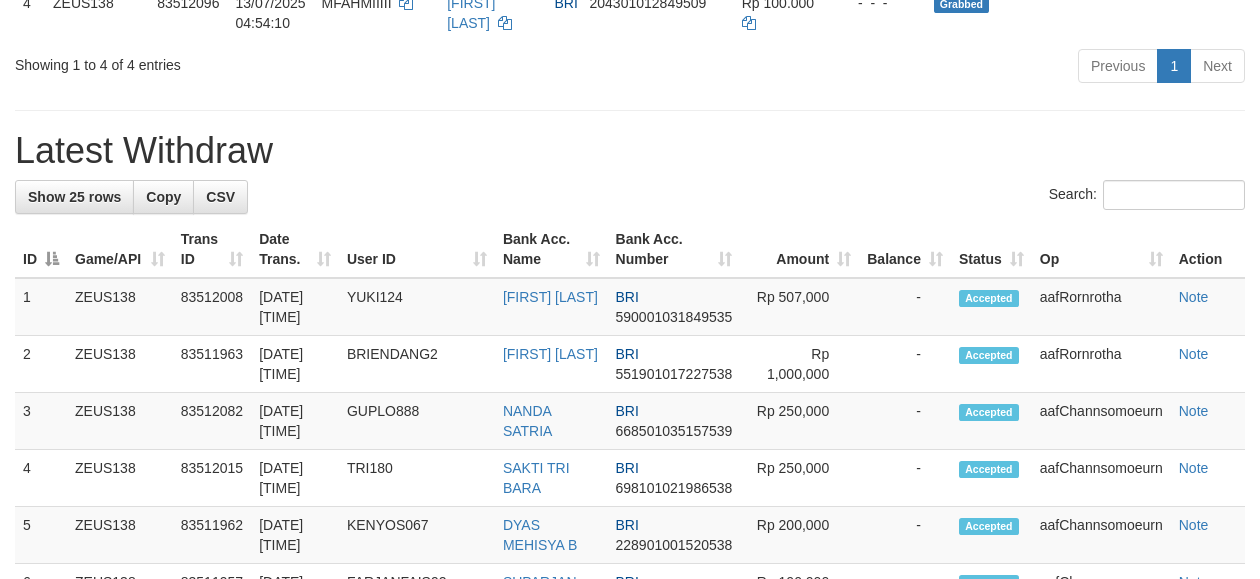 scroll, scrollTop: 528, scrollLeft: 0, axis: vertical 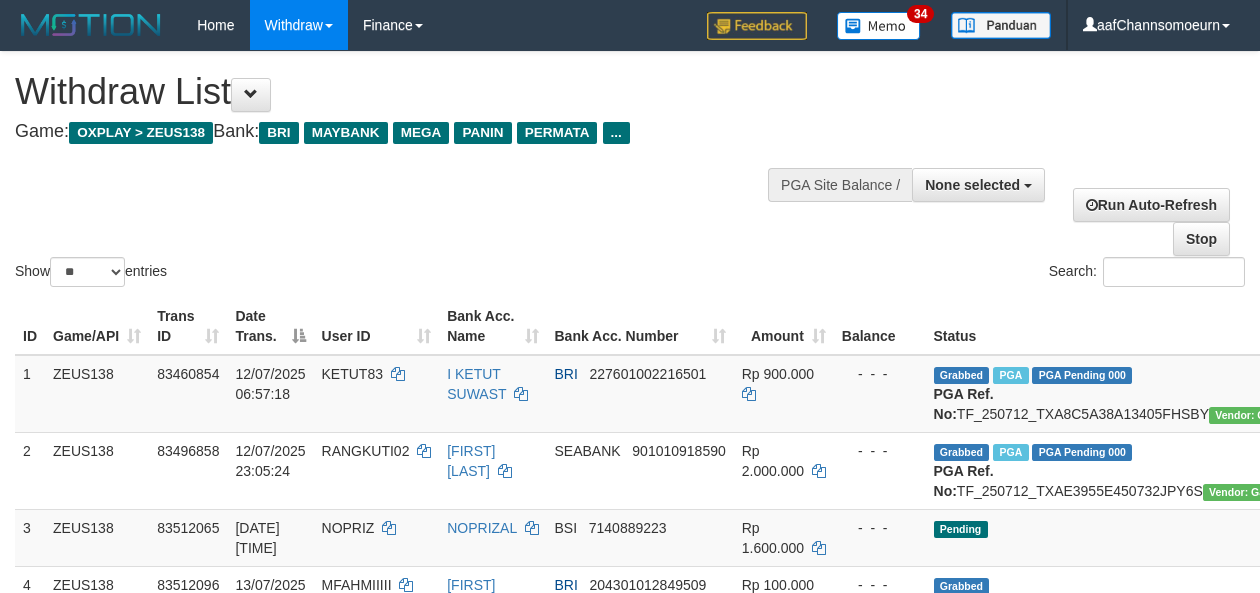 select 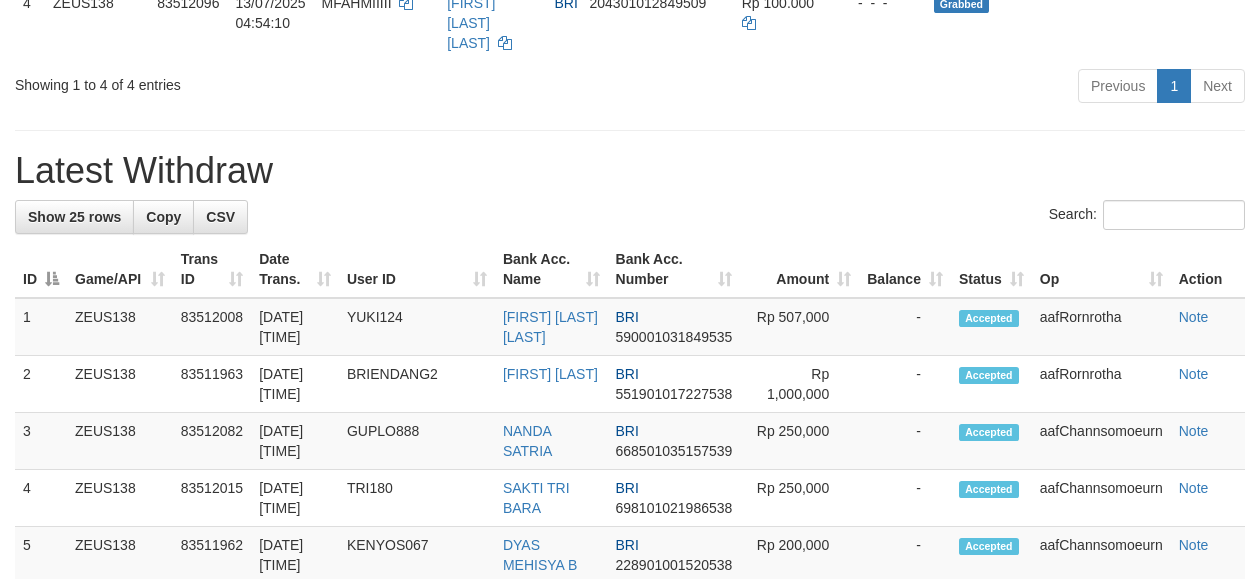 scroll, scrollTop: 528, scrollLeft: 0, axis: vertical 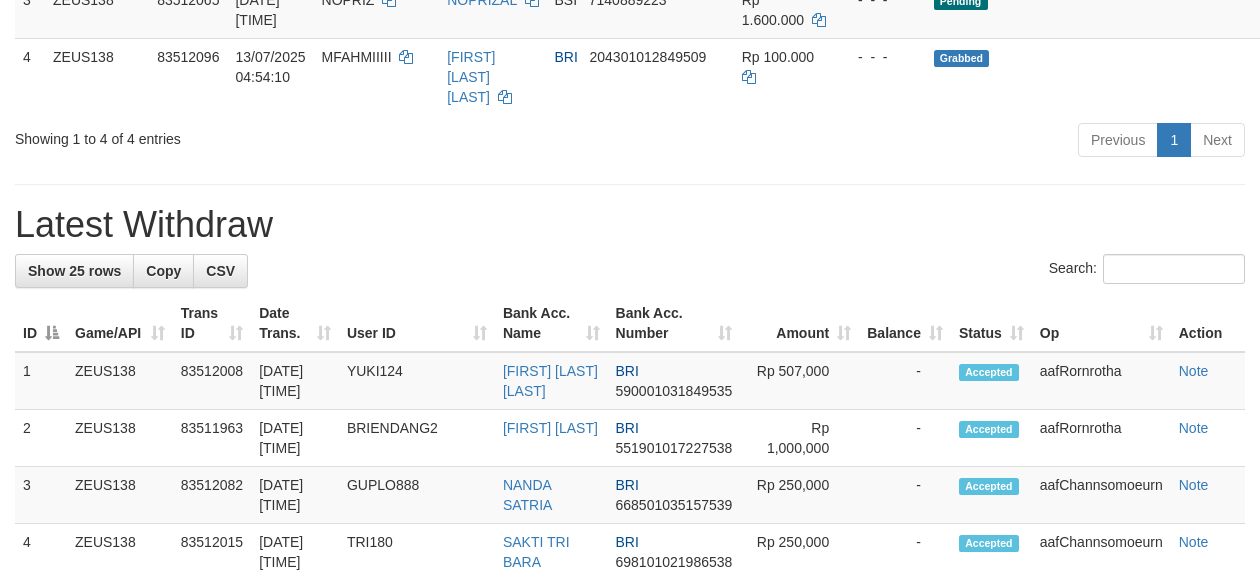 click on "Latest Withdraw" at bounding box center [630, 225] 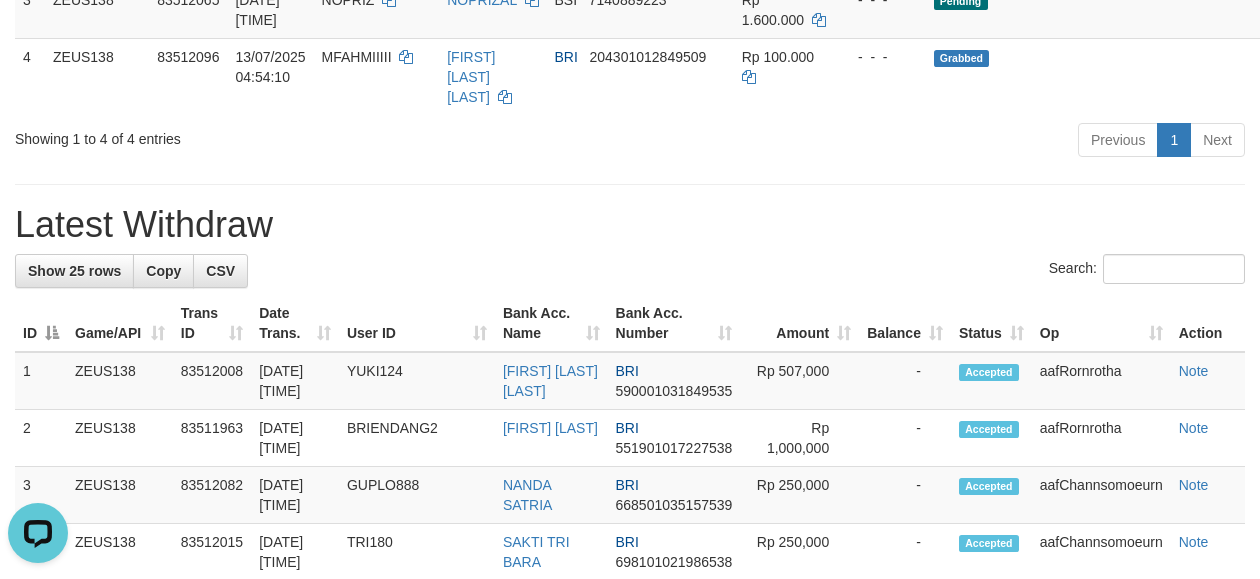 scroll, scrollTop: 0, scrollLeft: 0, axis: both 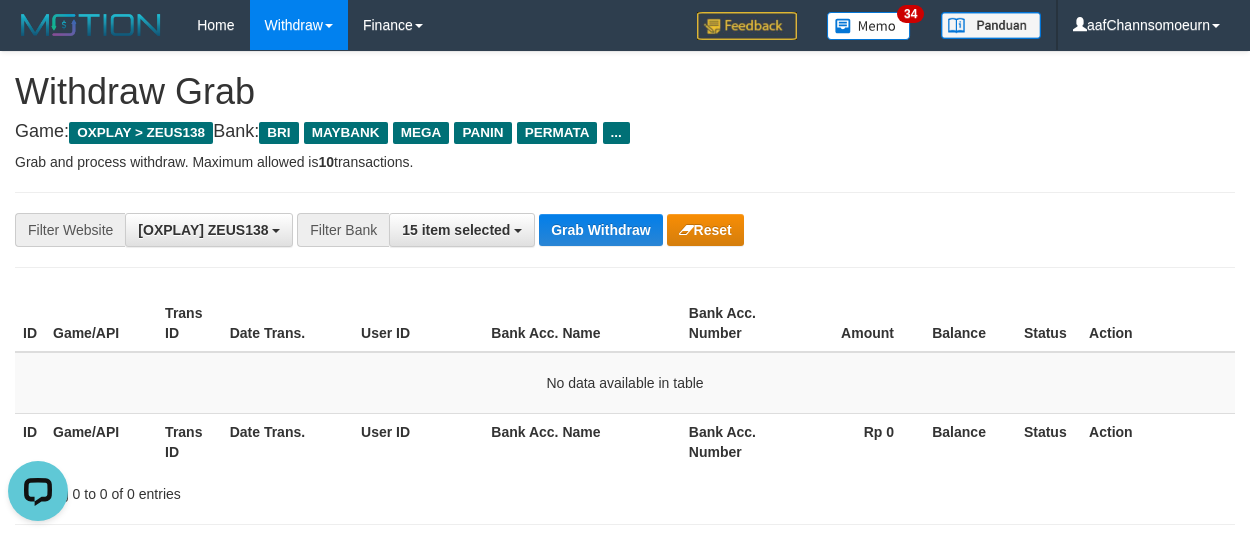 drag, startPoint x: 933, startPoint y: 229, endPoint x: 922, endPoint y: 234, distance: 12.083046 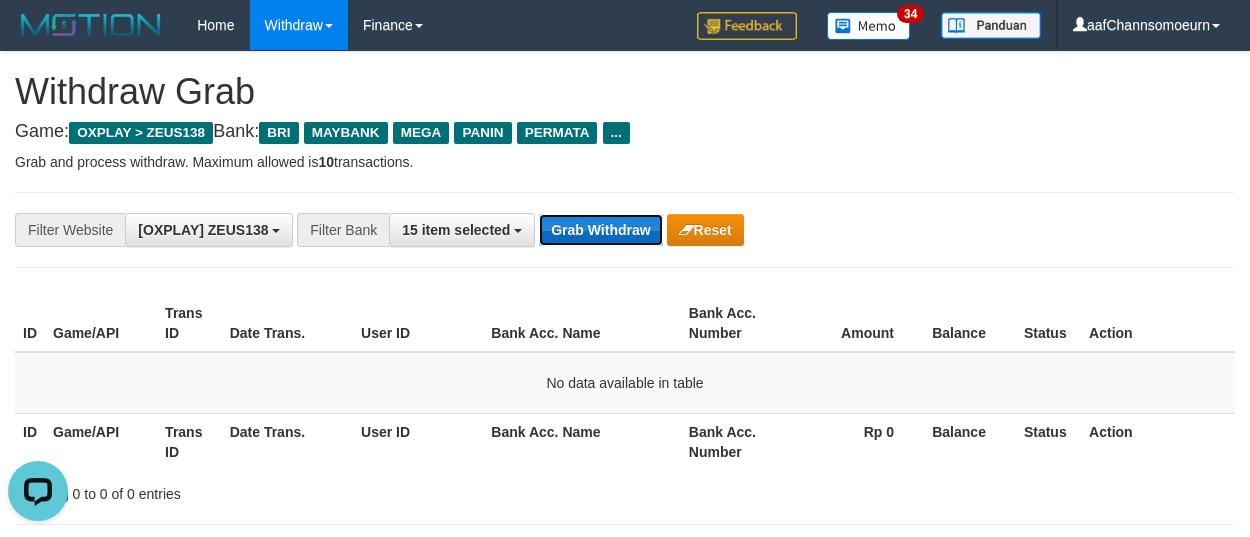 click on "Grab Withdraw" at bounding box center (600, 230) 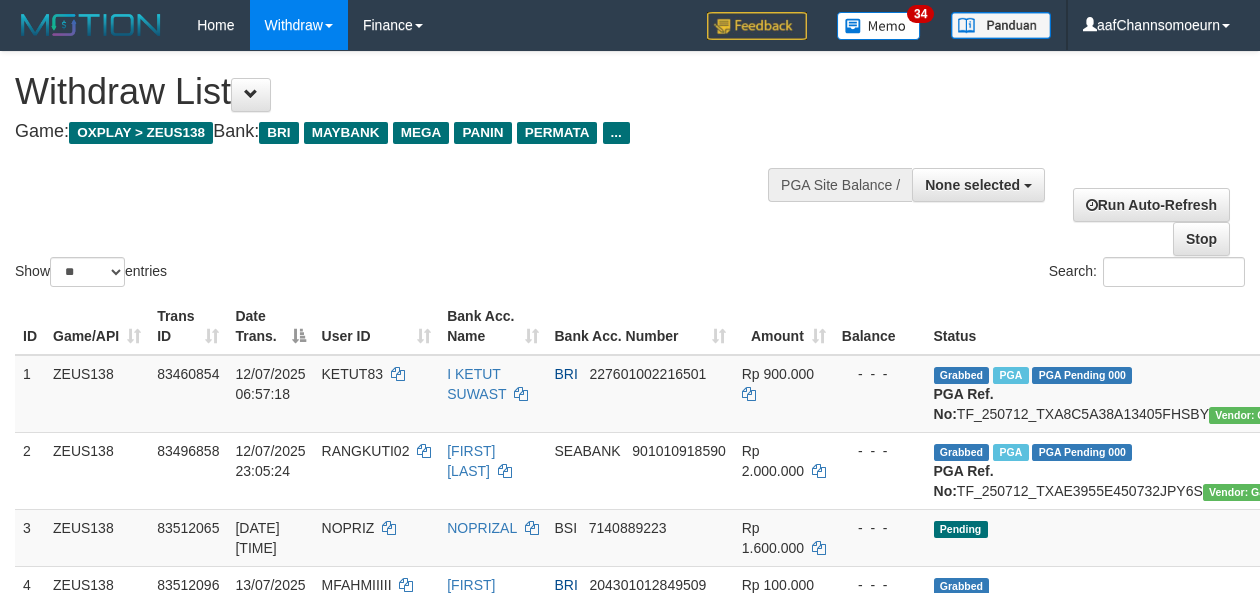 select 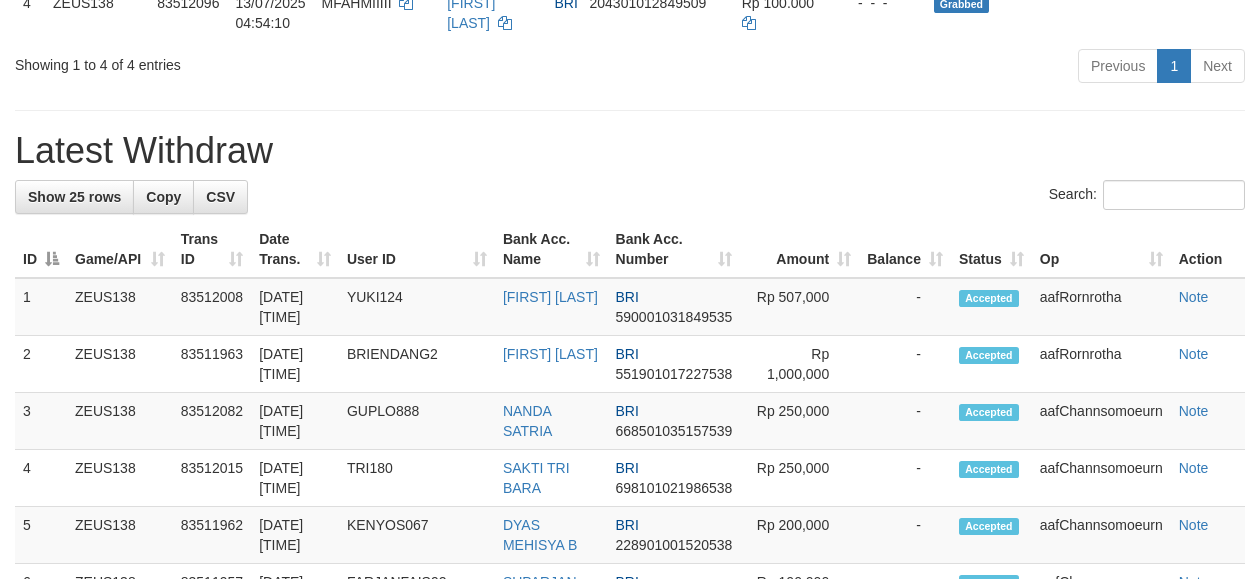 scroll, scrollTop: 528, scrollLeft: 0, axis: vertical 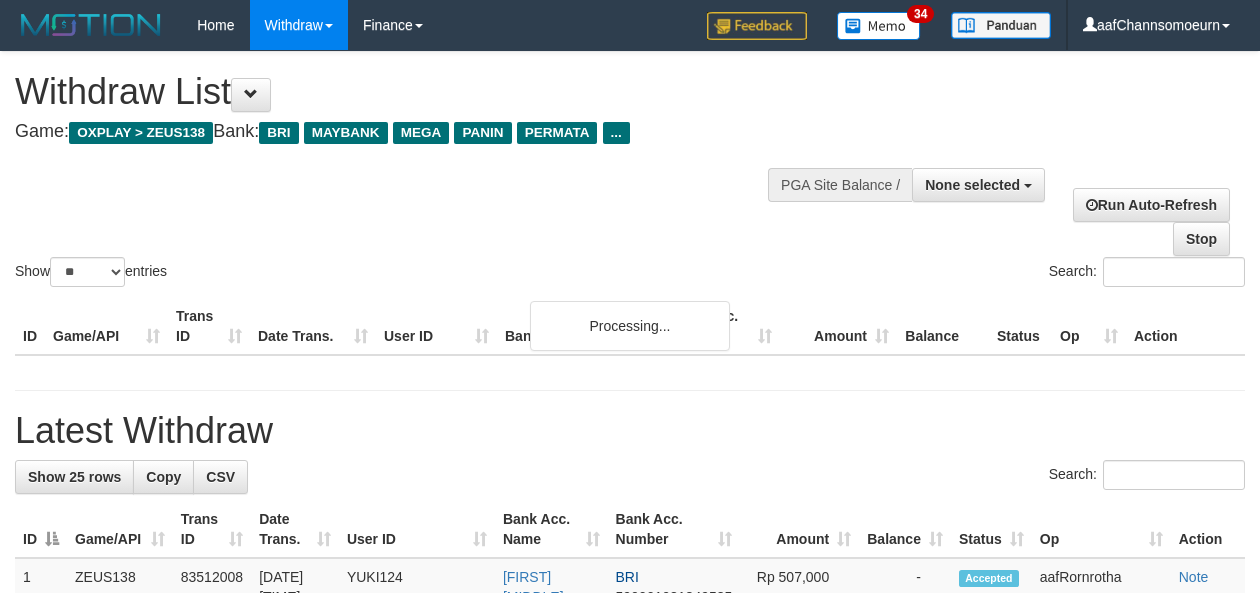 select 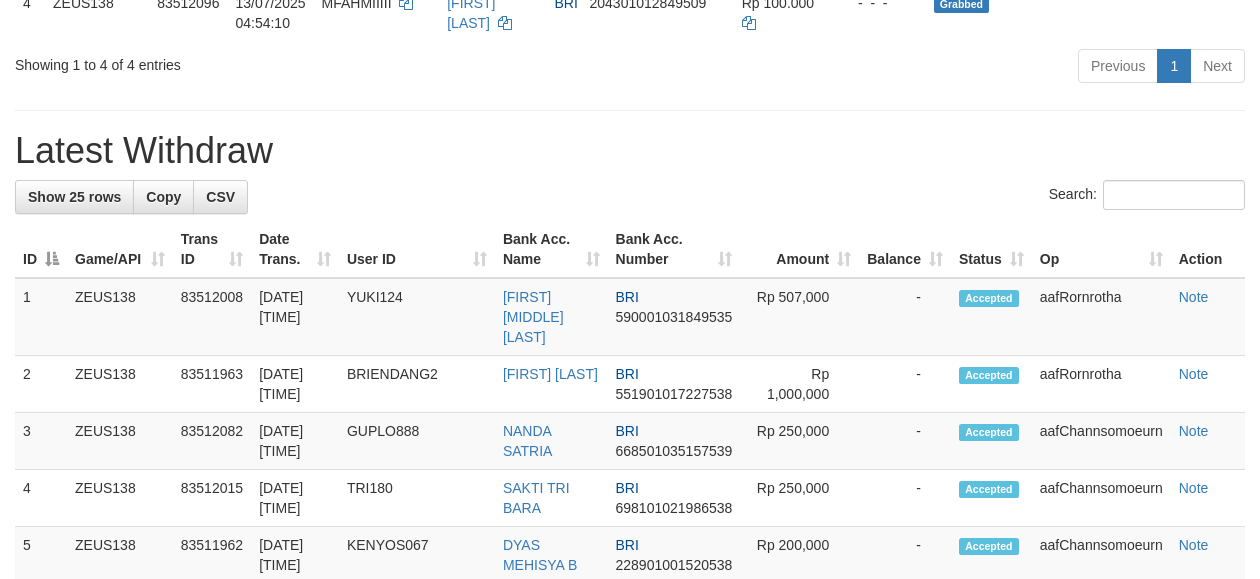 scroll, scrollTop: 528, scrollLeft: 0, axis: vertical 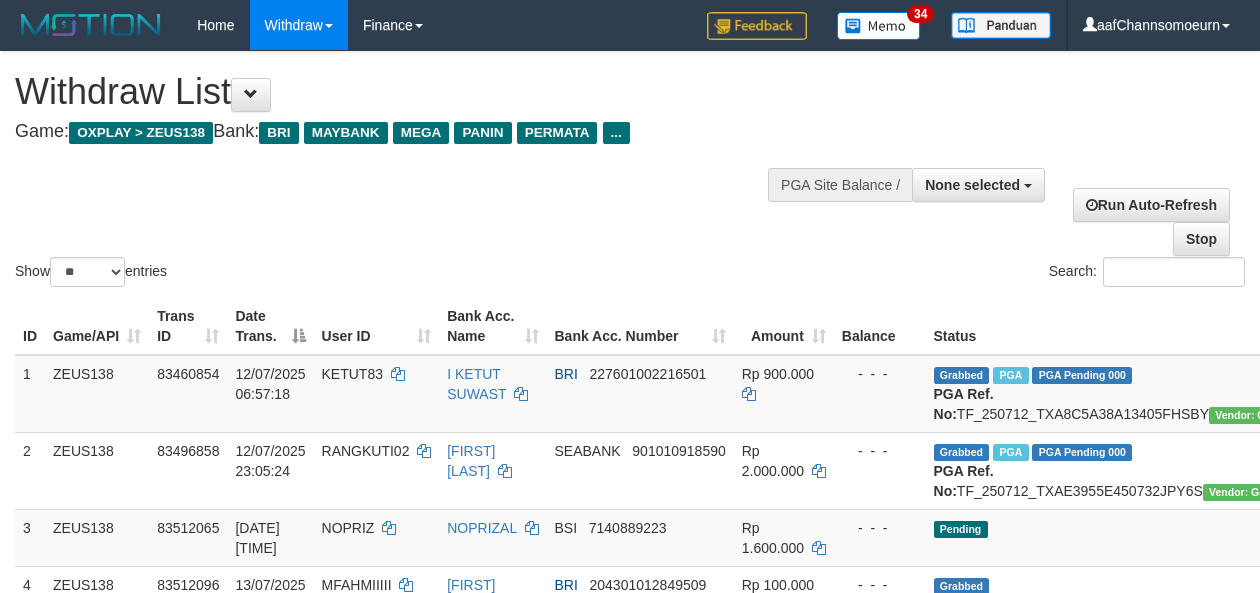 select 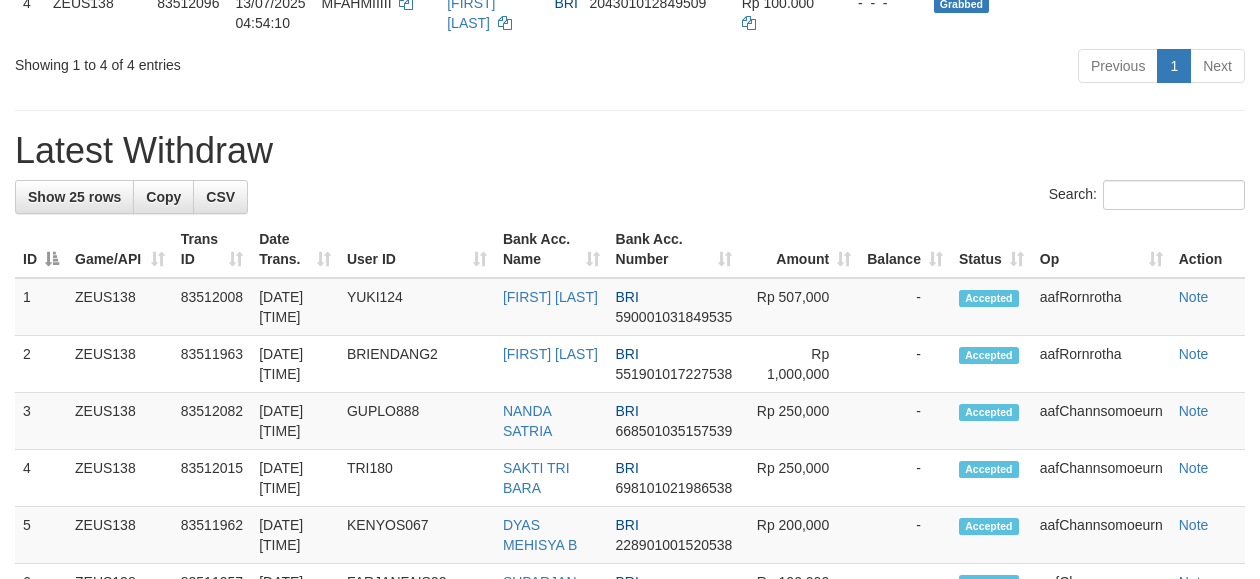 scroll, scrollTop: 528, scrollLeft: 0, axis: vertical 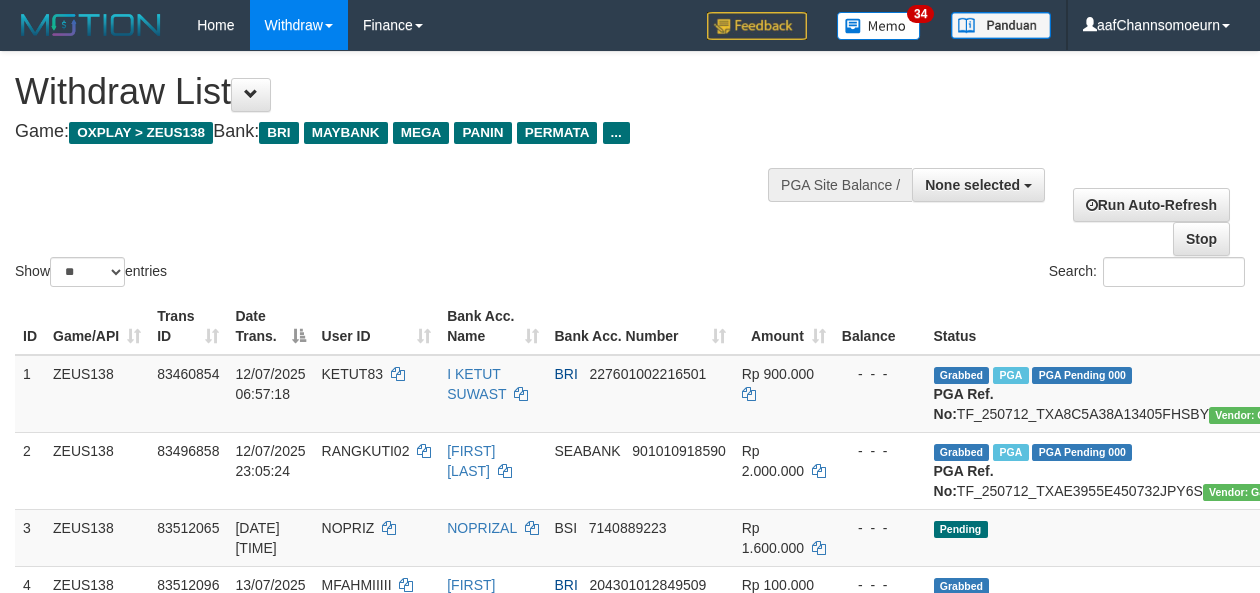 select 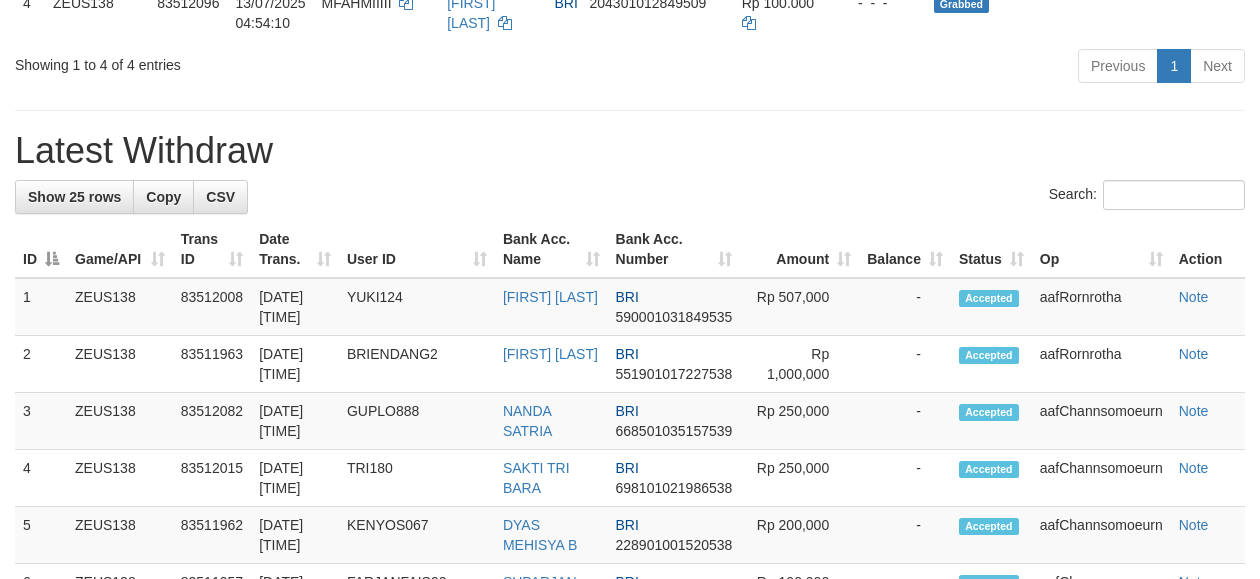 scroll, scrollTop: 528, scrollLeft: 0, axis: vertical 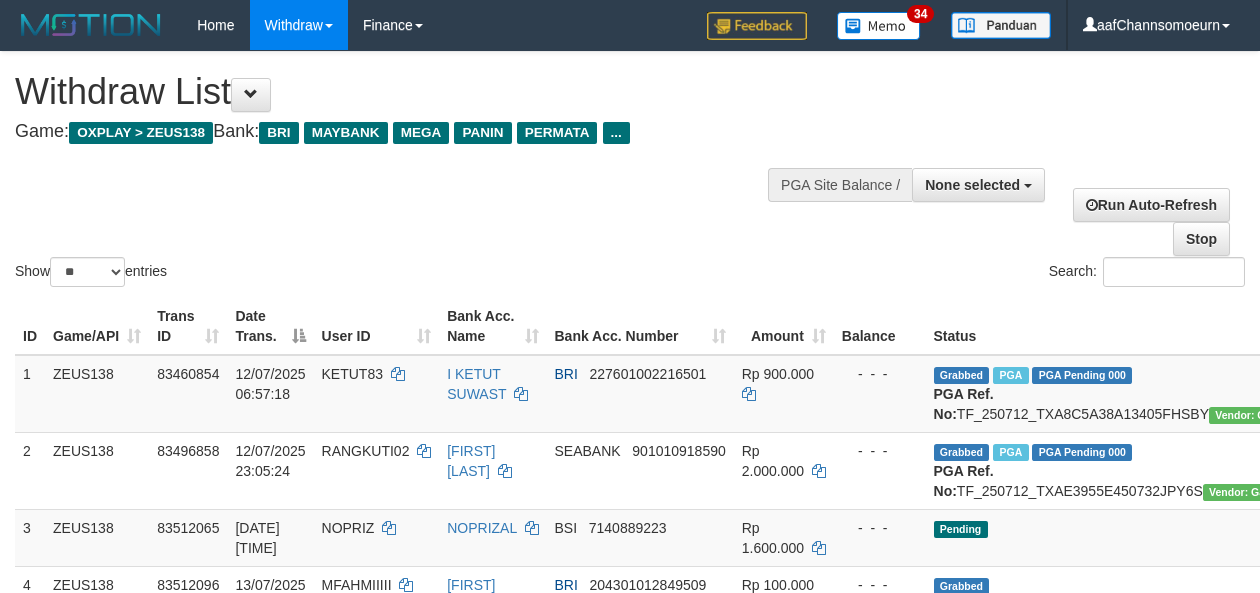 select 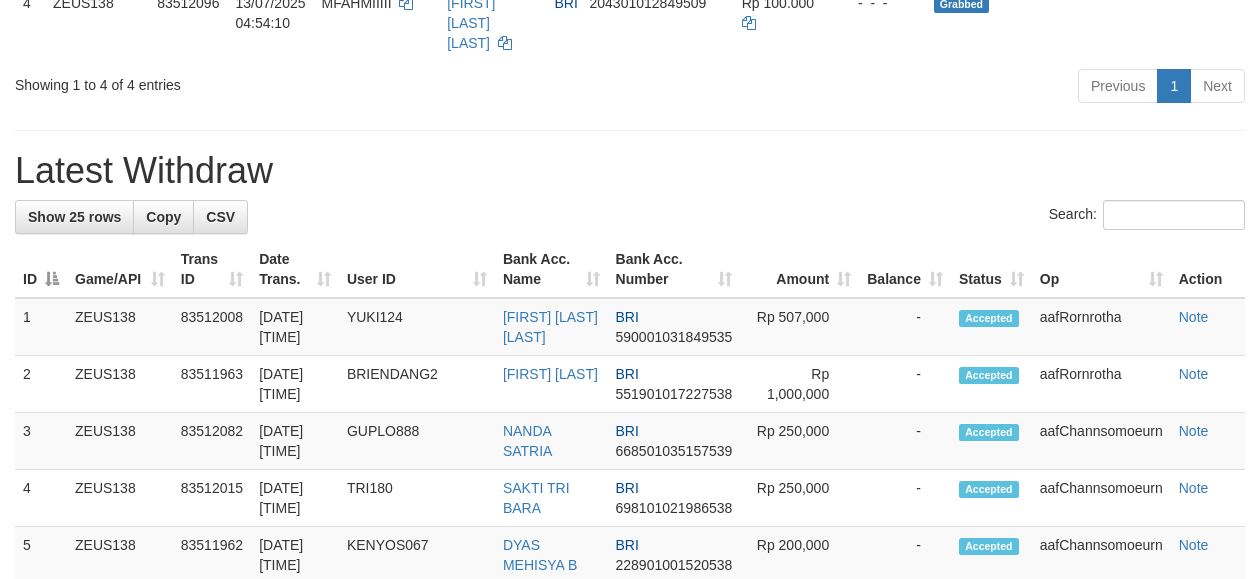 scroll, scrollTop: 528, scrollLeft: 0, axis: vertical 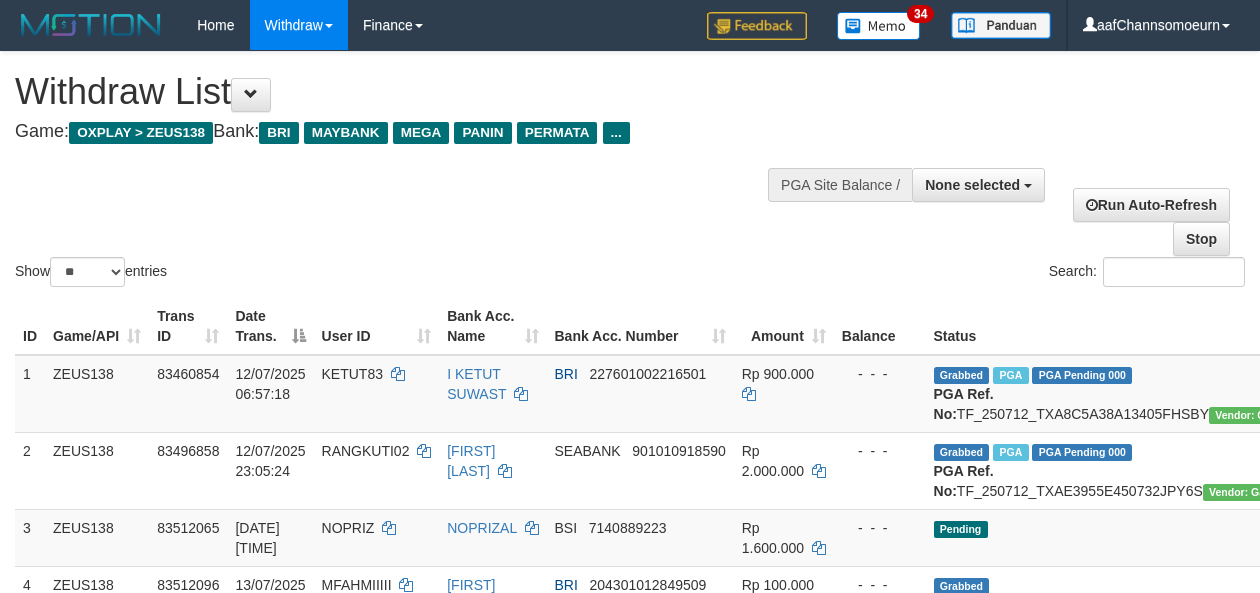 select 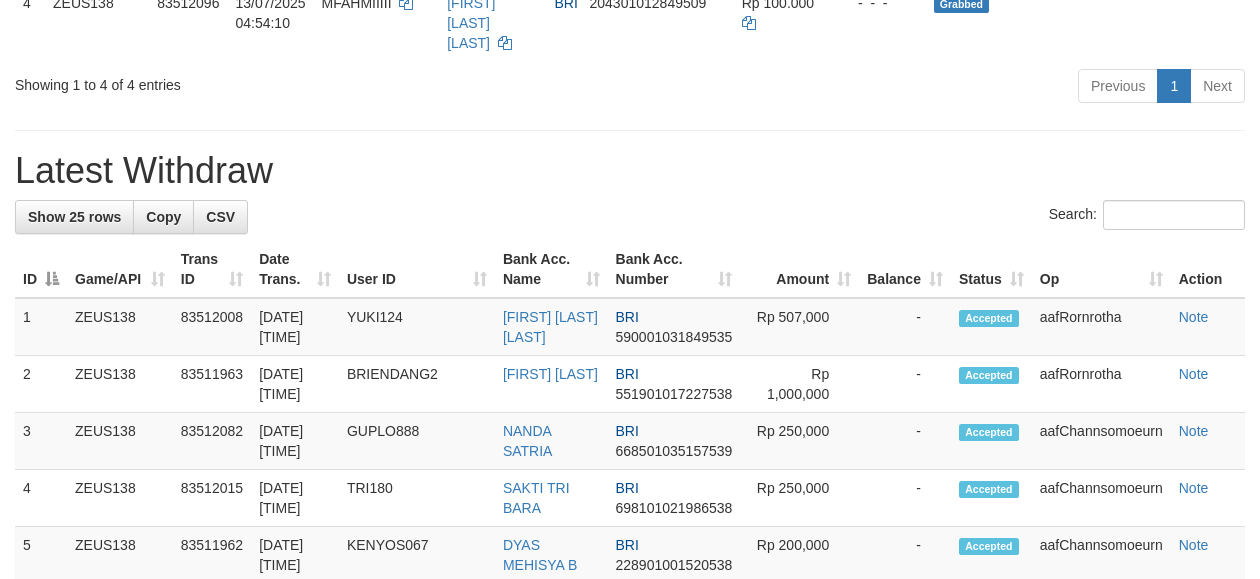 scroll, scrollTop: 528, scrollLeft: 0, axis: vertical 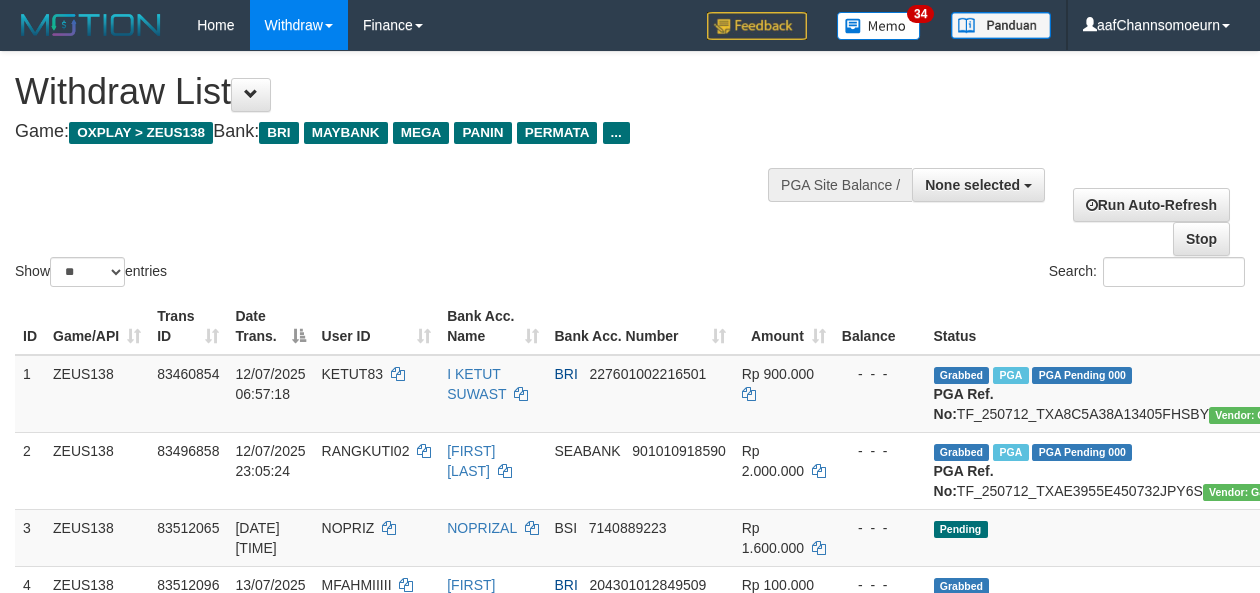 select 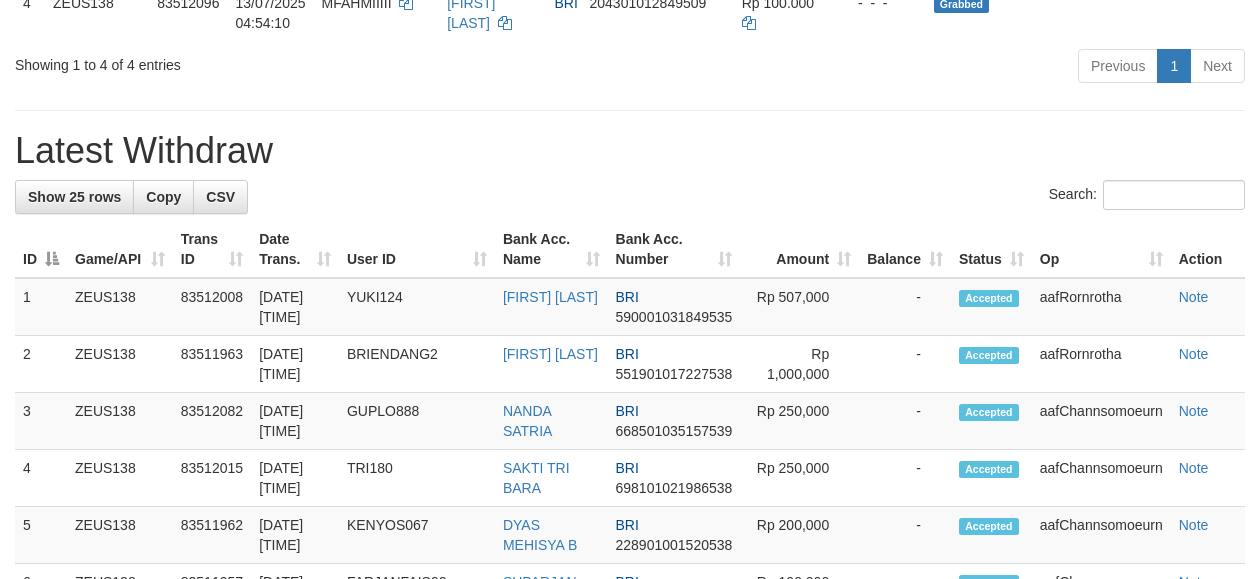 scroll, scrollTop: 528, scrollLeft: 0, axis: vertical 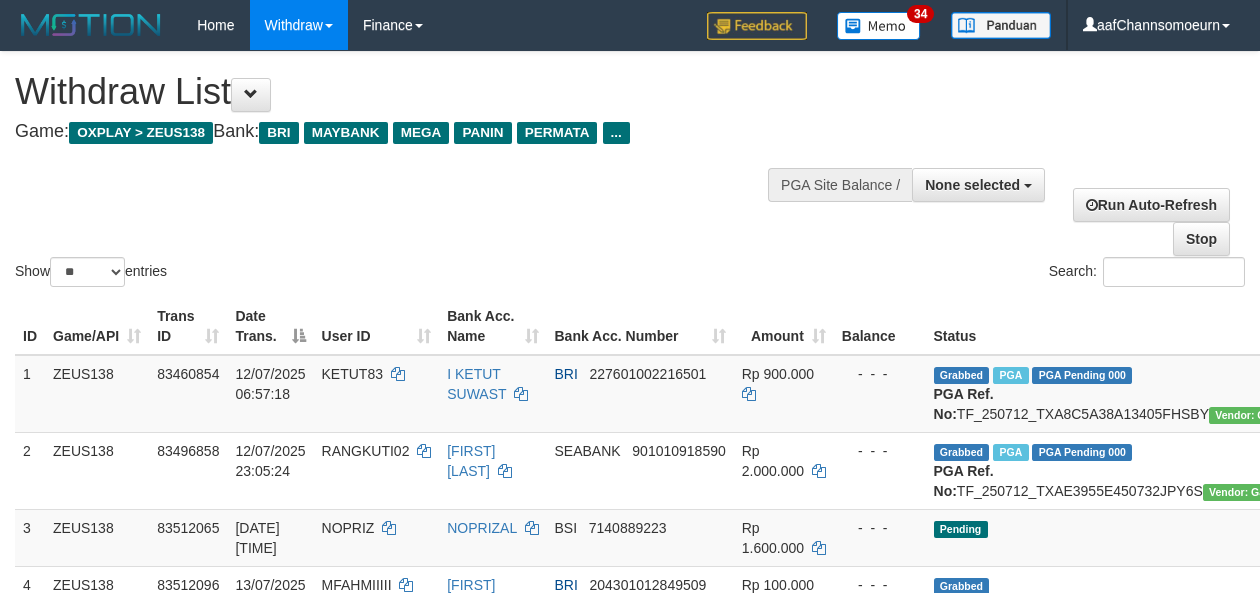 select 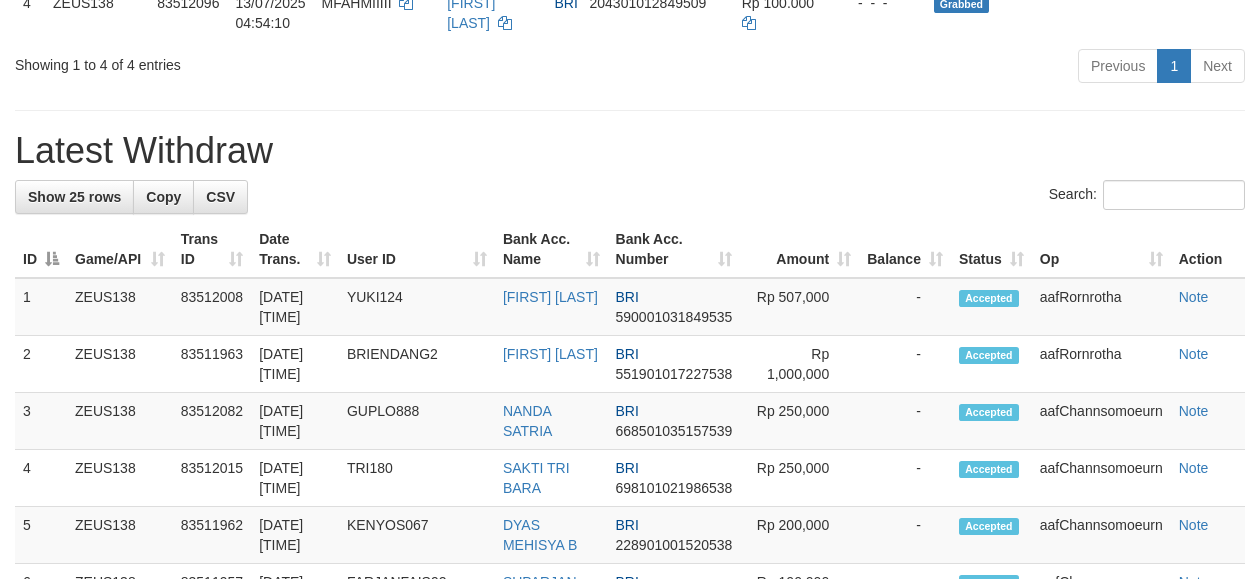 scroll, scrollTop: 528, scrollLeft: 0, axis: vertical 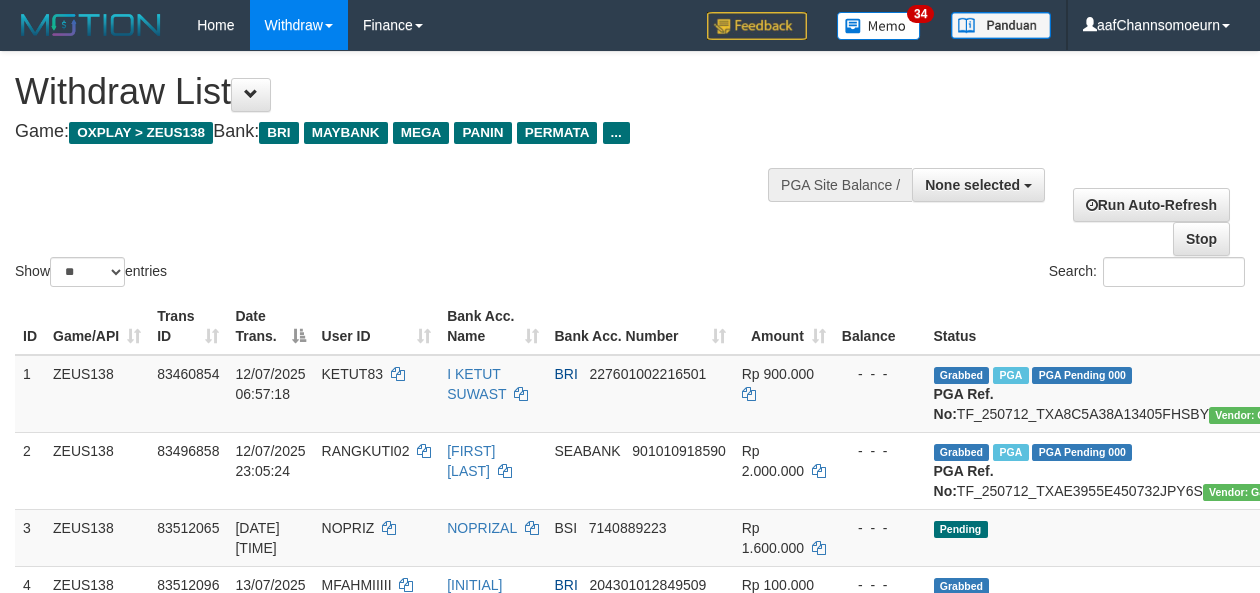 select 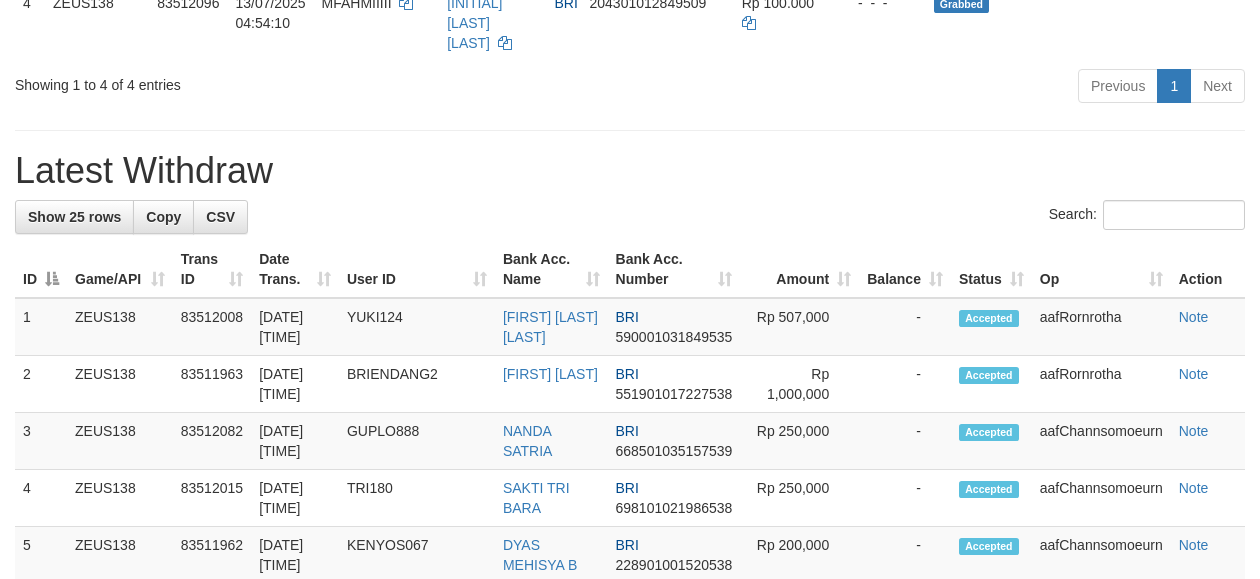 scroll, scrollTop: 528, scrollLeft: 0, axis: vertical 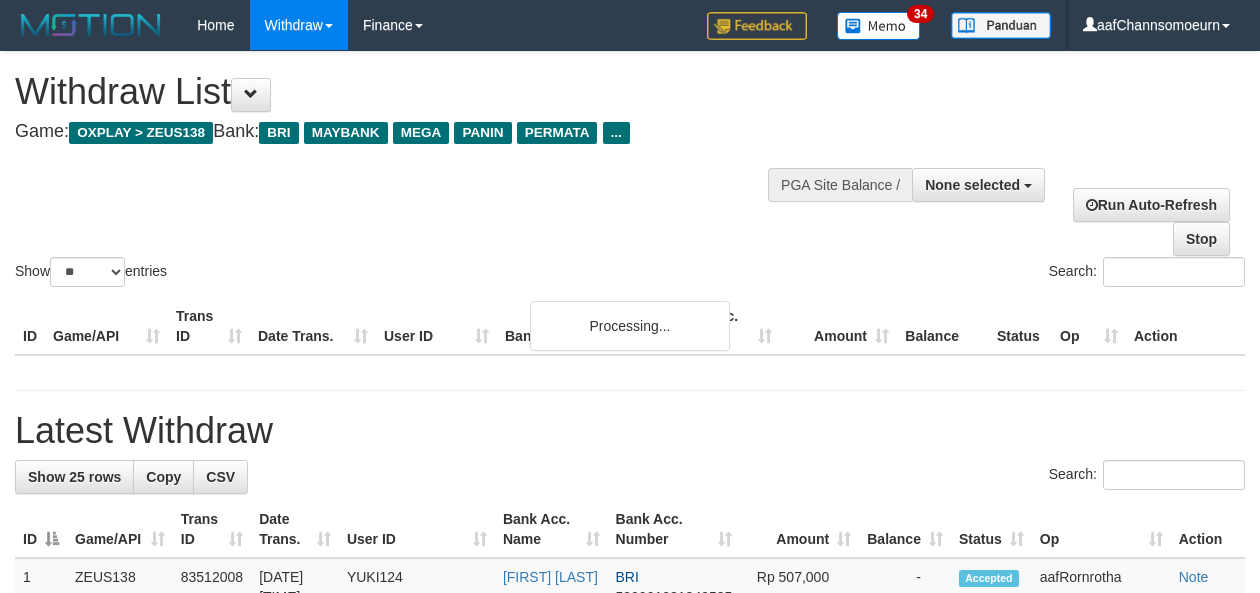 select 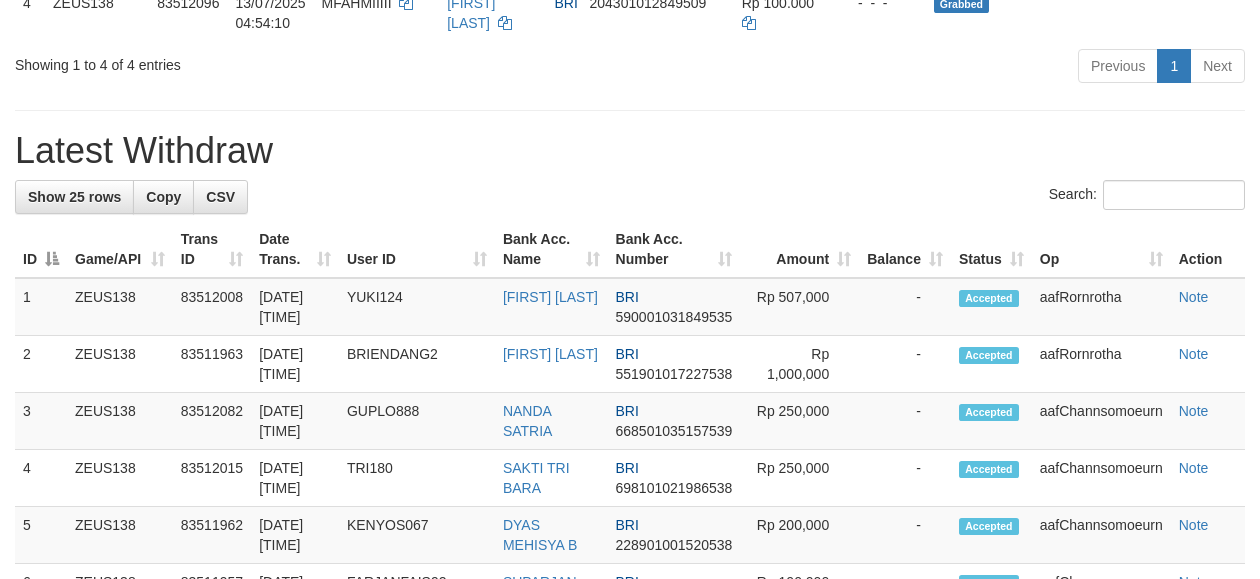 scroll, scrollTop: 528, scrollLeft: 0, axis: vertical 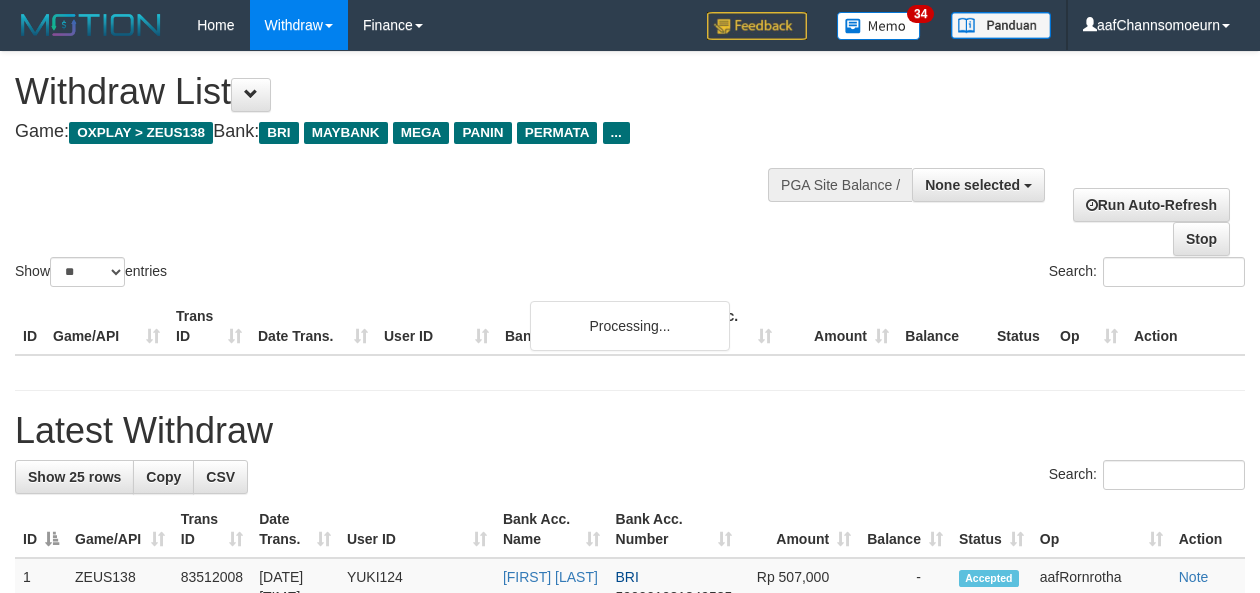 select 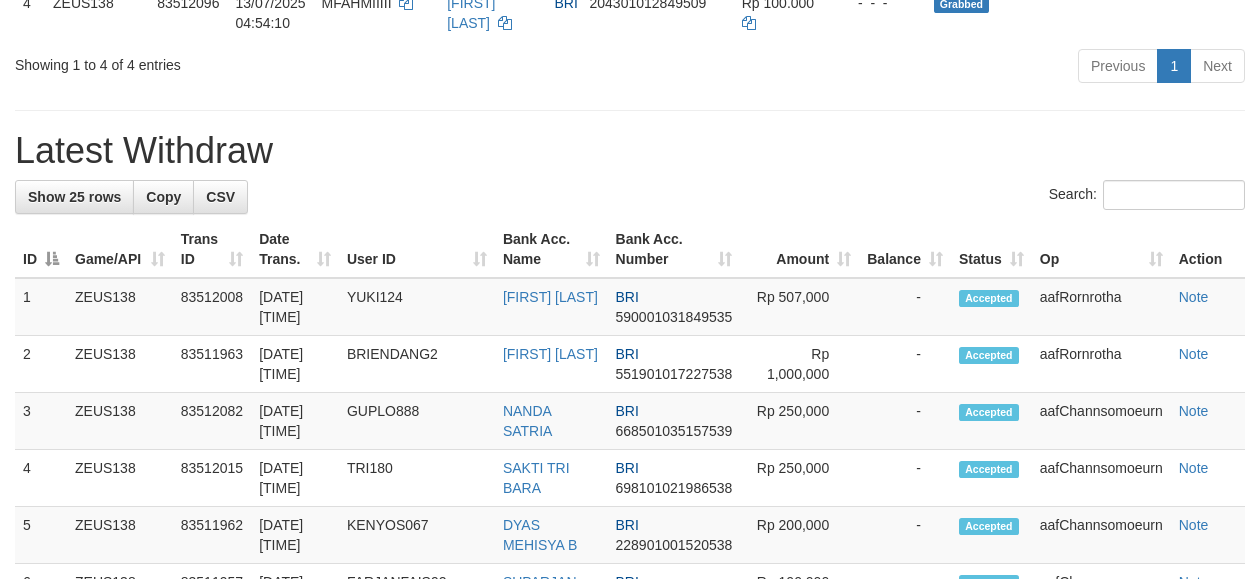 scroll, scrollTop: 528, scrollLeft: 0, axis: vertical 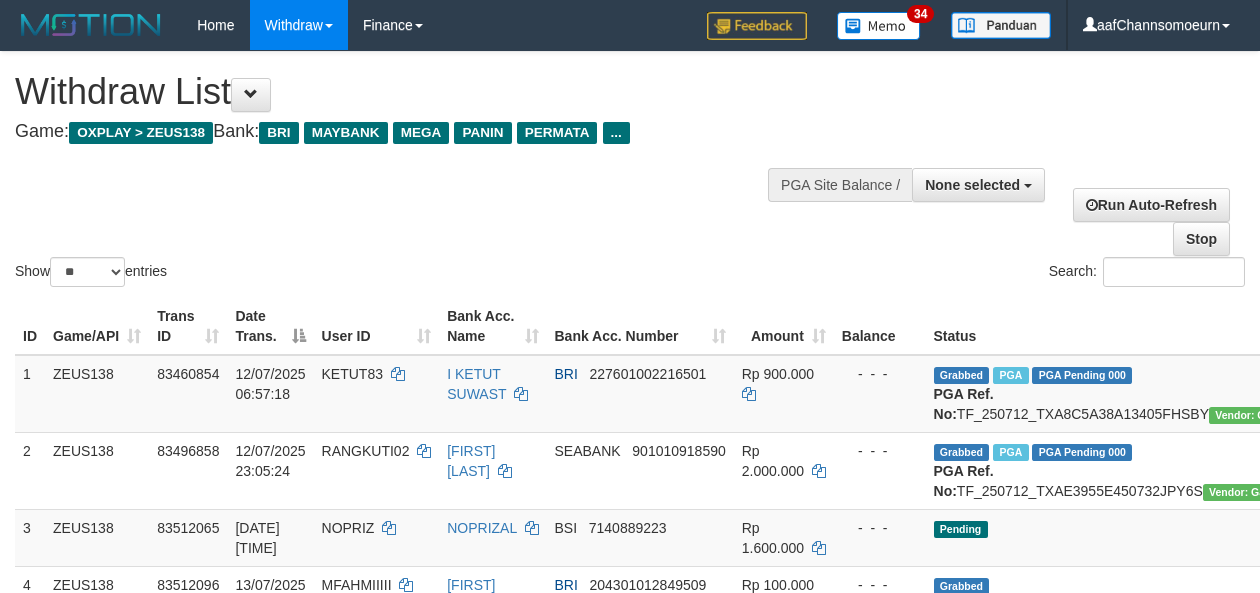 select 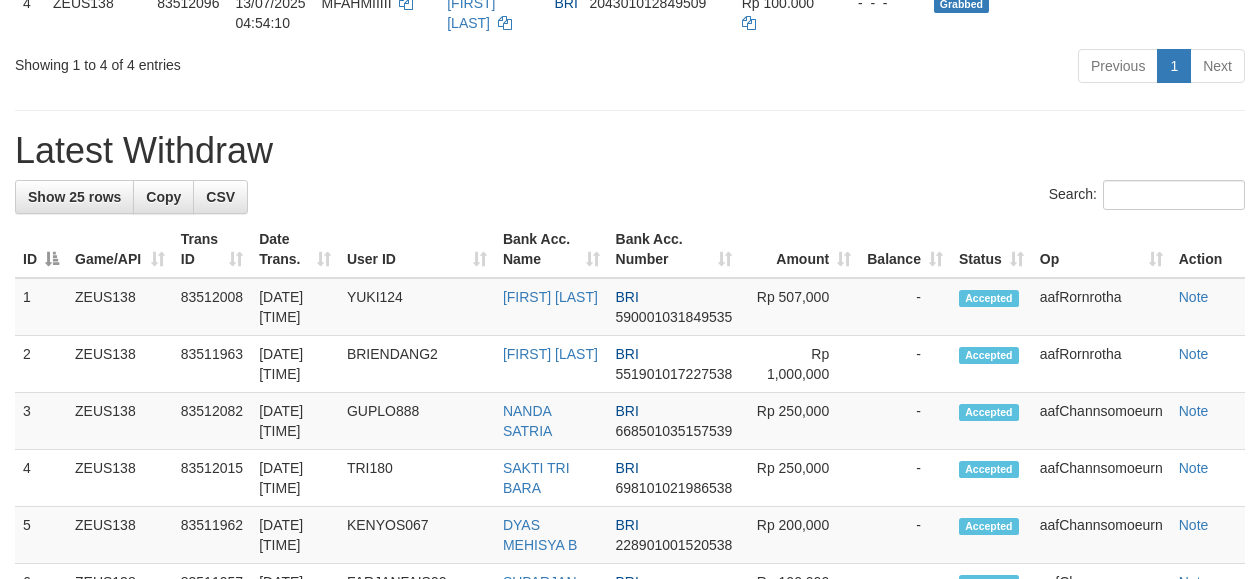 scroll, scrollTop: 528, scrollLeft: 0, axis: vertical 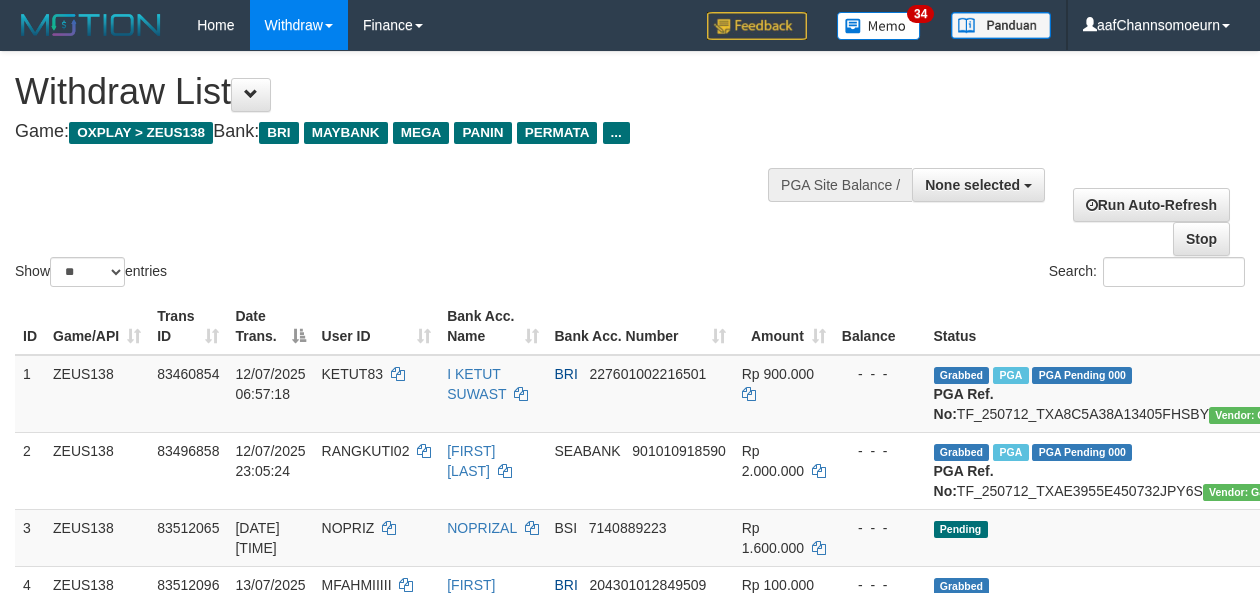 select 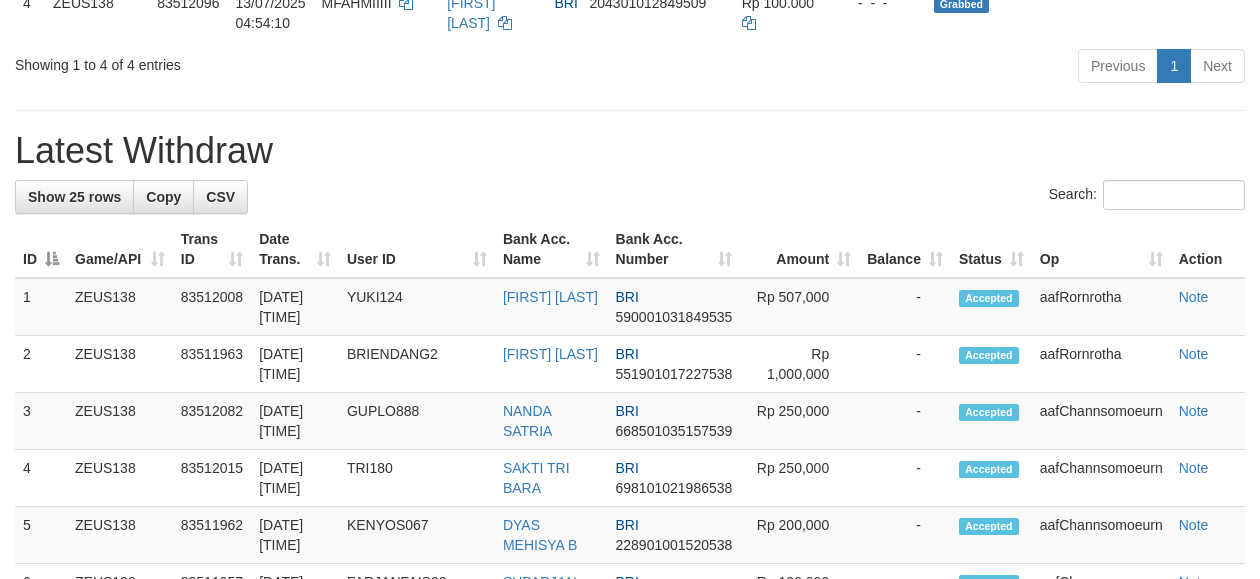 scroll, scrollTop: 528, scrollLeft: 0, axis: vertical 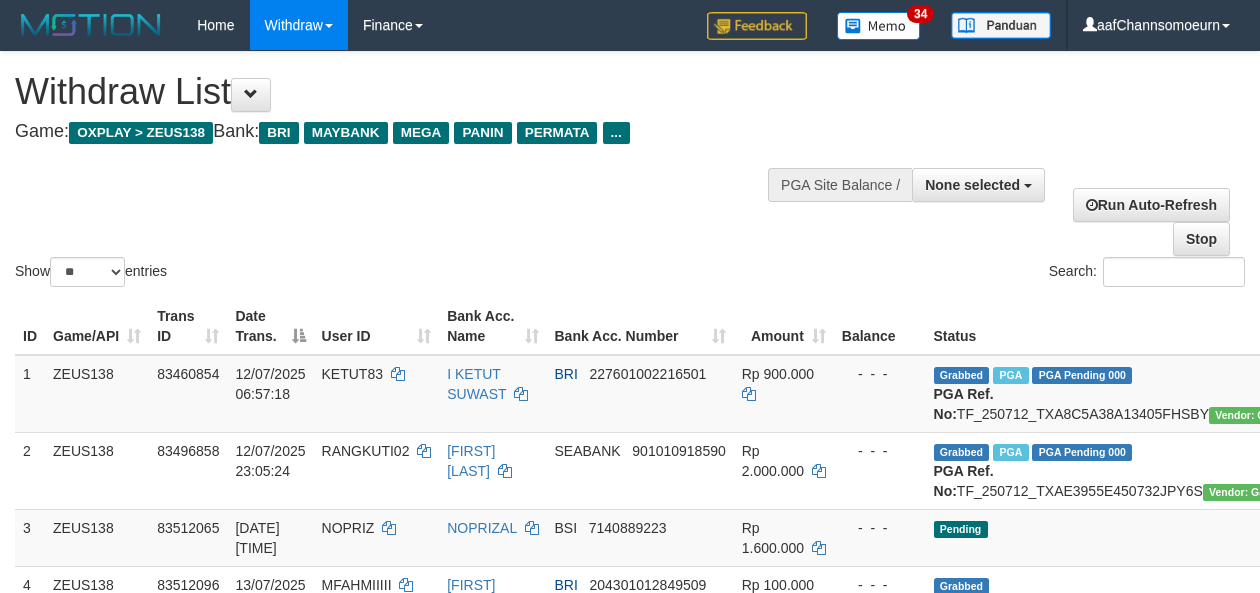 select 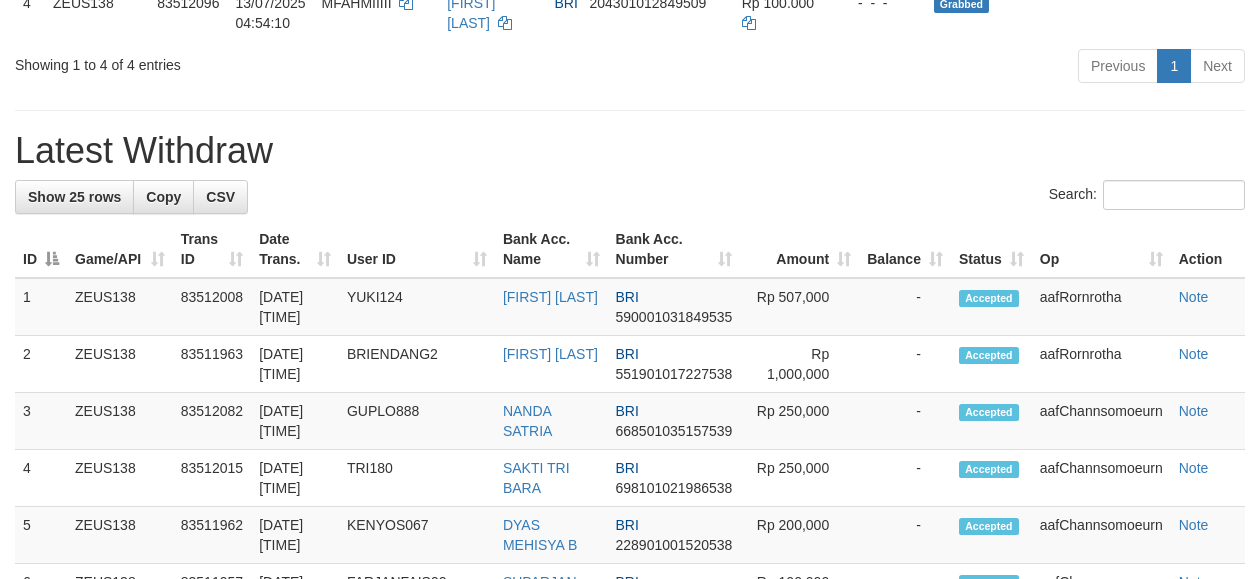 scroll, scrollTop: 528, scrollLeft: 0, axis: vertical 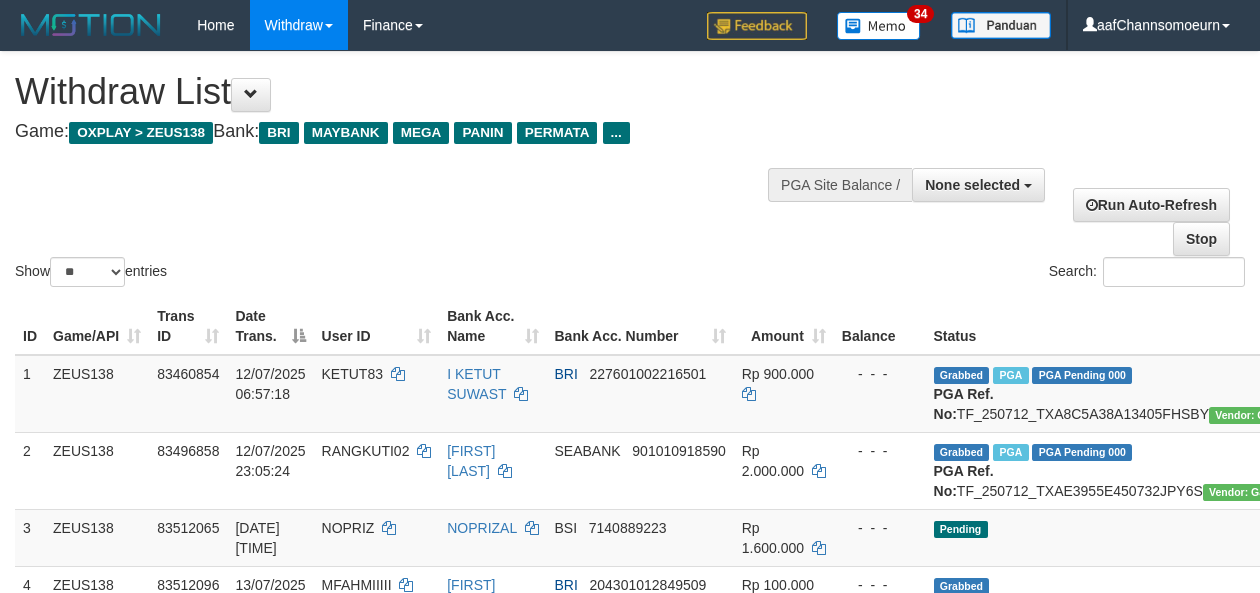 select 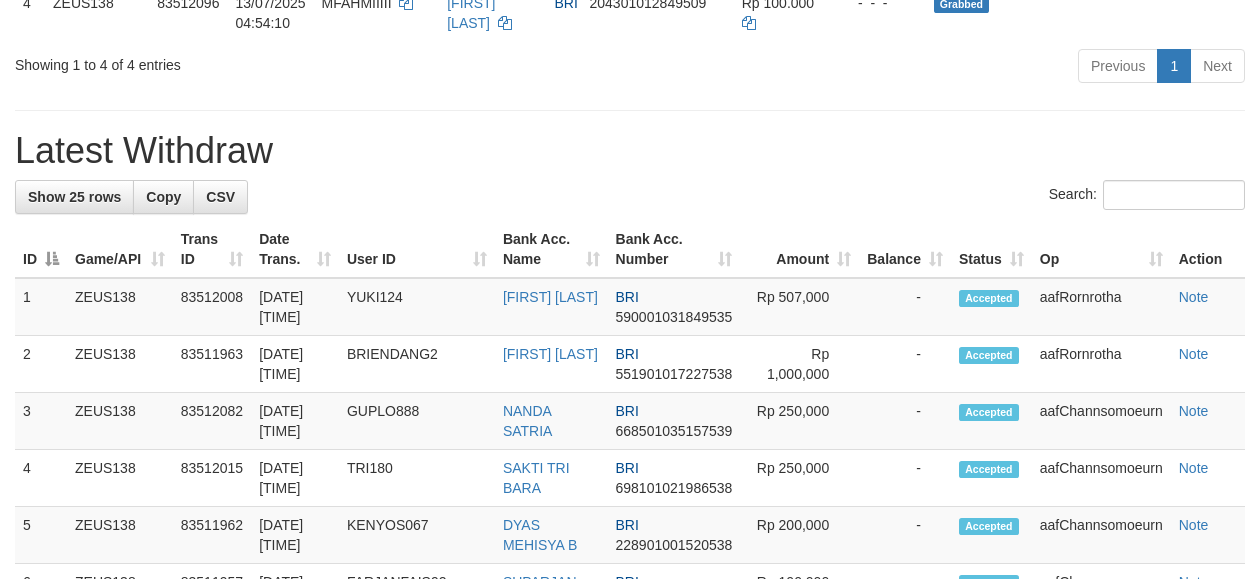 scroll, scrollTop: 528, scrollLeft: 0, axis: vertical 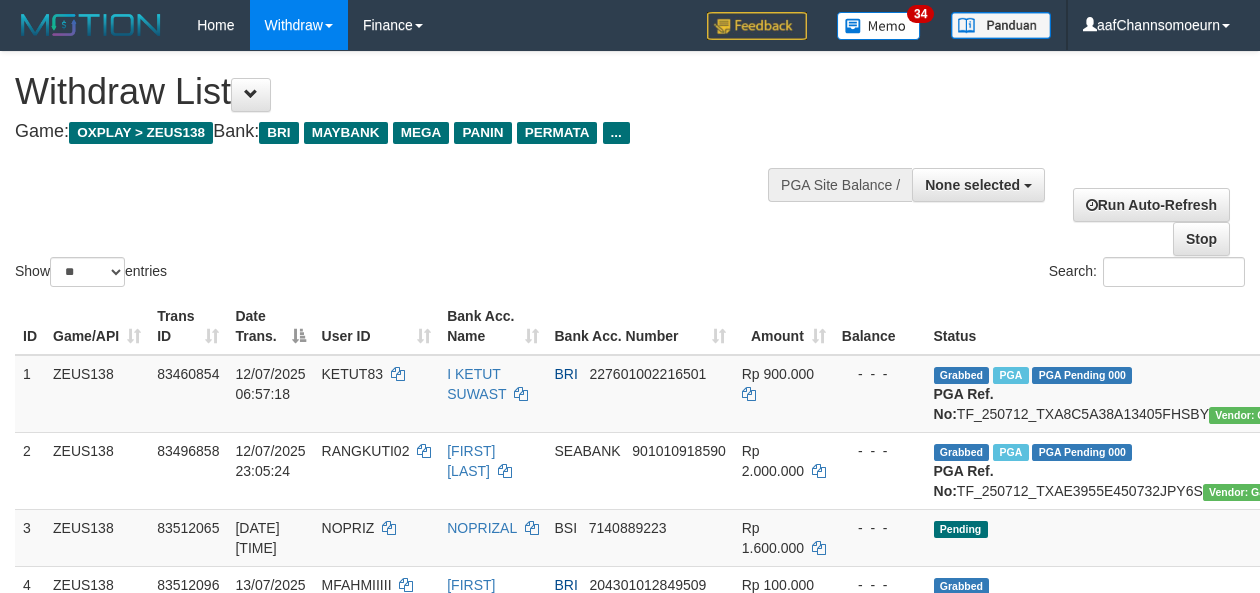 select 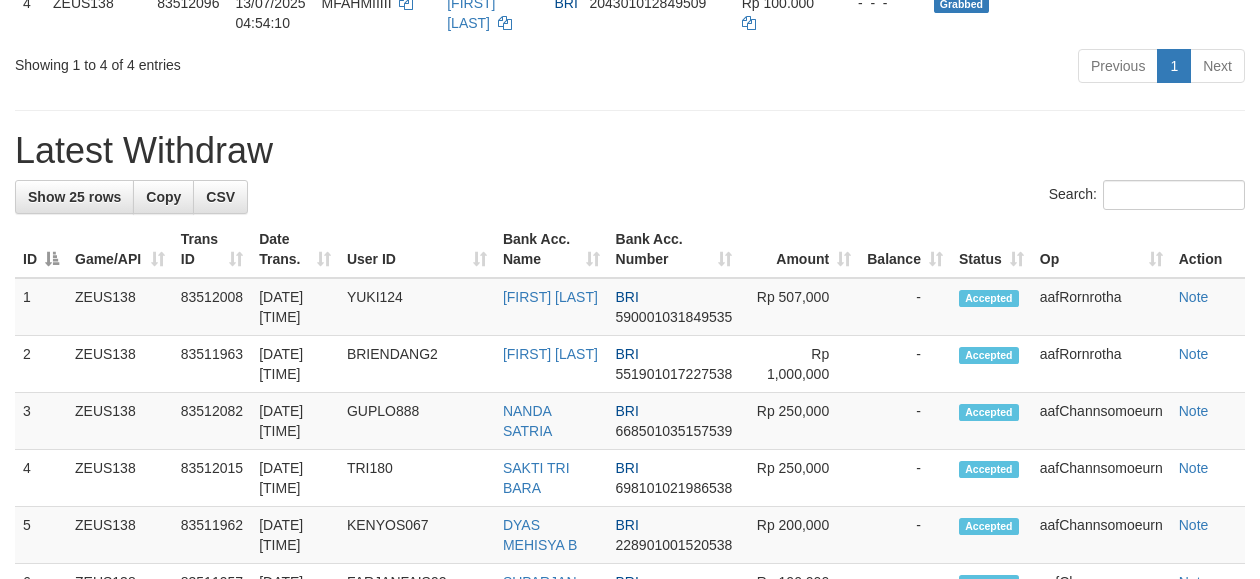 scroll, scrollTop: 528, scrollLeft: 0, axis: vertical 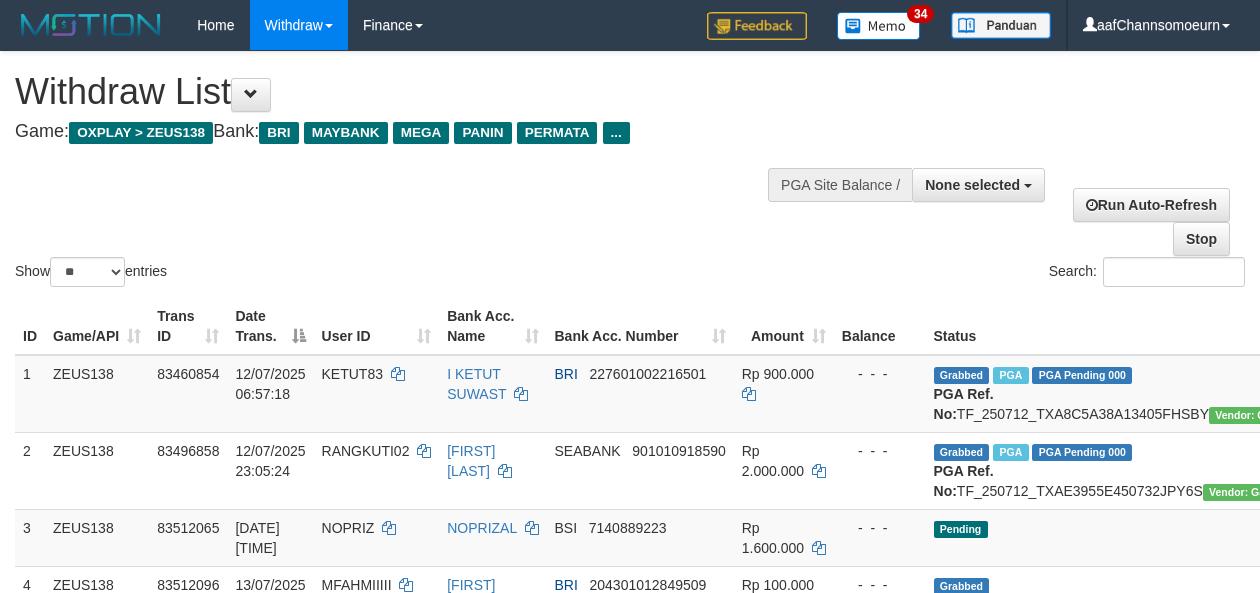 select 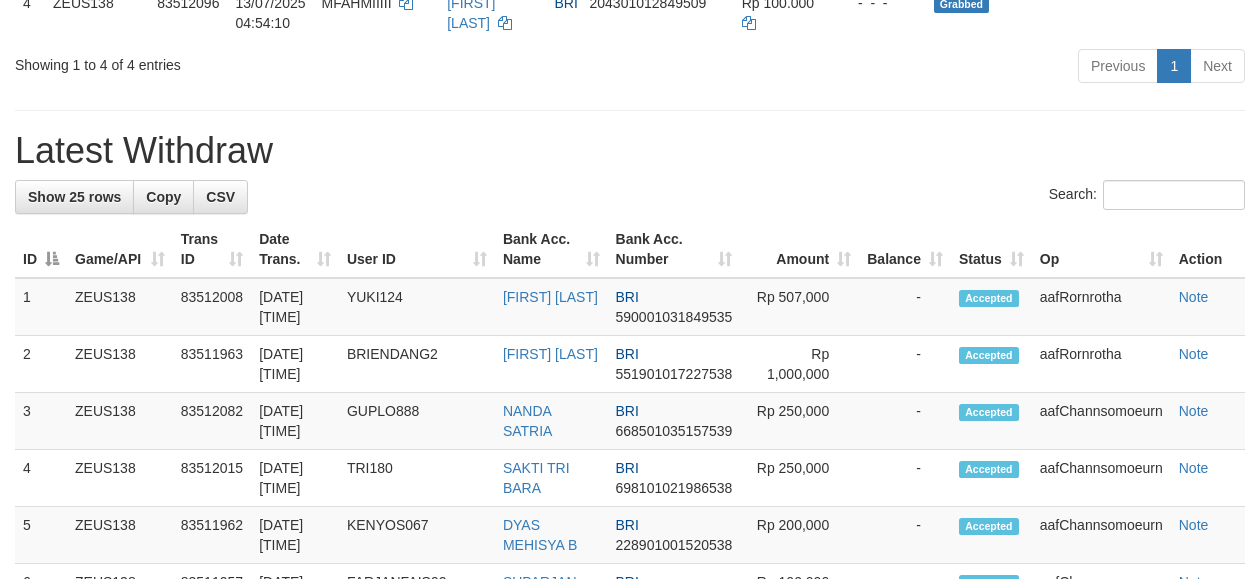 scroll, scrollTop: 528, scrollLeft: 0, axis: vertical 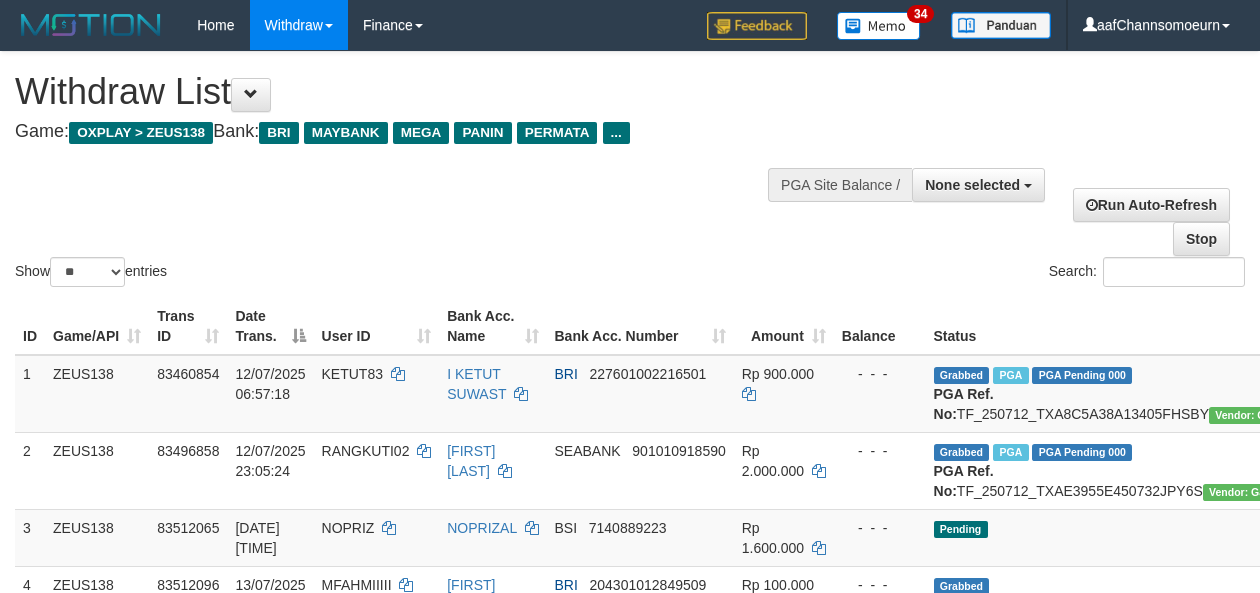 select 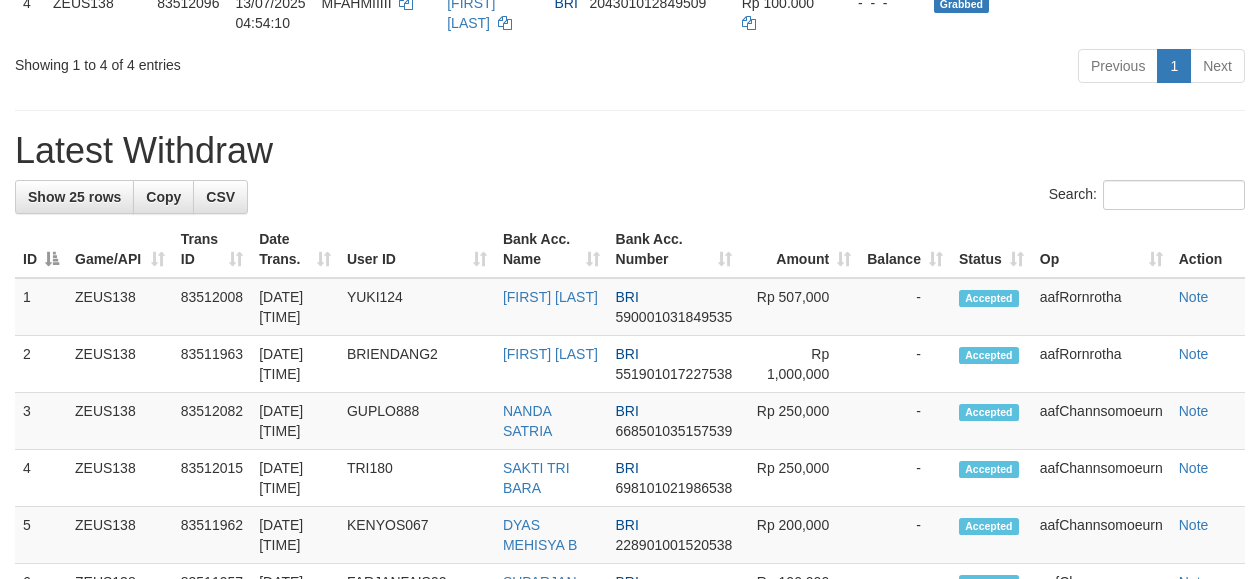 scroll, scrollTop: 528, scrollLeft: 0, axis: vertical 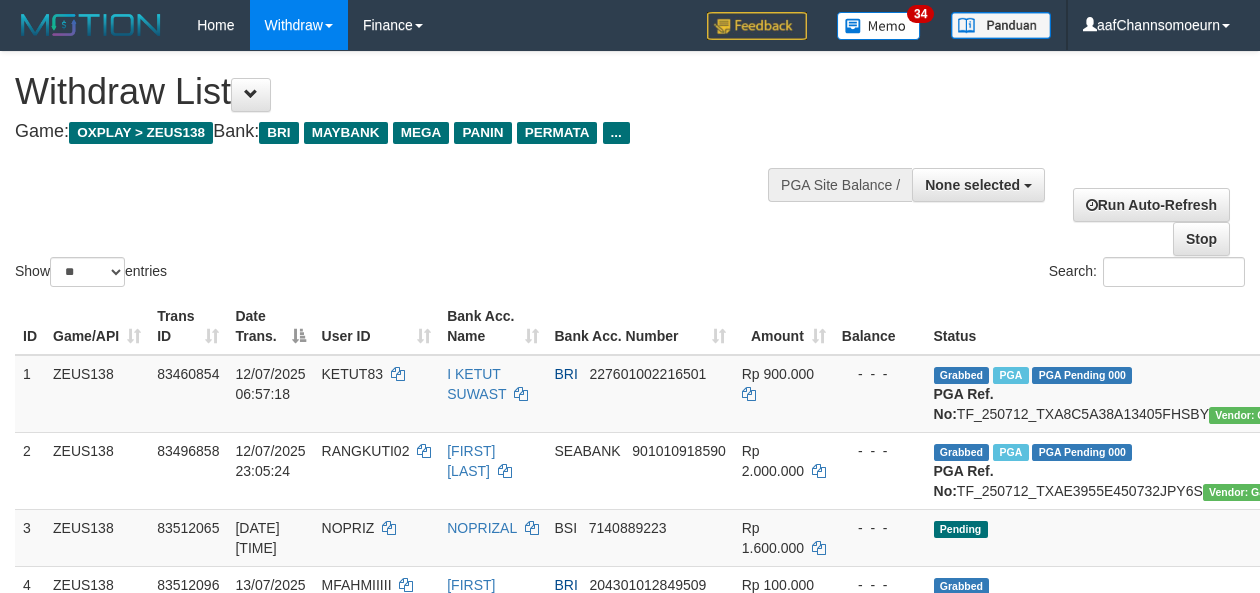select 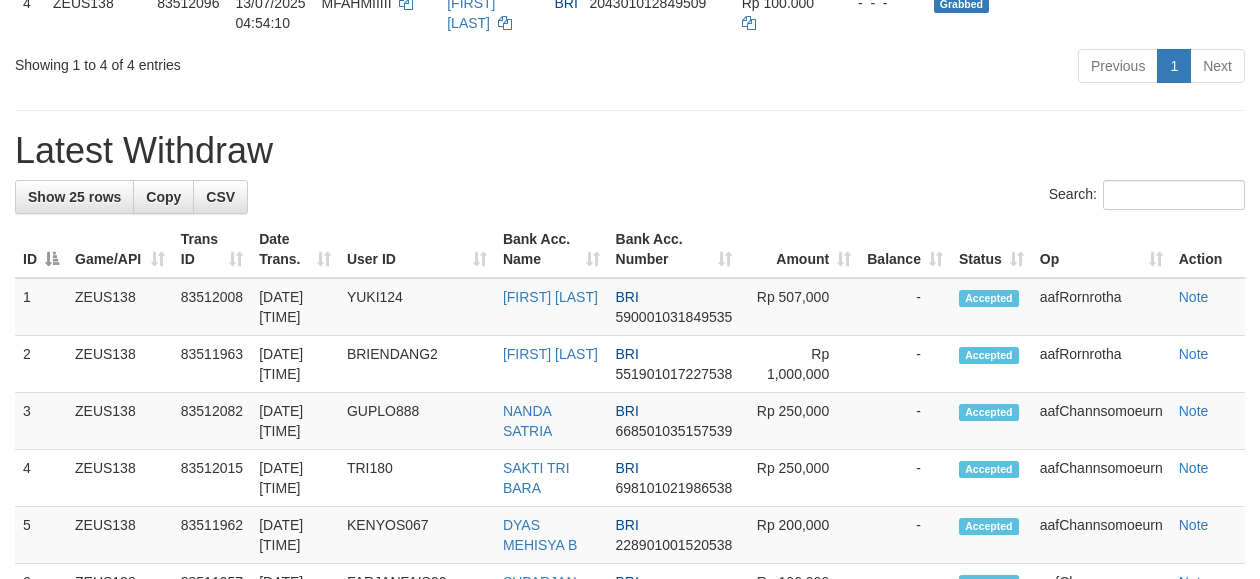 click on "Show 25 rows Copy CSV Search:
ID Game/API Trans ID Date Trans. User ID Bank Acc. Name Bank Acc. Number Amount Balance Status Op Action
1
ZEUS138" at bounding box center [630, 1008] 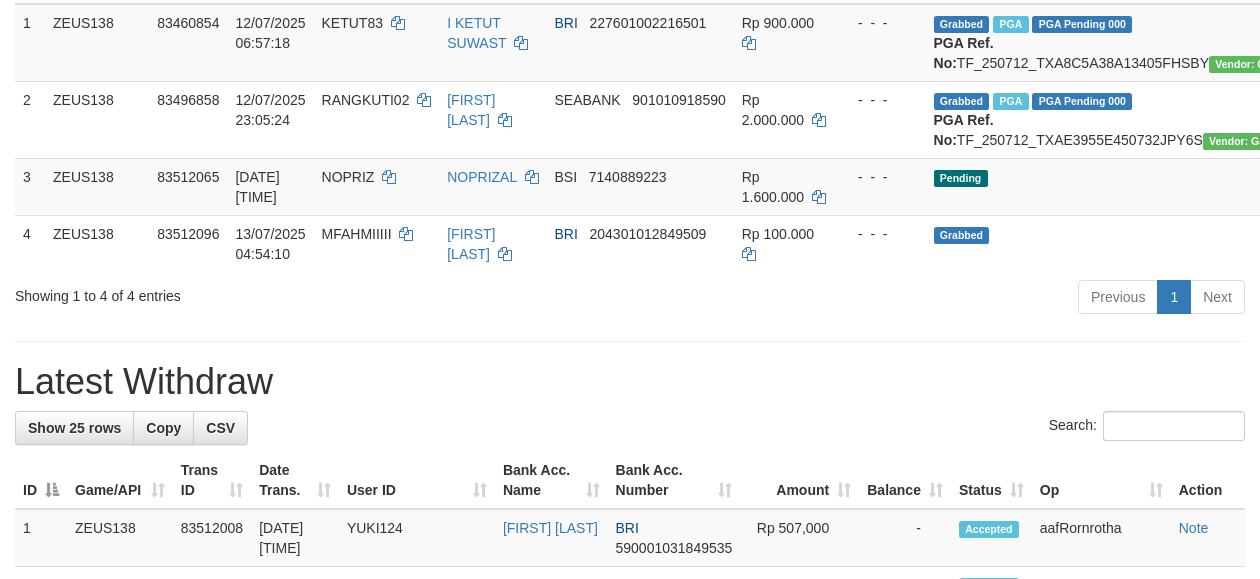 scroll, scrollTop: 342, scrollLeft: 0, axis: vertical 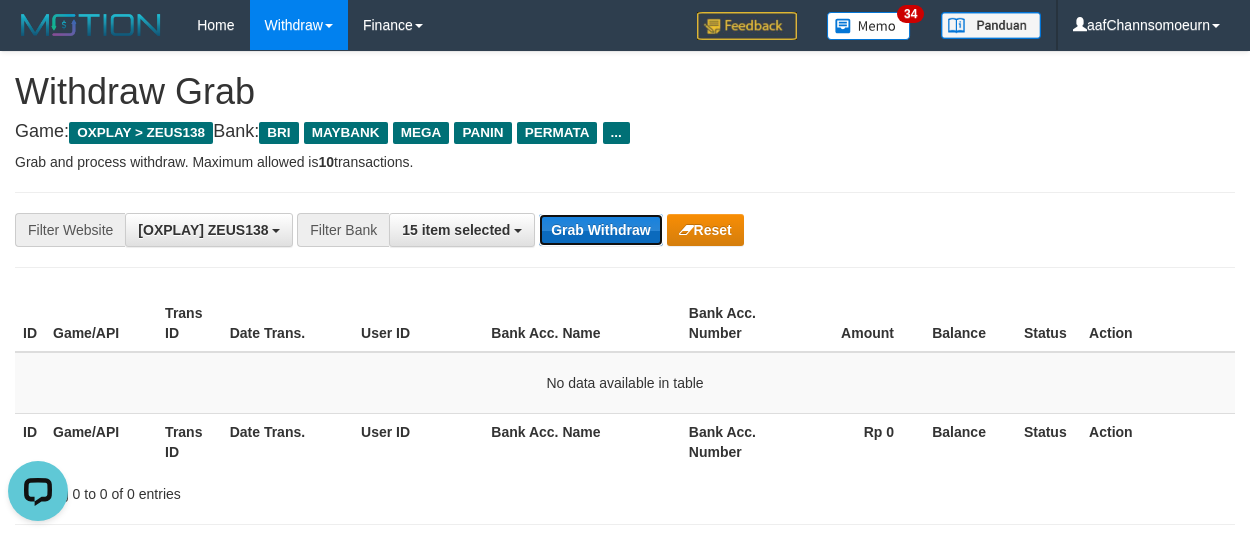 click on "Grab Withdraw" at bounding box center [600, 230] 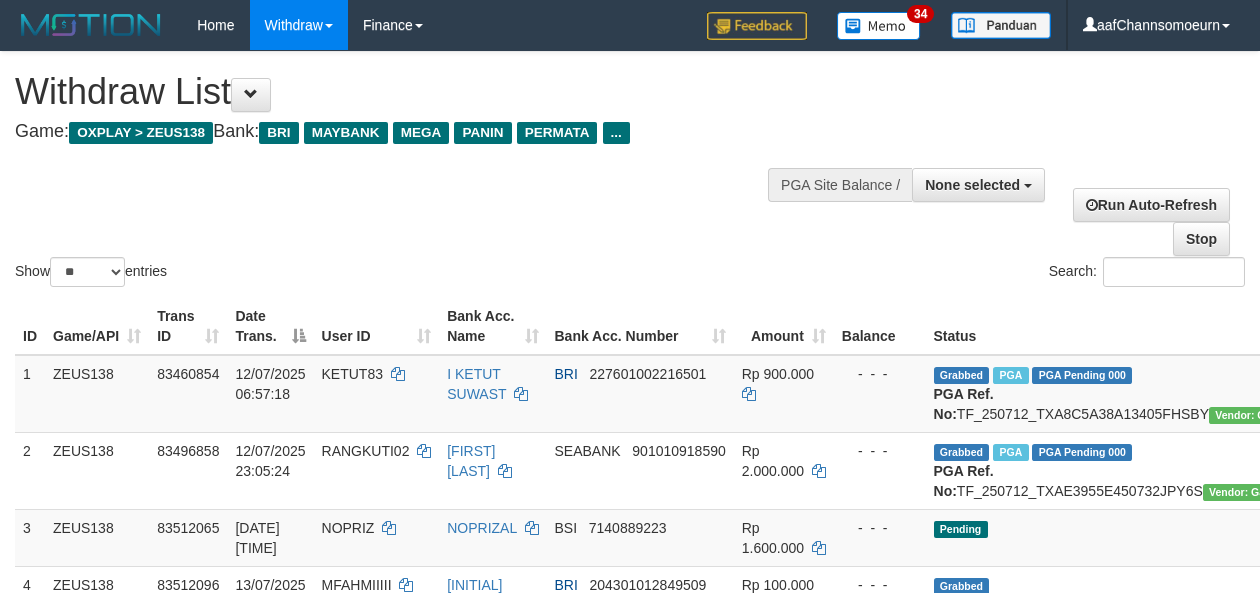 select 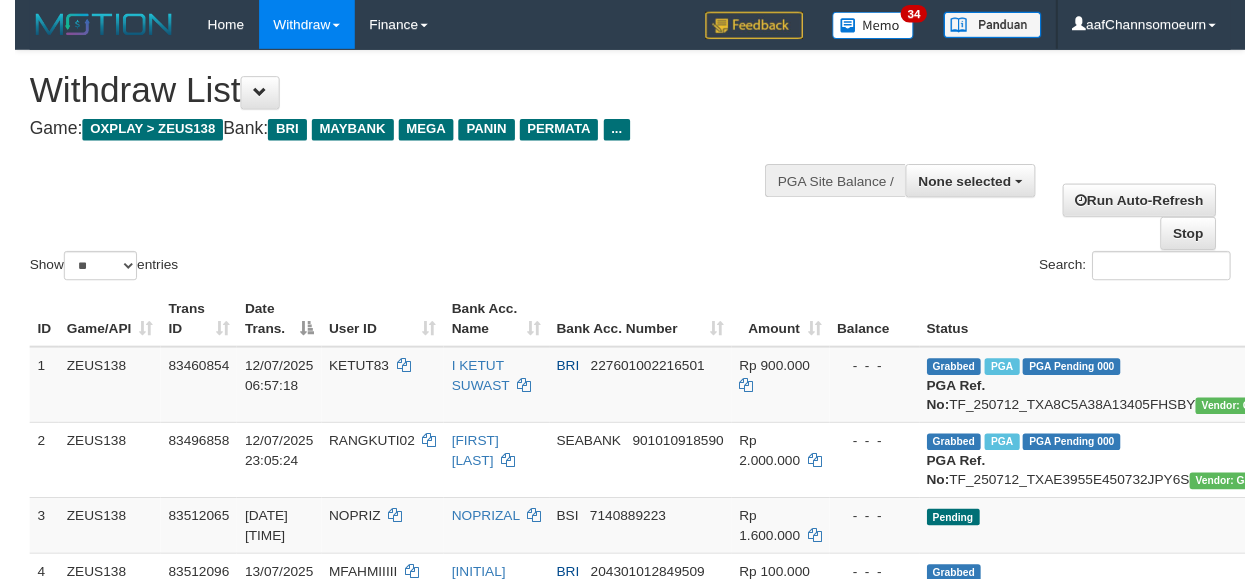 scroll, scrollTop: 301, scrollLeft: 0, axis: vertical 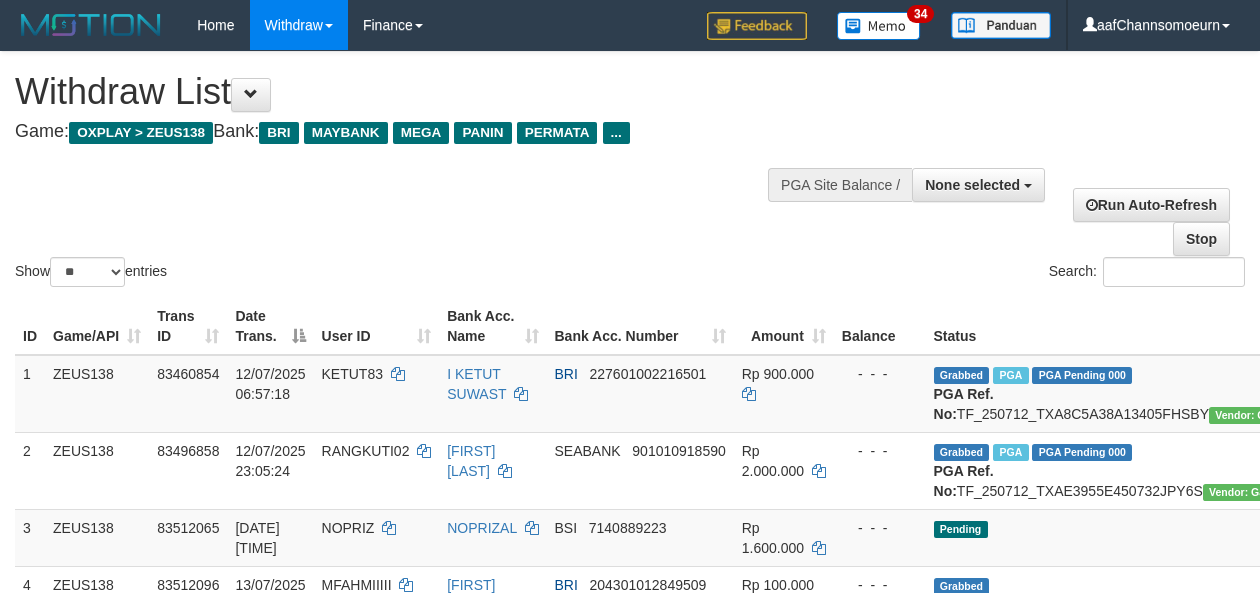 select 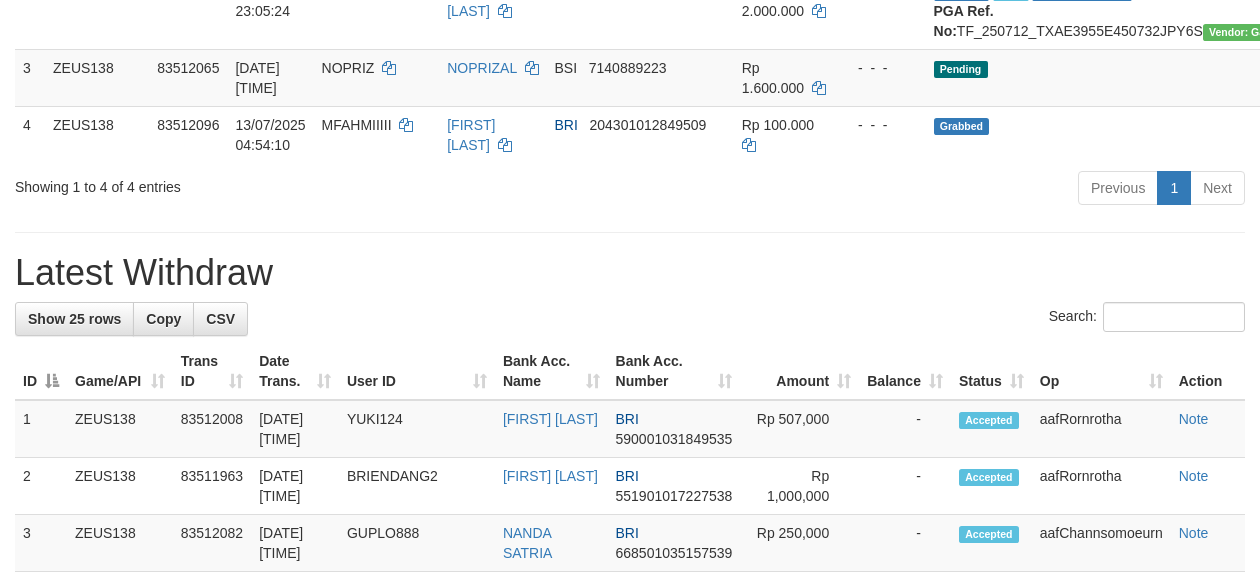 scroll, scrollTop: 301, scrollLeft: 0, axis: vertical 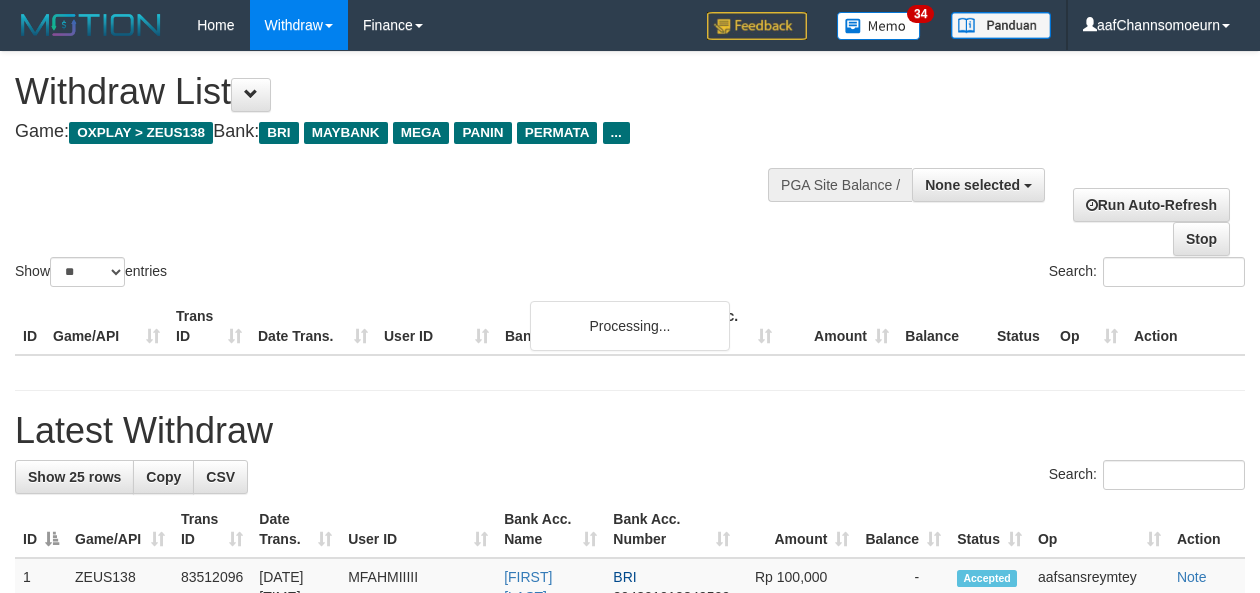 select 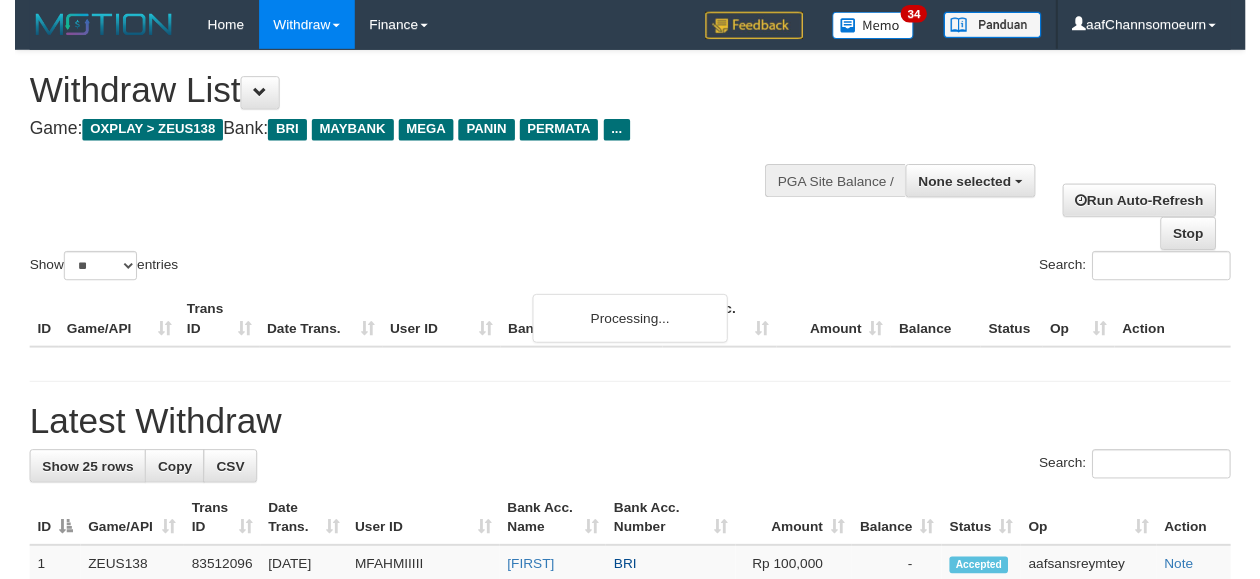 scroll, scrollTop: 230, scrollLeft: 0, axis: vertical 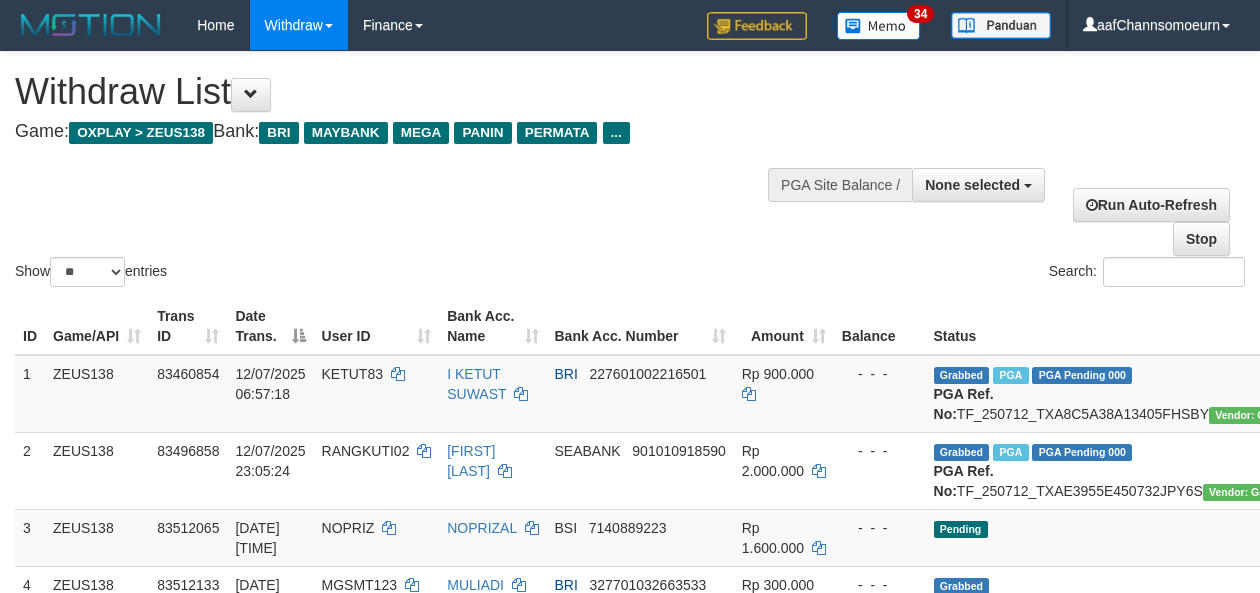 select 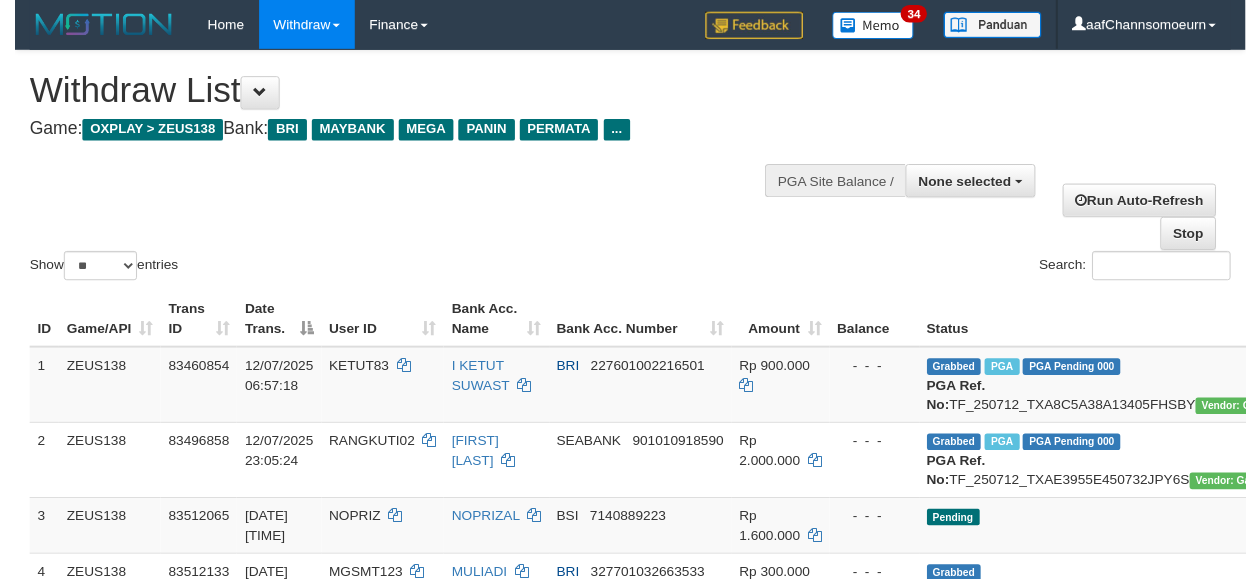 scroll, scrollTop: 334, scrollLeft: 0, axis: vertical 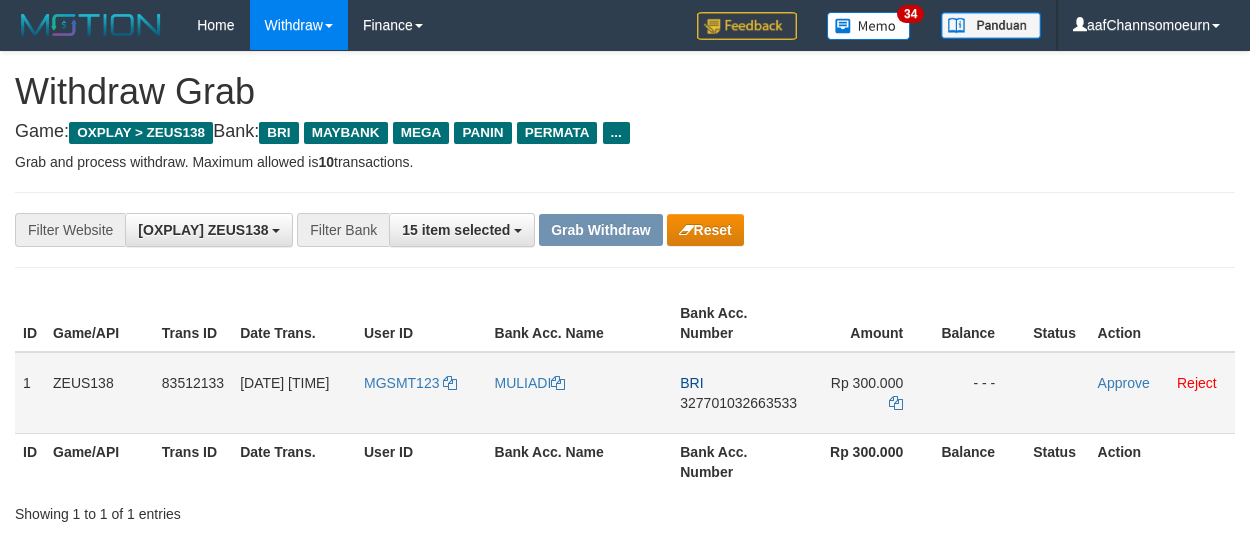click on "MGSMT123" at bounding box center (421, 393) 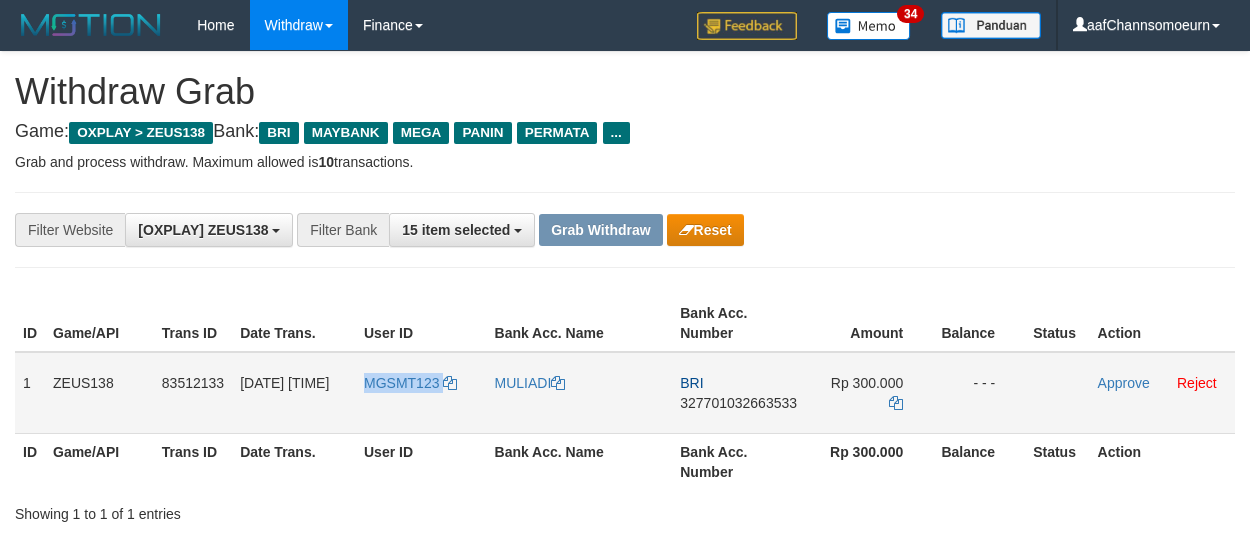 click on "MGSMT123" at bounding box center [421, 393] 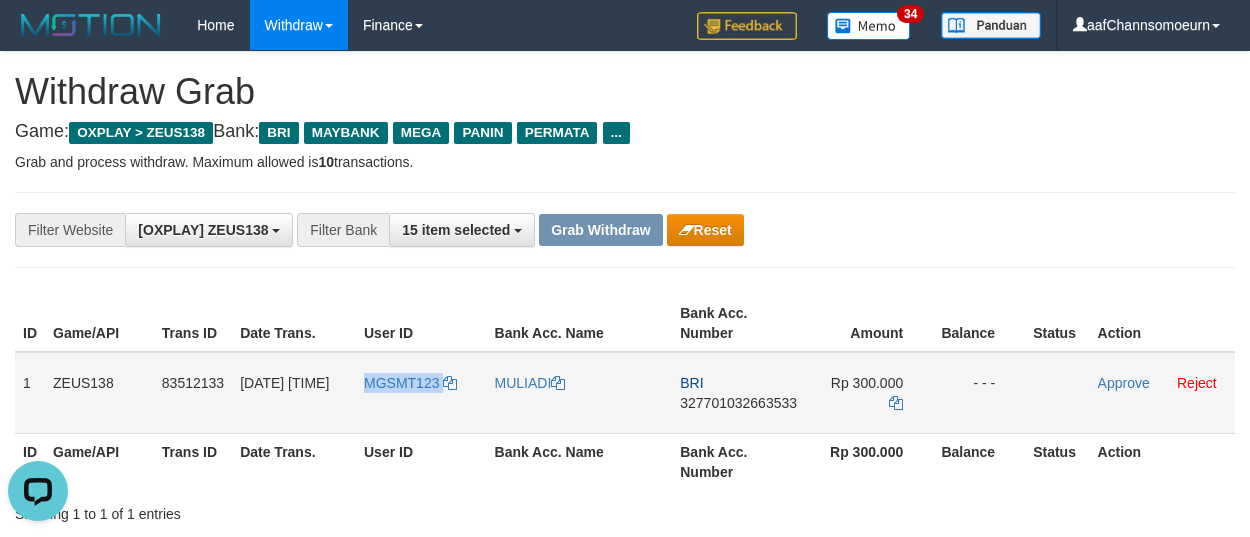 scroll, scrollTop: 0, scrollLeft: 0, axis: both 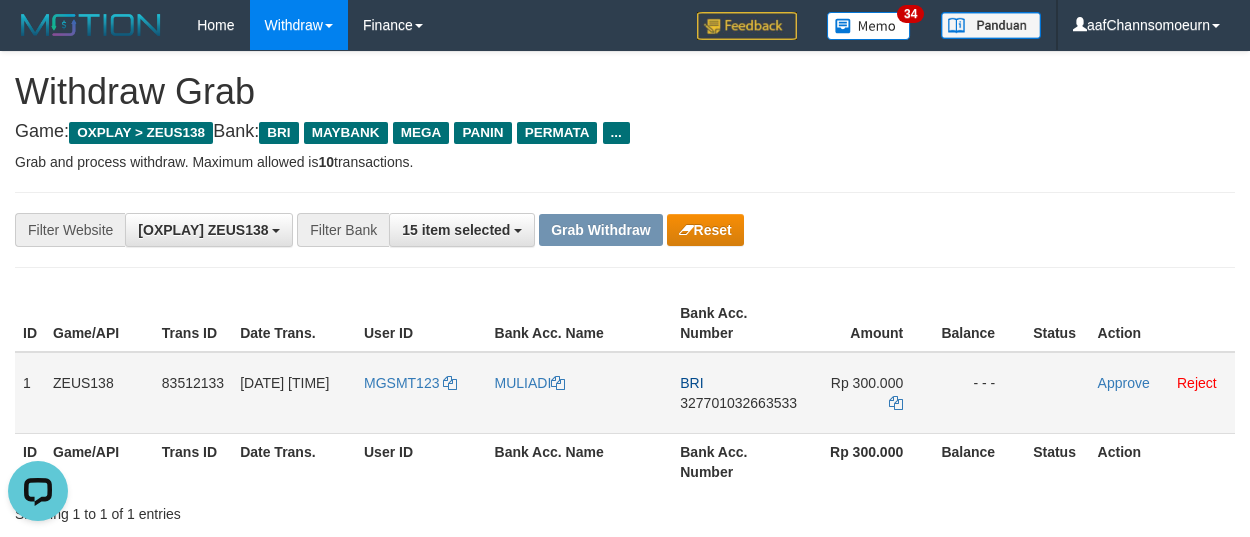 click on "MGSMT123" at bounding box center [421, 393] 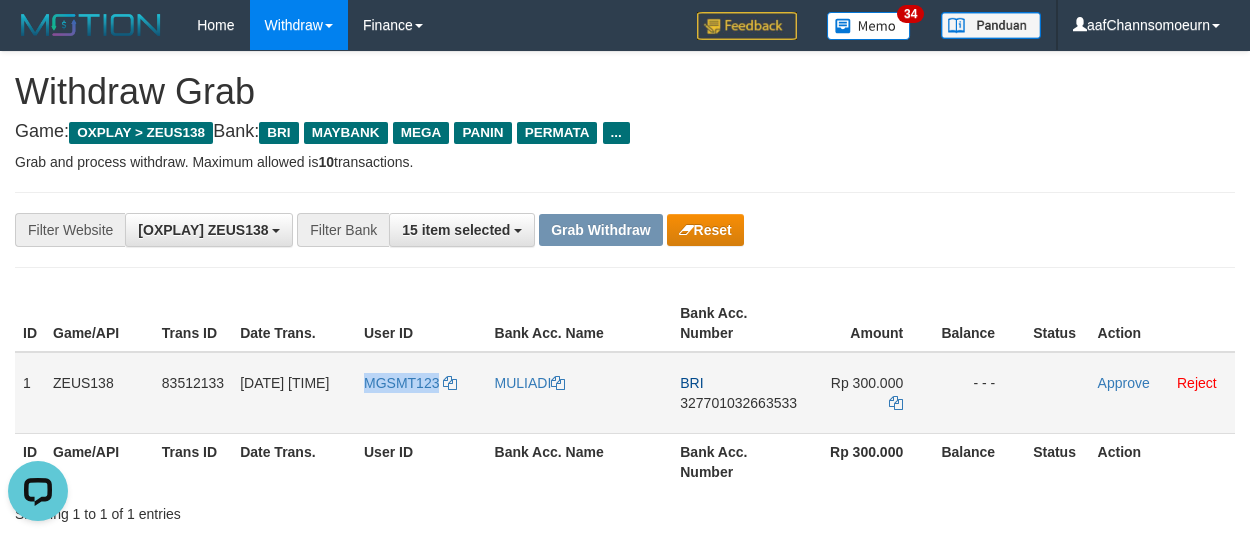 click on "MGSMT123" at bounding box center (421, 393) 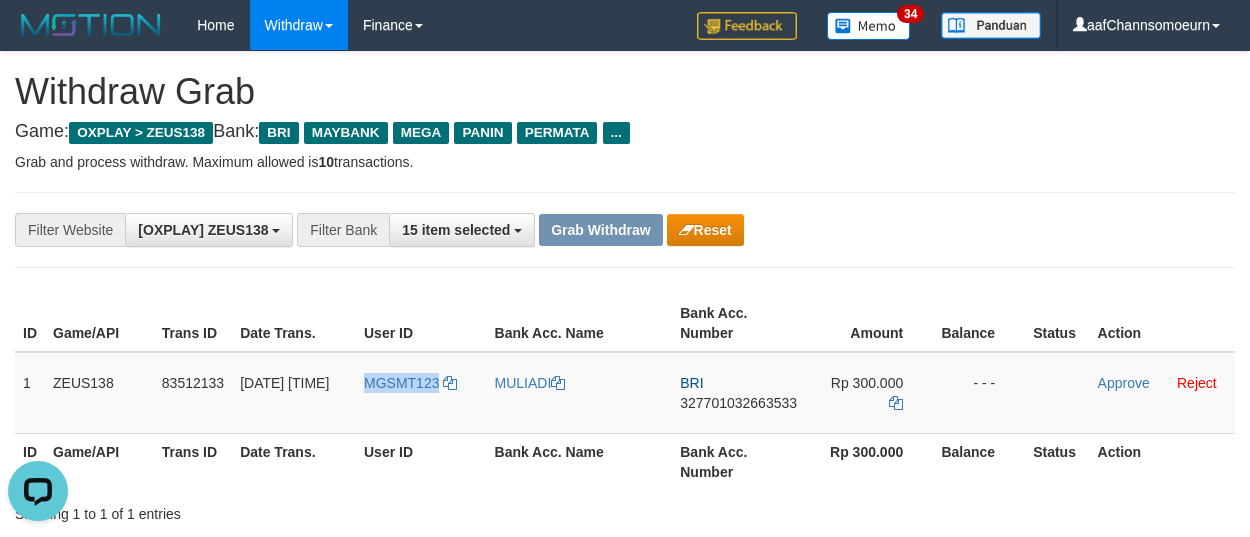 copy on "MGSMT123" 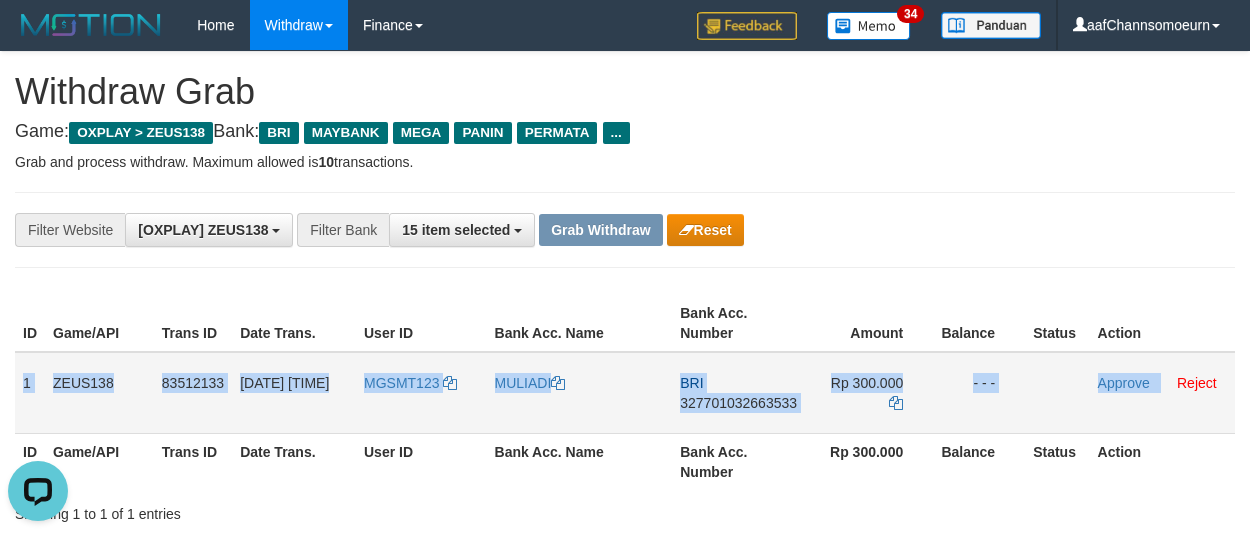 drag, startPoint x: 22, startPoint y: 371, endPoint x: 1164, endPoint y: 392, distance: 1142.1931 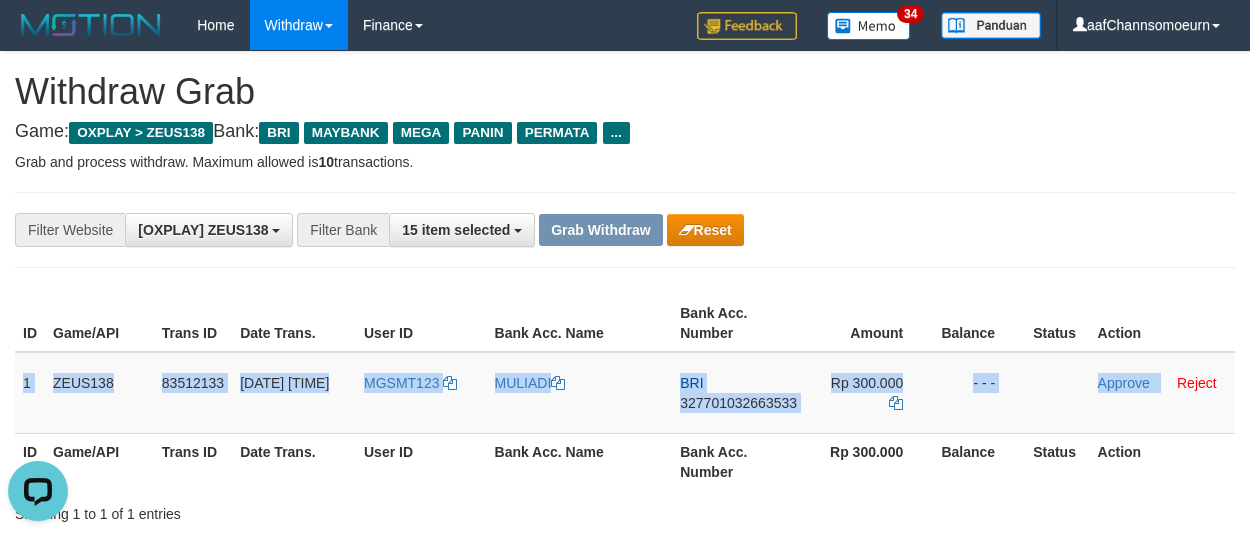 copy on "1
ZEUS138
83512133
13/07/2025 04:55:38
MGSMT123
MULIADI
BRI
327701032663533
Rp 300.000
- - -
Approve" 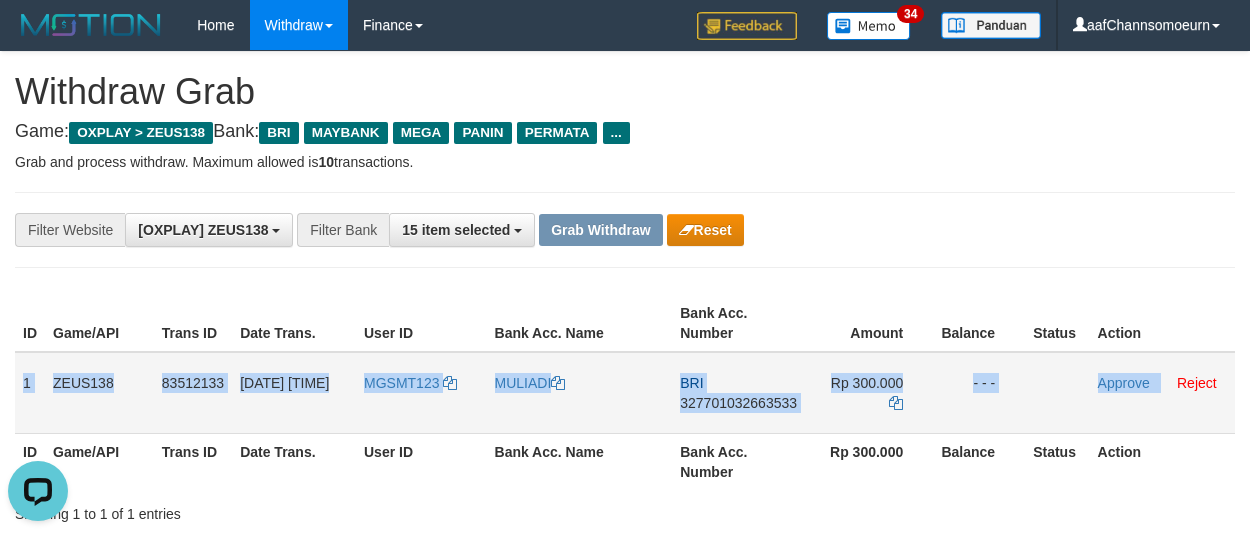 click on "327701032663533" at bounding box center (738, 403) 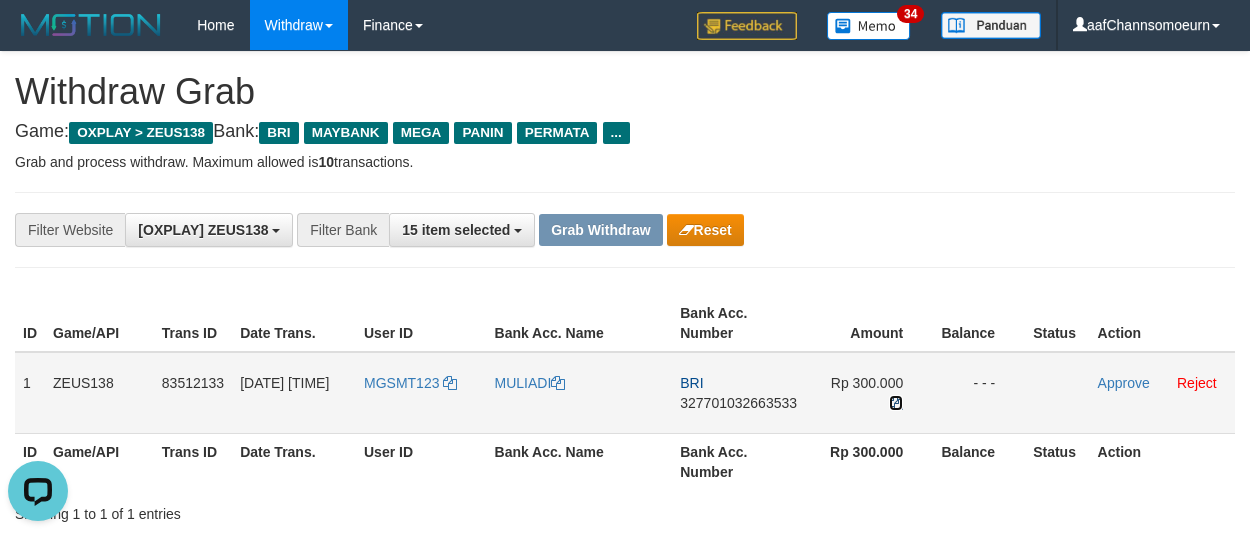 click at bounding box center (896, 403) 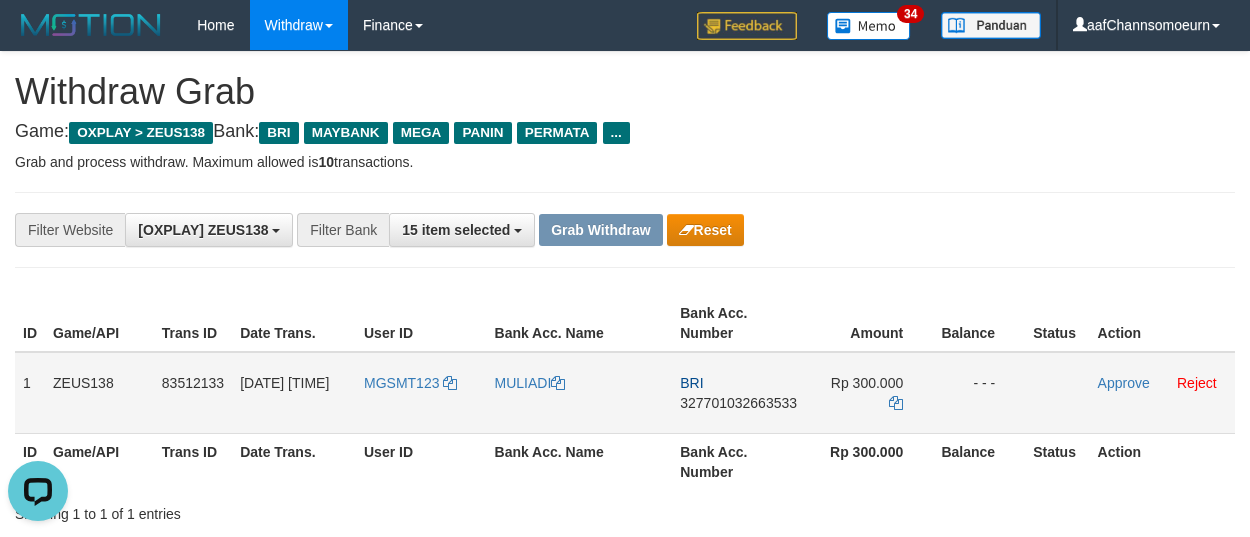 click on "Approve
Reject" at bounding box center [1162, 393] 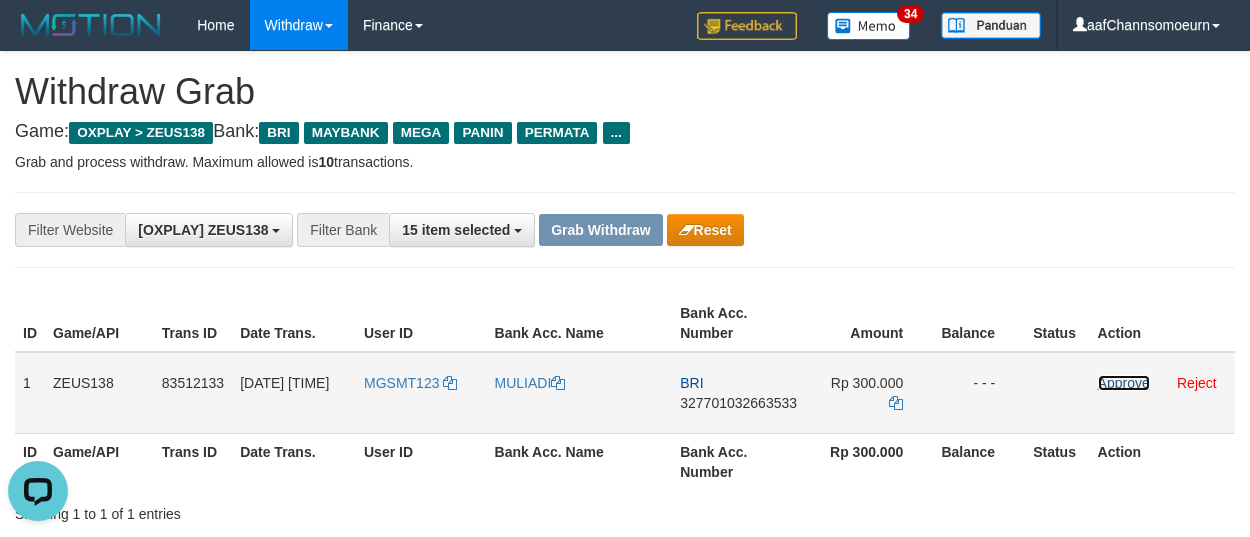click on "Approve" at bounding box center [1124, 383] 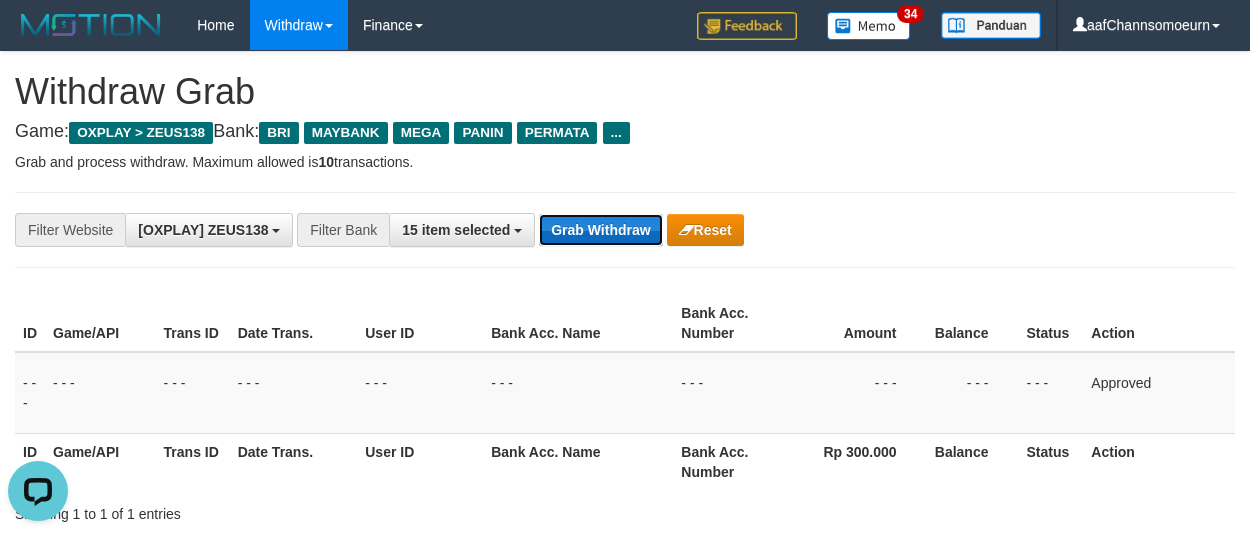 click on "Grab Withdraw" at bounding box center (600, 230) 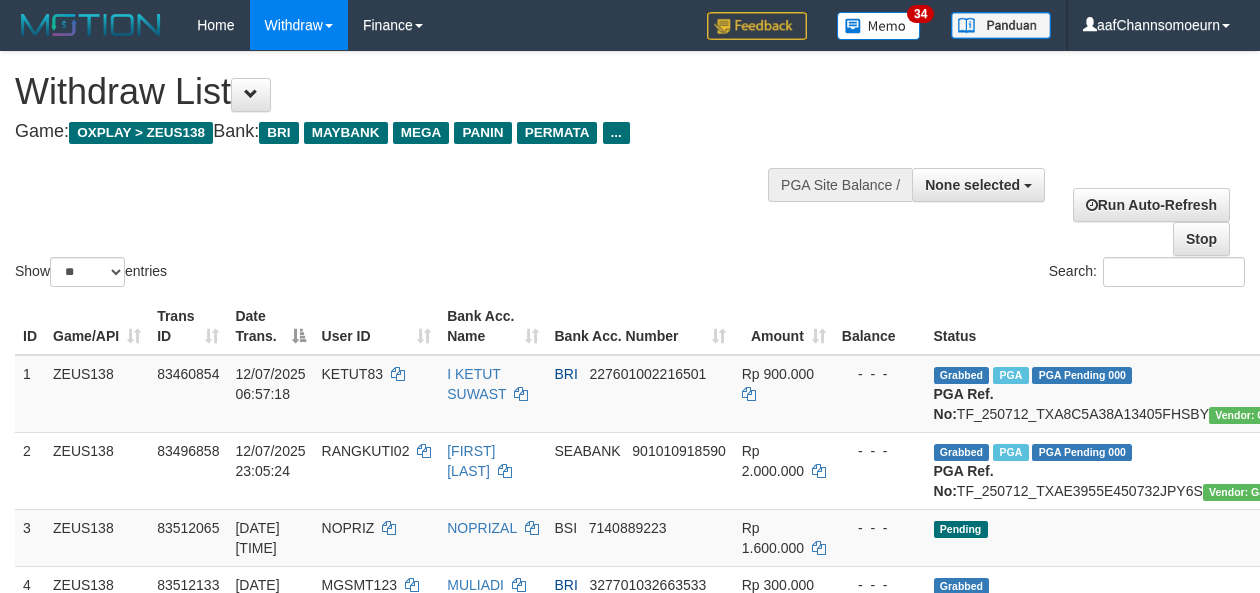 select 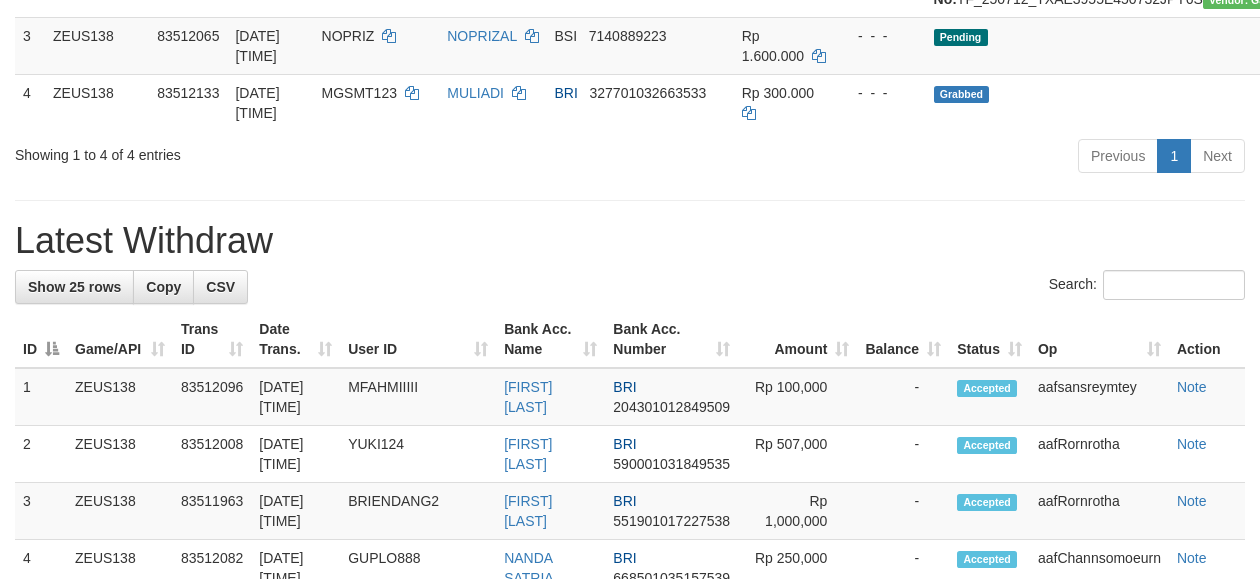 scroll, scrollTop: 334, scrollLeft: 0, axis: vertical 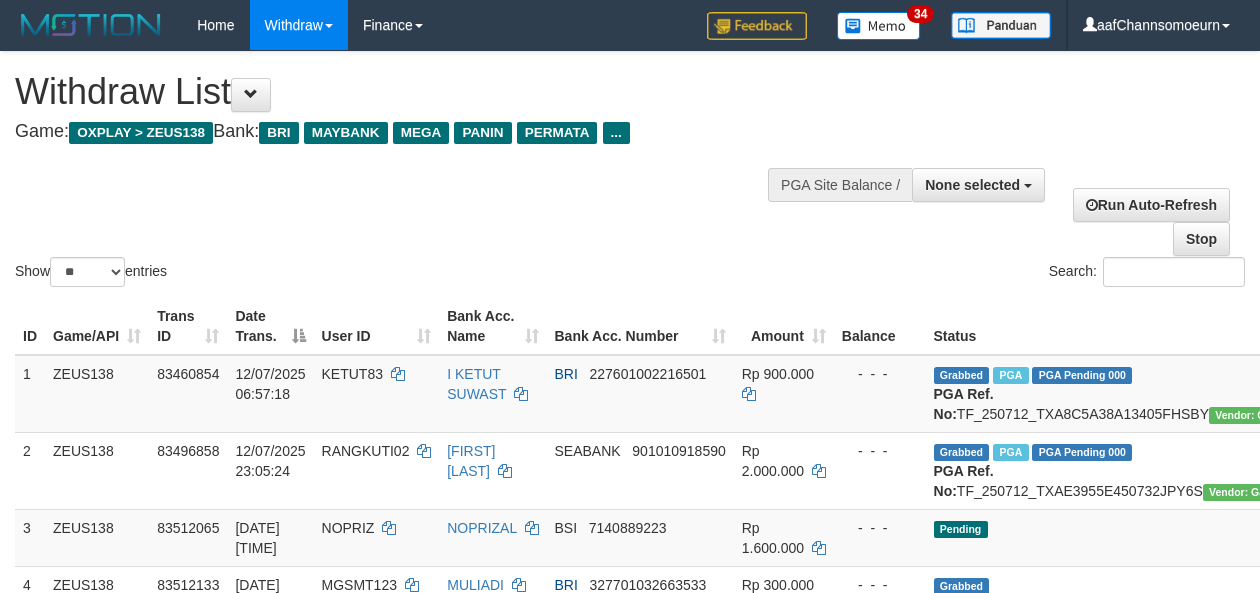 select 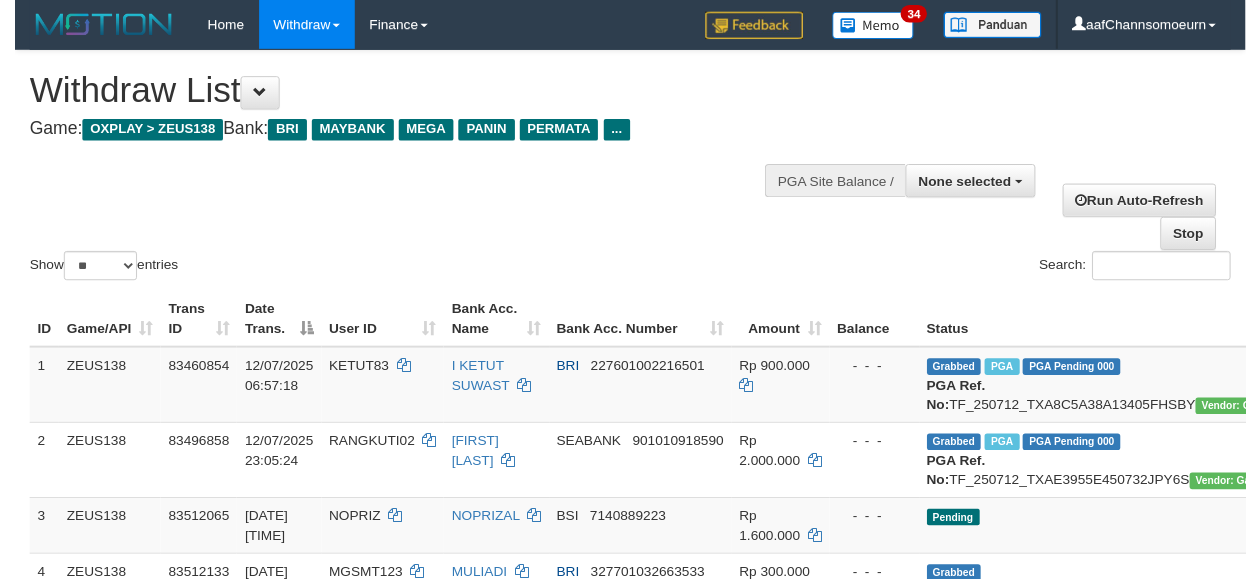 scroll, scrollTop: 263, scrollLeft: 0, axis: vertical 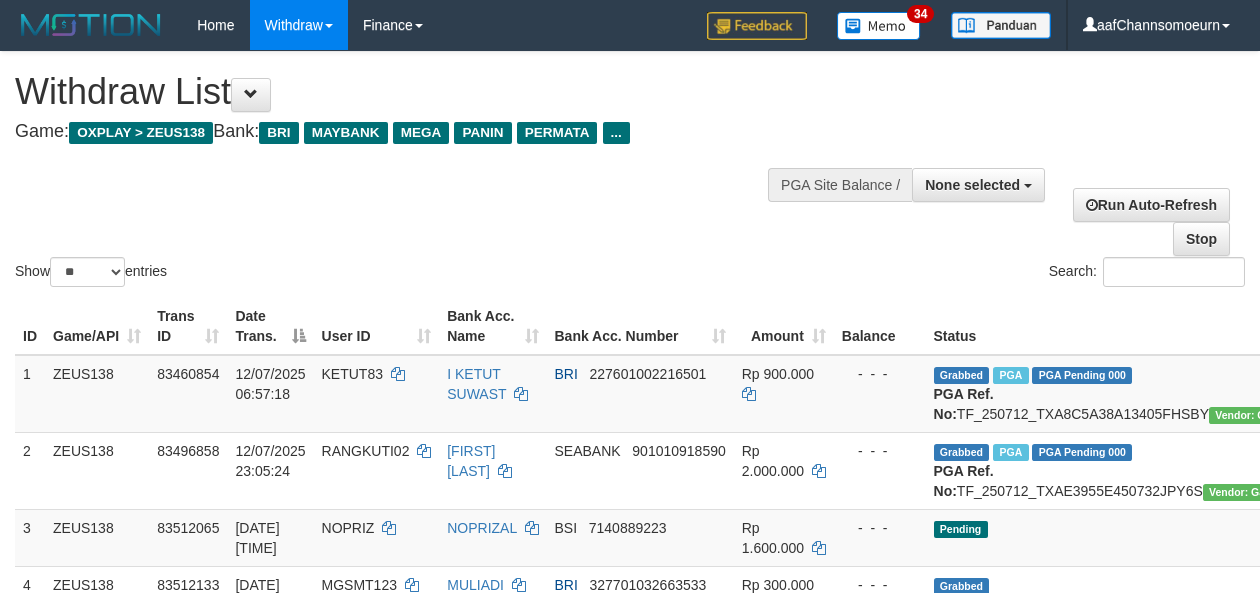select 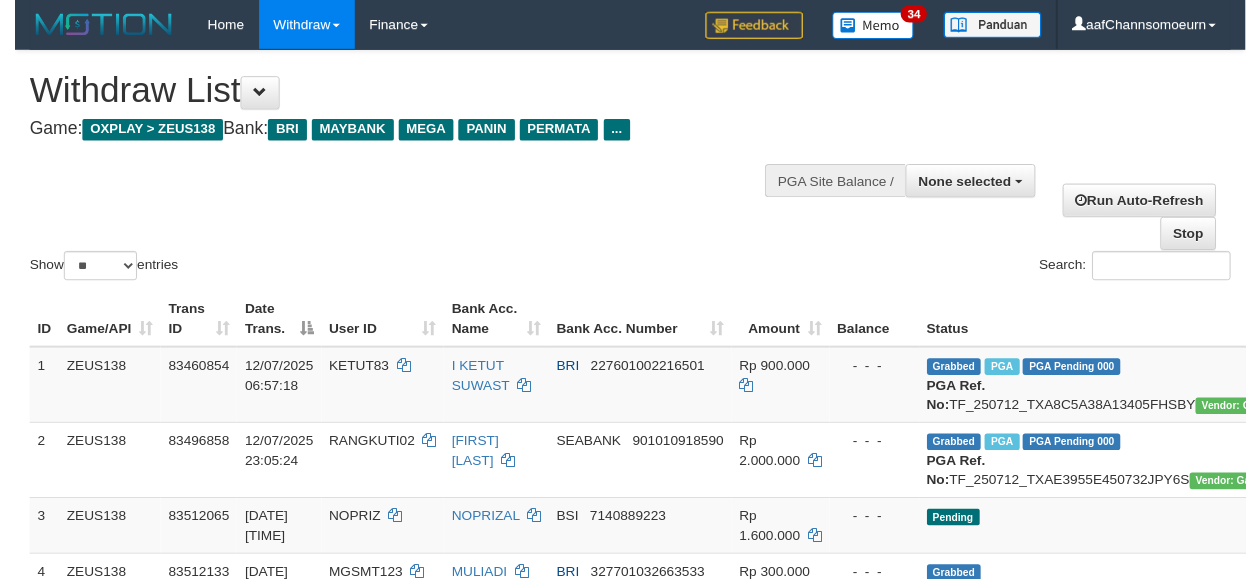 scroll, scrollTop: 764, scrollLeft: 0, axis: vertical 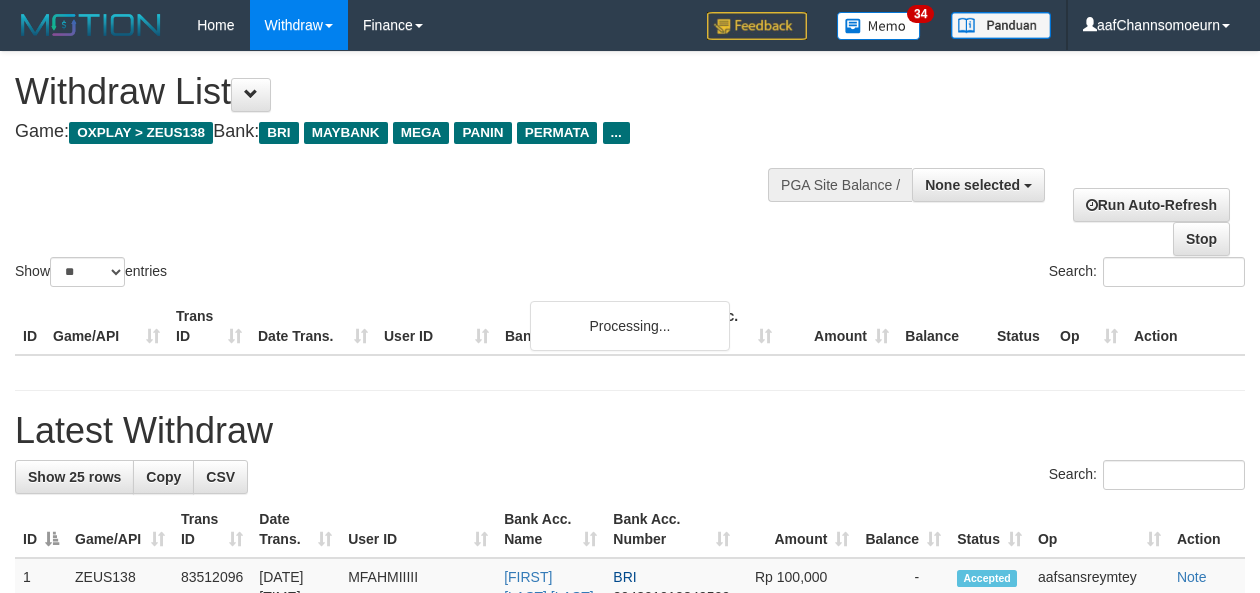 select 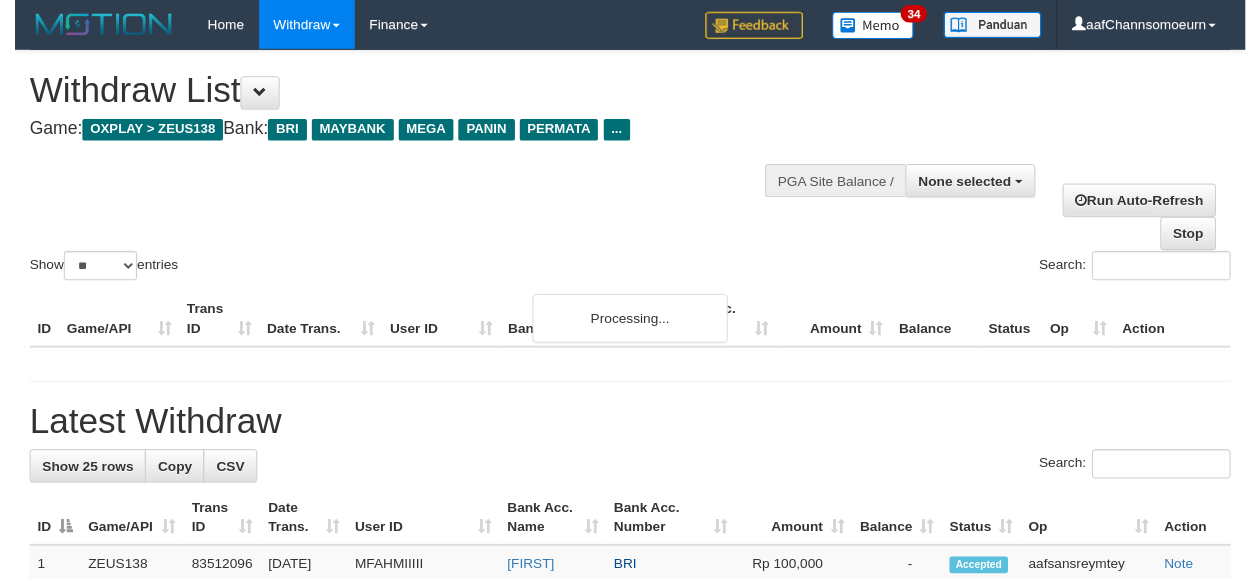 scroll, scrollTop: 270, scrollLeft: 0, axis: vertical 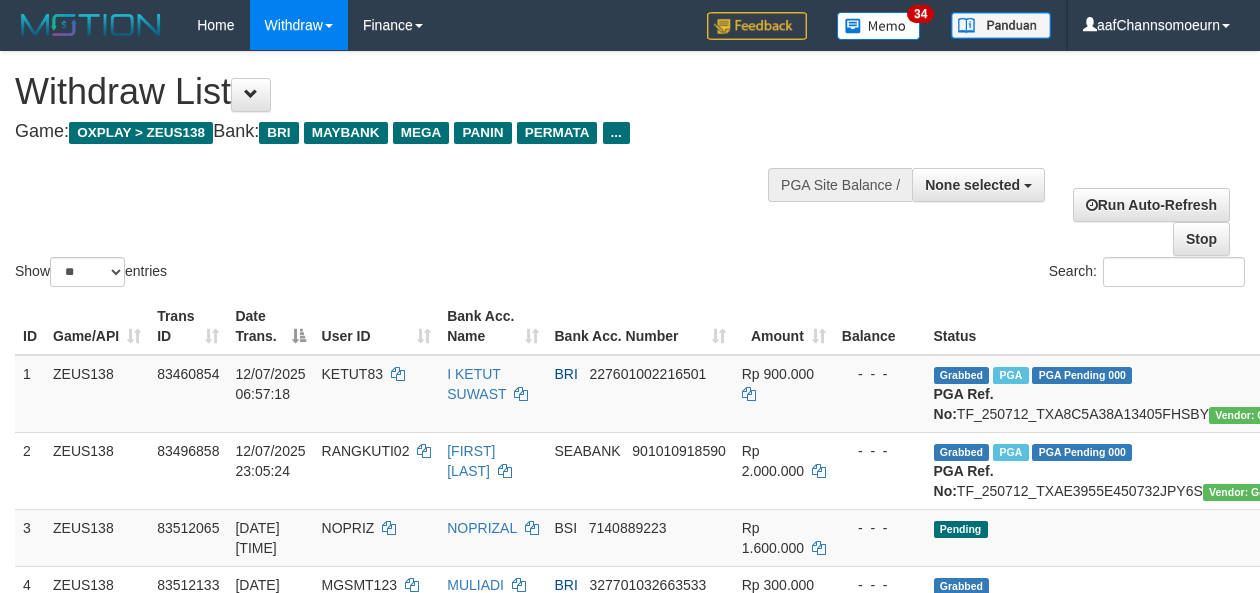select 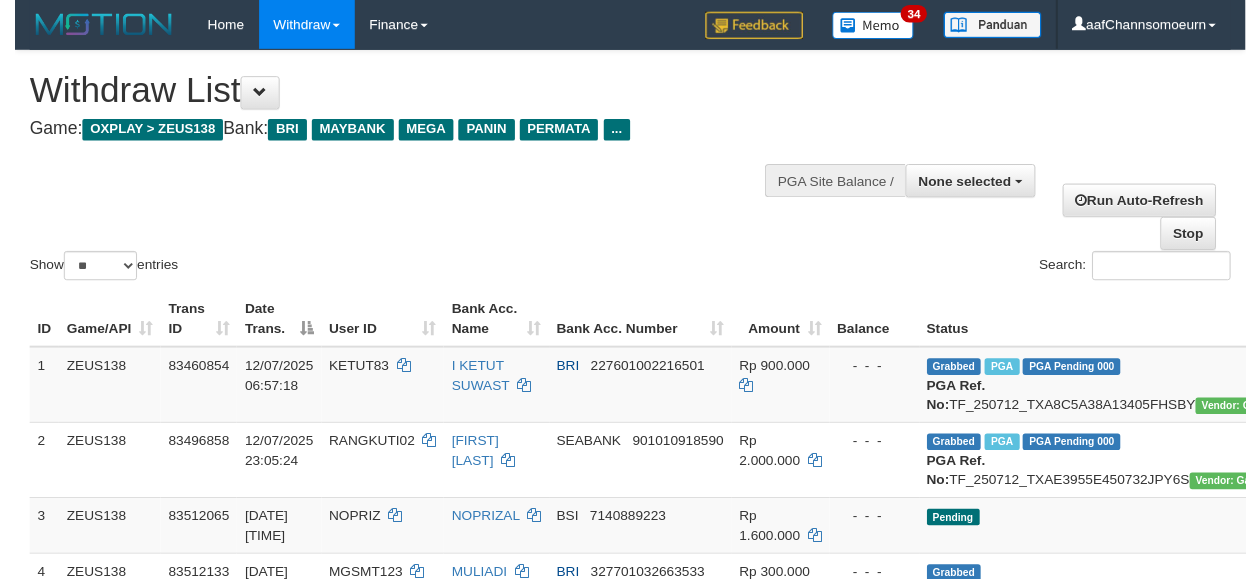 scroll, scrollTop: 770, scrollLeft: 0, axis: vertical 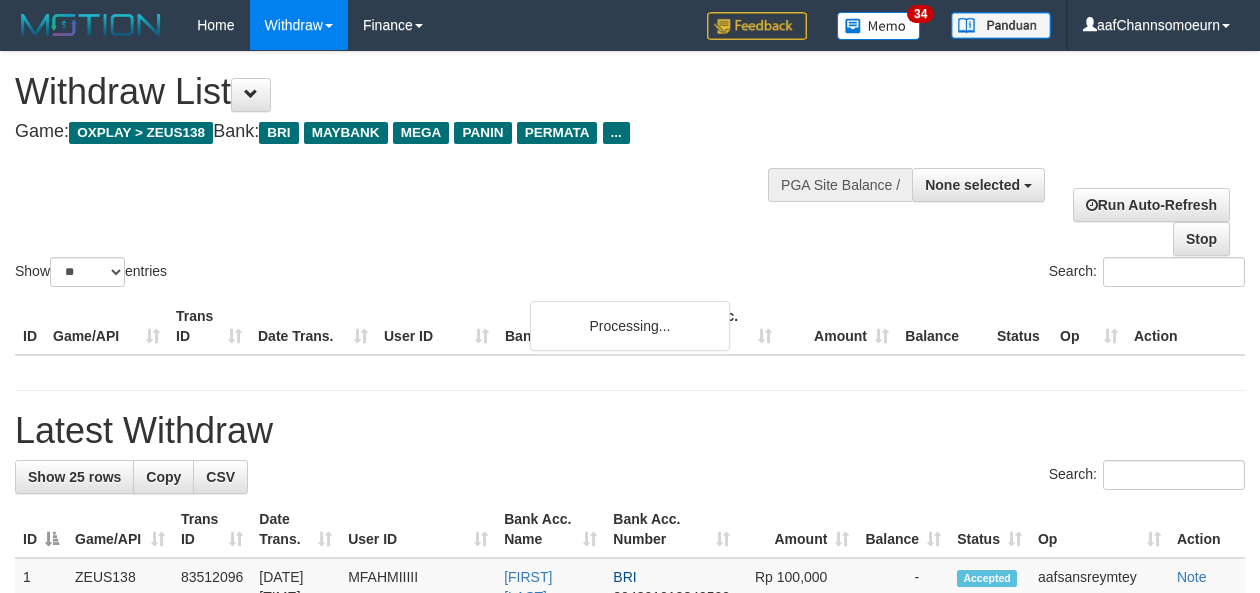 select 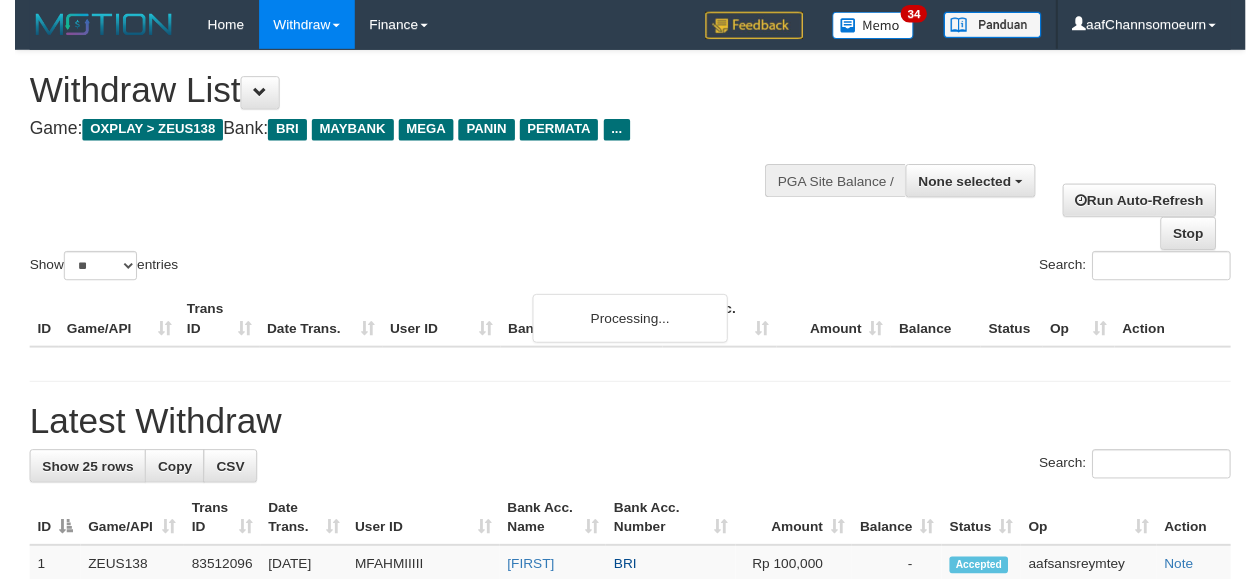 scroll, scrollTop: 276, scrollLeft: 0, axis: vertical 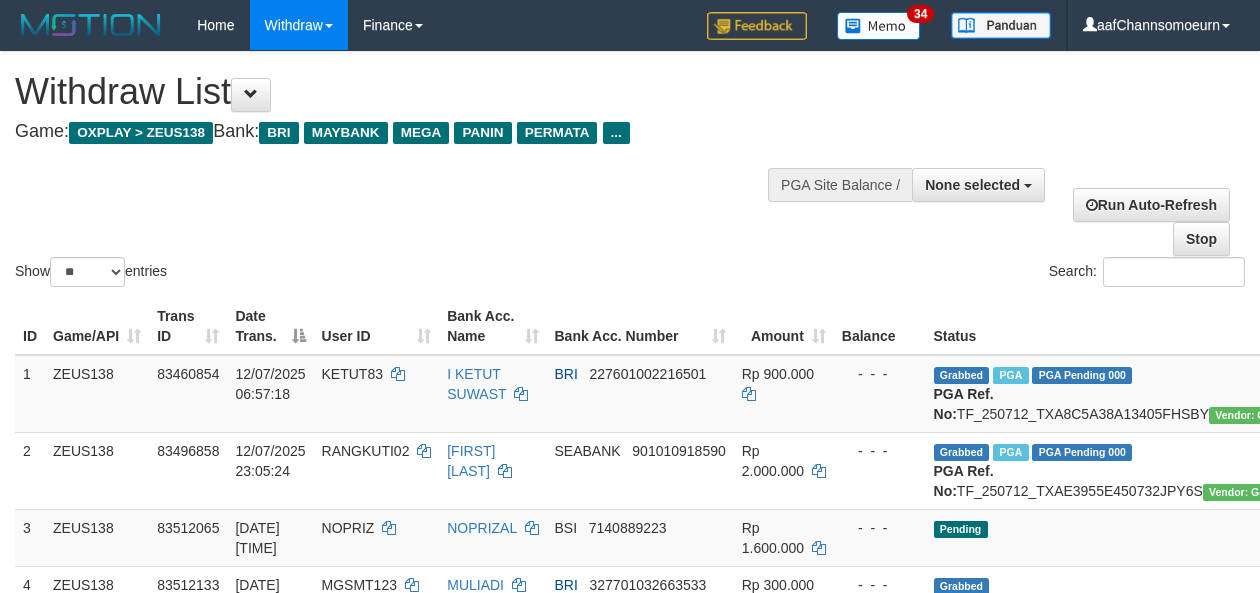 select 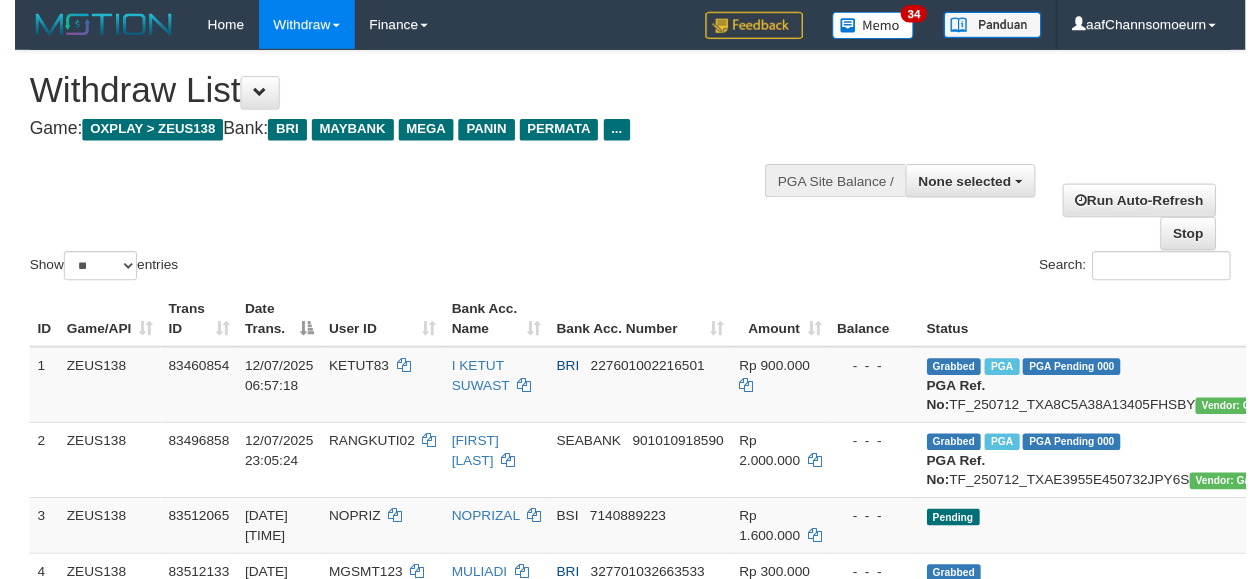 scroll, scrollTop: 777, scrollLeft: 0, axis: vertical 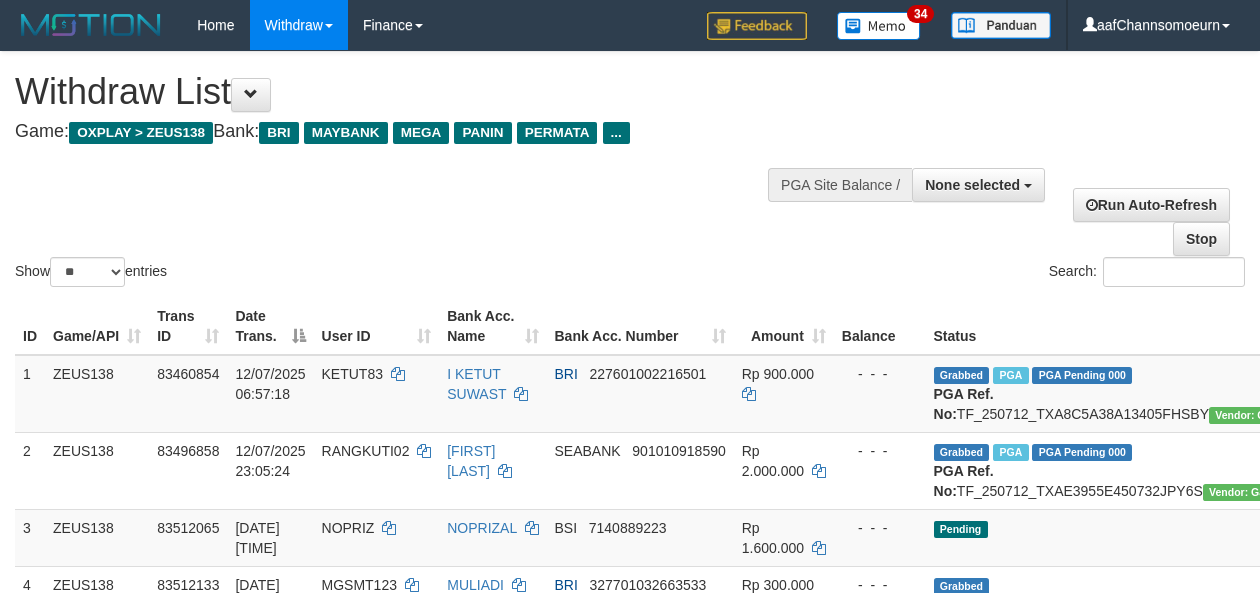 select 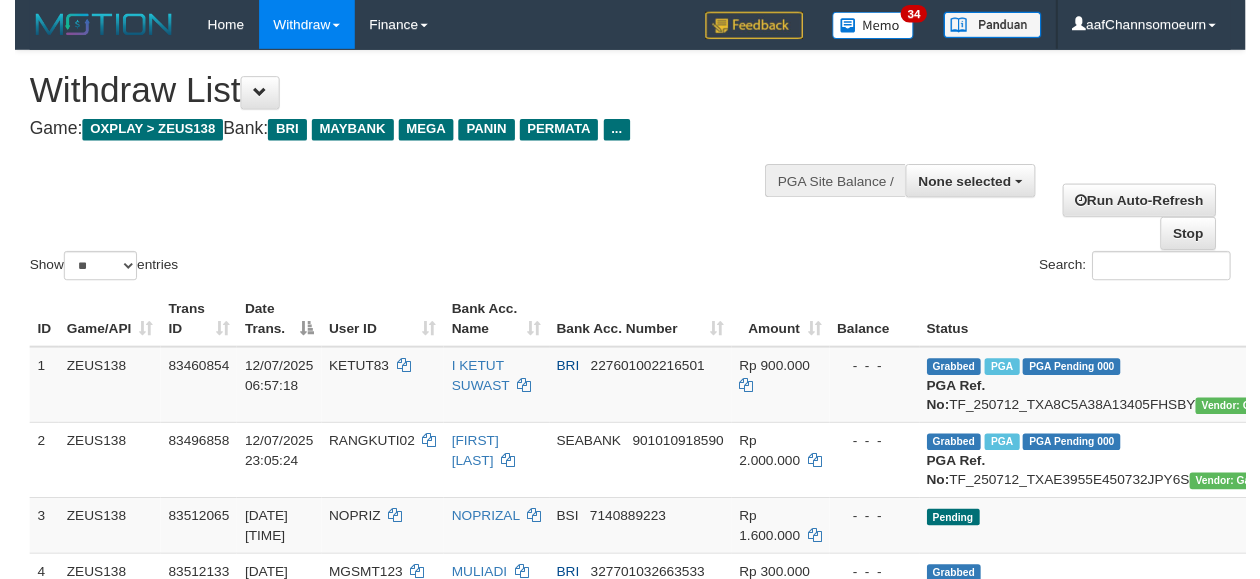 scroll, scrollTop: 282, scrollLeft: 0, axis: vertical 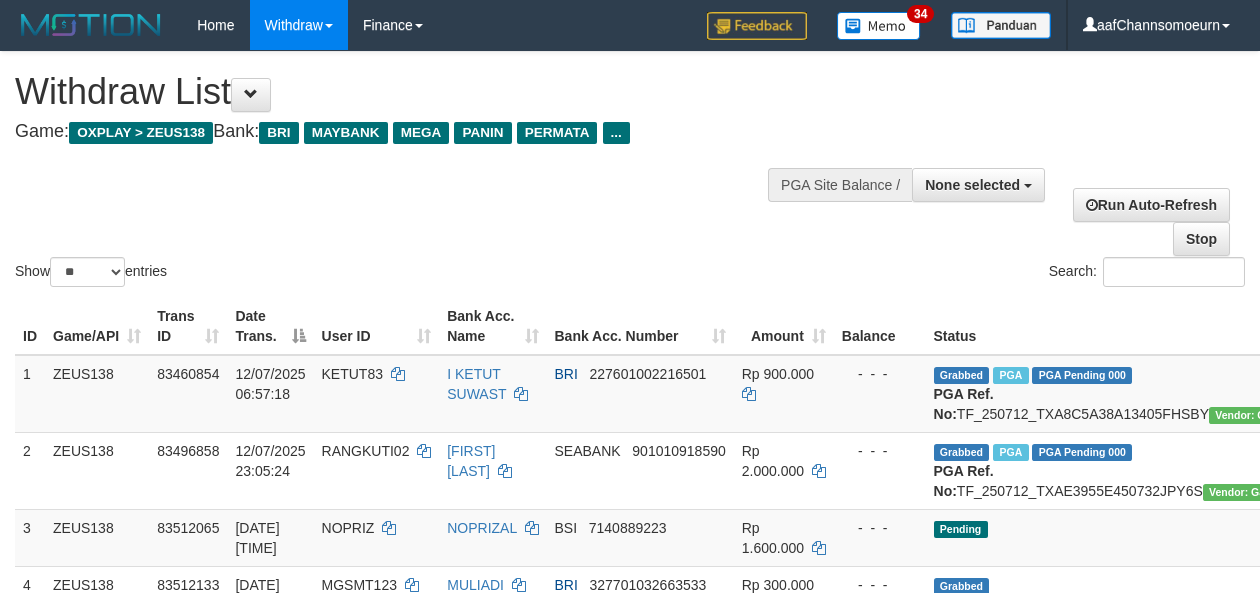 select 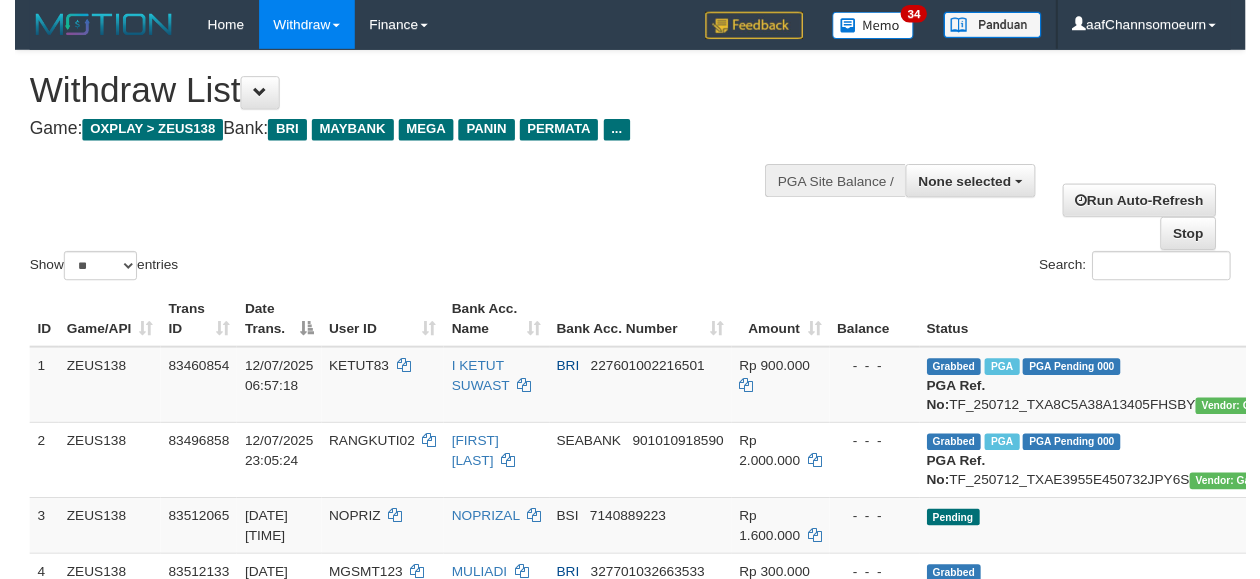 scroll, scrollTop: 783, scrollLeft: 0, axis: vertical 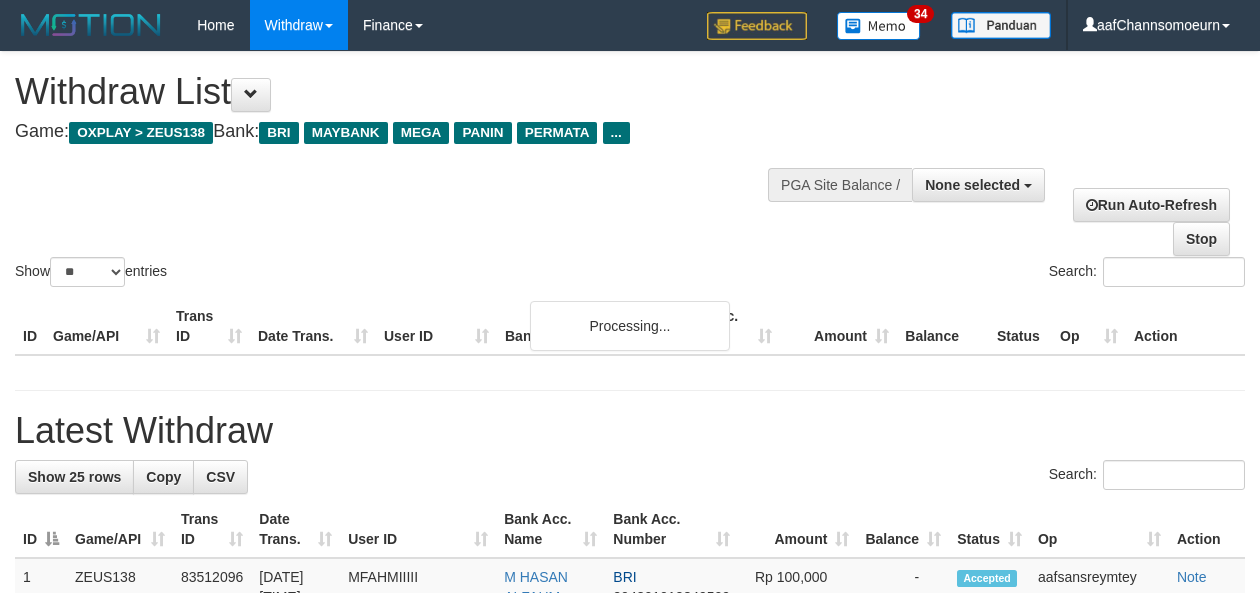 select 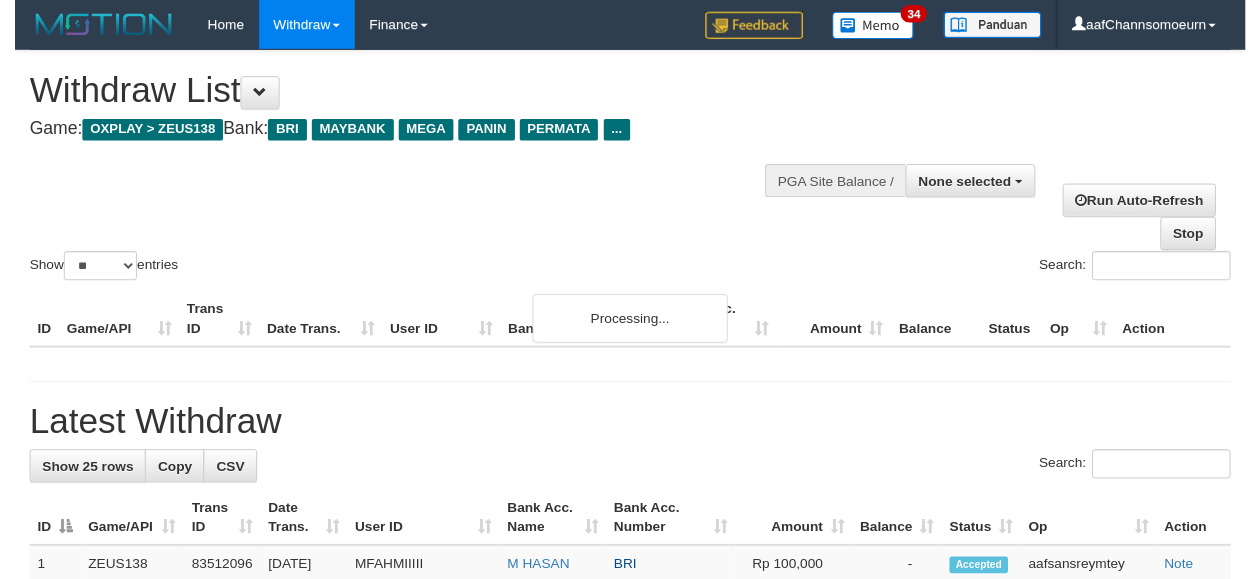 scroll, scrollTop: 289, scrollLeft: 0, axis: vertical 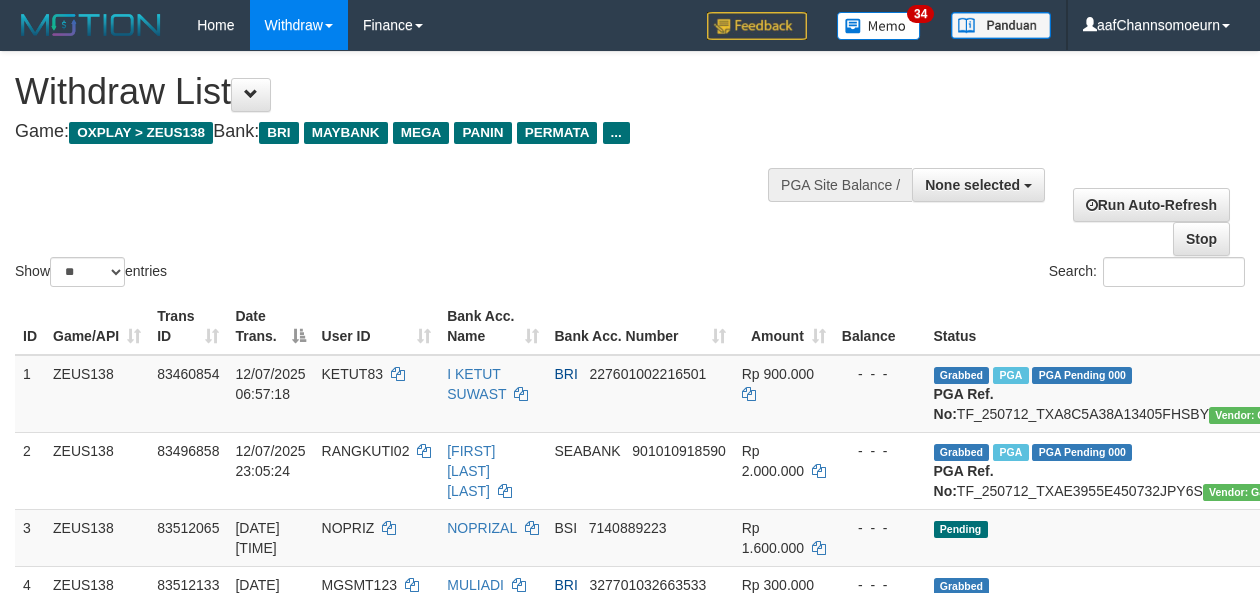 select 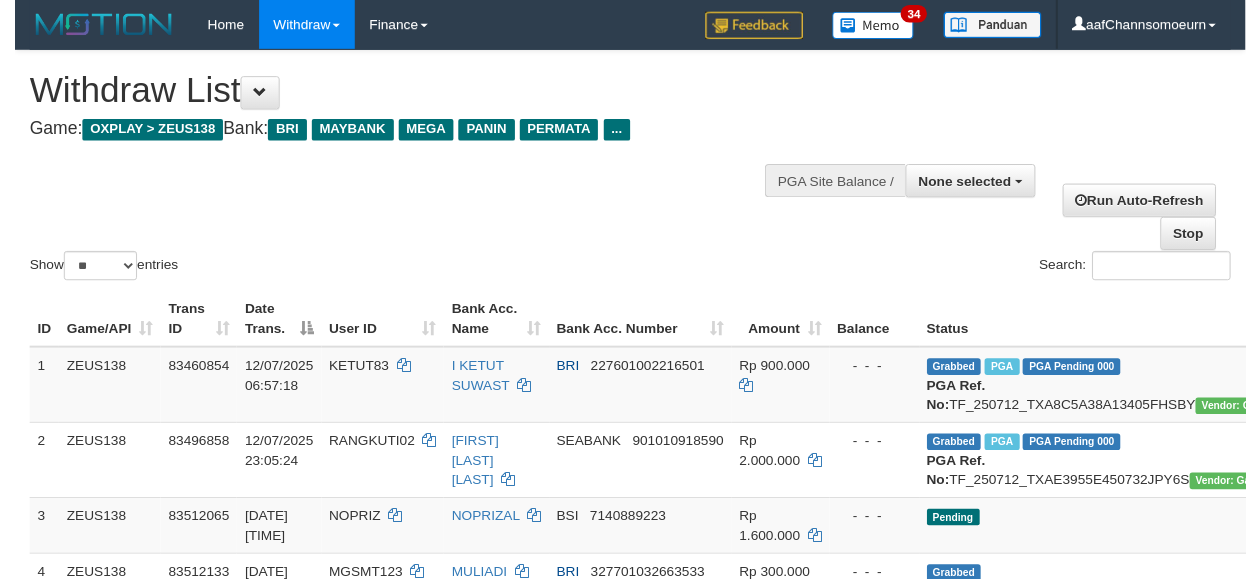 scroll, scrollTop: 790, scrollLeft: 0, axis: vertical 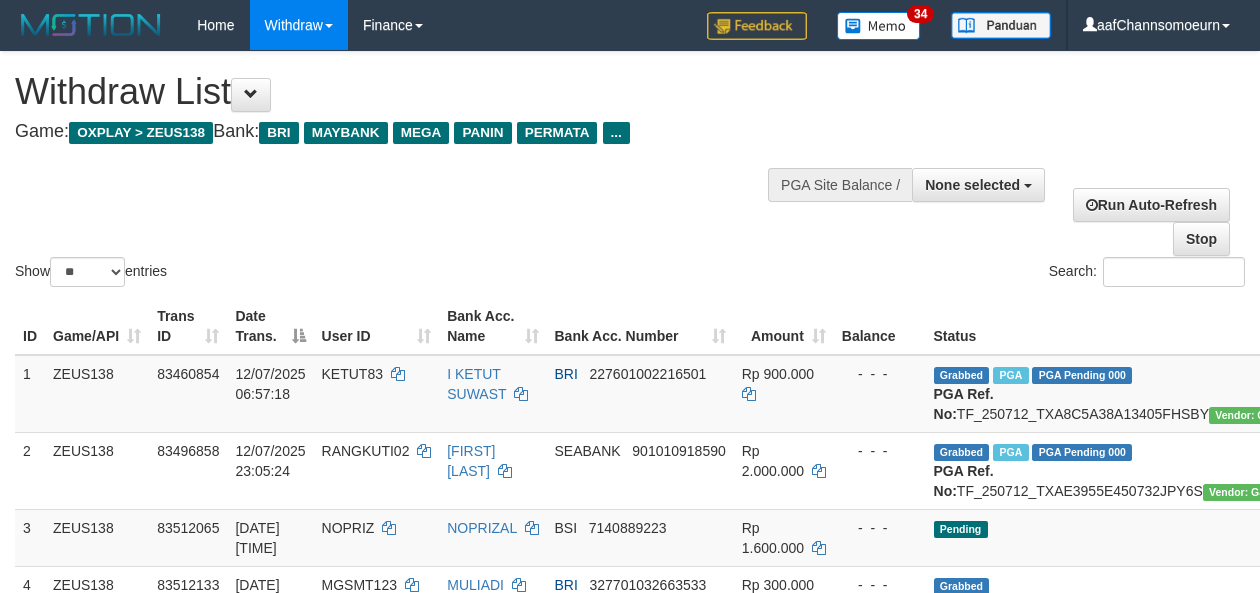 select 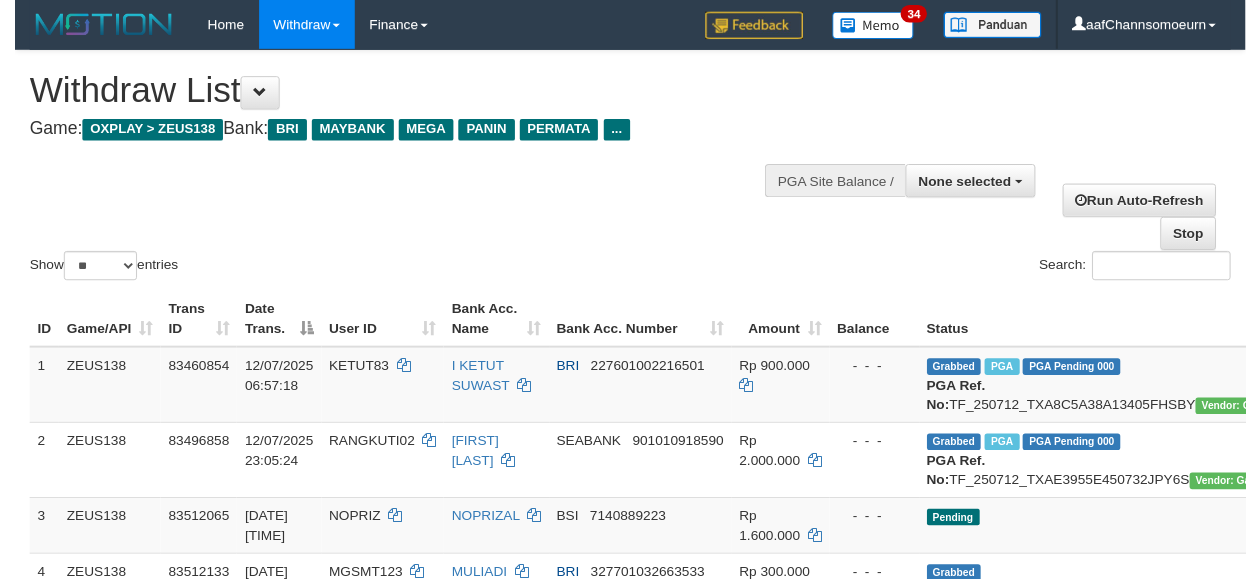 scroll, scrollTop: 295, scrollLeft: 0, axis: vertical 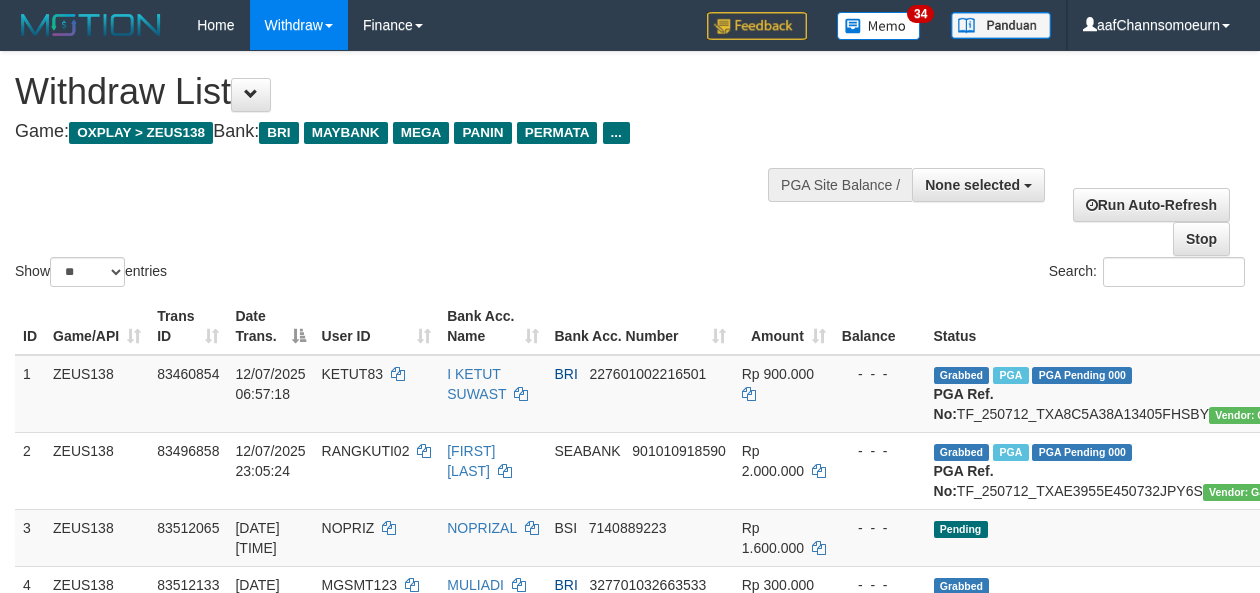 select 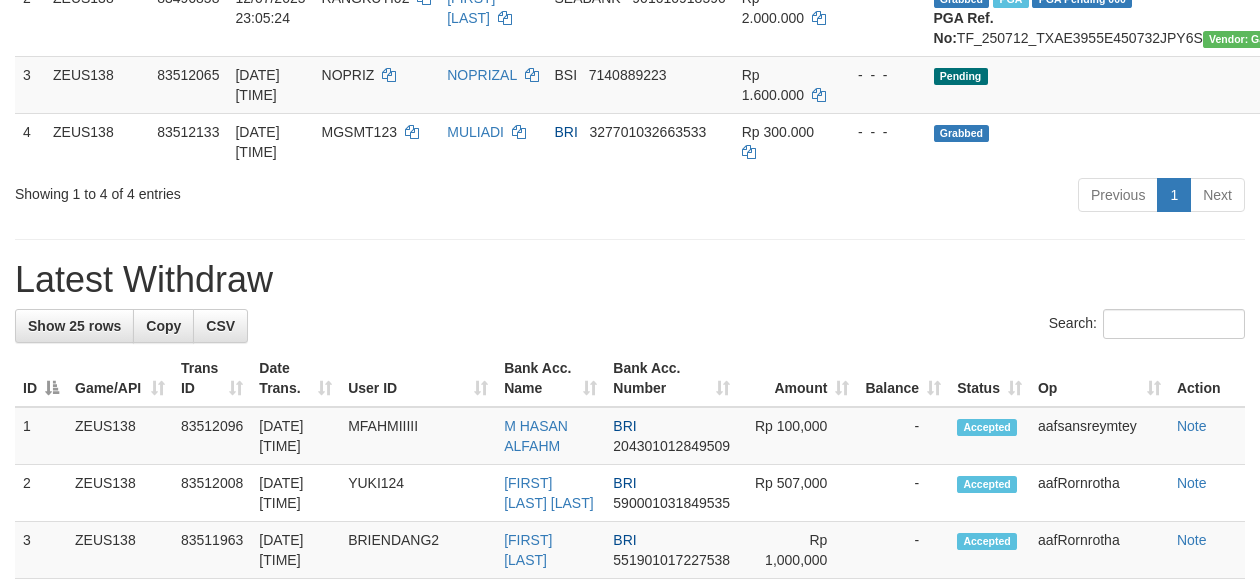 scroll, scrollTop: 295, scrollLeft: 0, axis: vertical 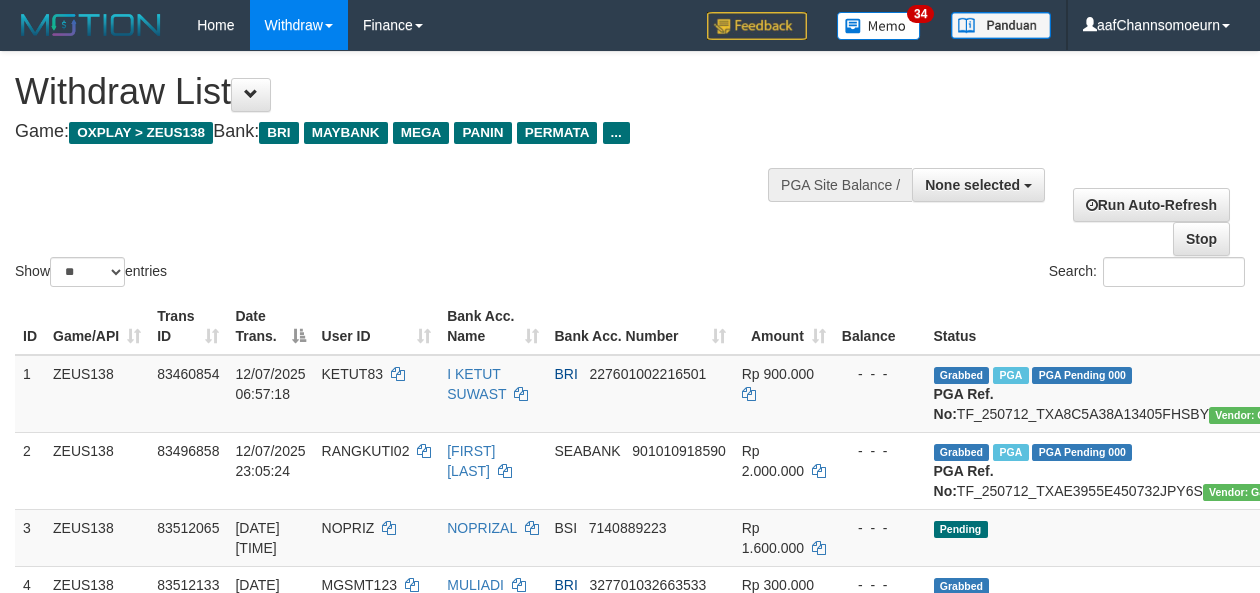 select 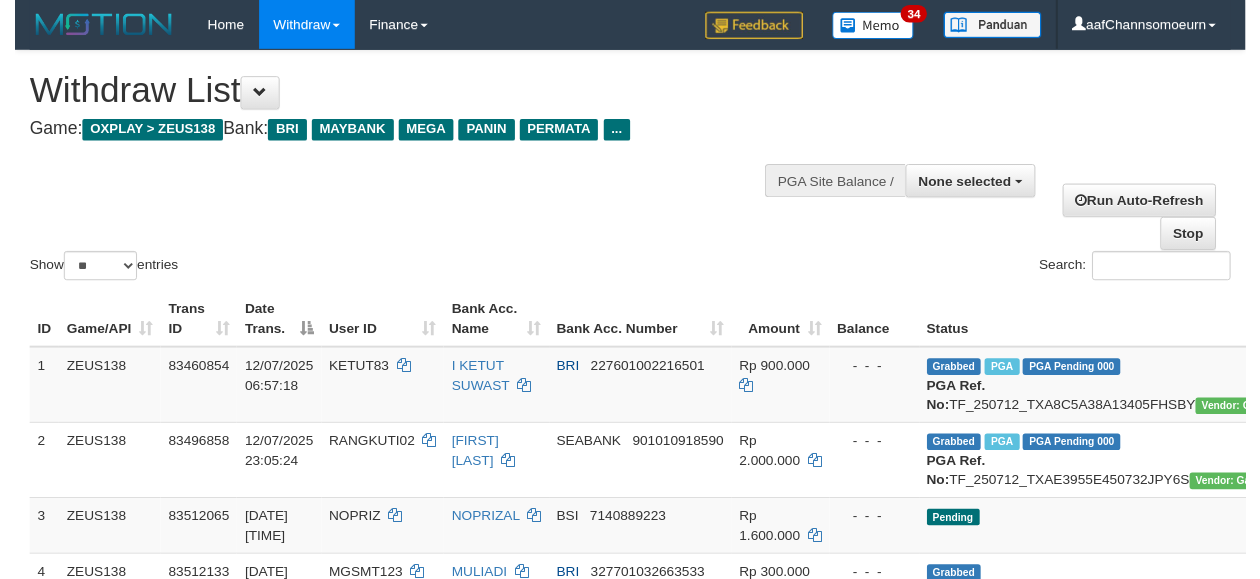 scroll, scrollTop: 254, scrollLeft: 0, axis: vertical 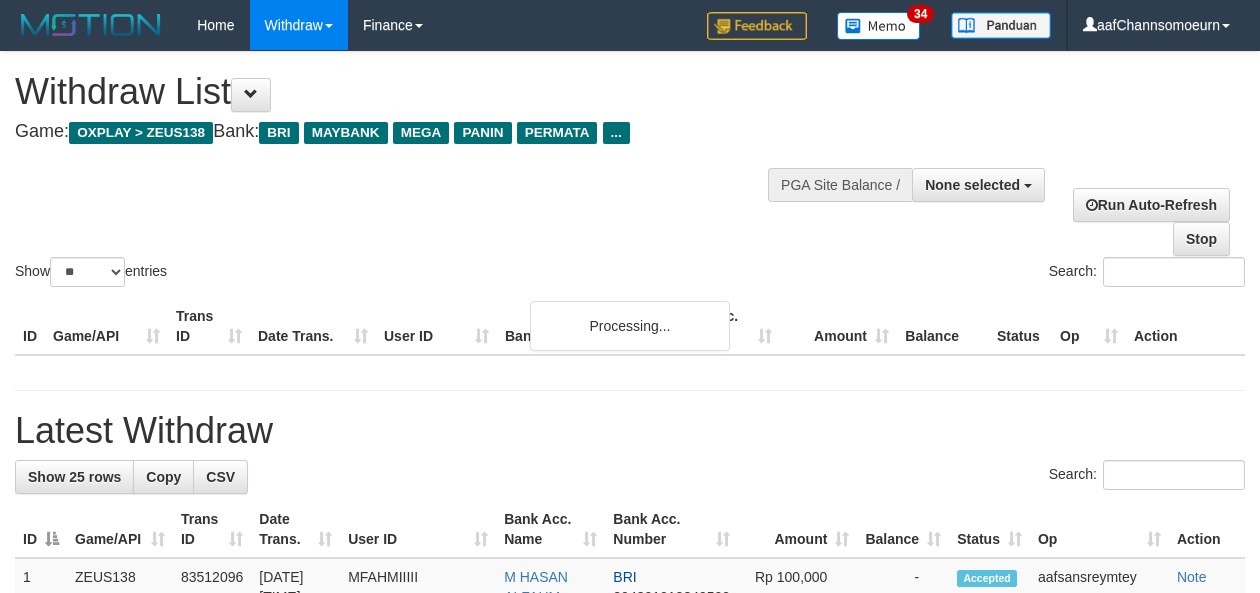 select 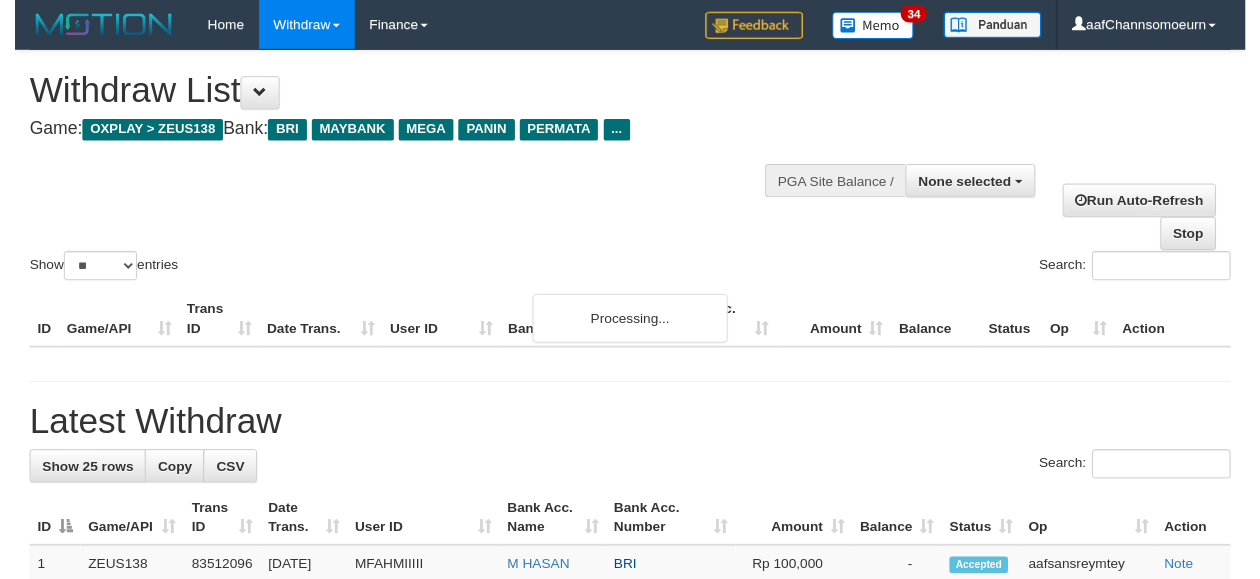 scroll, scrollTop: 358, scrollLeft: 0, axis: vertical 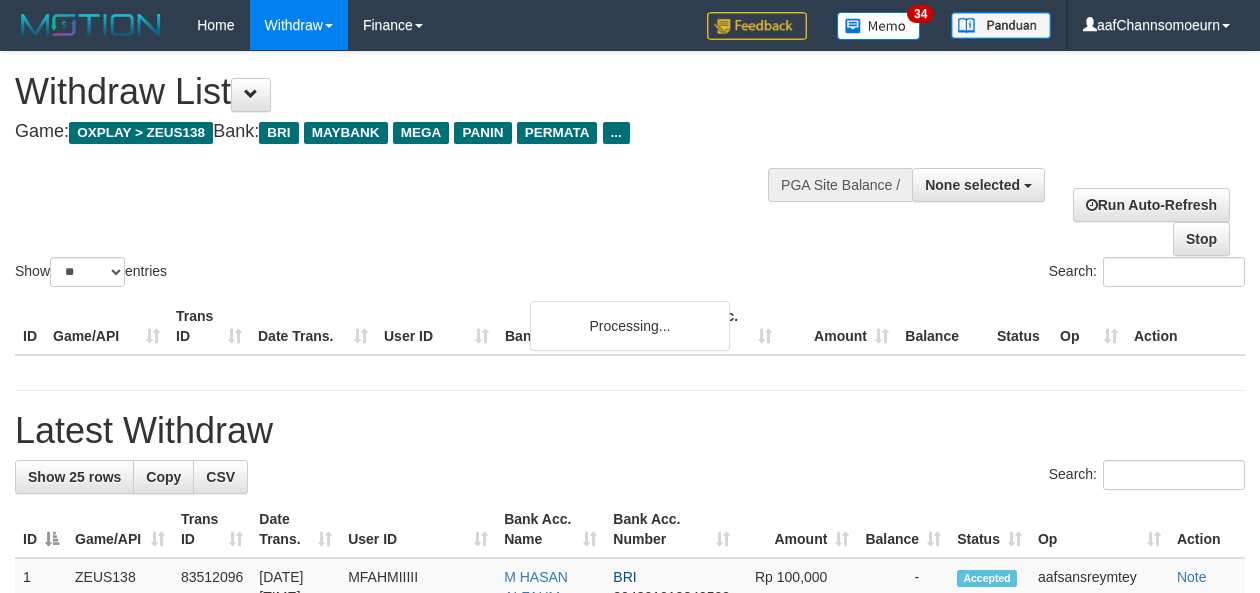 select 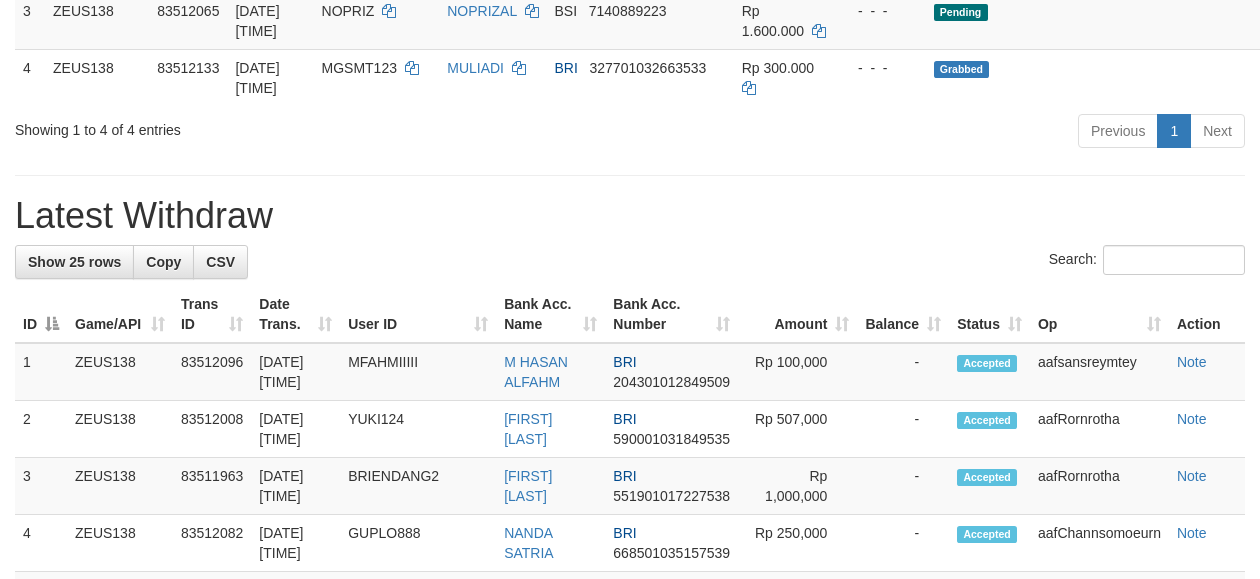 scroll, scrollTop: 358, scrollLeft: 0, axis: vertical 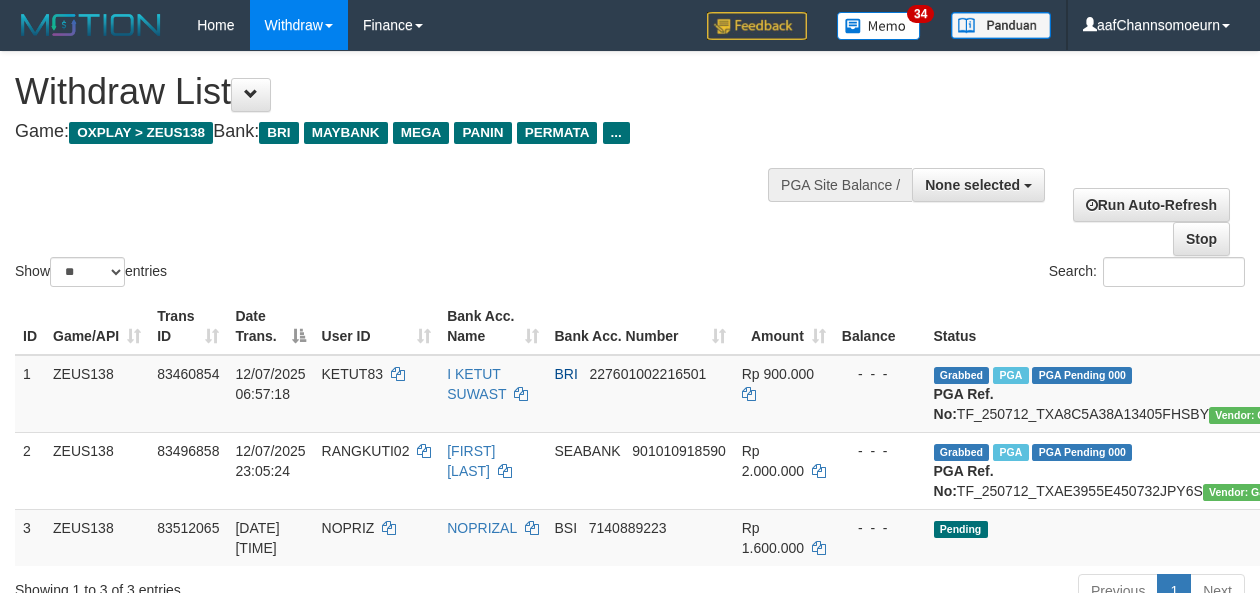 select 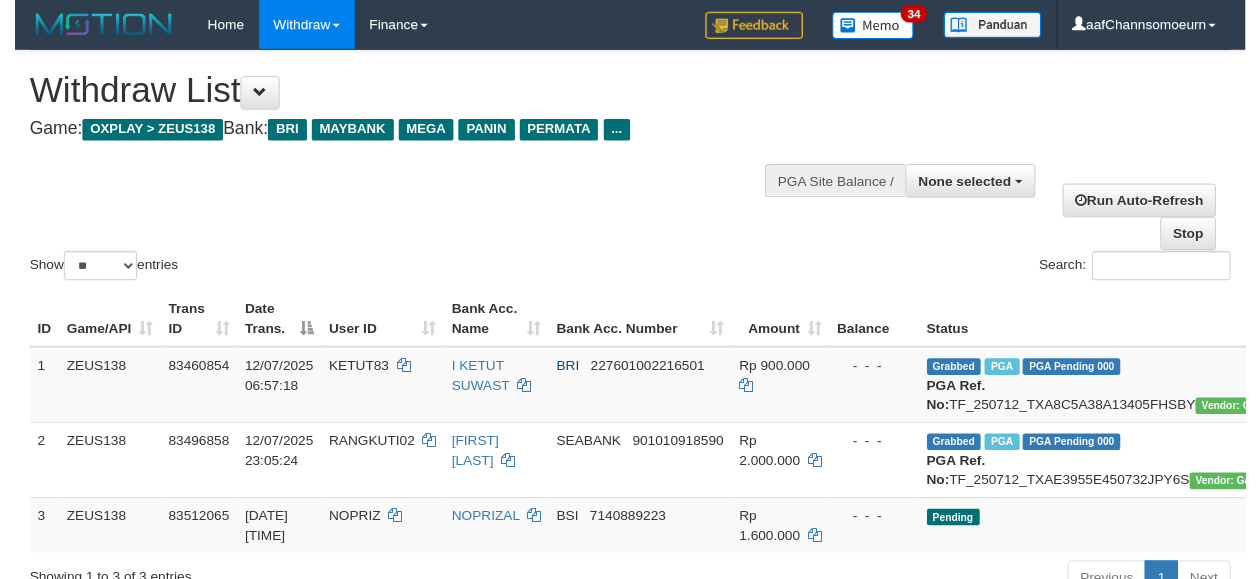 scroll, scrollTop: 358, scrollLeft: 0, axis: vertical 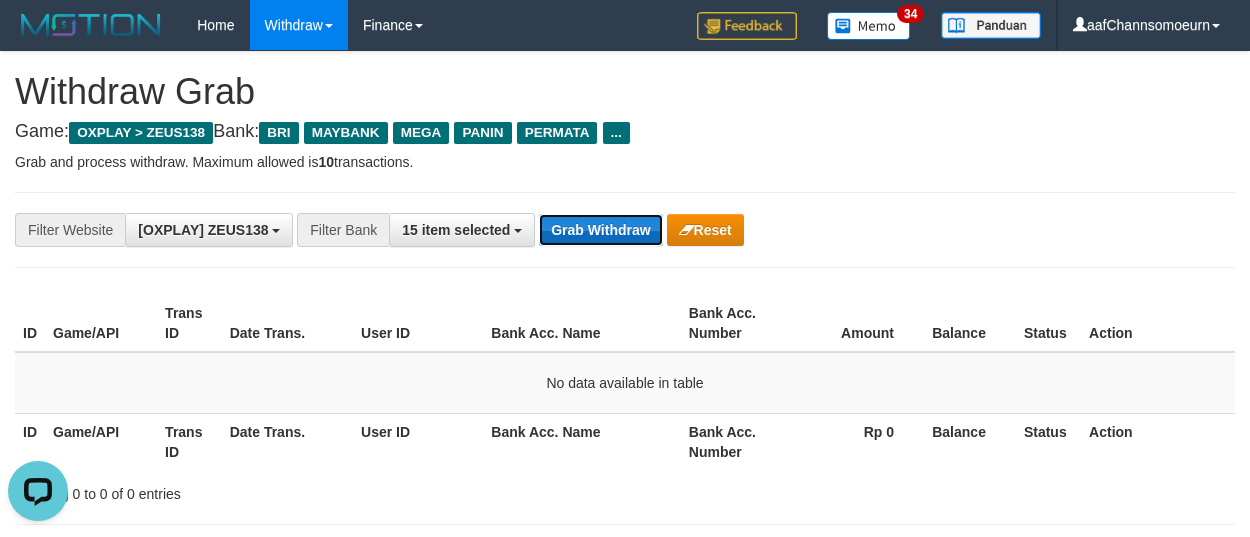 click on "Grab Withdraw" at bounding box center (600, 230) 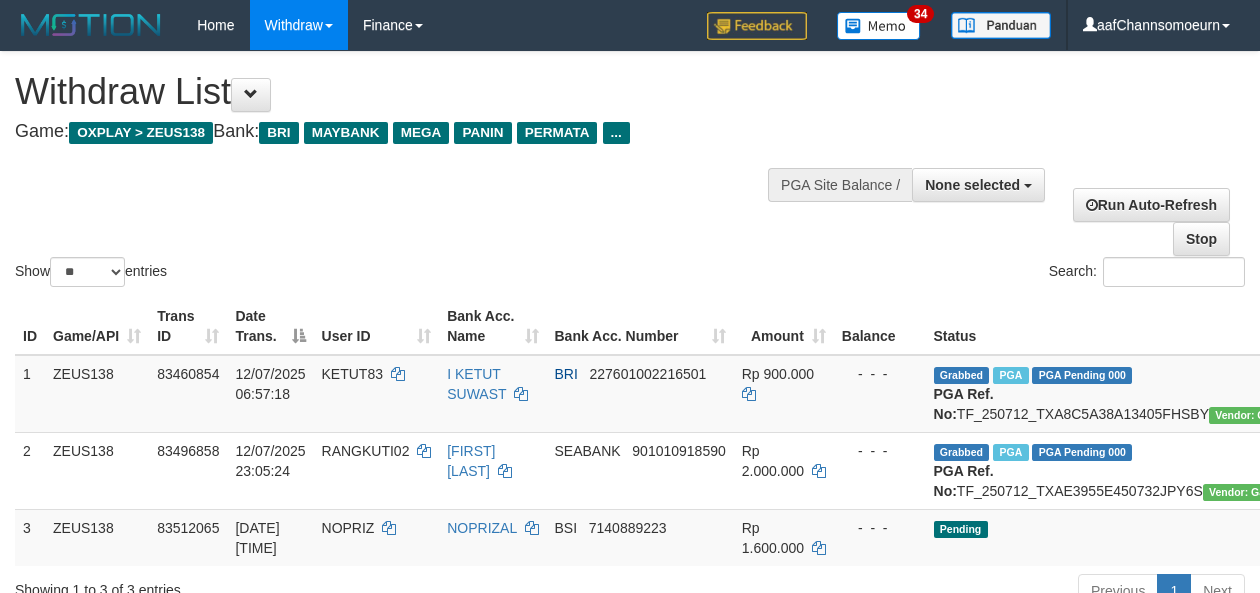 select 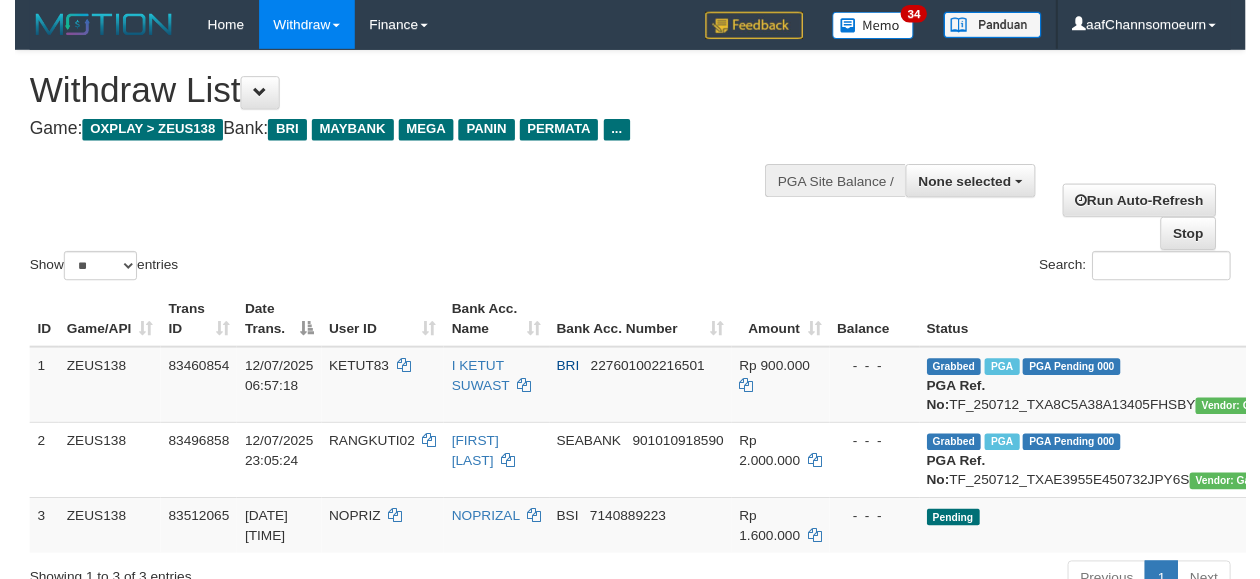 scroll, scrollTop: 358, scrollLeft: 0, axis: vertical 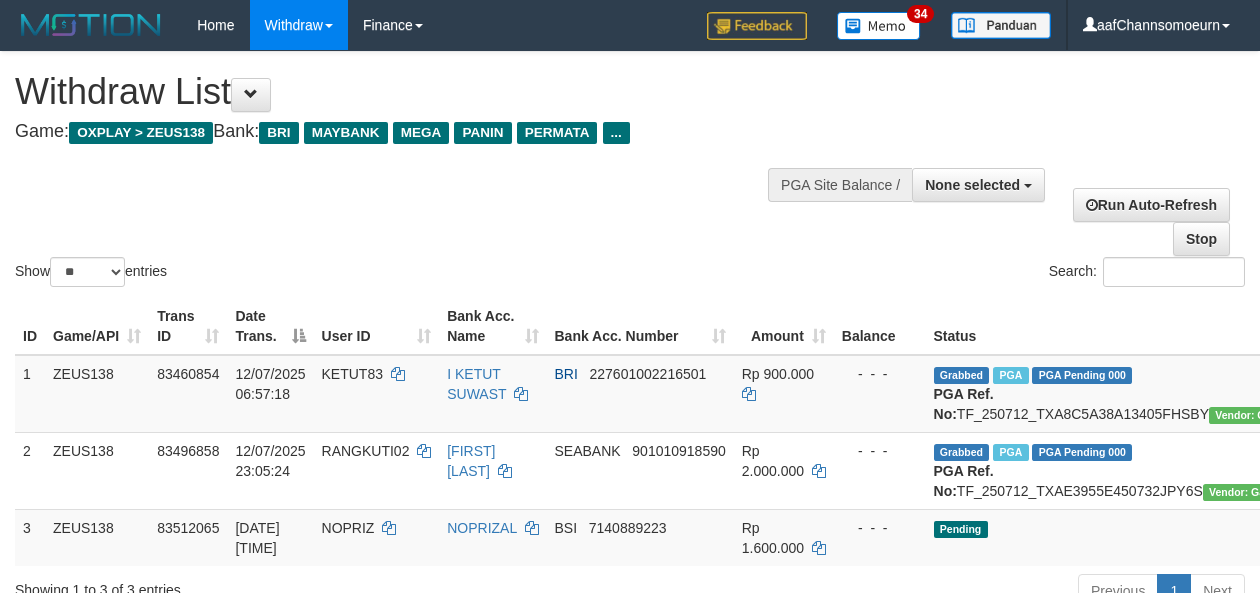 select 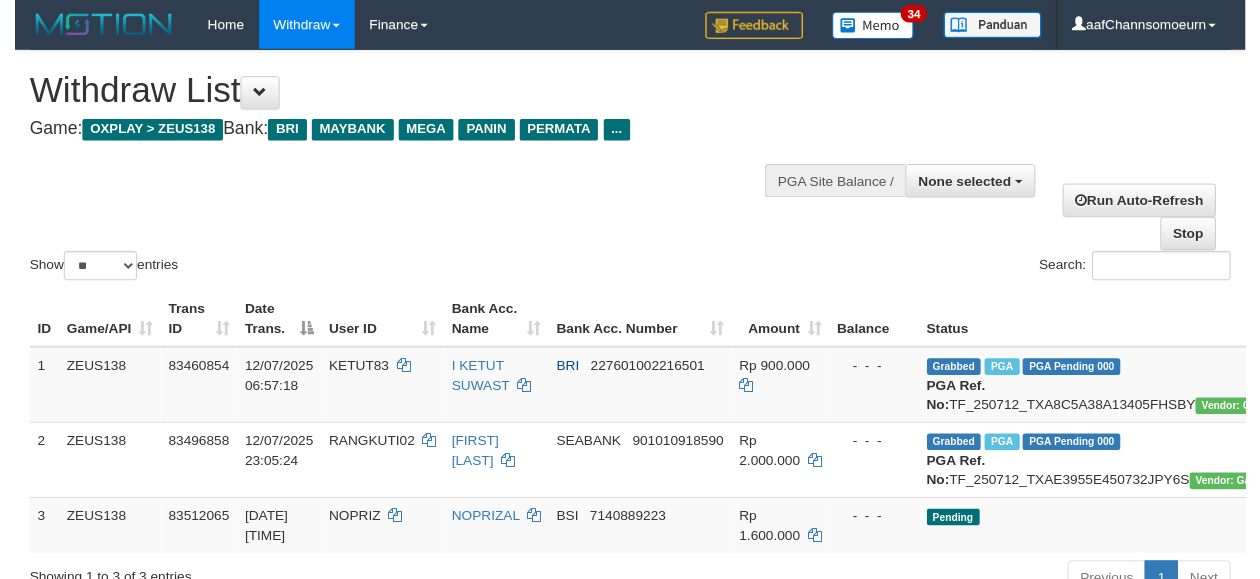 scroll, scrollTop: 358, scrollLeft: 0, axis: vertical 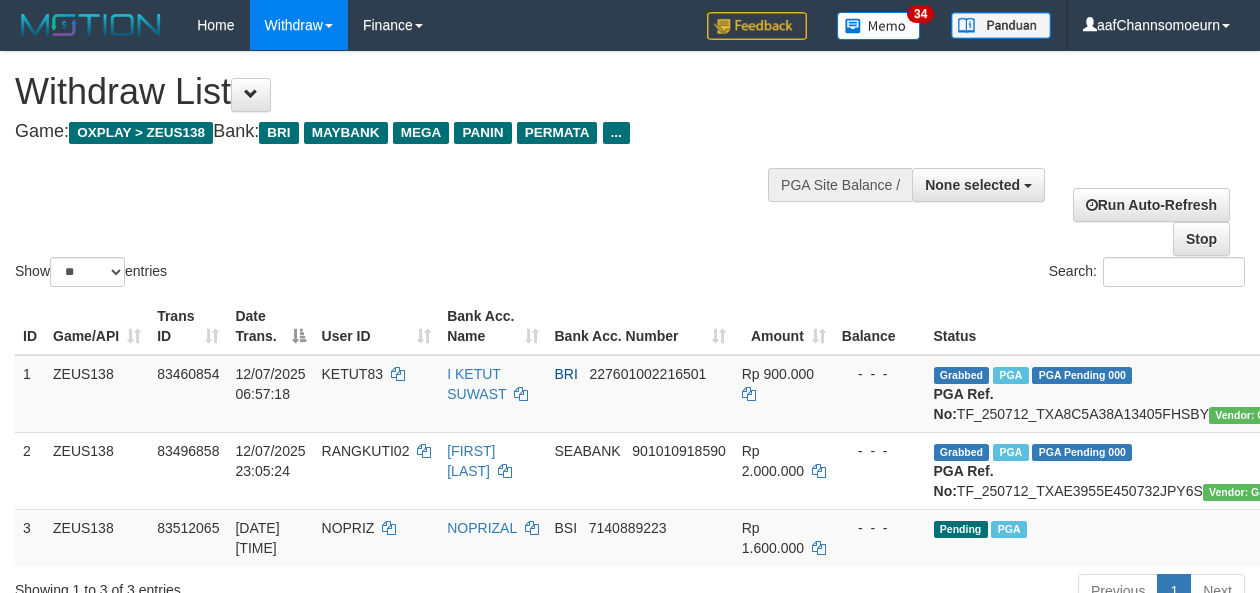 select 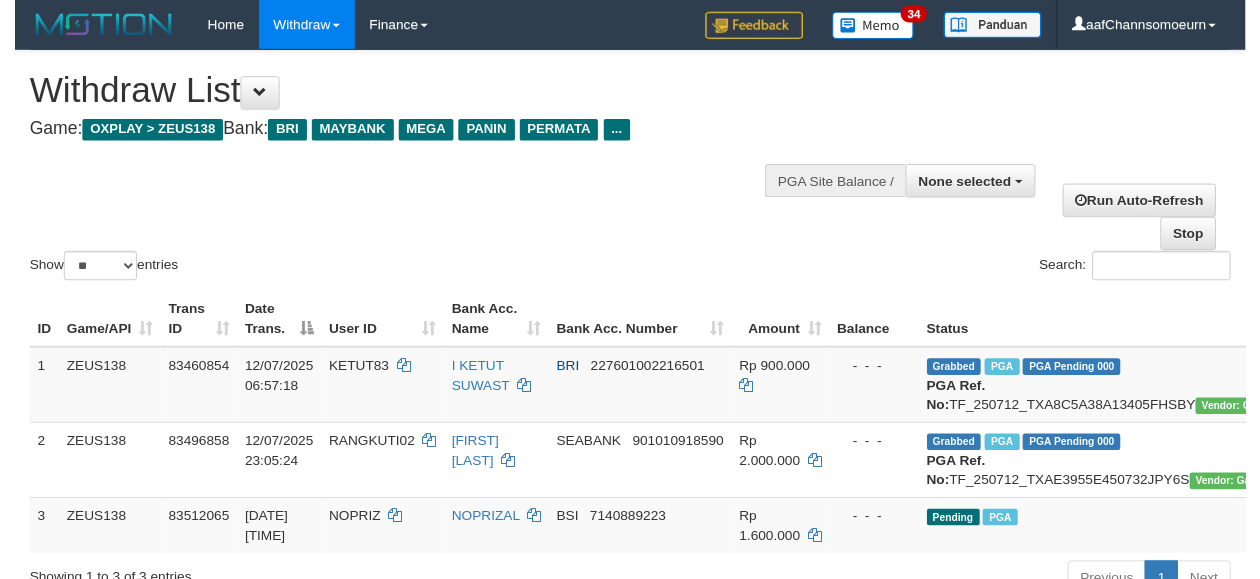 scroll, scrollTop: 358, scrollLeft: 0, axis: vertical 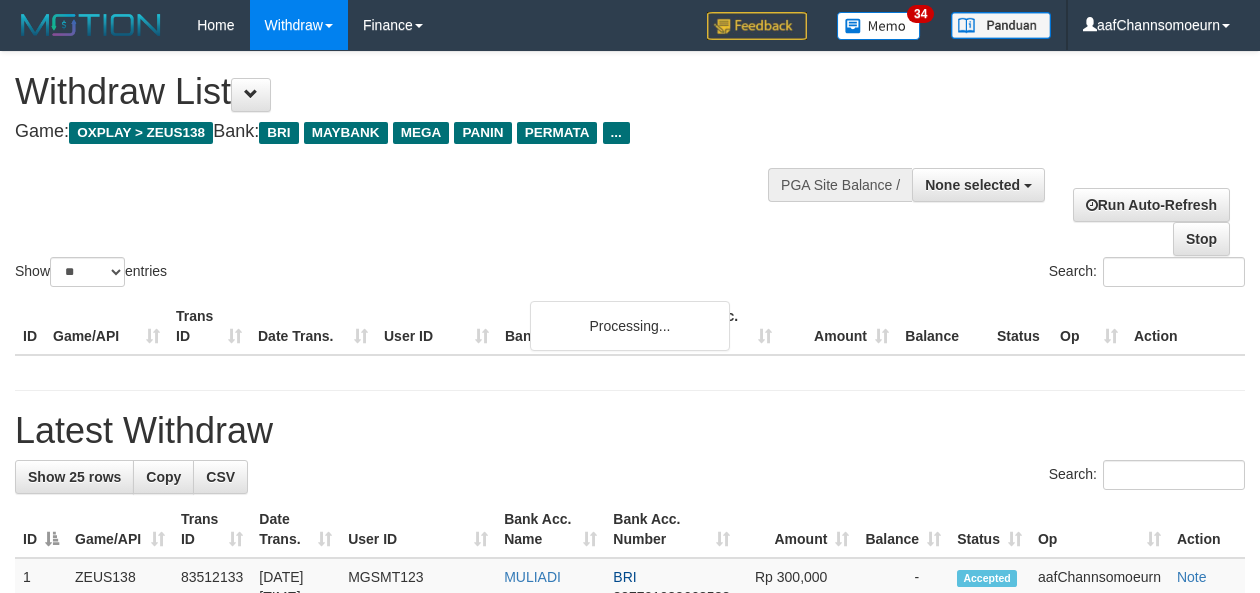 select 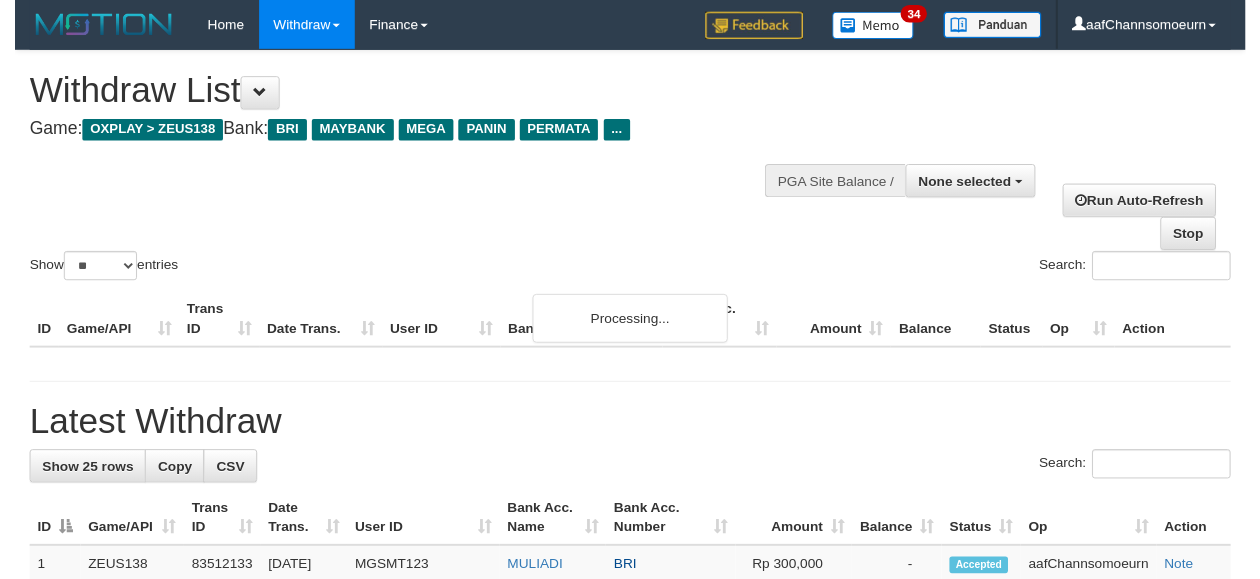 scroll, scrollTop: 358, scrollLeft: 0, axis: vertical 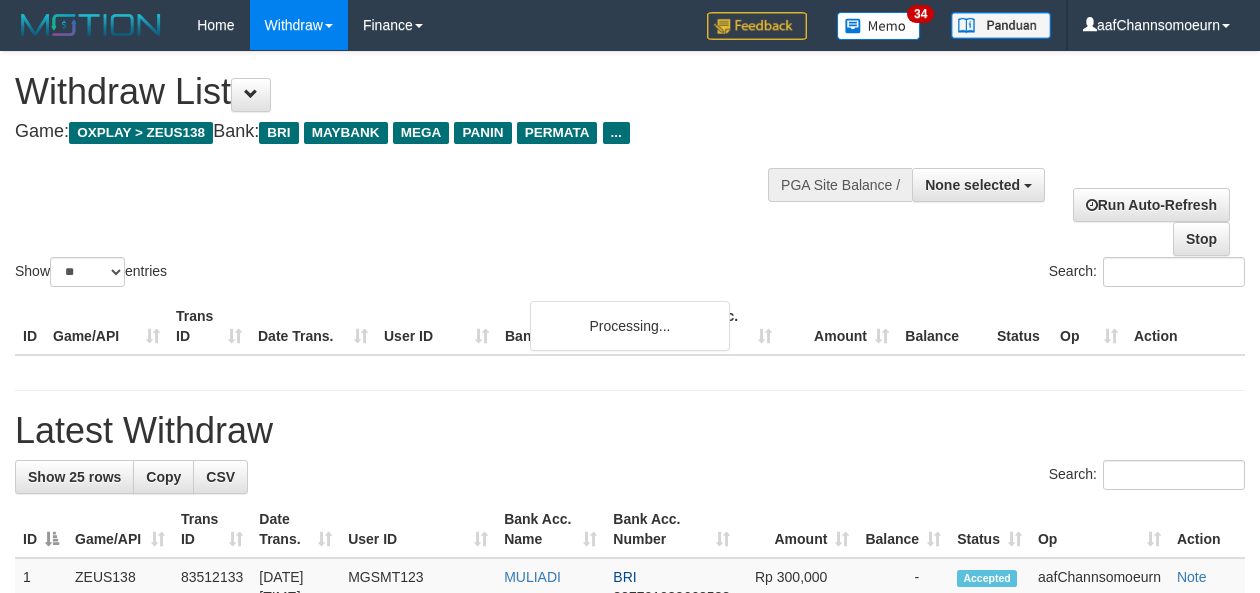 select 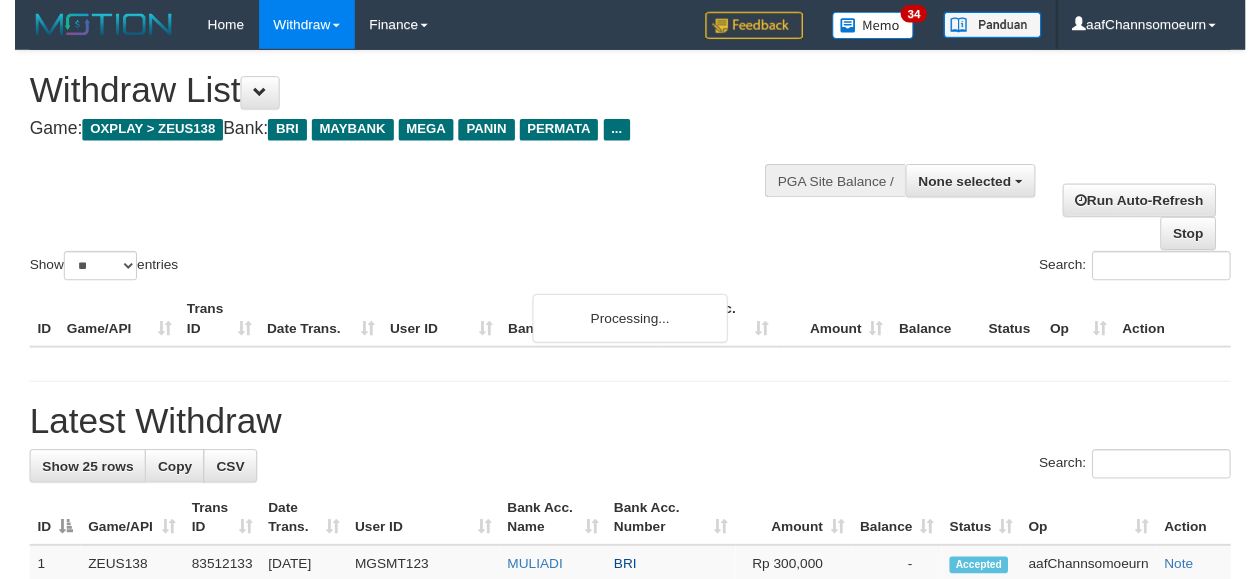 scroll, scrollTop: 358, scrollLeft: 0, axis: vertical 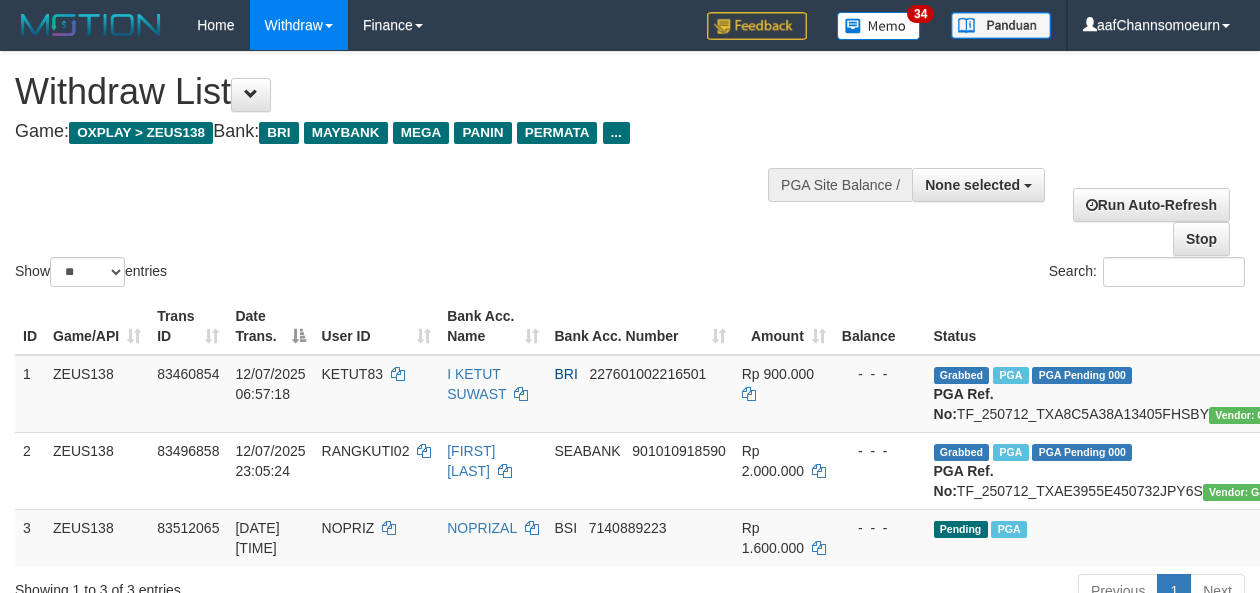 select 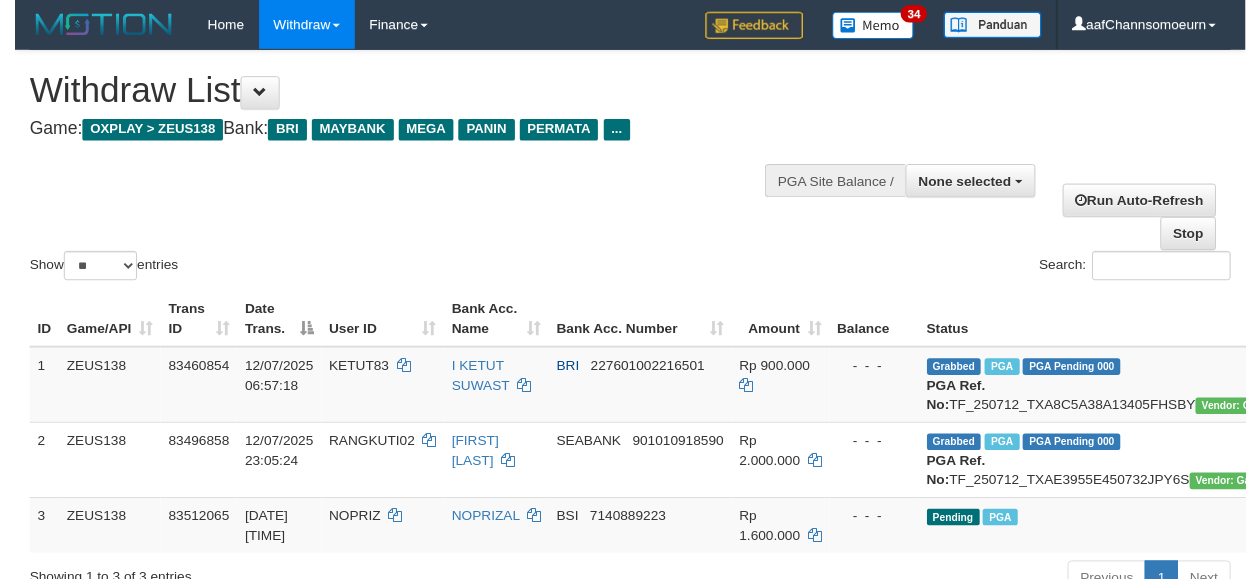 scroll, scrollTop: 358, scrollLeft: 0, axis: vertical 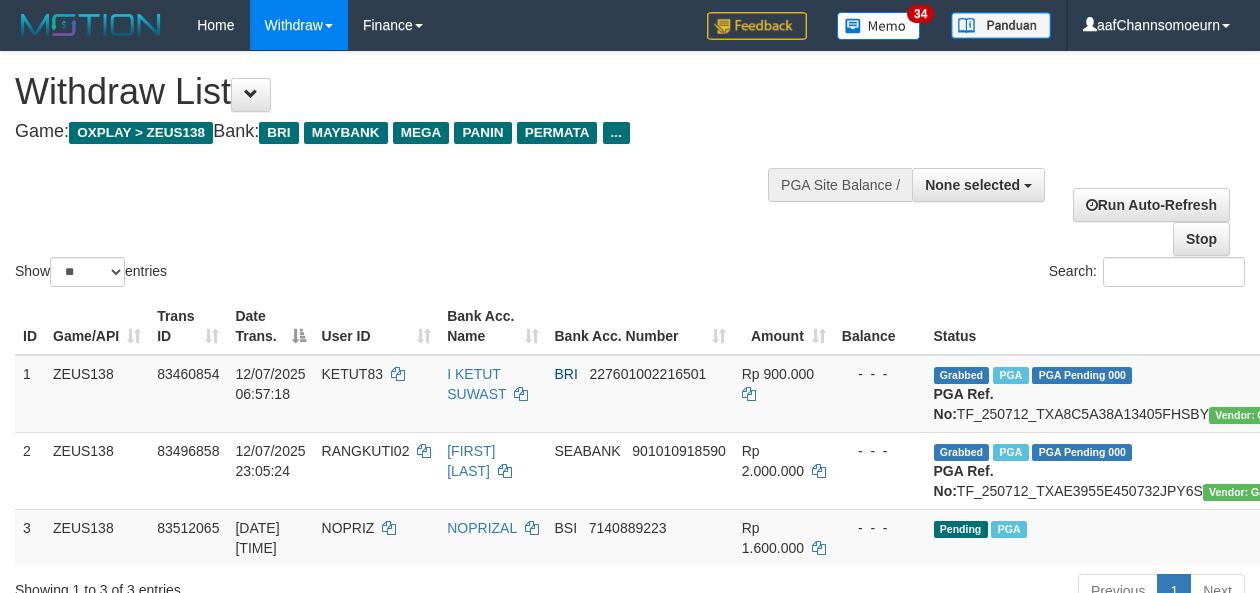 select 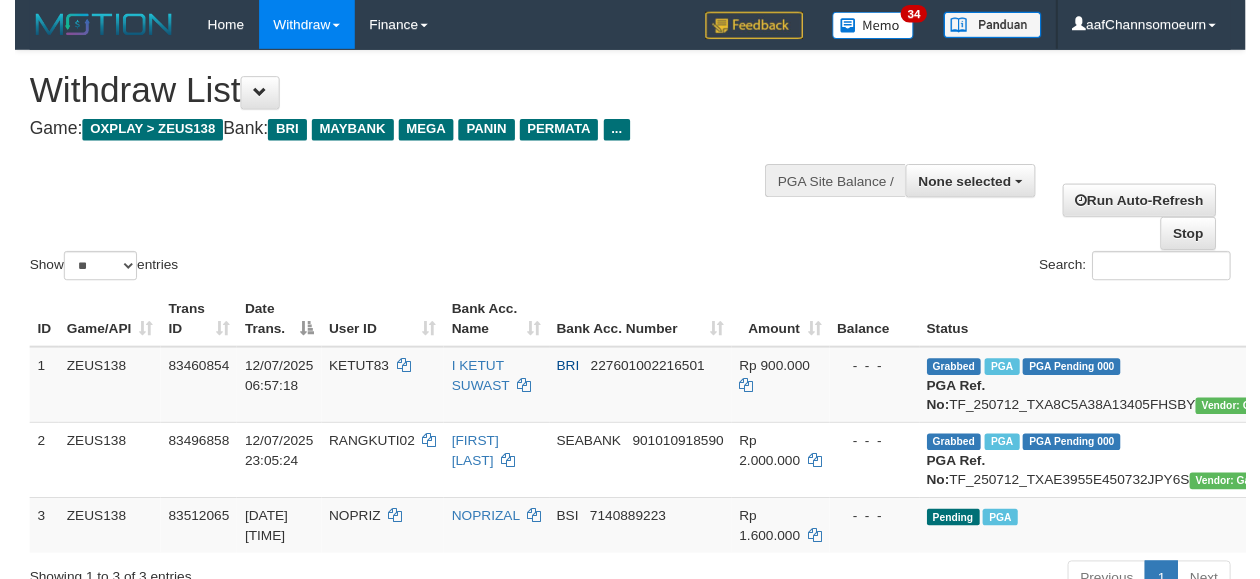 scroll, scrollTop: 358, scrollLeft: 0, axis: vertical 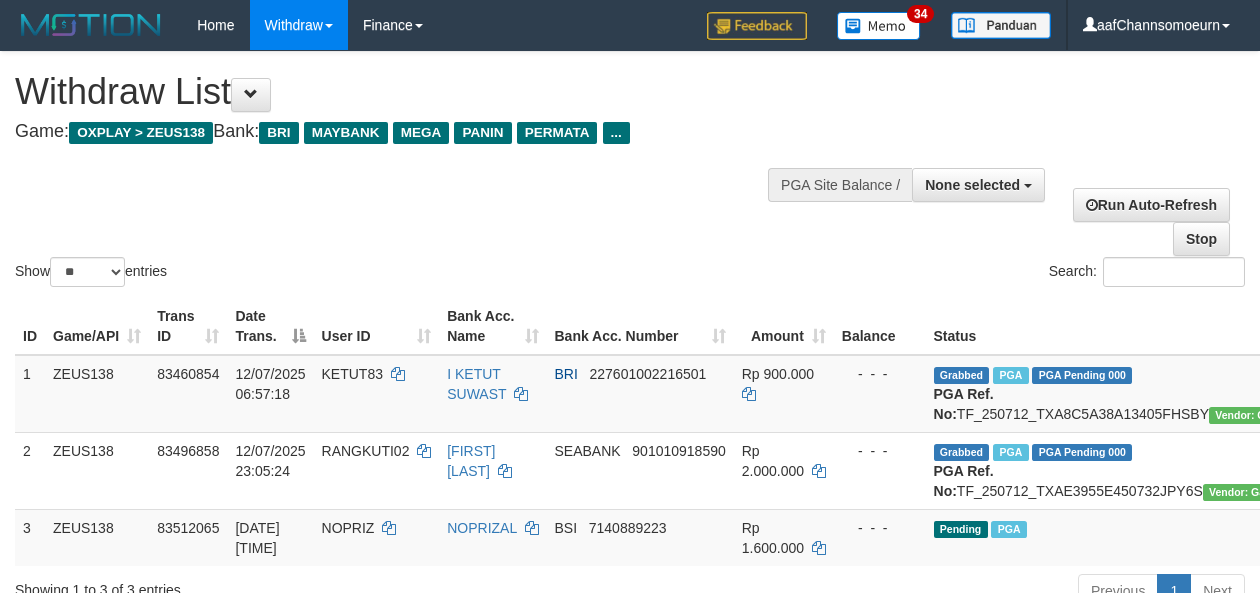 select 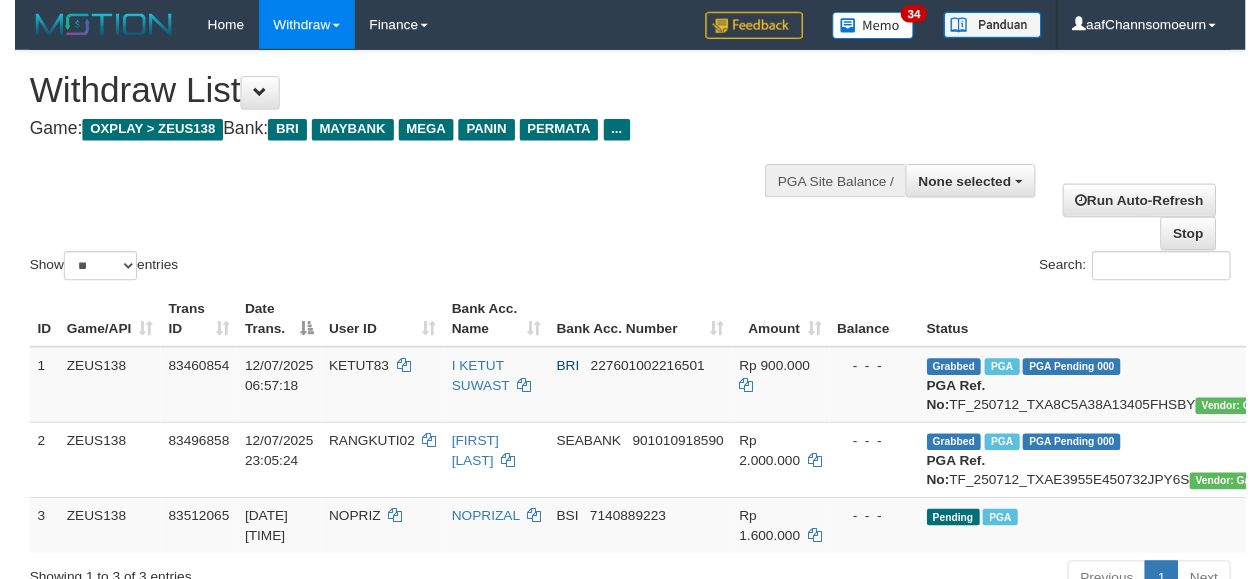 scroll, scrollTop: 358, scrollLeft: 0, axis: vertical 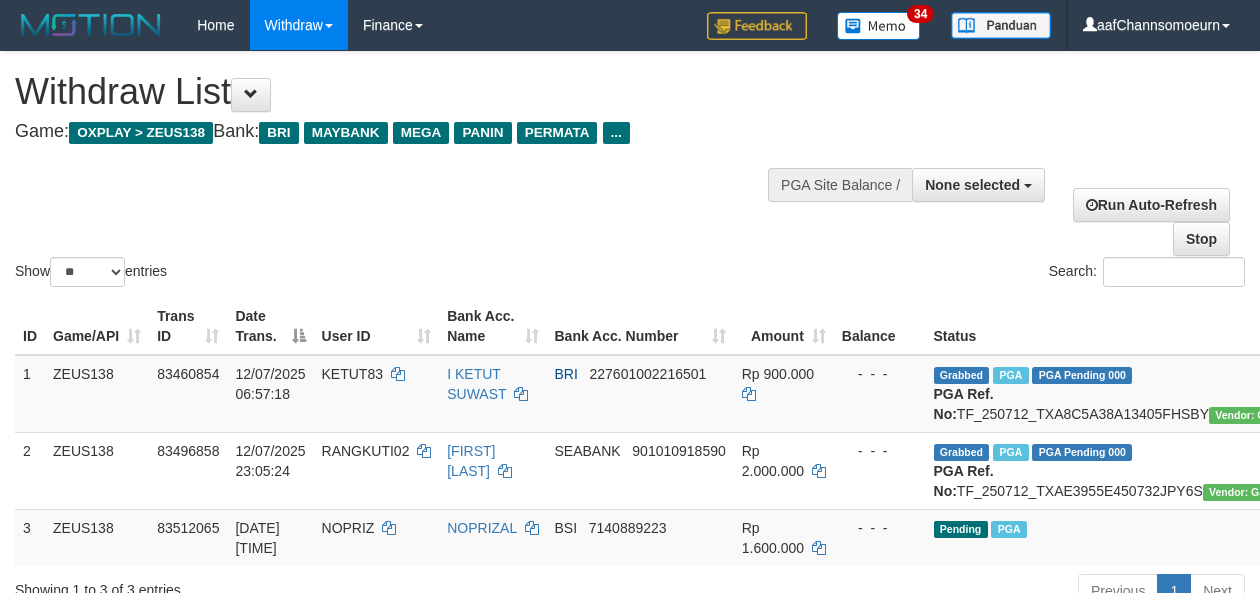 select 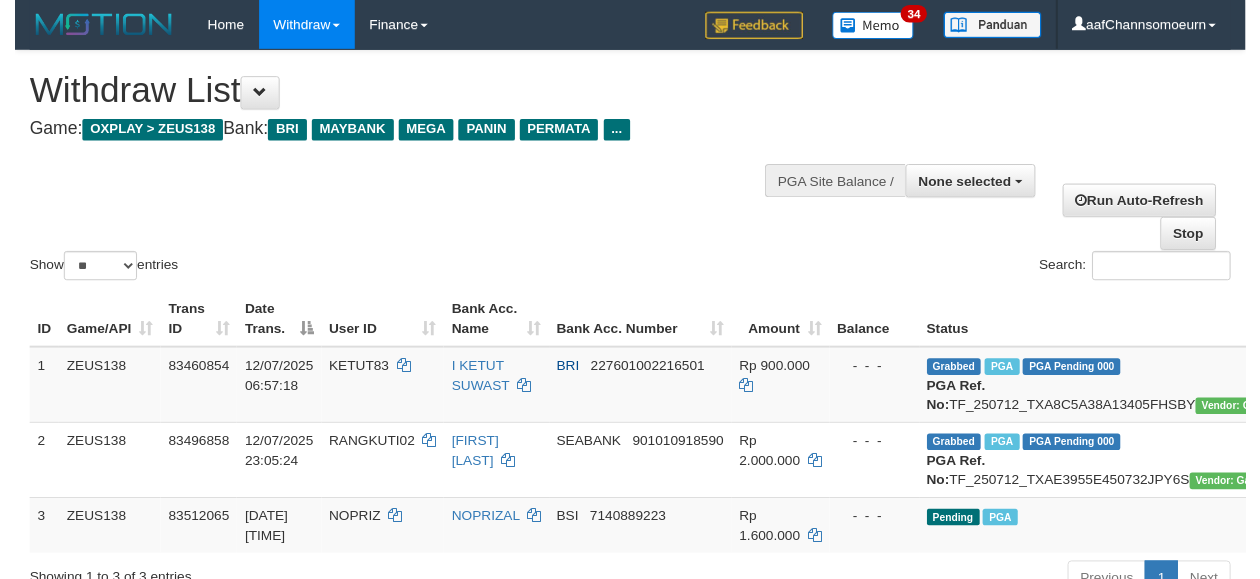 scroll, scrollTop: 358, scrollLeft: 0, axis: vertical 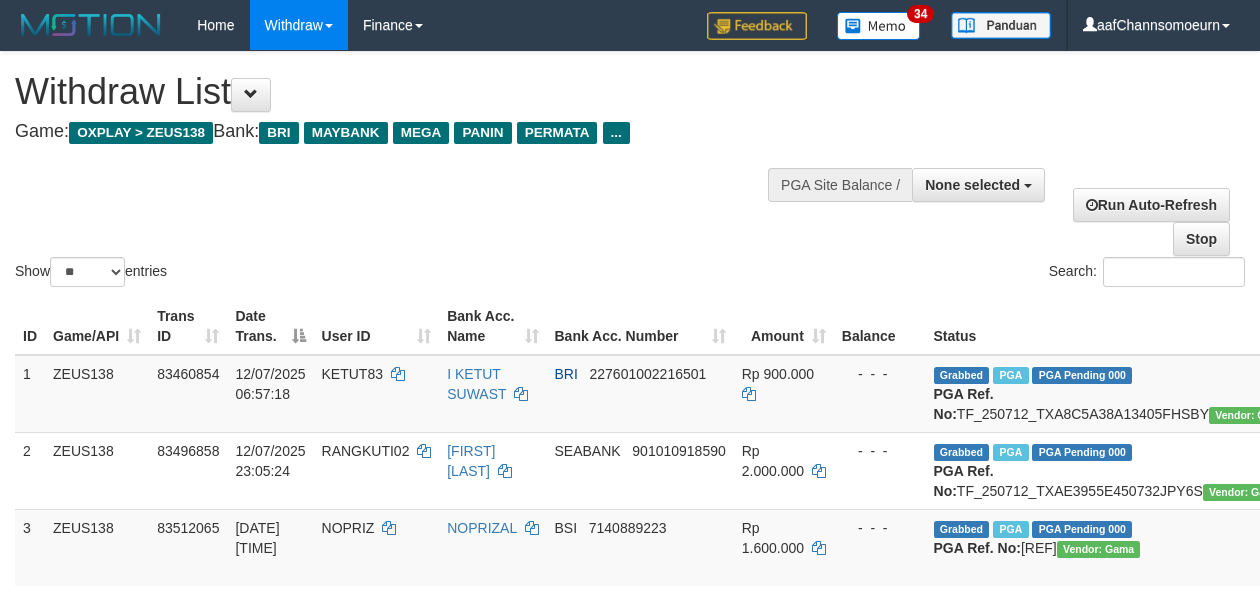 select 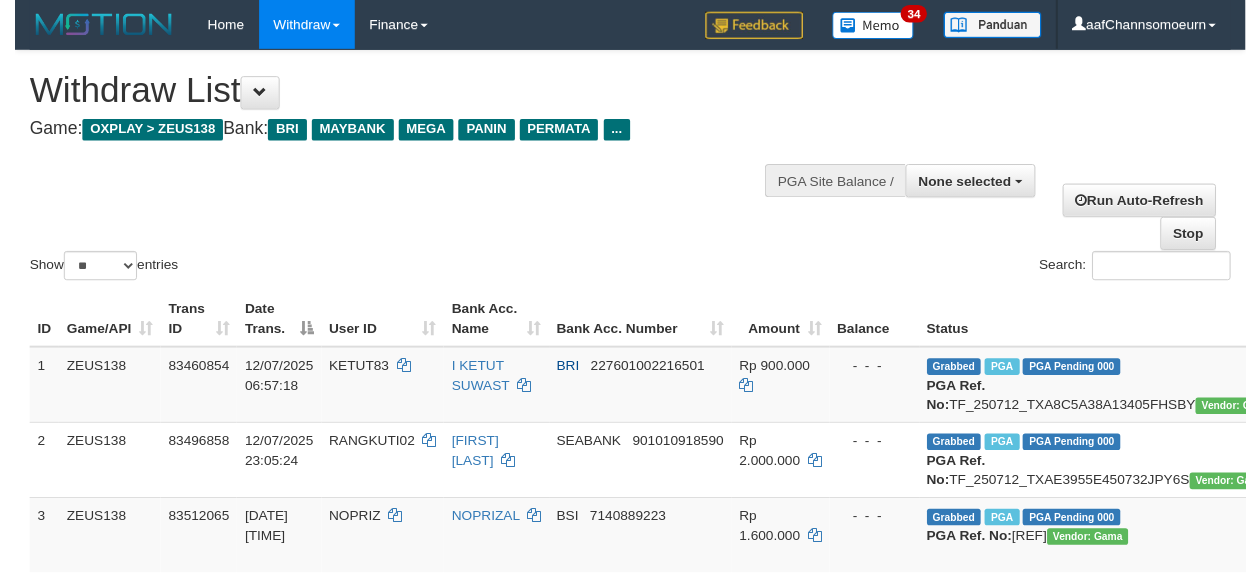 scroll, scrollTop: 358, scrollLeft: 0, axis: vertical 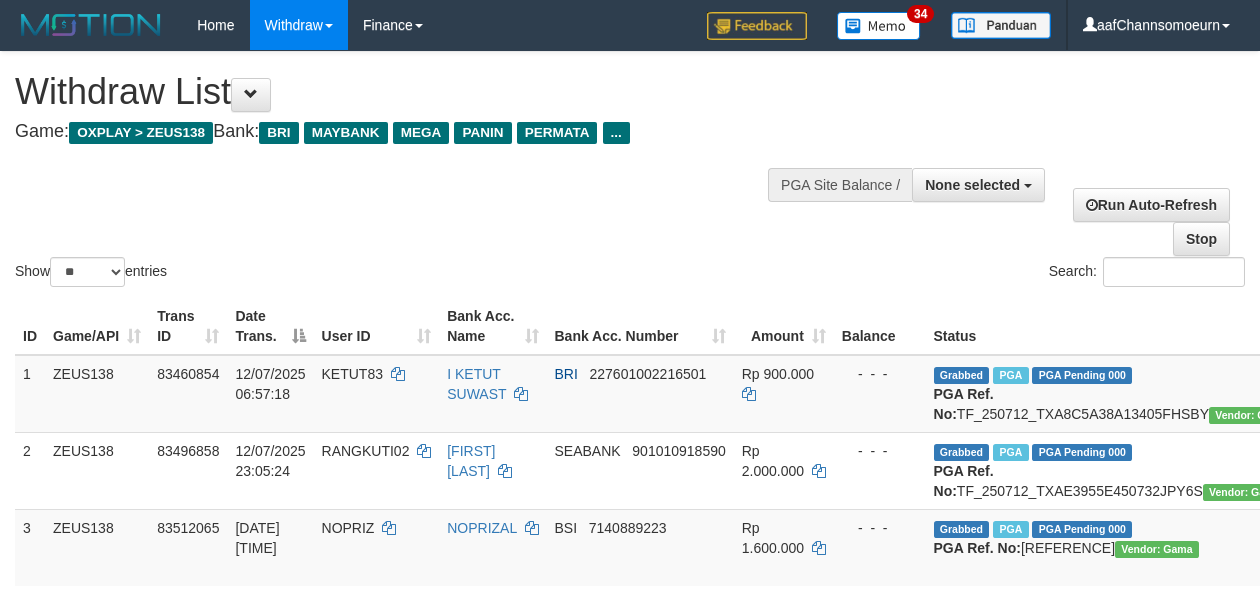 select 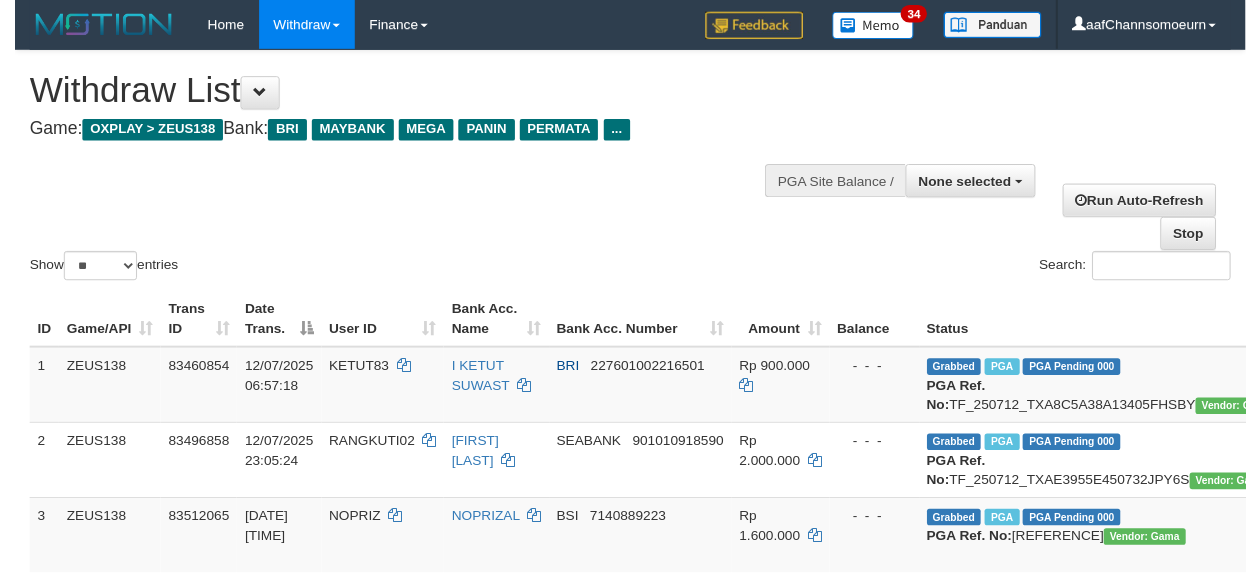 scroll, scrollTop: 358, scrollLeft: 0, axis: vertical 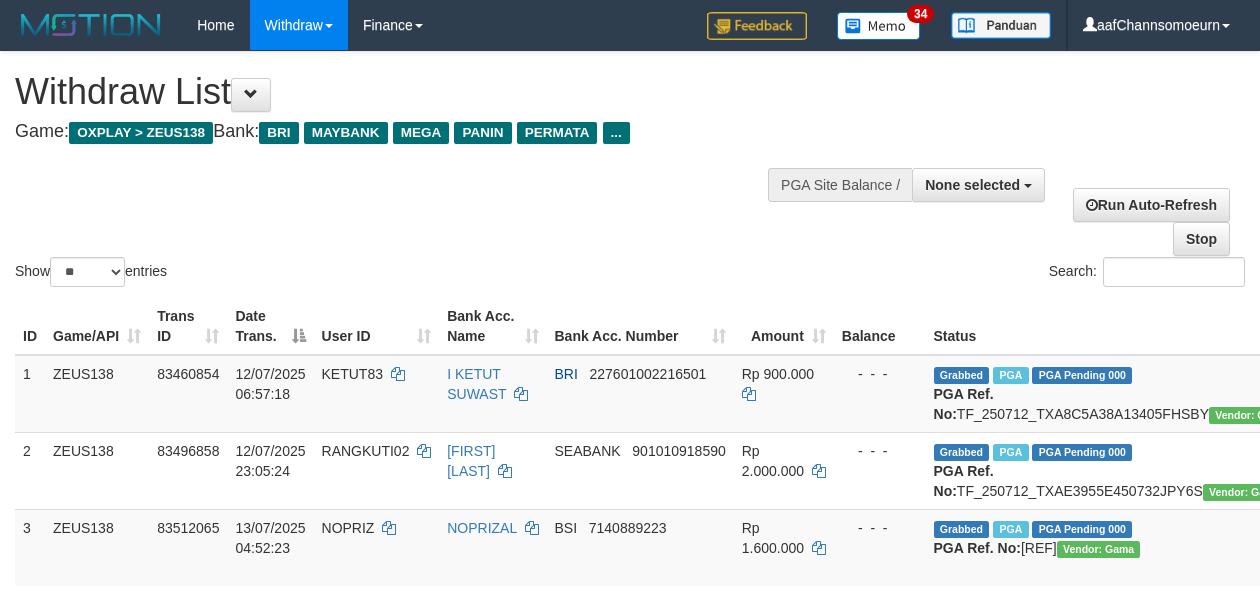 select 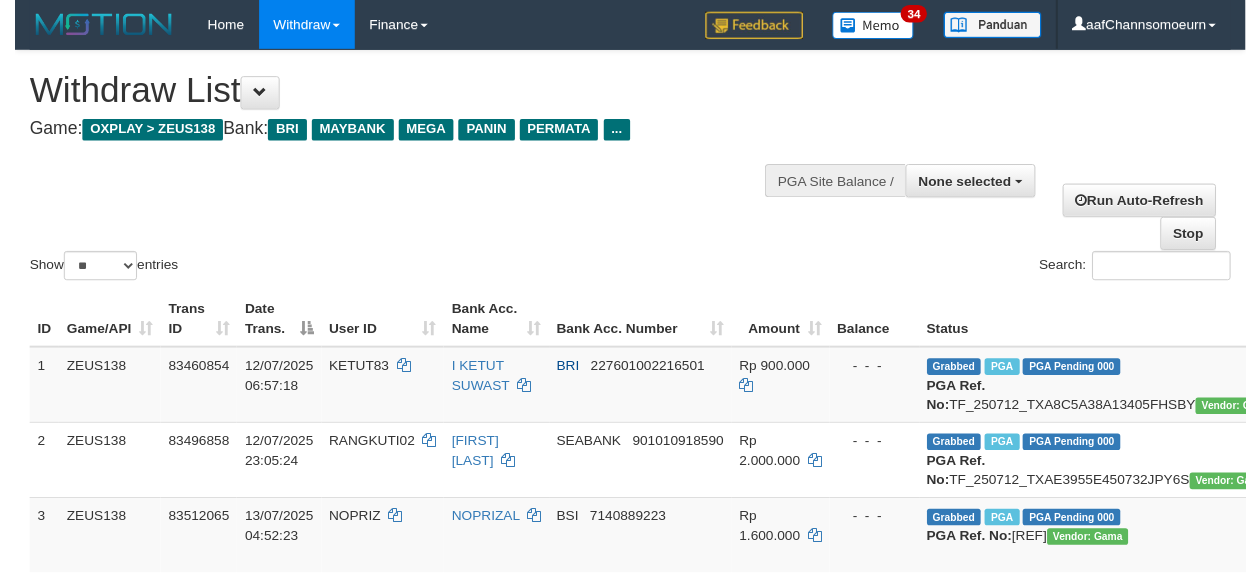 scroll, scrollTop: 358, scrollLeft: 0, axis: vertical 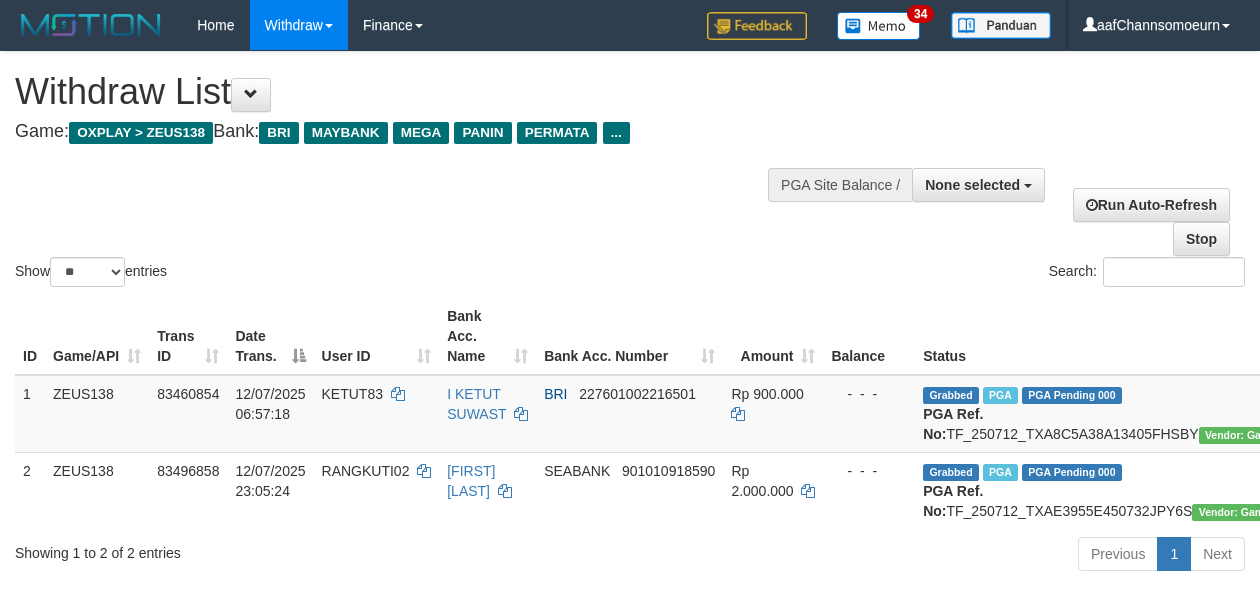 select 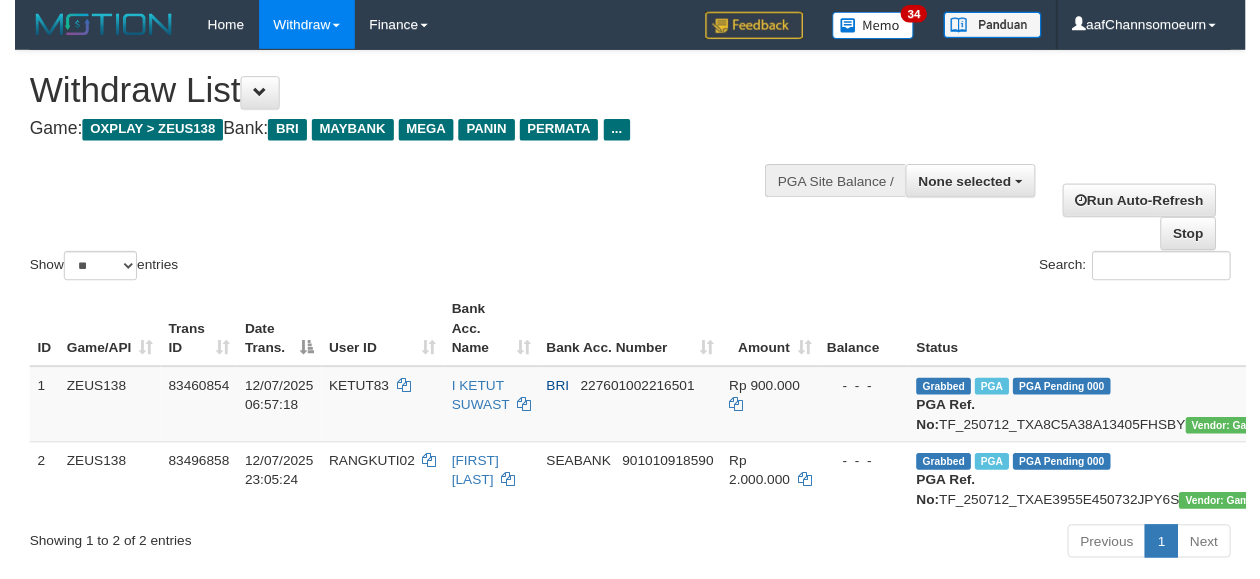 scroll, scrollTop: 358, scrollLeft: 0, axis: vertical 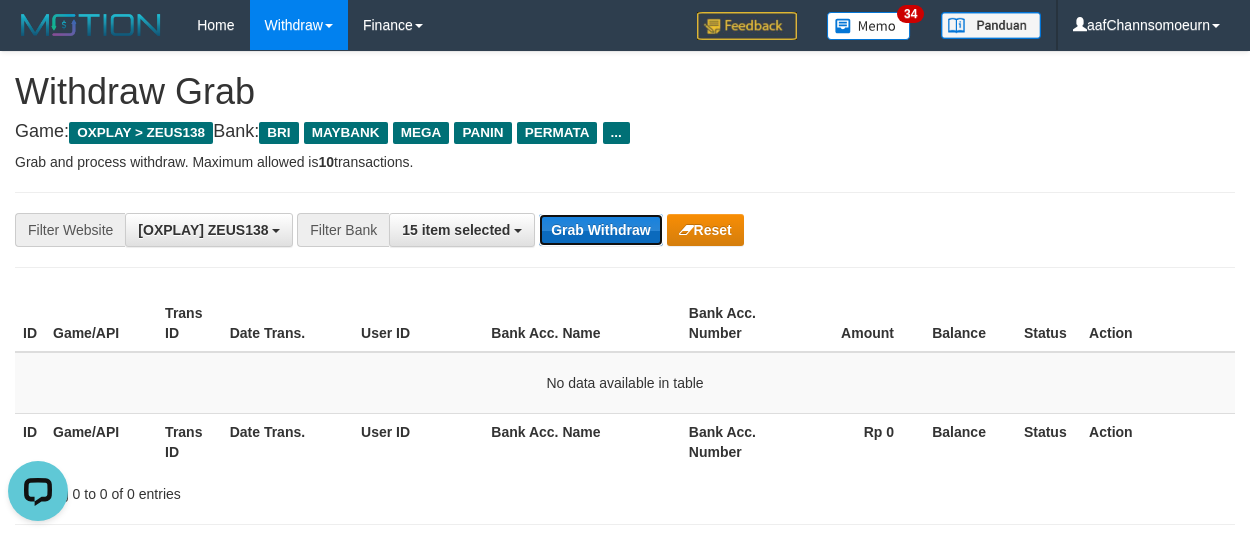 click on "Grab Withdraw" at bounding box center (600, 230) 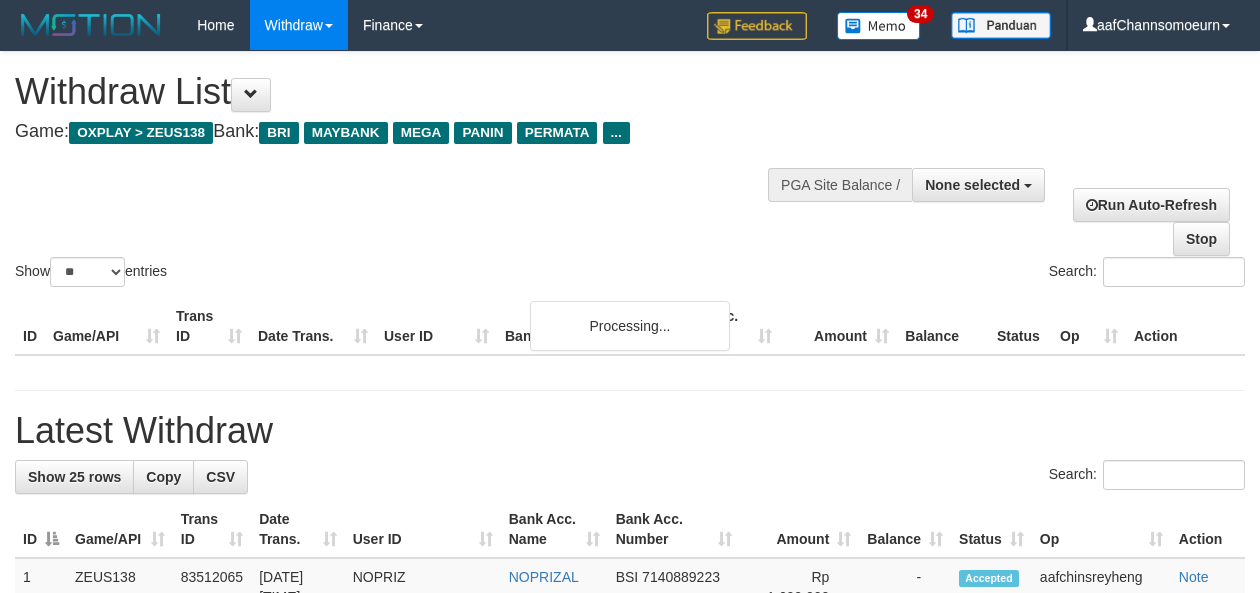 select 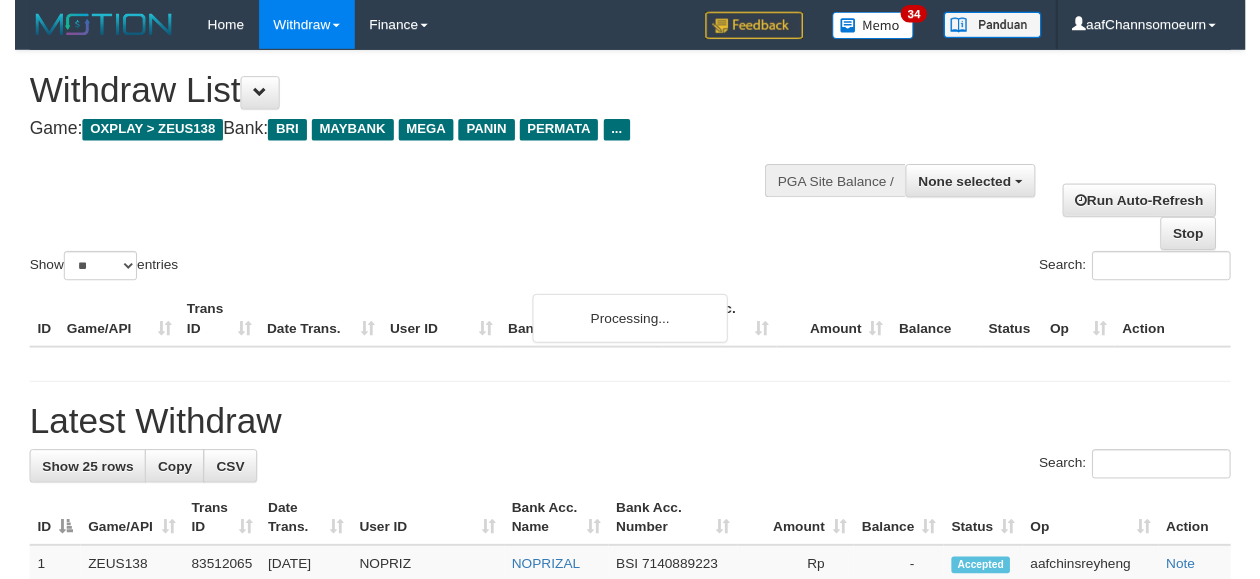 scroll, scrollTop: 358, scrollLeft: 0, axis: vertical 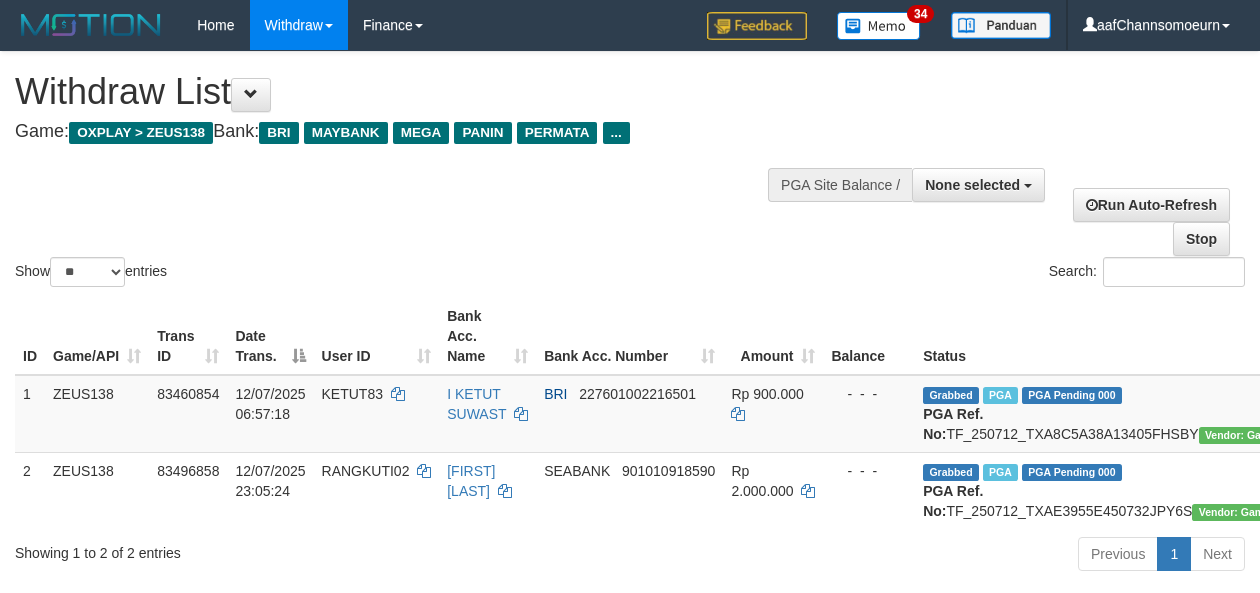 select 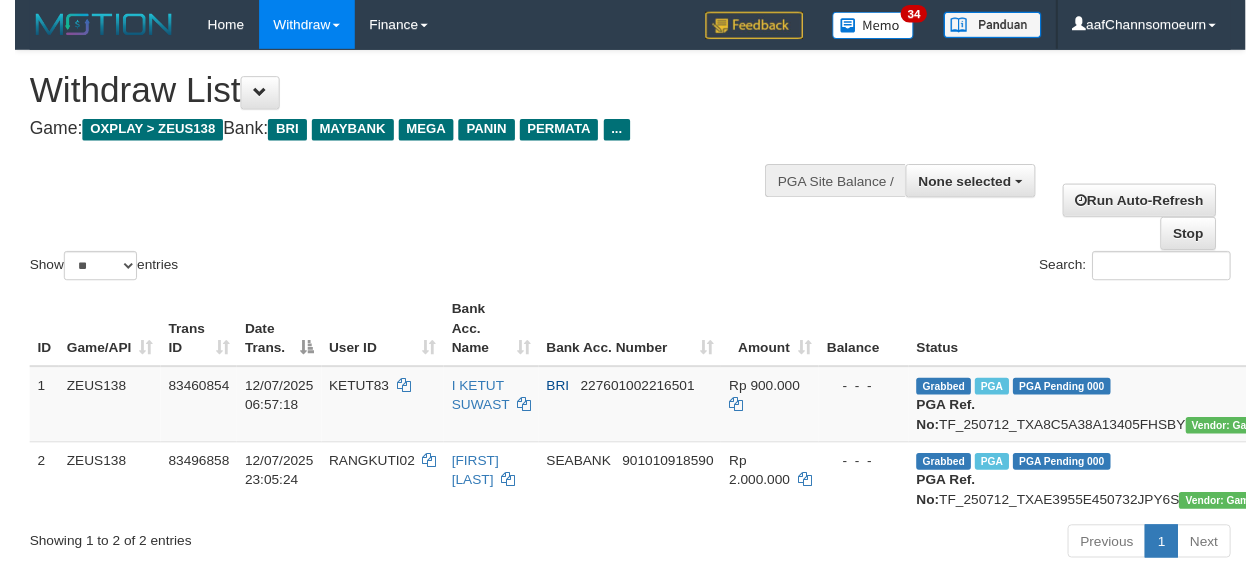 scroll, scrollTop: 358, scrollLeft: 0, axis: vertical 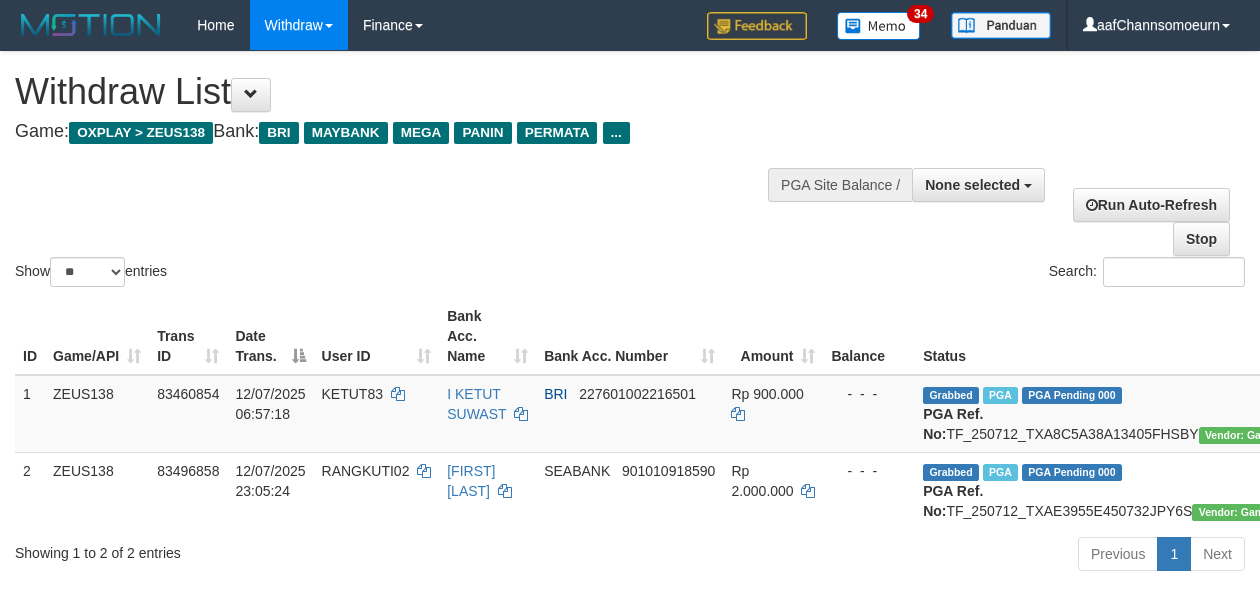 select 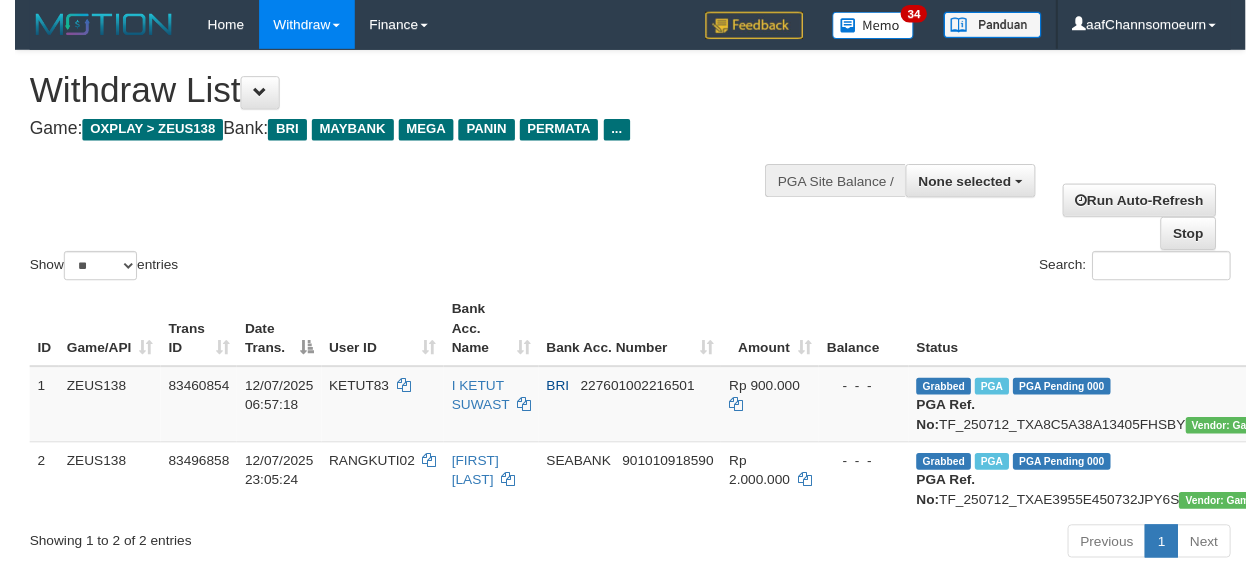 scroll, scrollTop: 358, scrollLeft: 0, axis: vertical 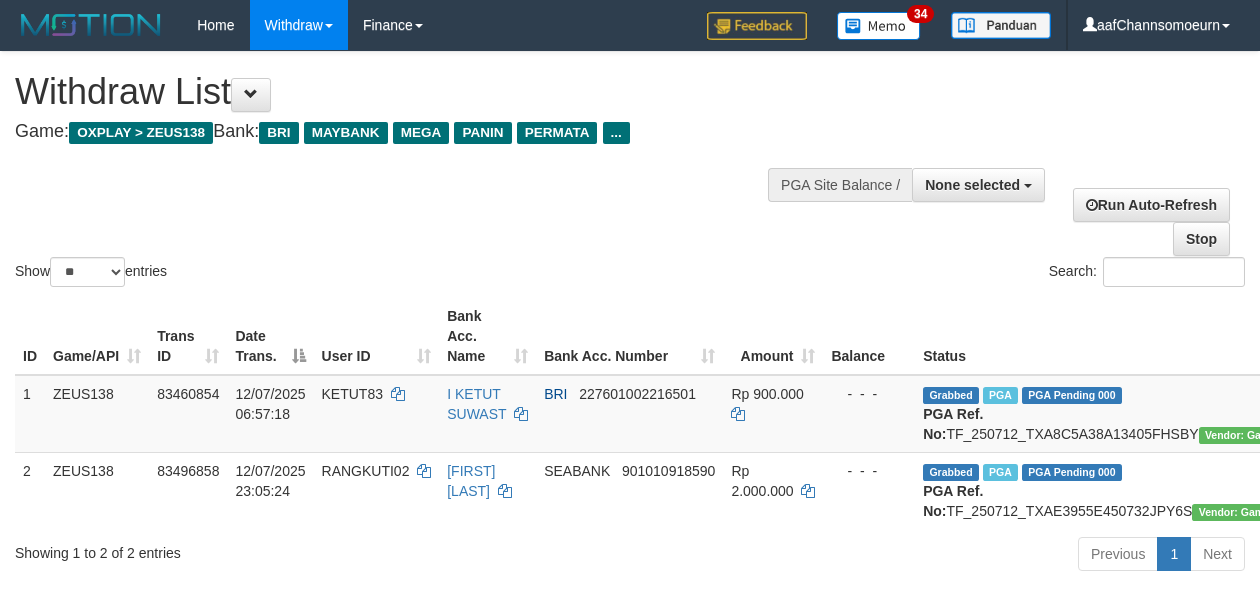 select 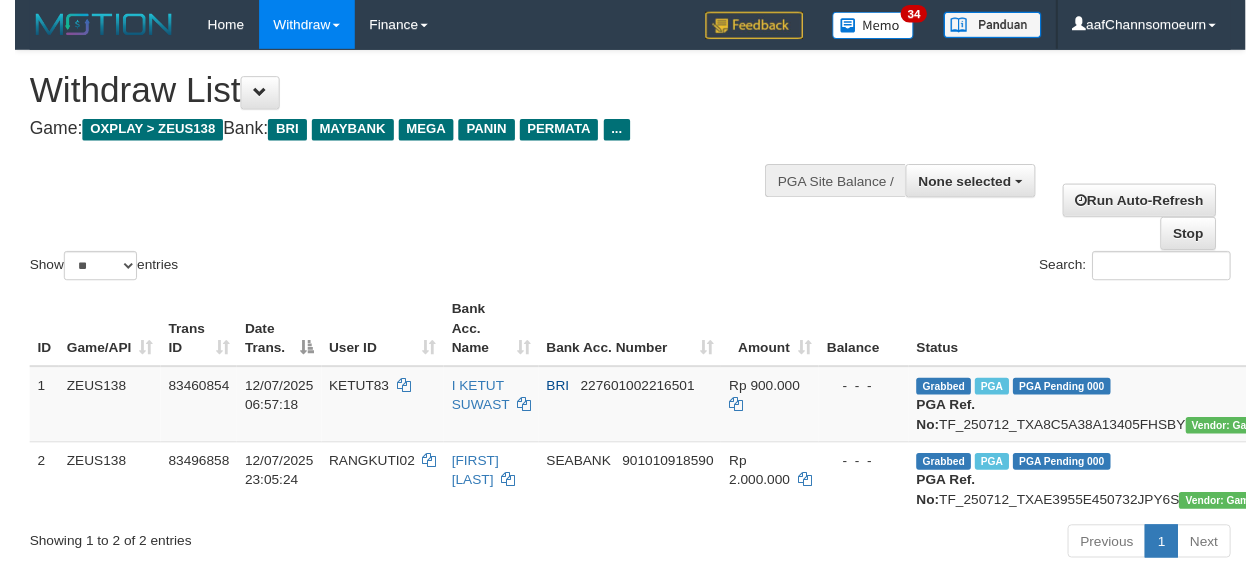 scroll, scrollTop: 358, scrollLeft: 0, axis: vertical 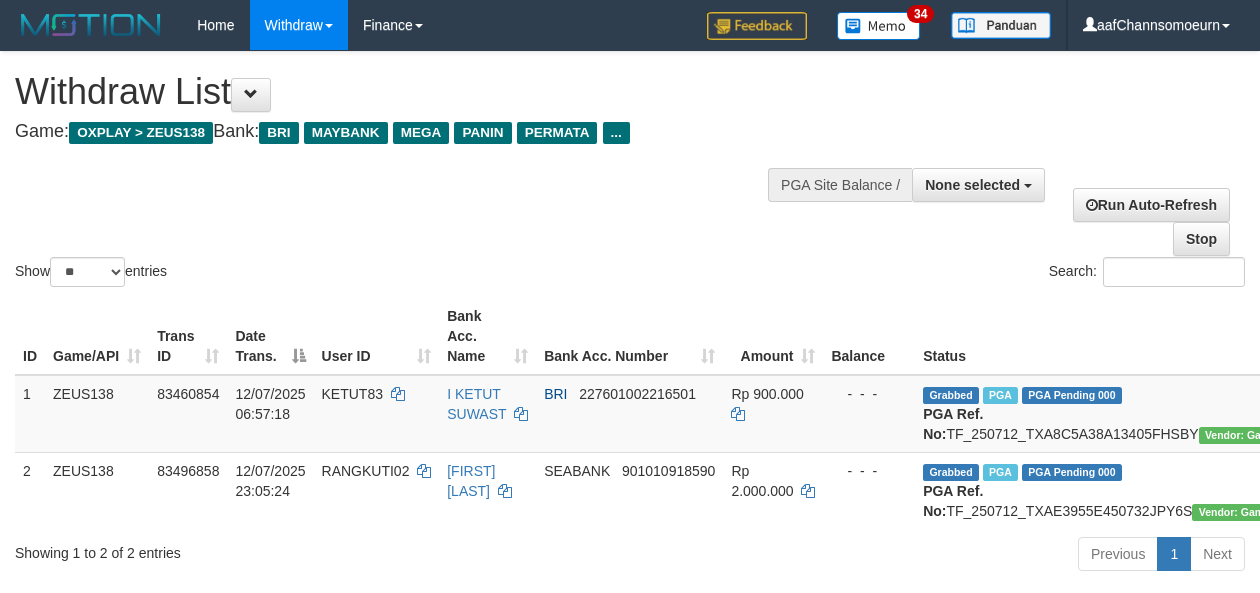 select 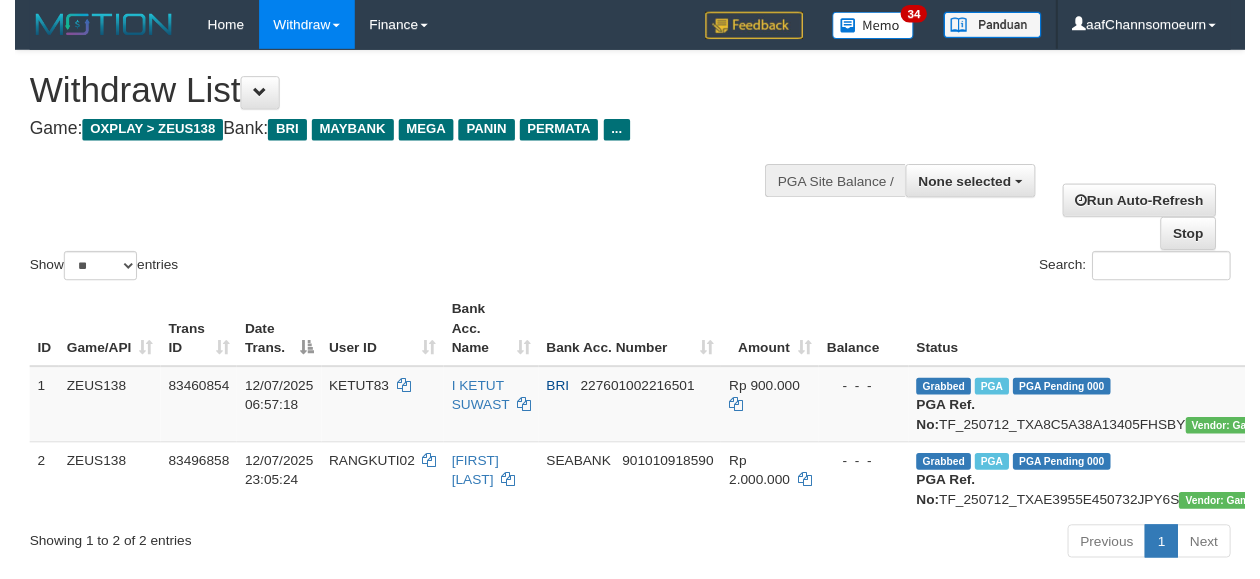 scroll, scrollTop: 358, scrollLeft: 0, axis: vertical 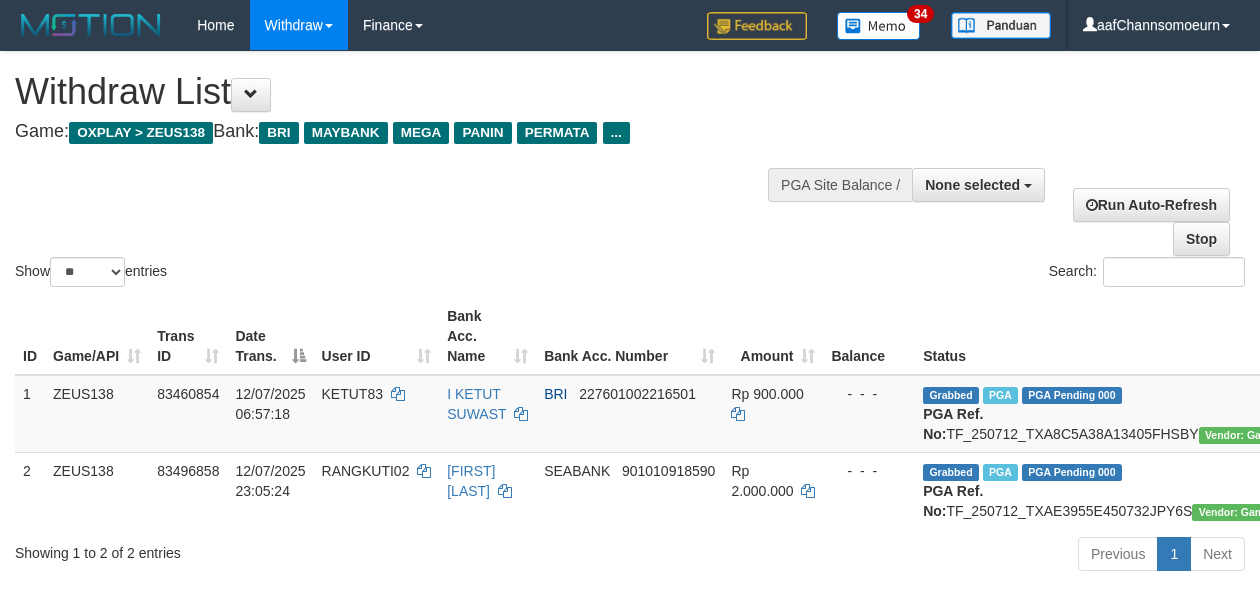 select 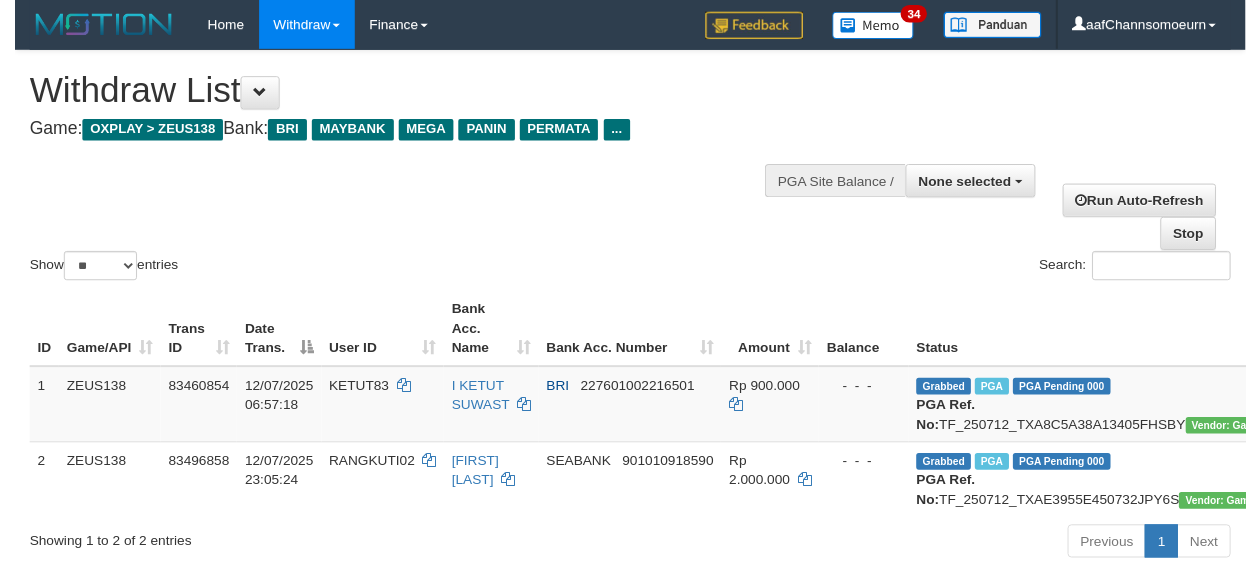 scroll, scrollTop: 358, scrollLeft: 0, axis: vertical 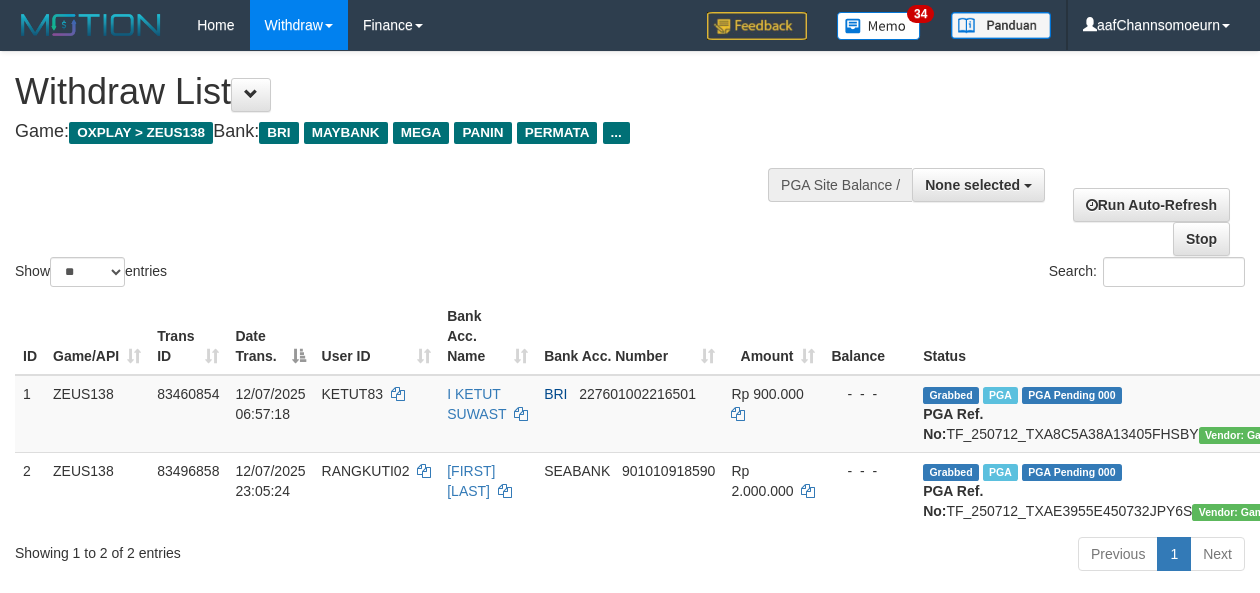 select 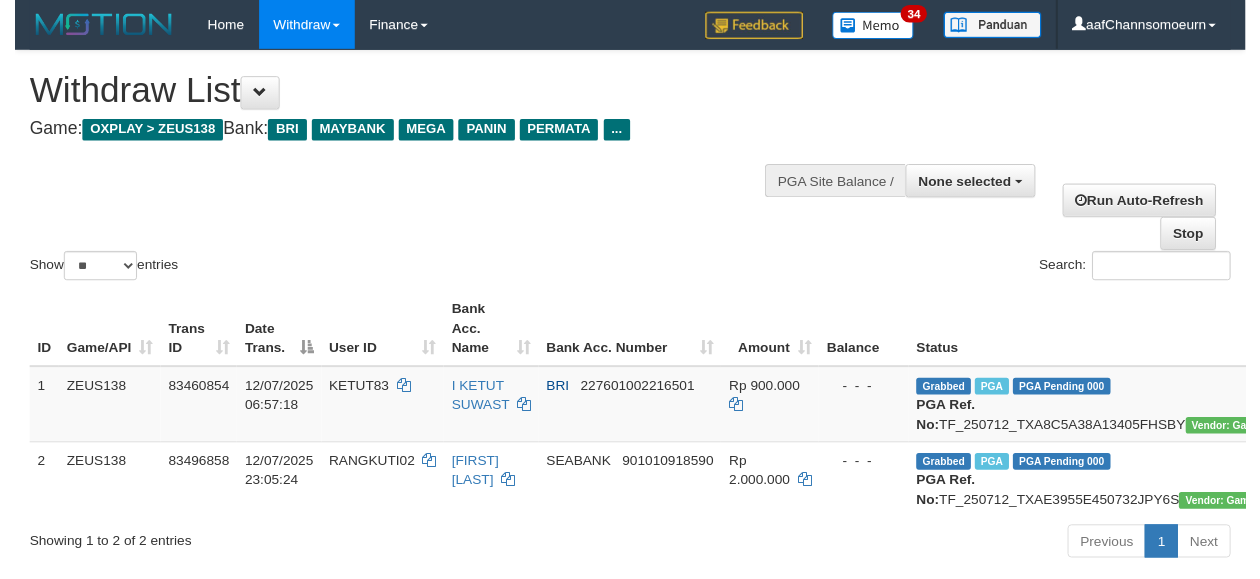 scroll, scrollTop: 358, scrollLeft: 0, axis: vertical 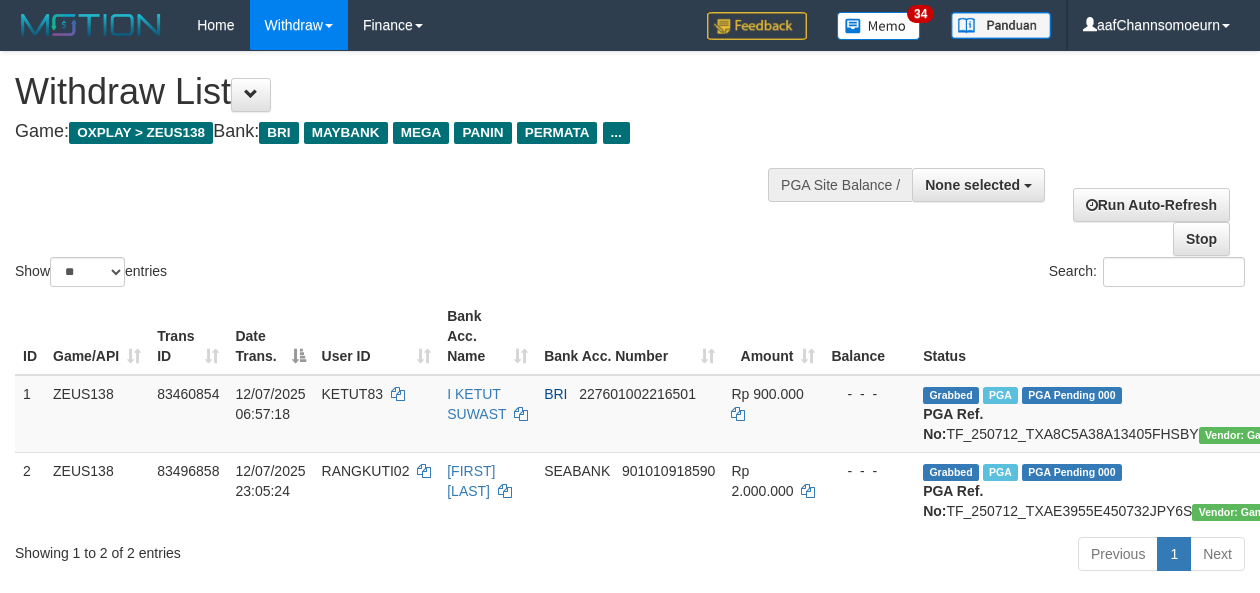 select 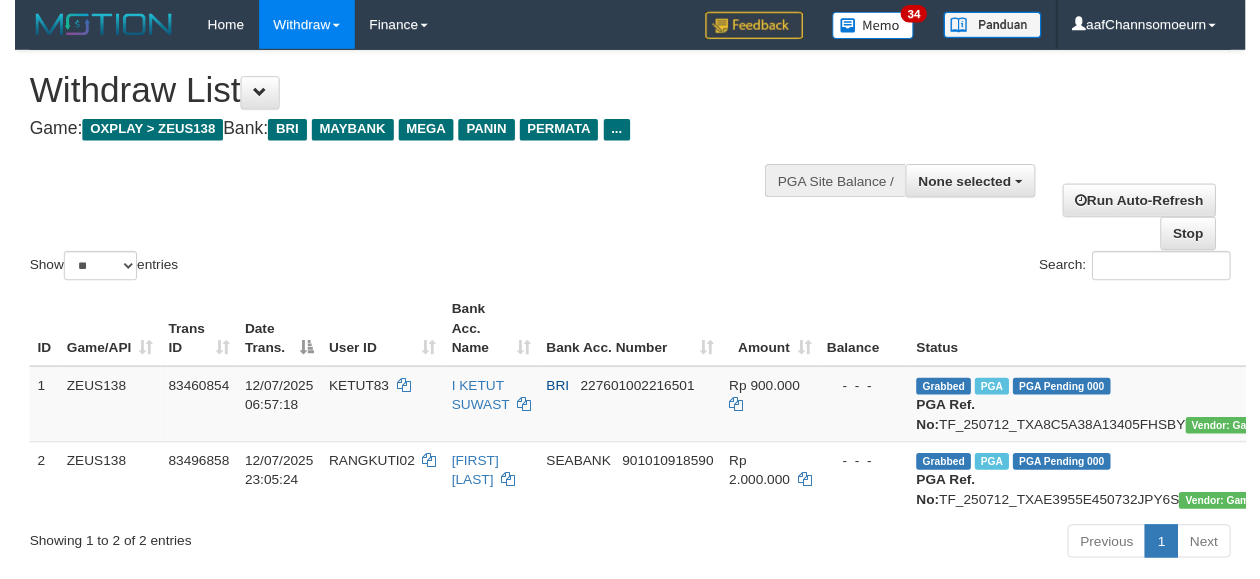 scroll, scrollTop: 358, scrollLeft: 0, axis: vertical 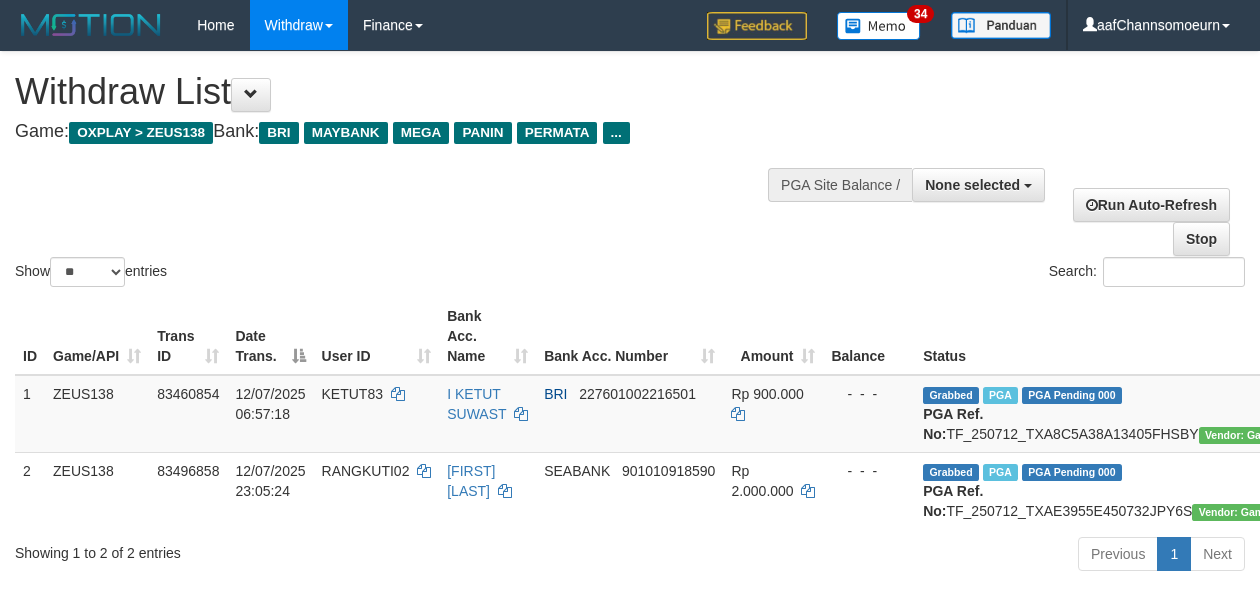 select 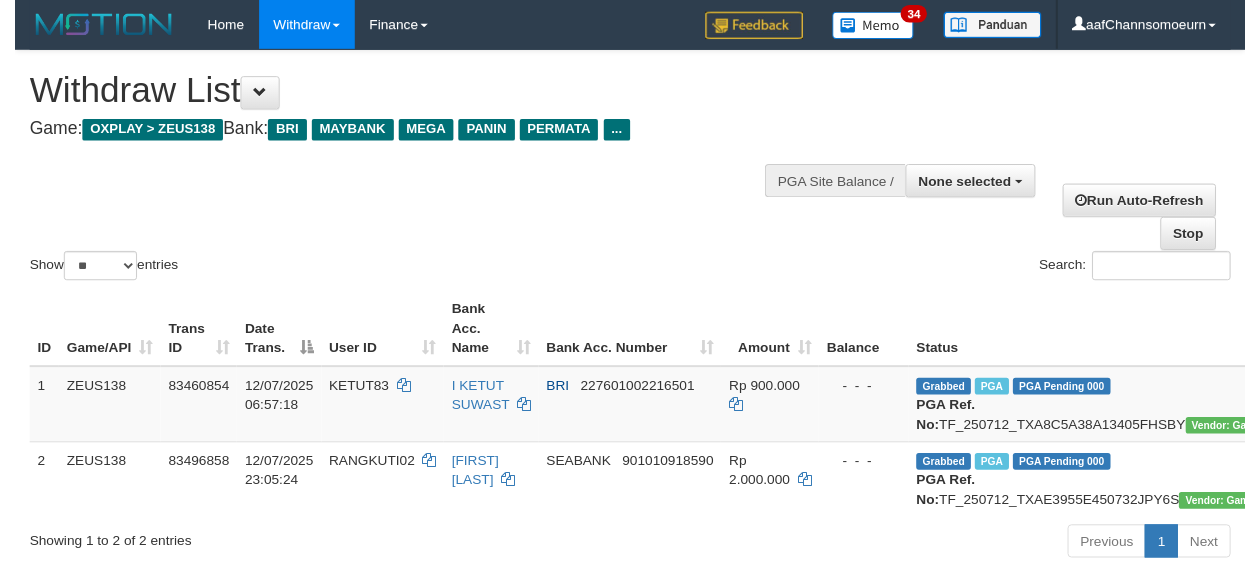 scroll, scrollTop: 358, scrollLeft: 0, axis: vertical 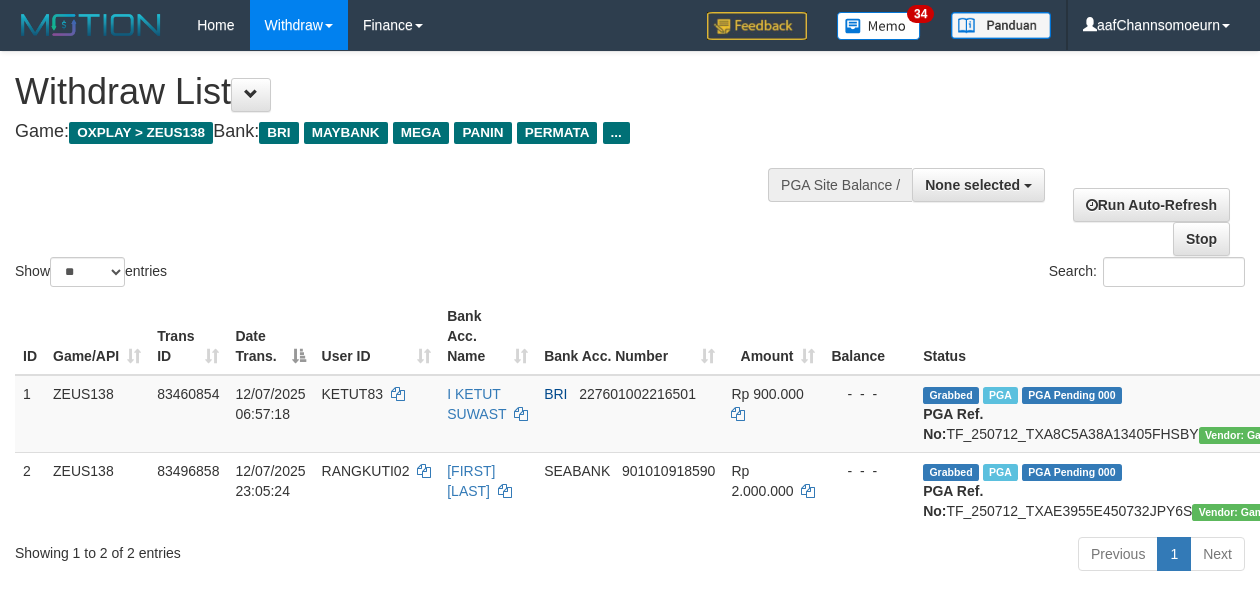 select 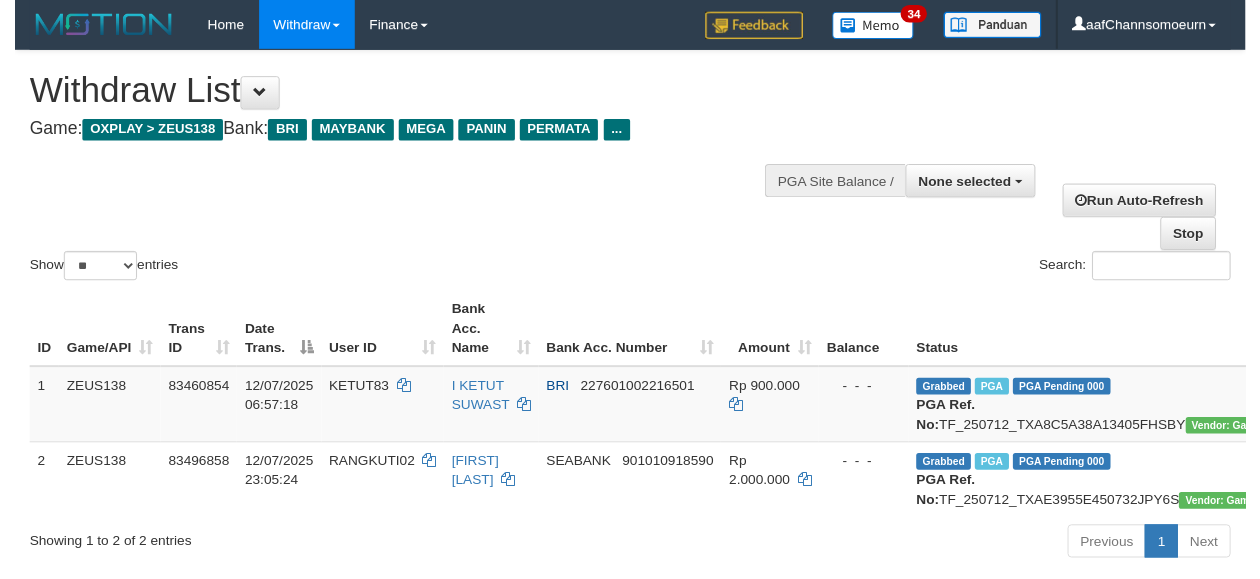 scroll, scrollTop: 358, scrollLeft: 0, axis: vertical 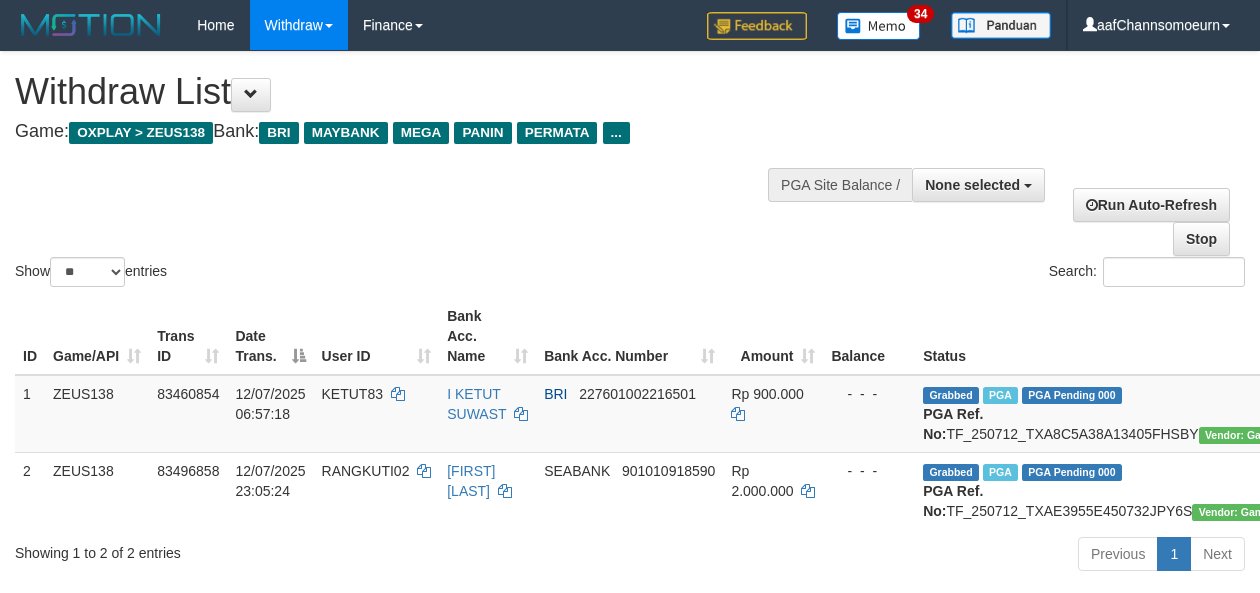 select 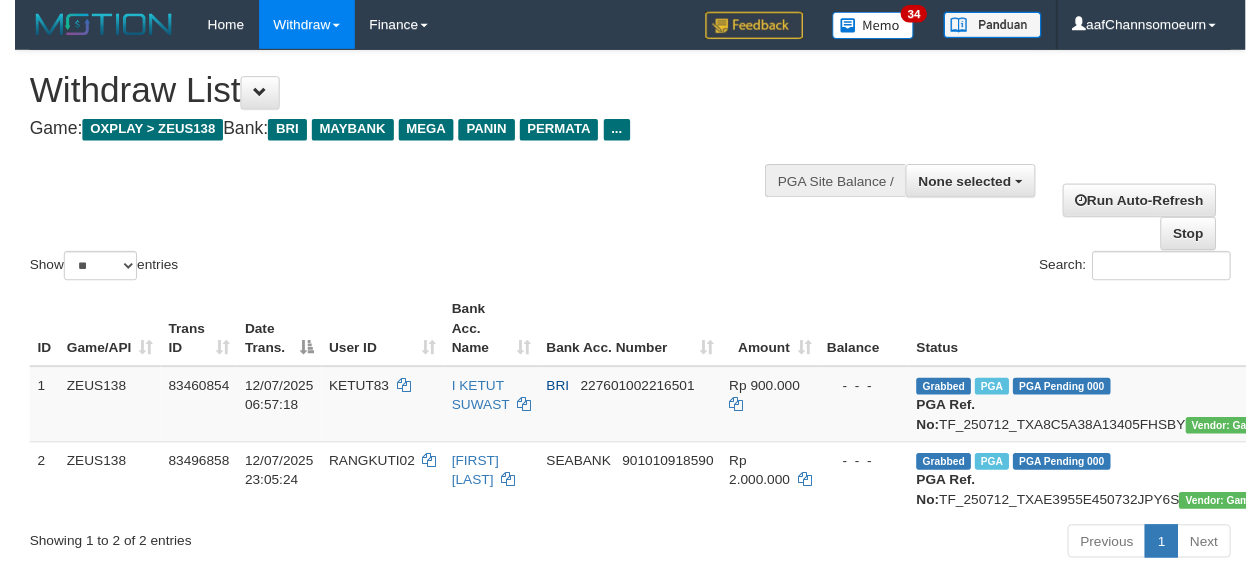 scroll, scrollTop: 358, scrollLeft: 0, axis: vertical 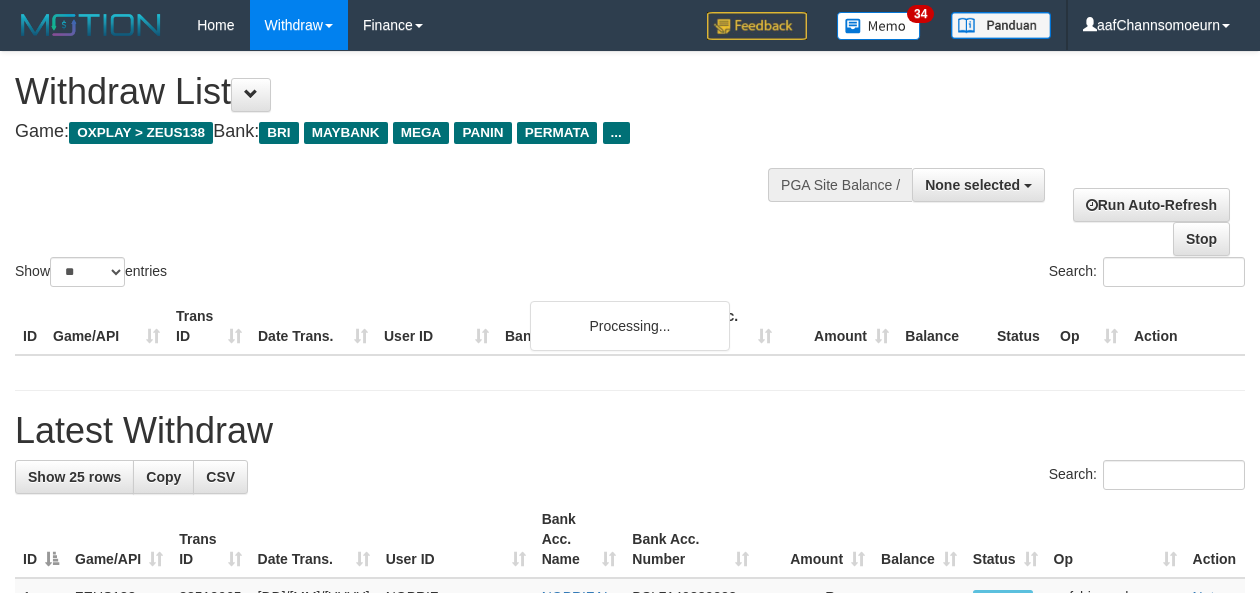 select 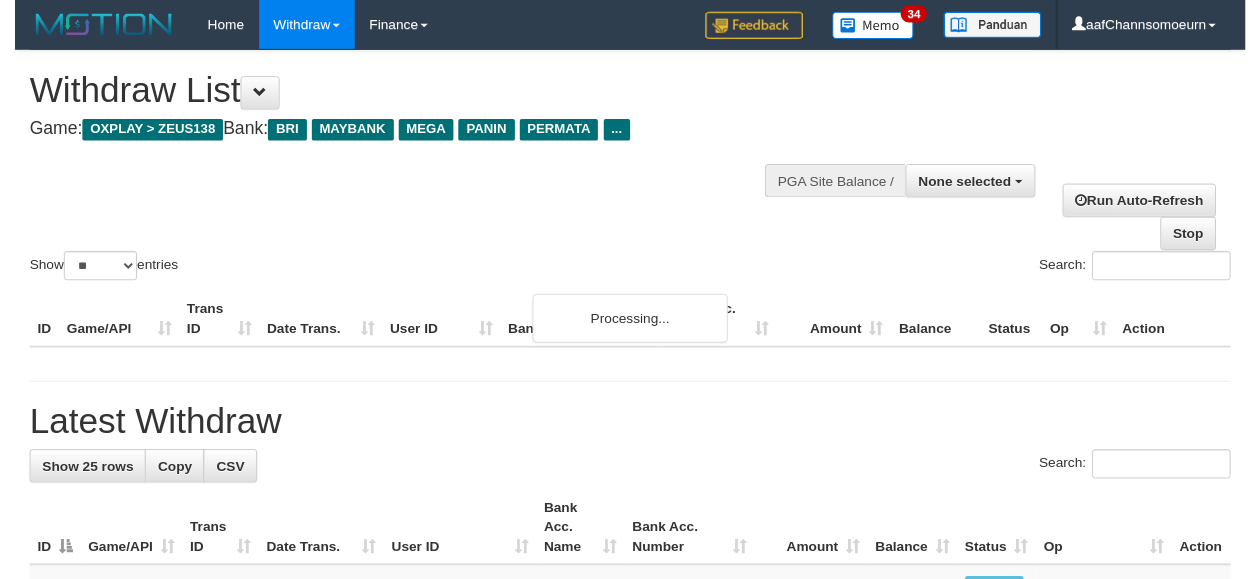 scroll, scrollTop: 358, scrollLeft: 0, axis: vertical 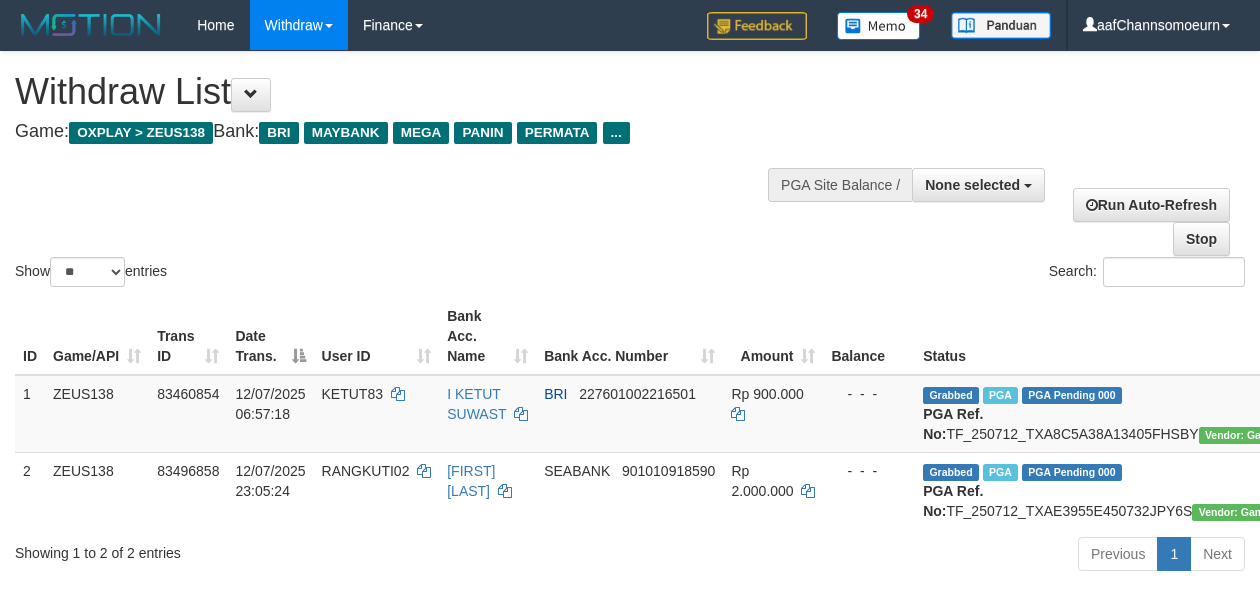 select 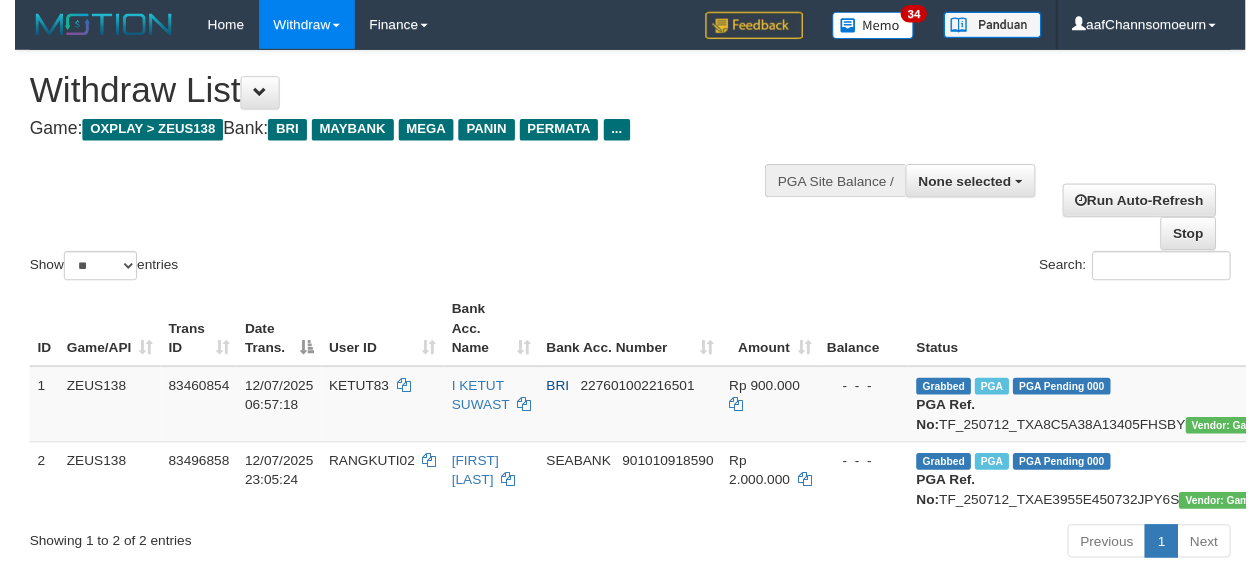 scroll, scrollTop: 358, scrollLeft: 0, axis: vertical 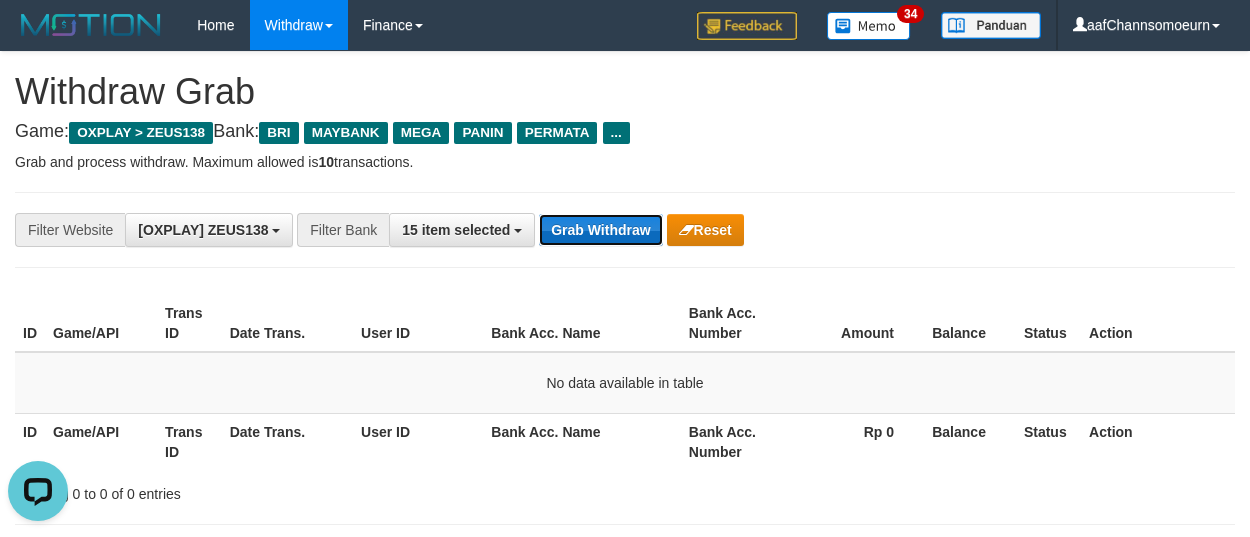 click on "Grab Withdraw" at bounding box center [600, 230] 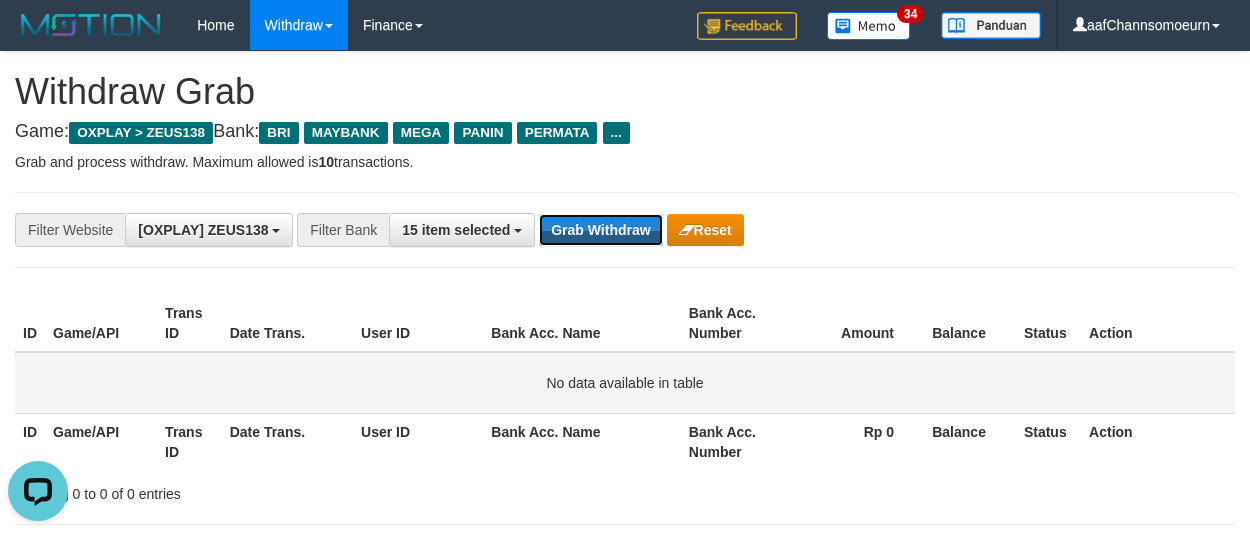 drag, startPoint x: 590, startPoint y: 226, endPoint x: 1184, endPoint y: 370, distance: 611.2054 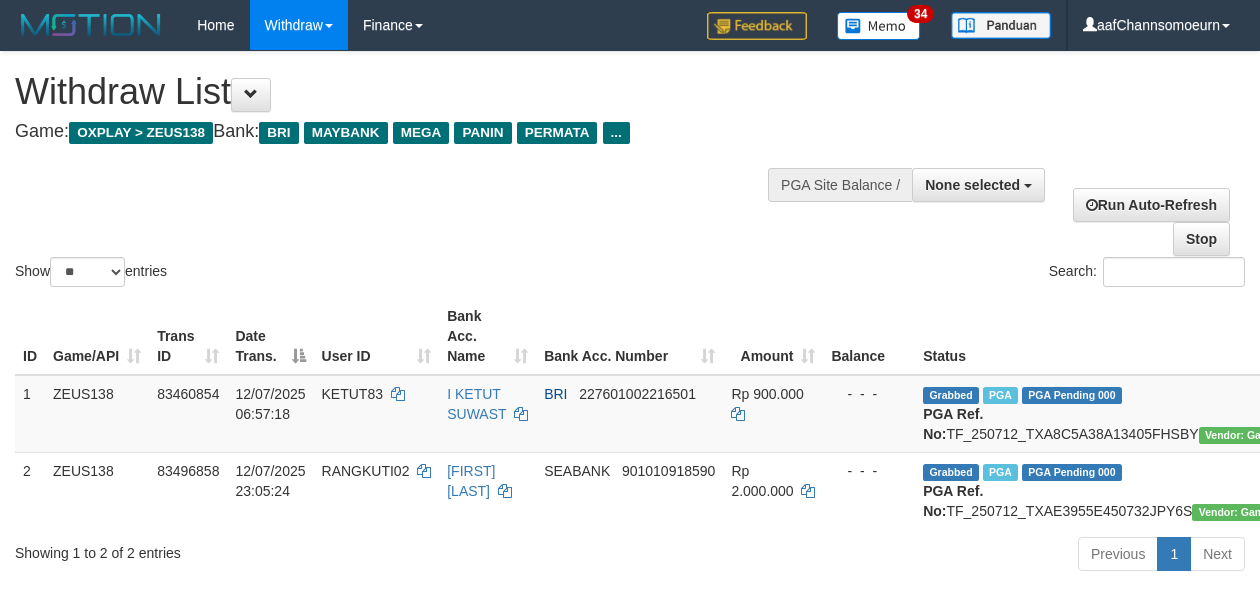 select 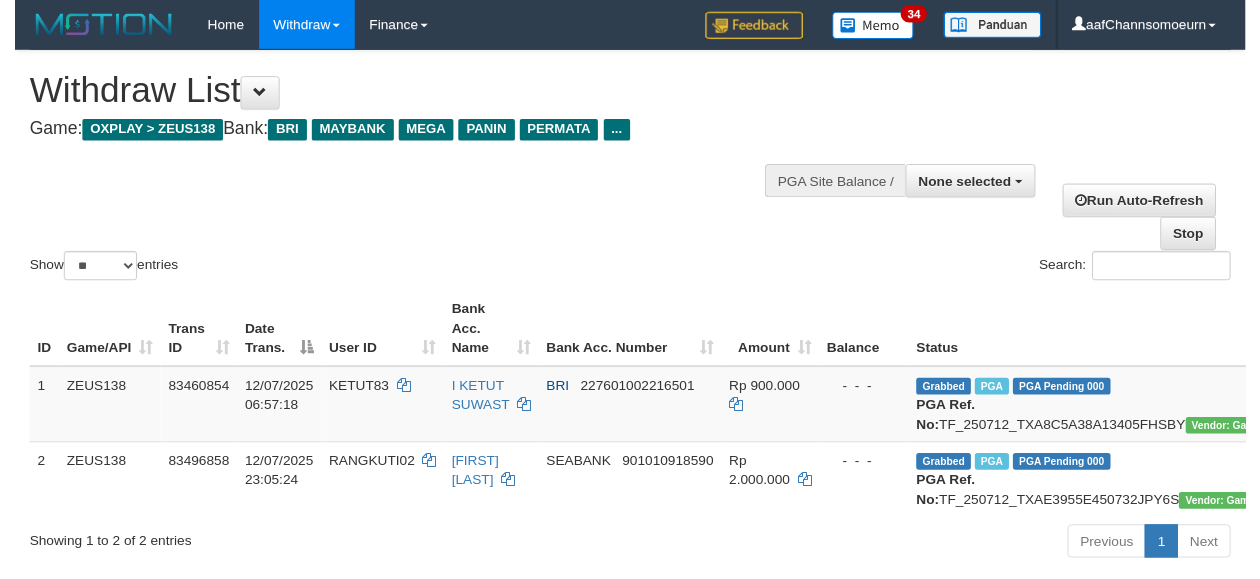 scroll, scrollTop: 358, scrollLeft: 0, axis: vertical 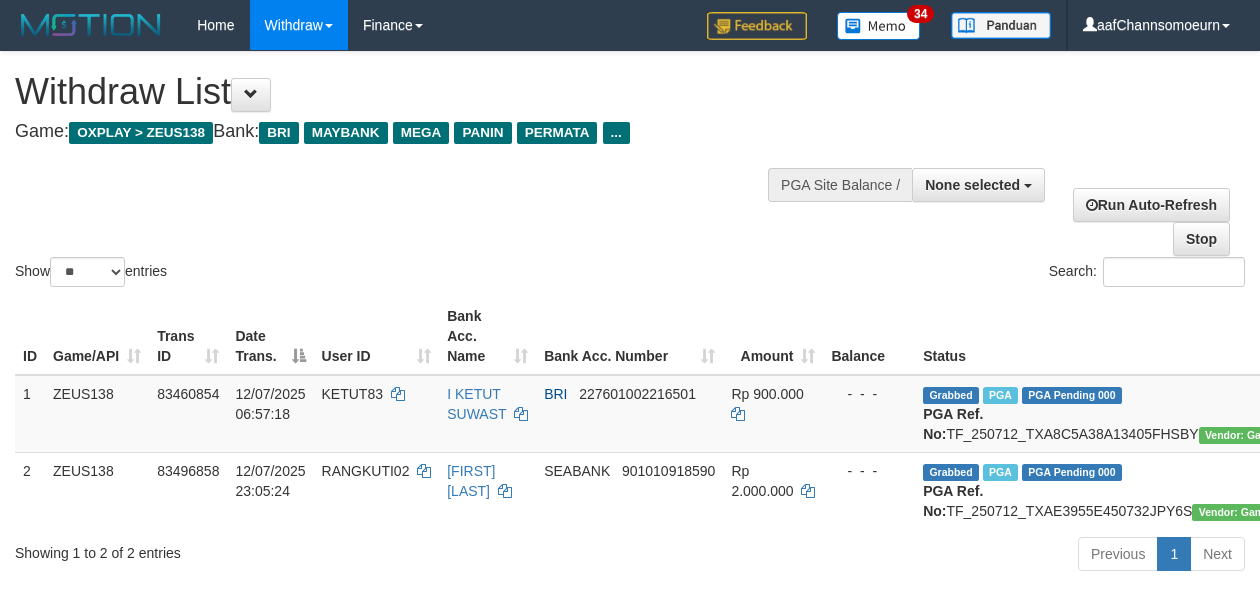 select 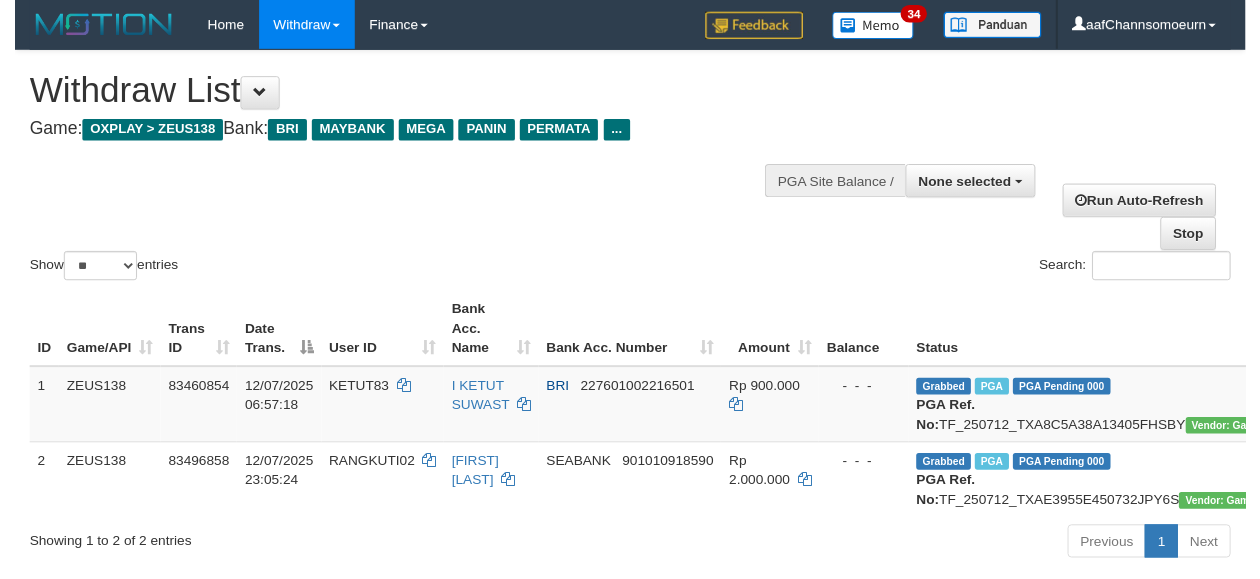 scroll, scrollTop: 358, scrollLeft: 0, axis: vertical 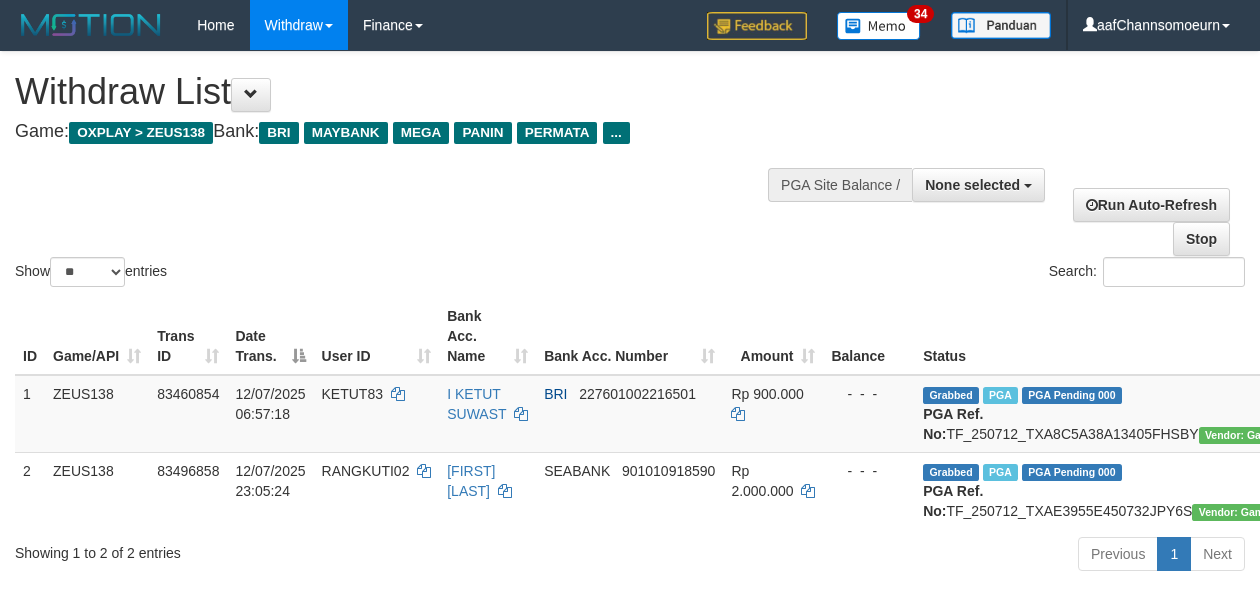select 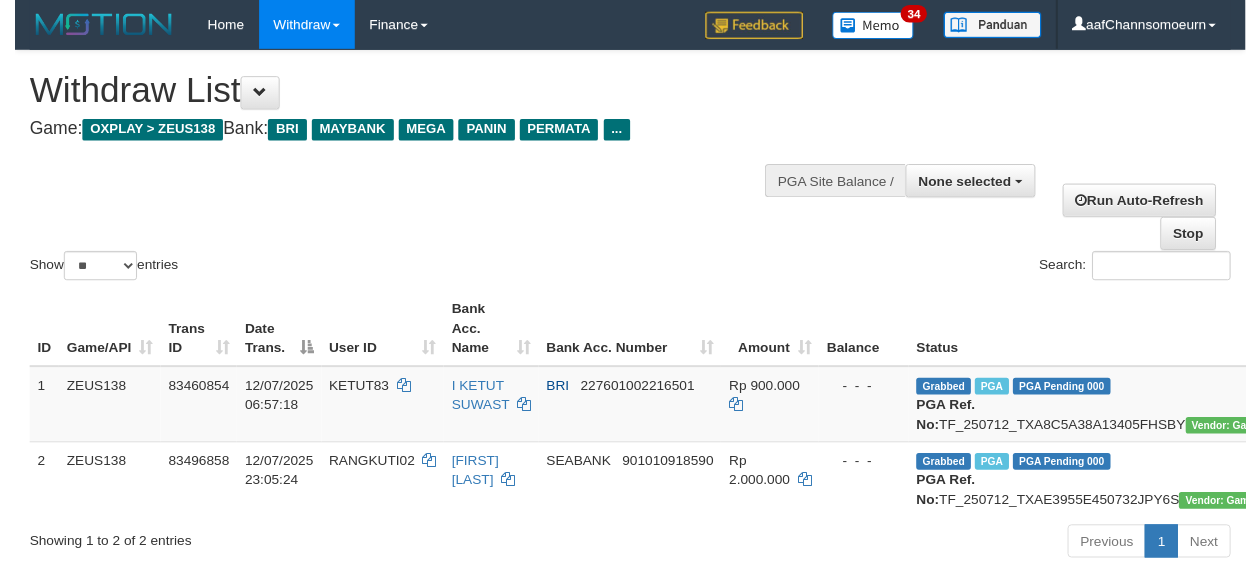 scroll, scrollTop: 358, scrollLeft: 0, axis: vertical 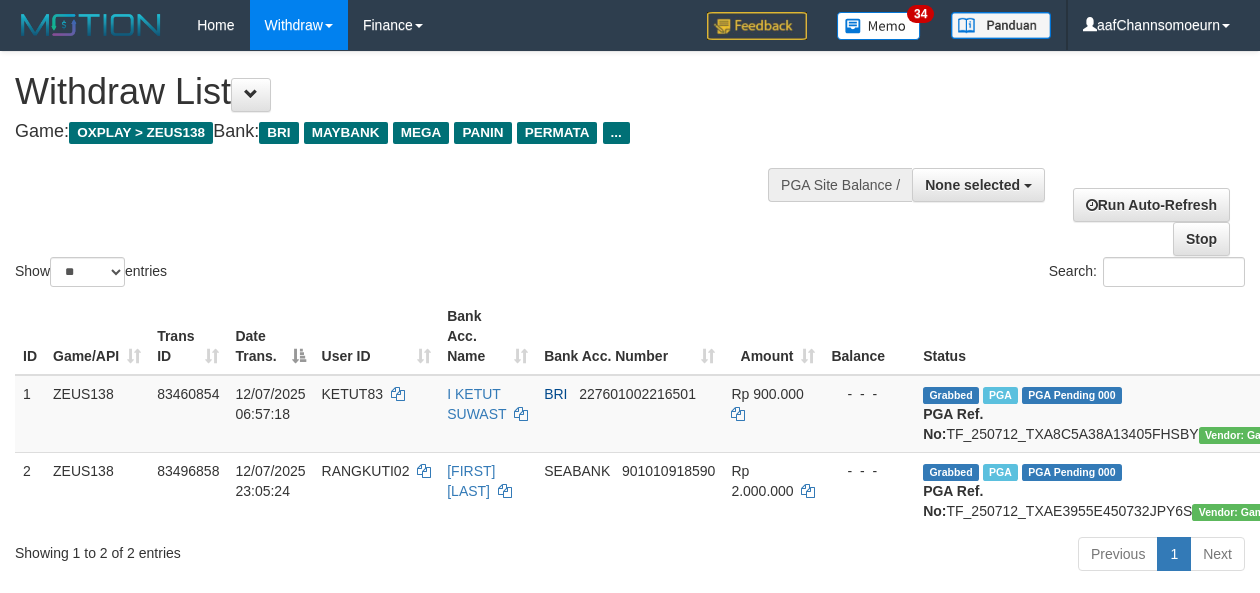 select 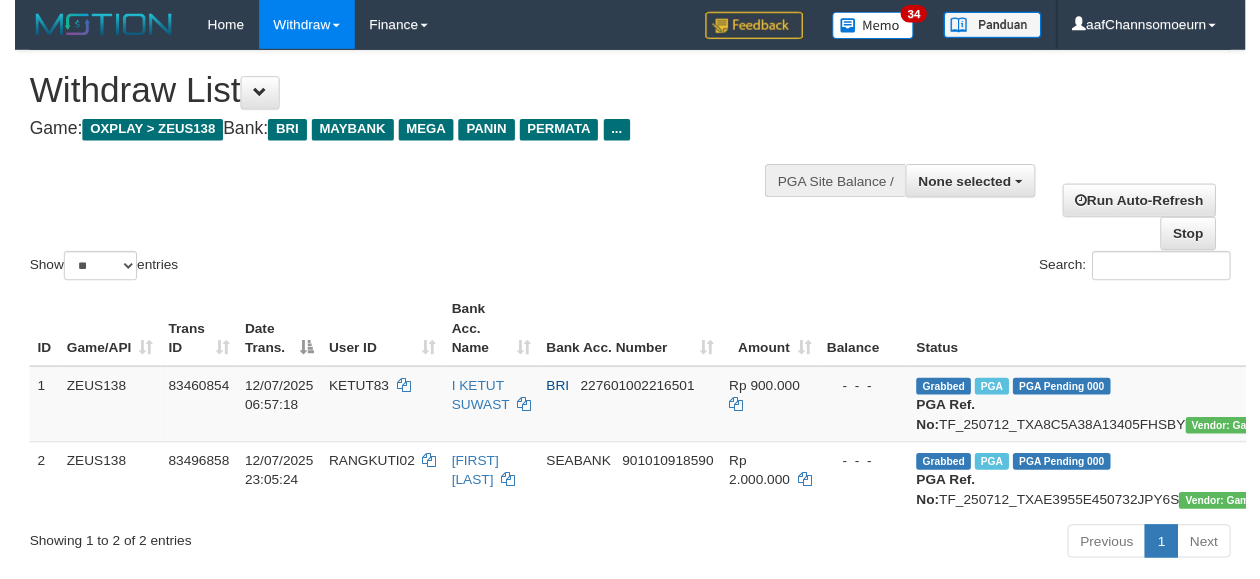 scroll, scrollTop: 358, scrollLeft: 0, axis: vertical 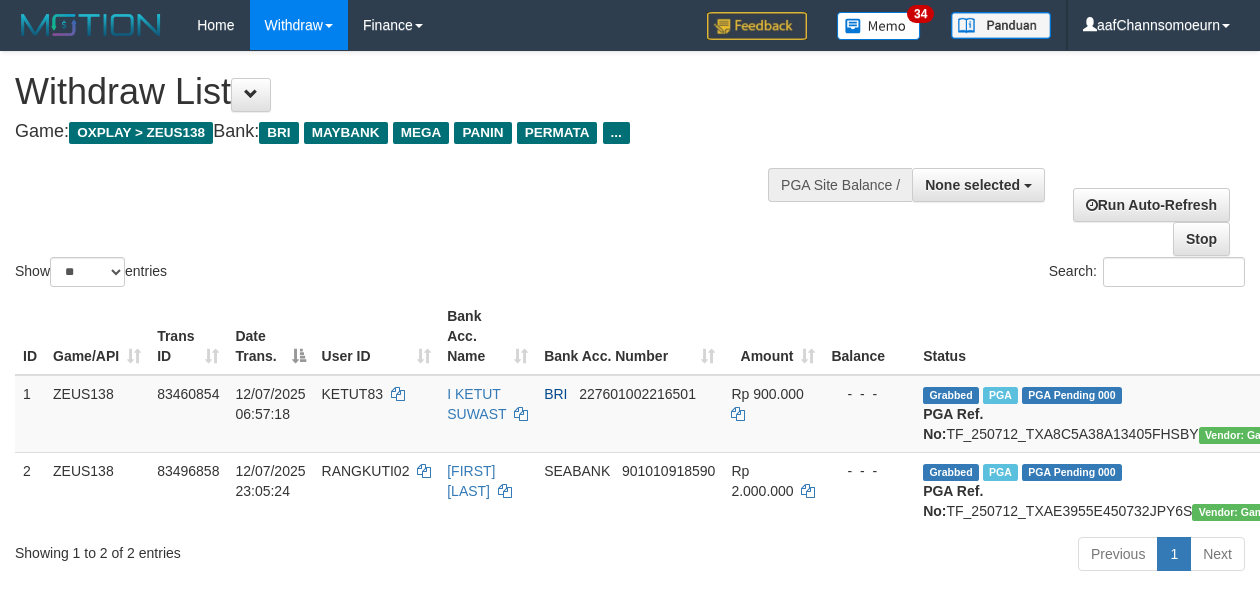 select 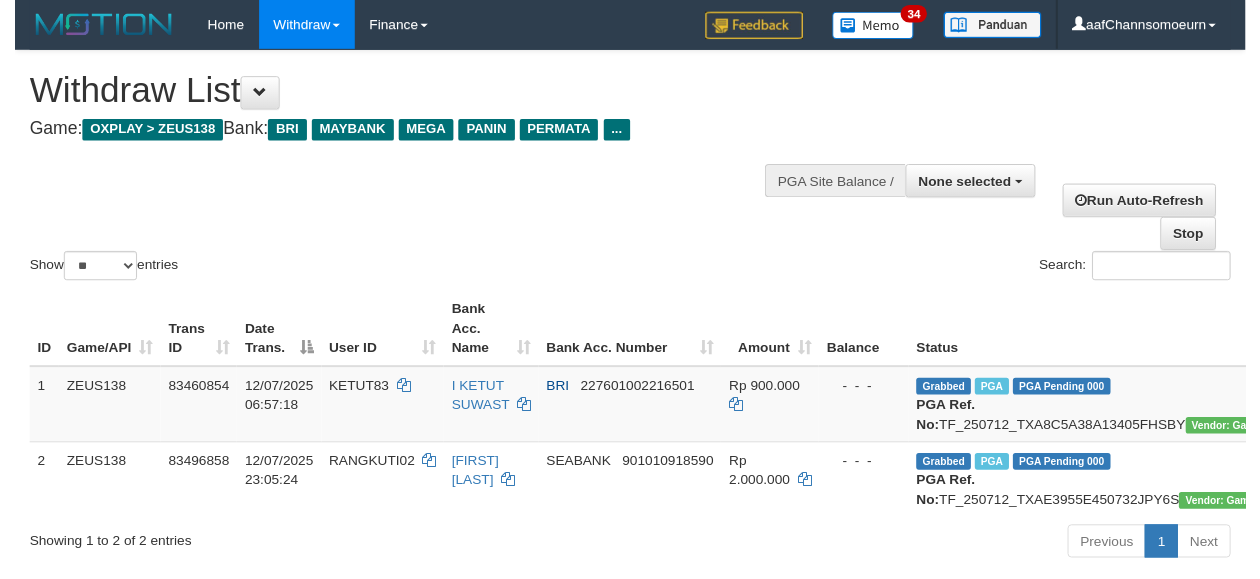 scroll, scrollTop: 358, scrollLeft: 0, axis: vertical 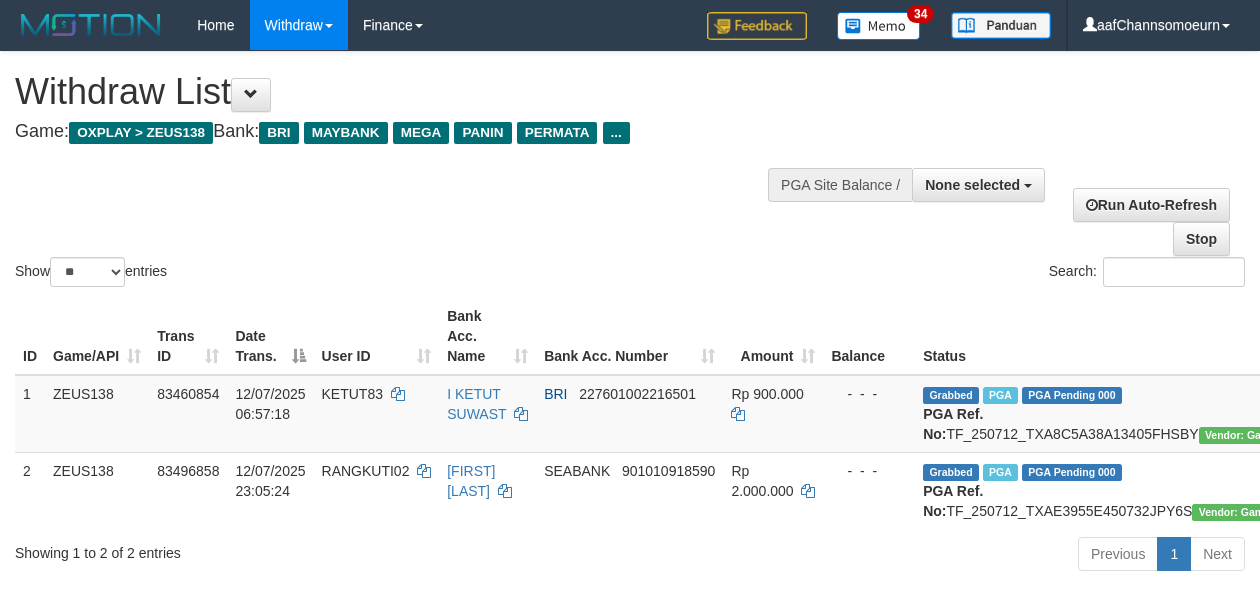 select 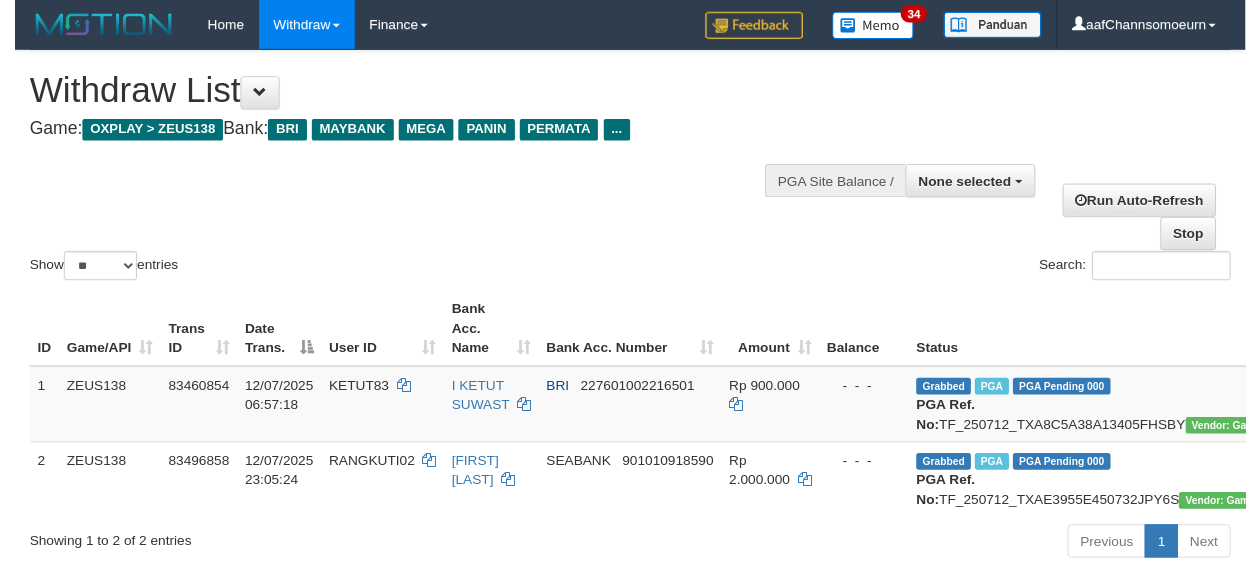 scroll, scrollTop: 358, scrollLeft: 0, axis: vertical 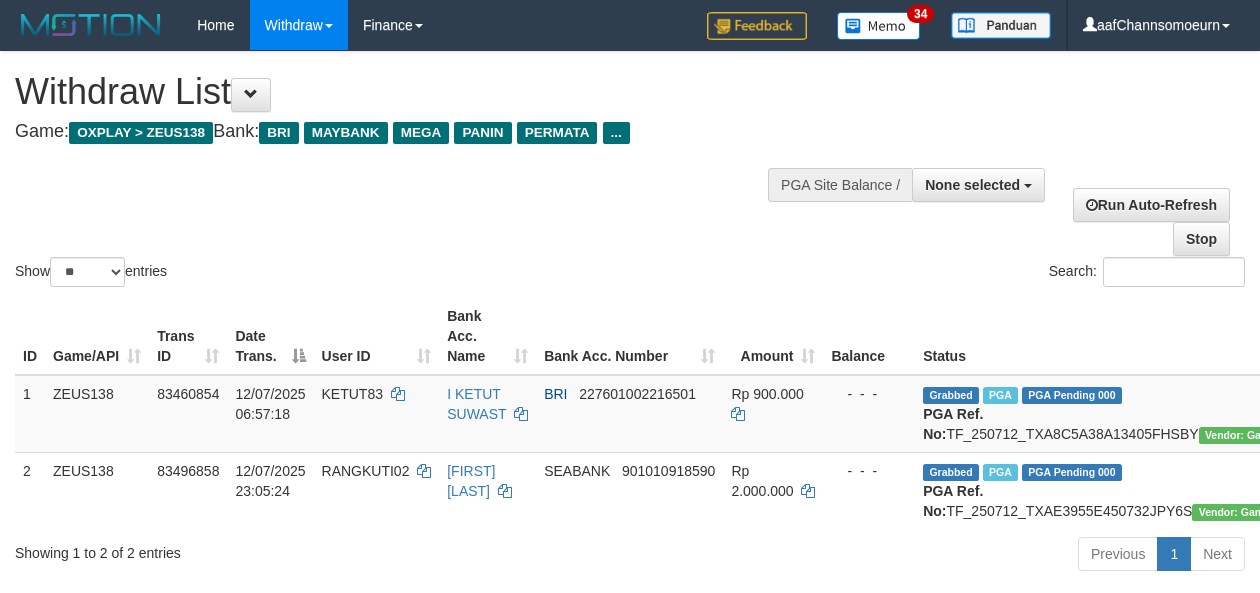 select 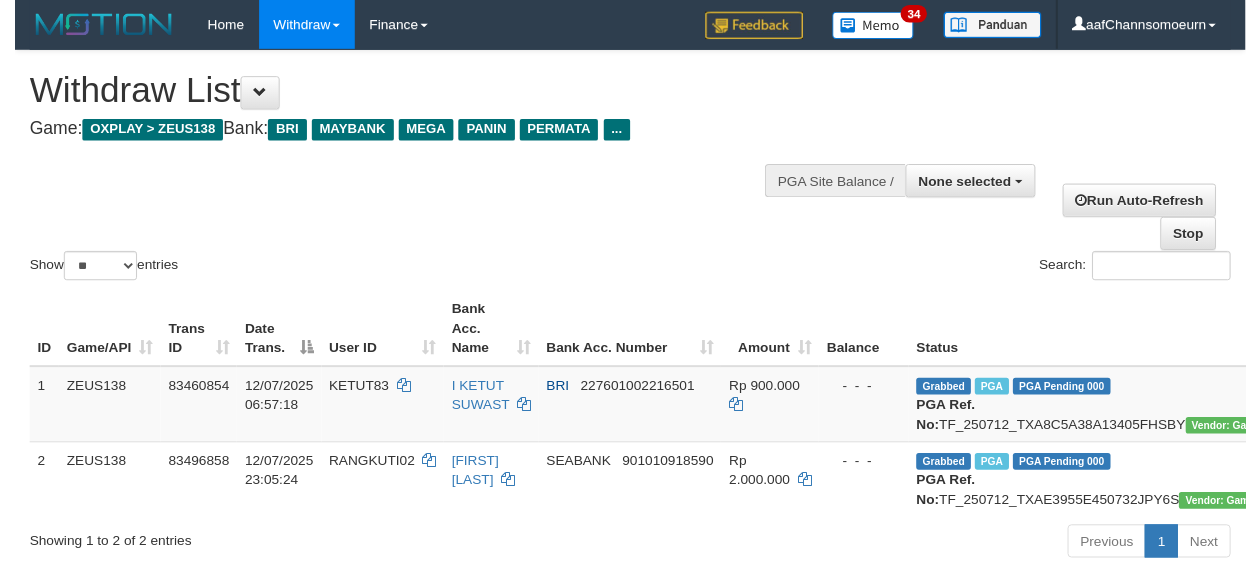 scroll, scrollTop: 358, scrollLeft: 0, axis: vertical 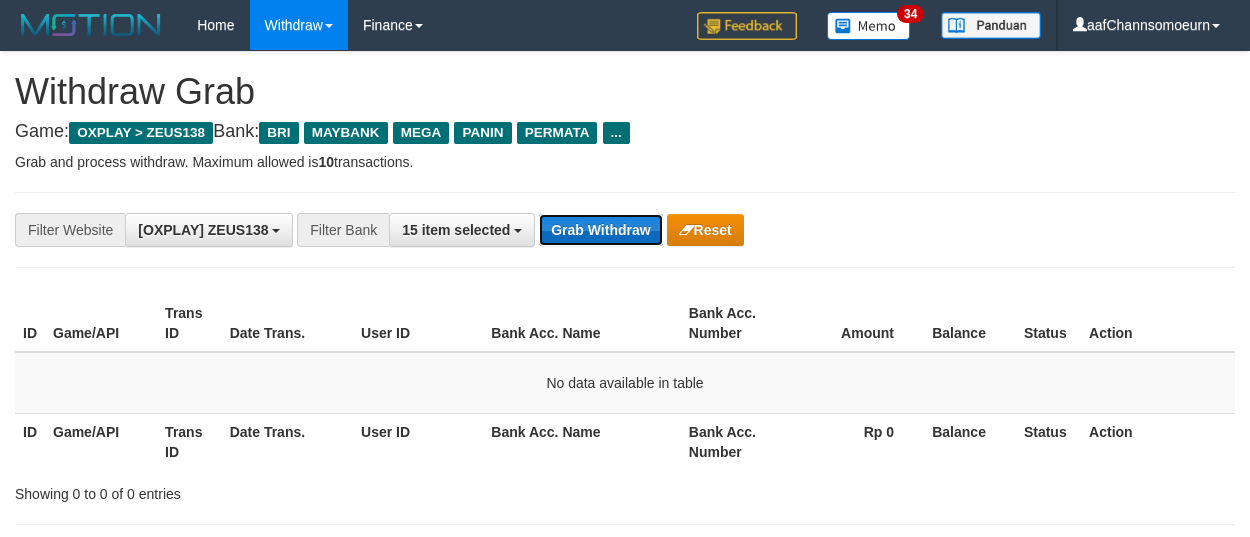 click on "Grab Withdraw" at bounding box center [600, 230] 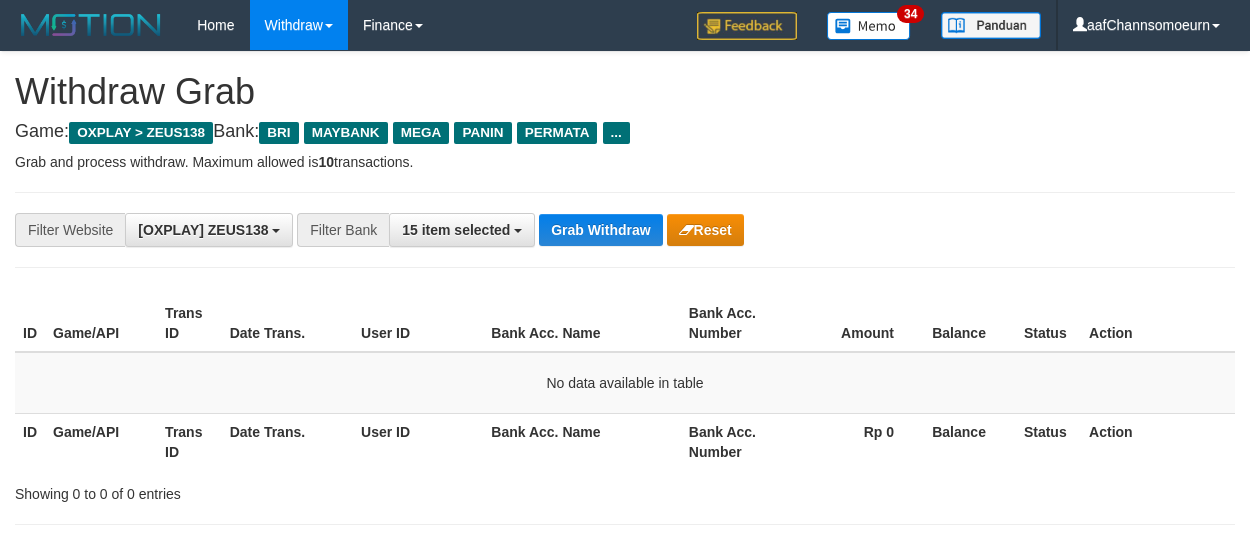scroll, scrollTop: 0, scrollLeft: 0, axis: both 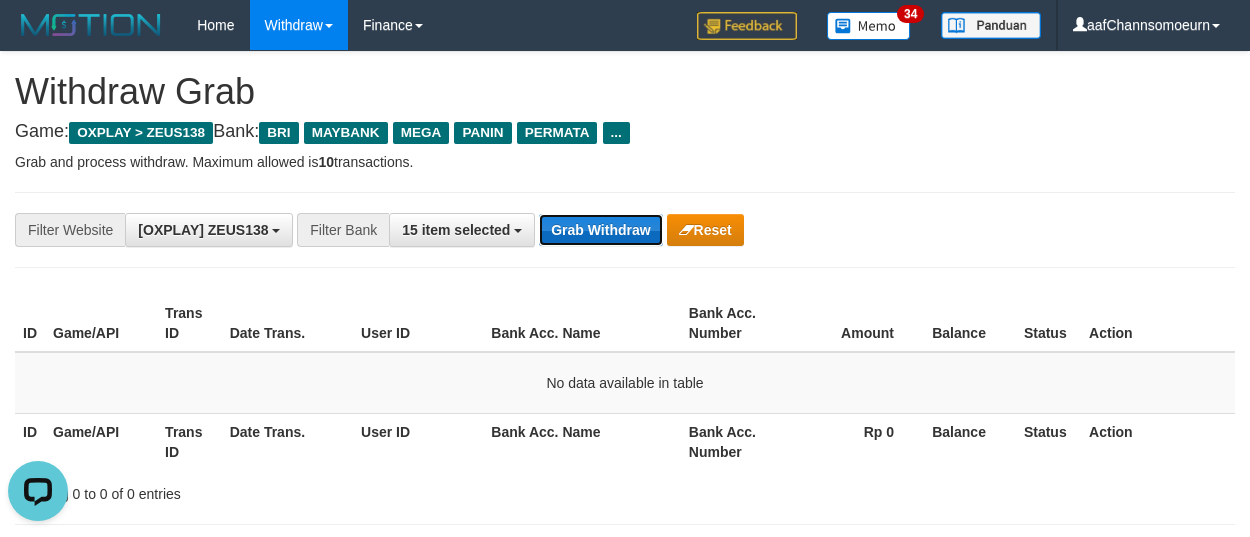click on "Grab Withdraw" at bounding box center [600, 230] 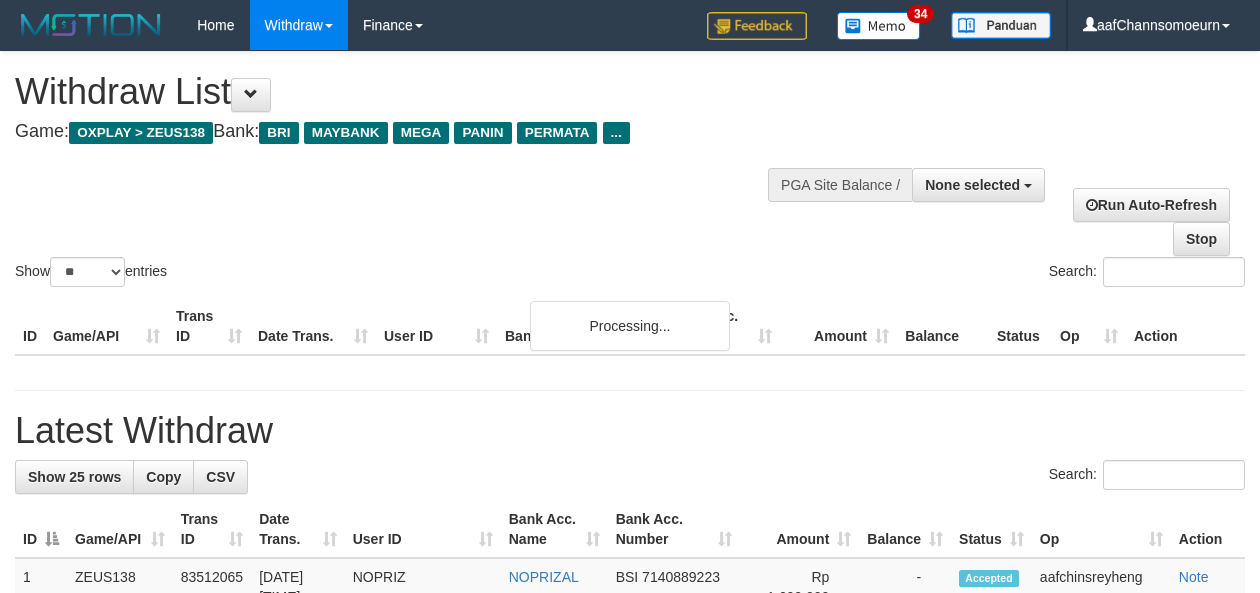 select 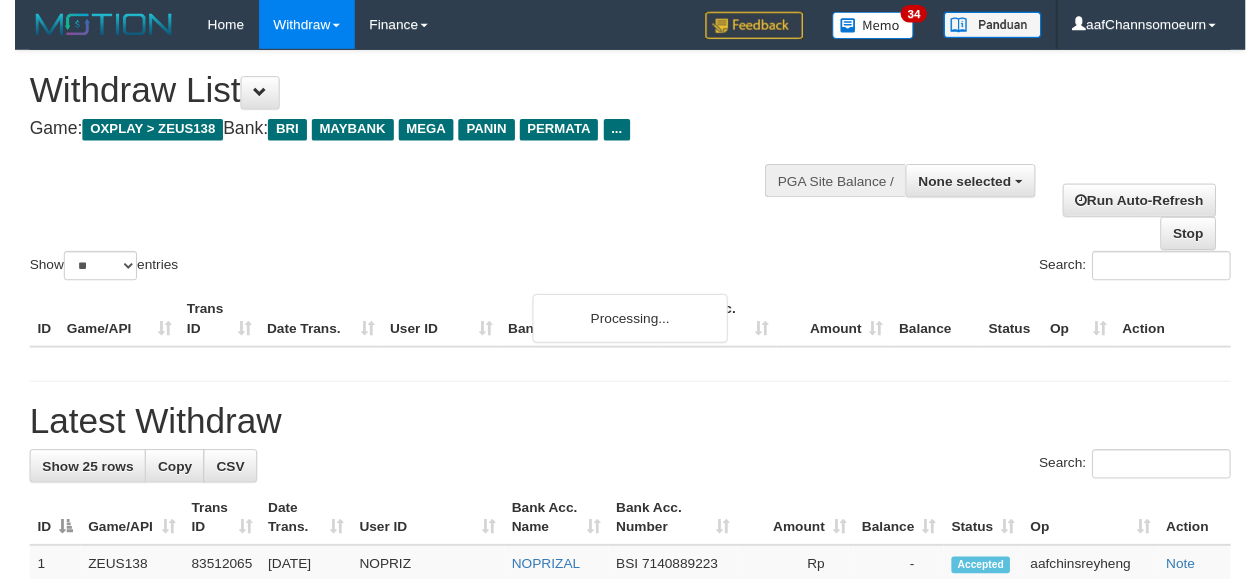 scroll, scrollTop: 358, scrollLeft: 0, axis: vertical 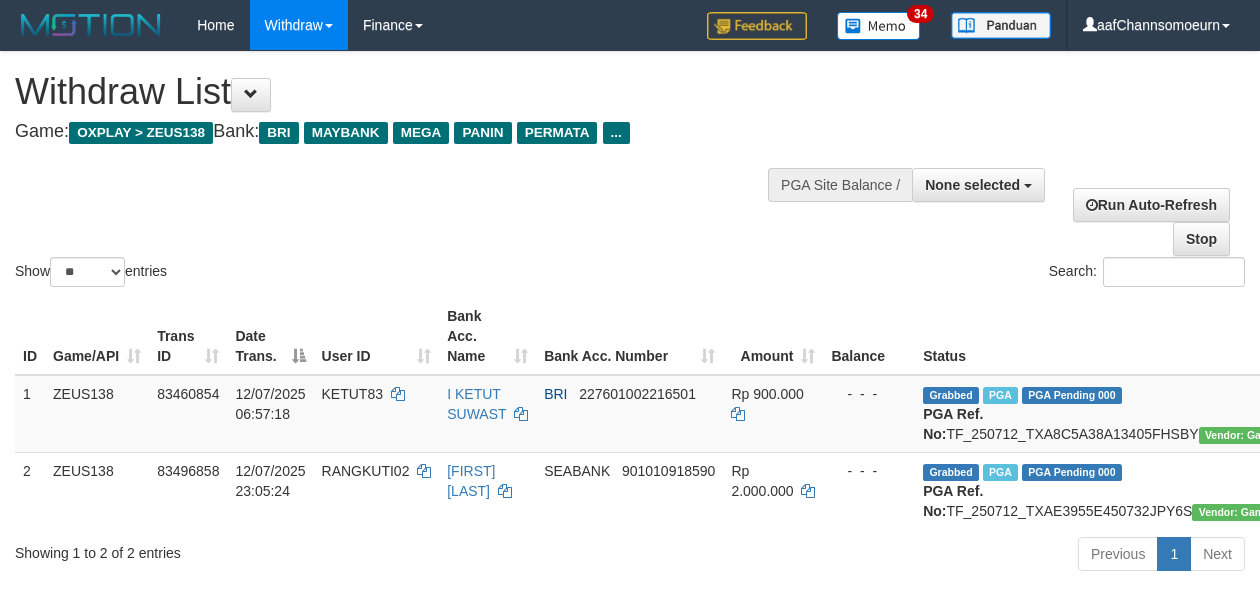 select 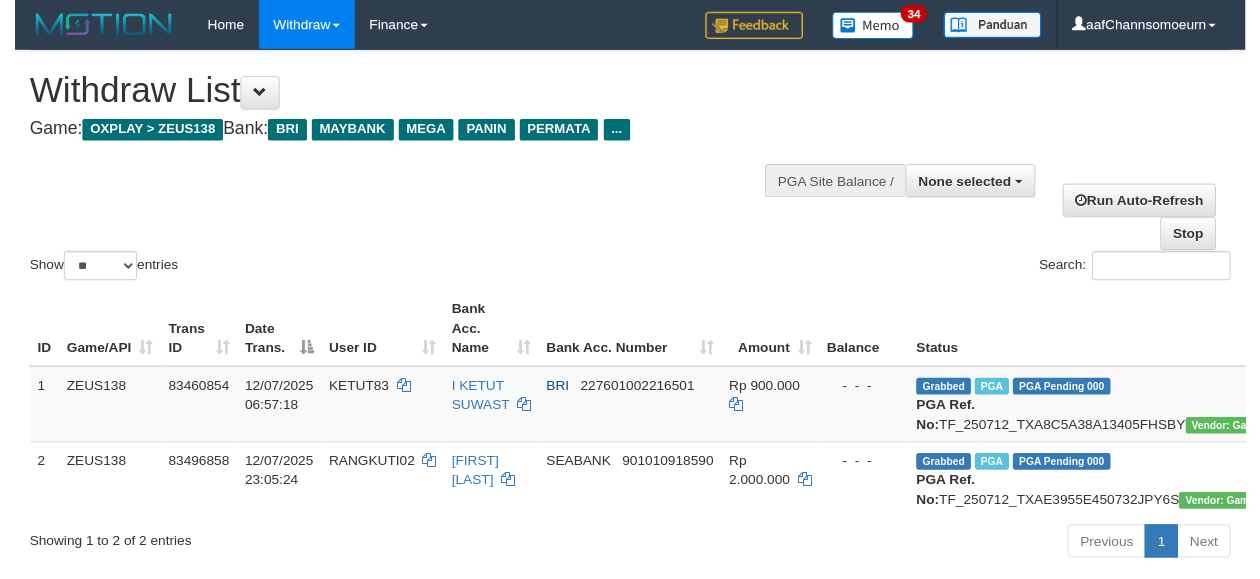scroll, scrollTop: 358, scrollLeft: 0, axis: vertical 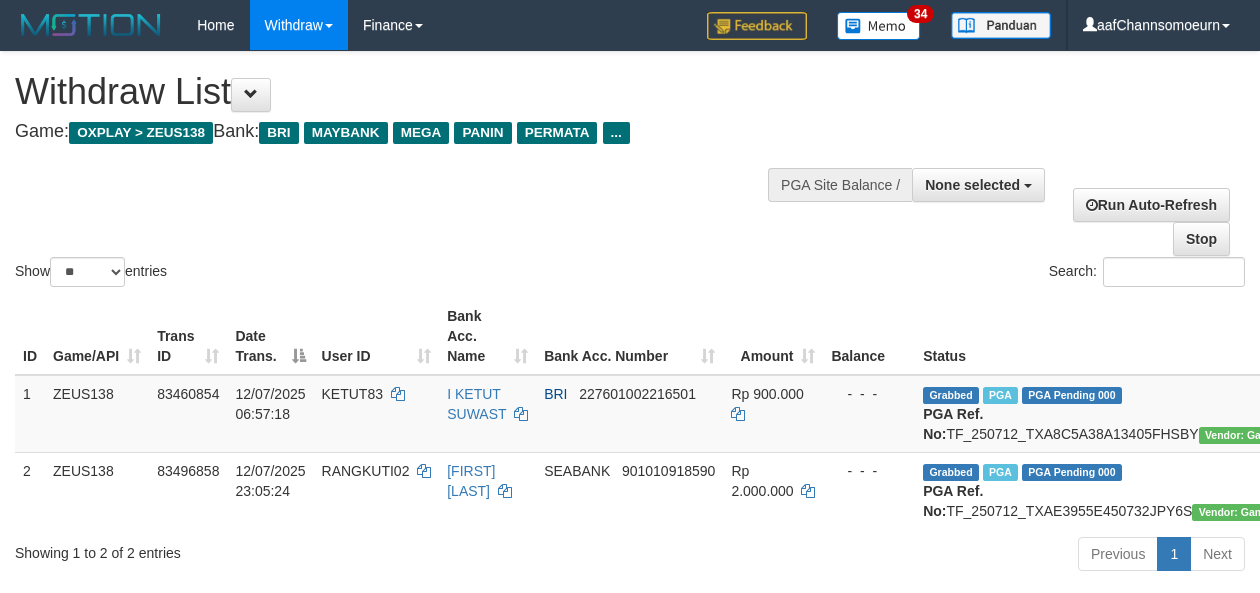 select 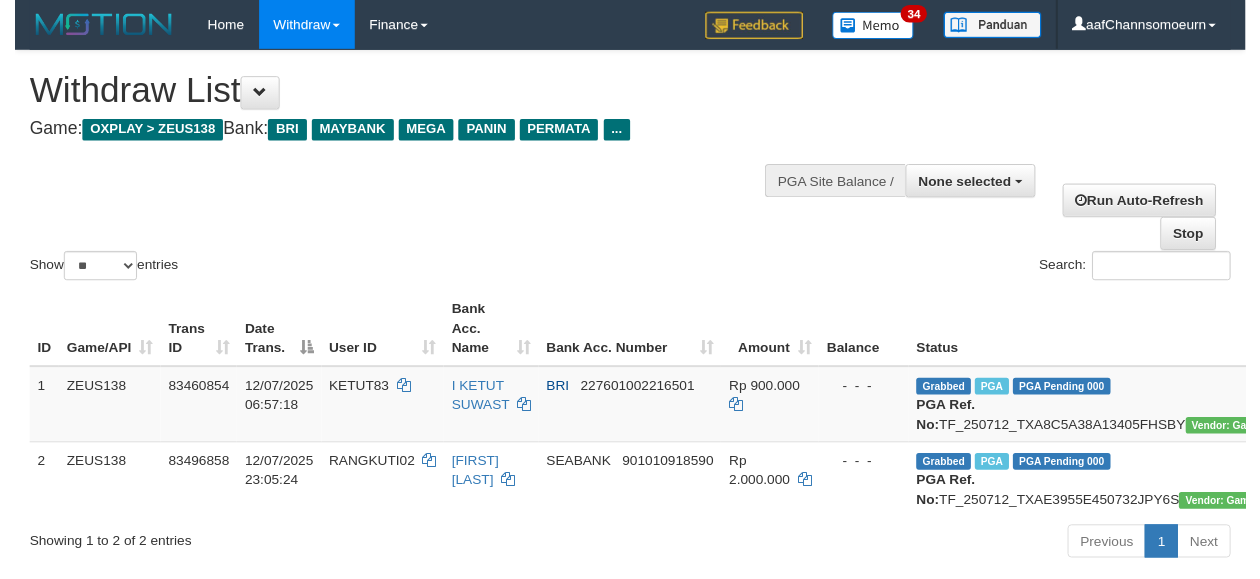 scroll, scrollTop: 358, scrollLeft: 0, axis: vertical 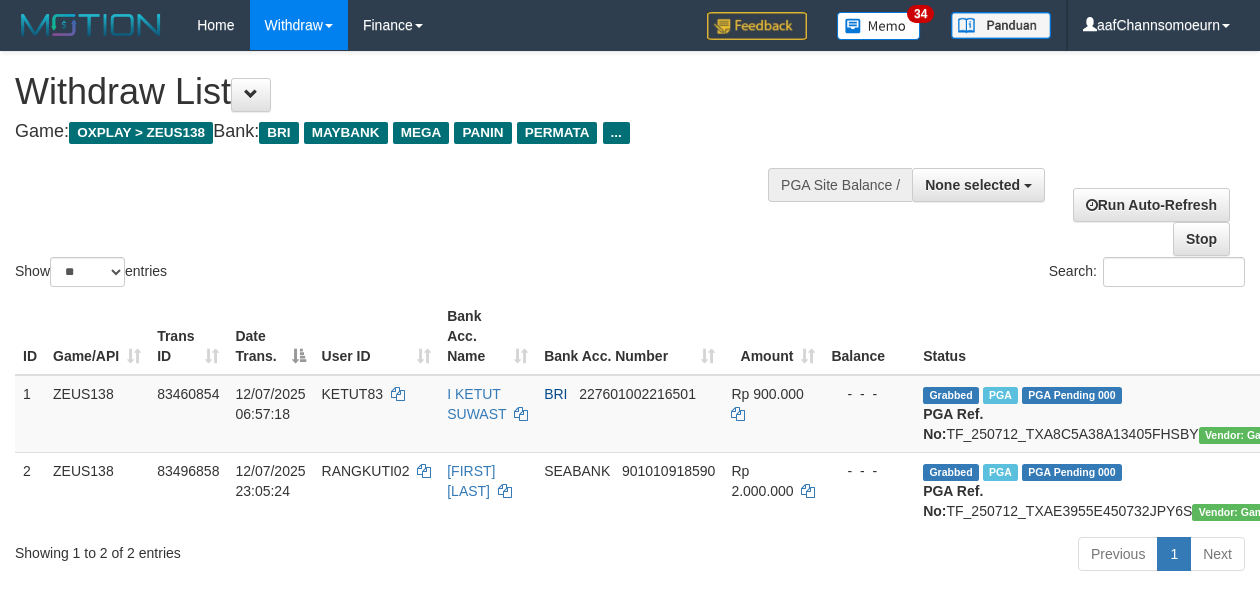 select 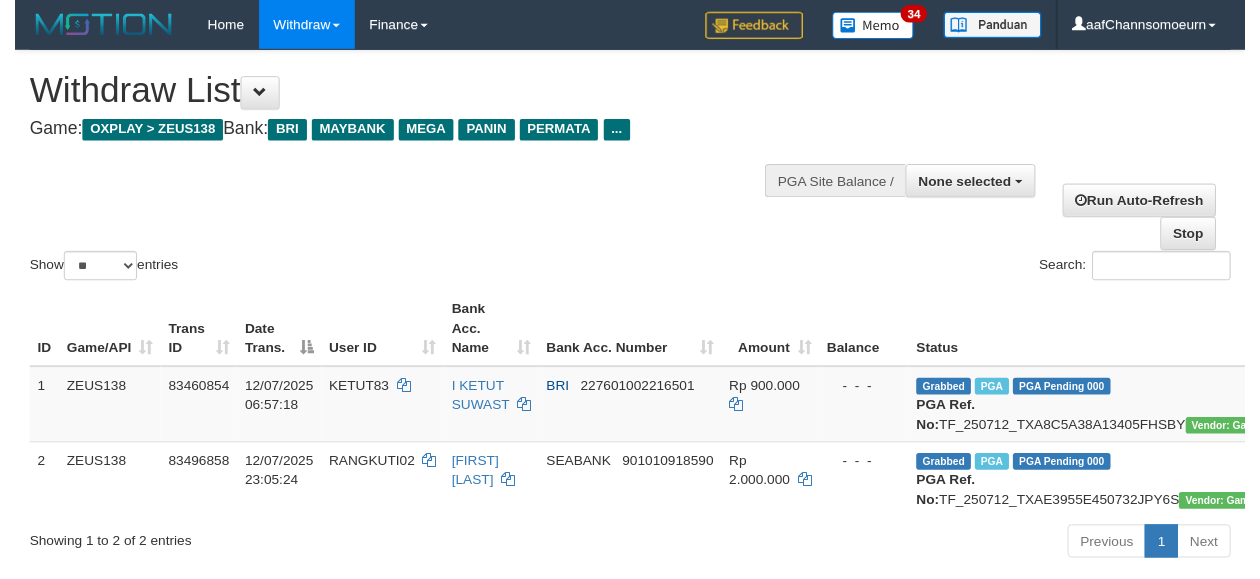 scroll, scrollTop: 358, scrollLeft: 0, axis: vertical 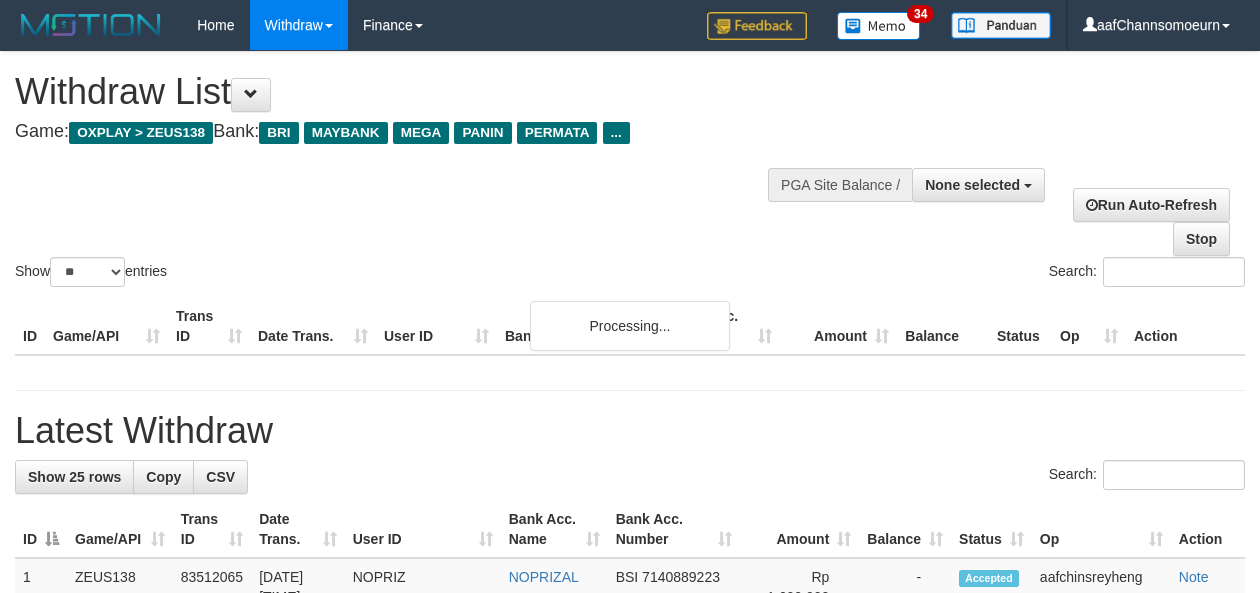select 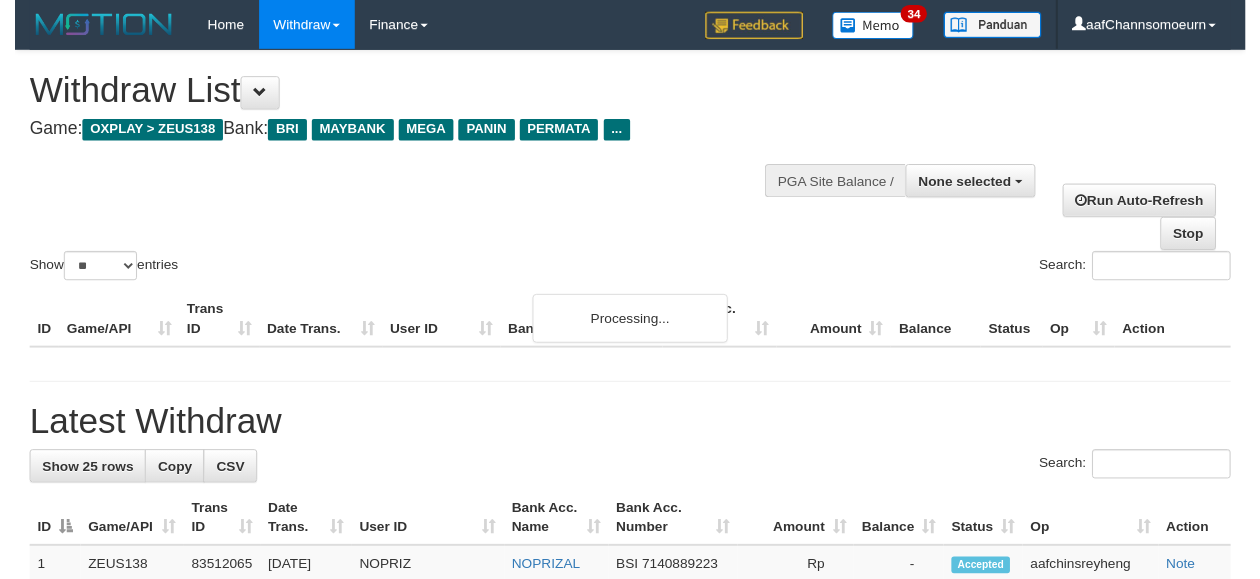scroll, scrollTop: 358, scrollLeft: 0, axis: vertical 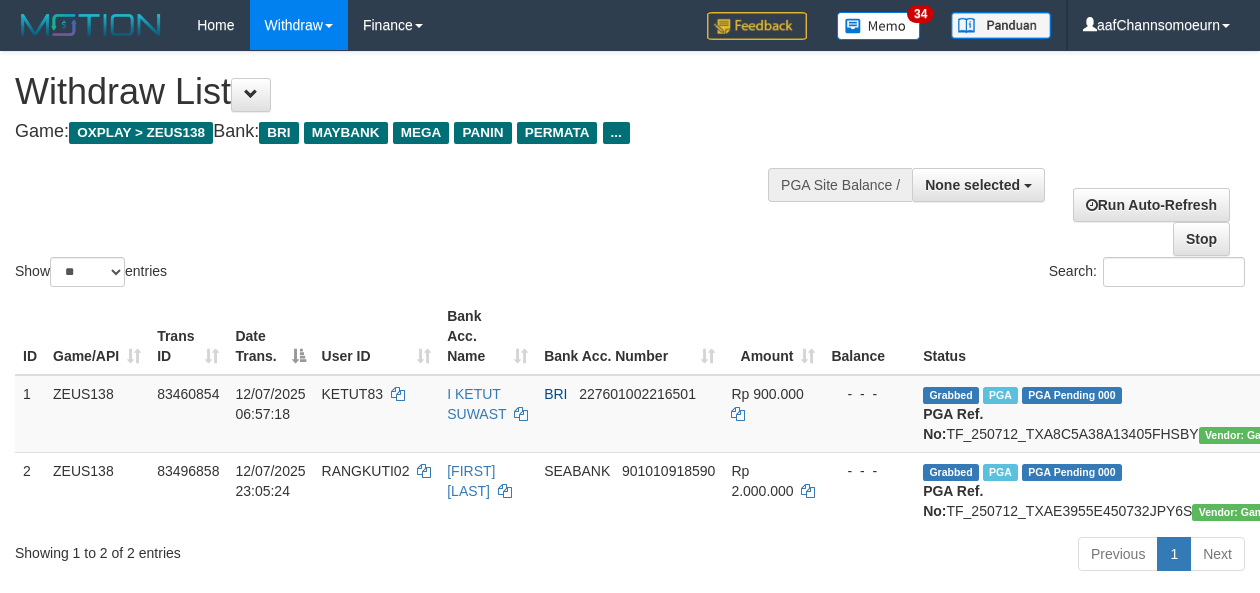 select 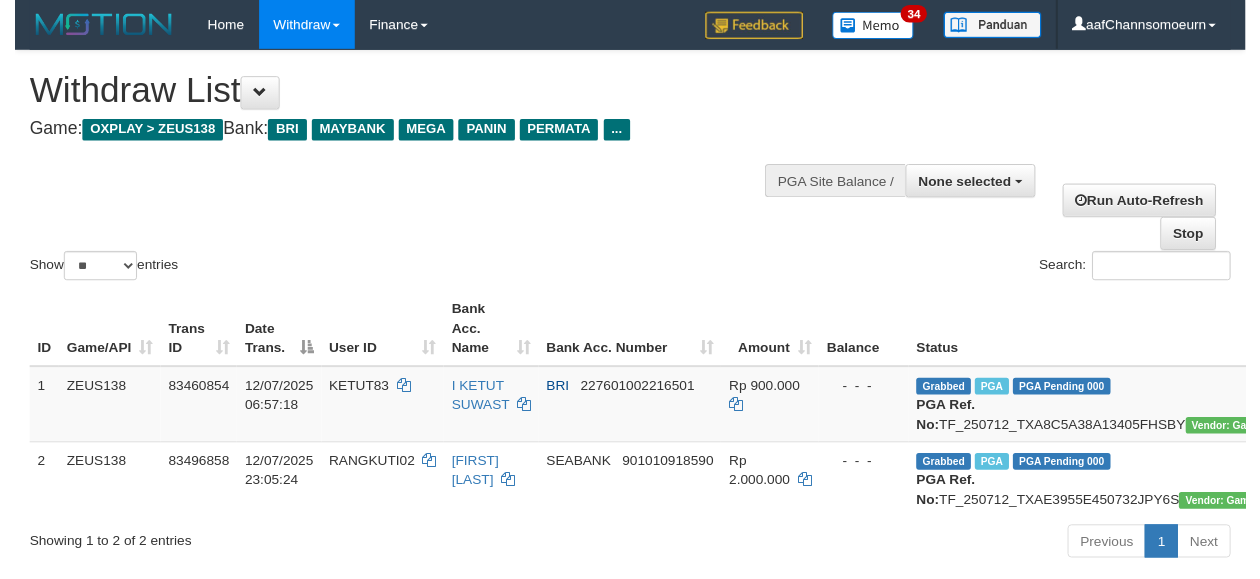 scroll, scrollTop: 358, scrollLeft: 0, axis: vertical 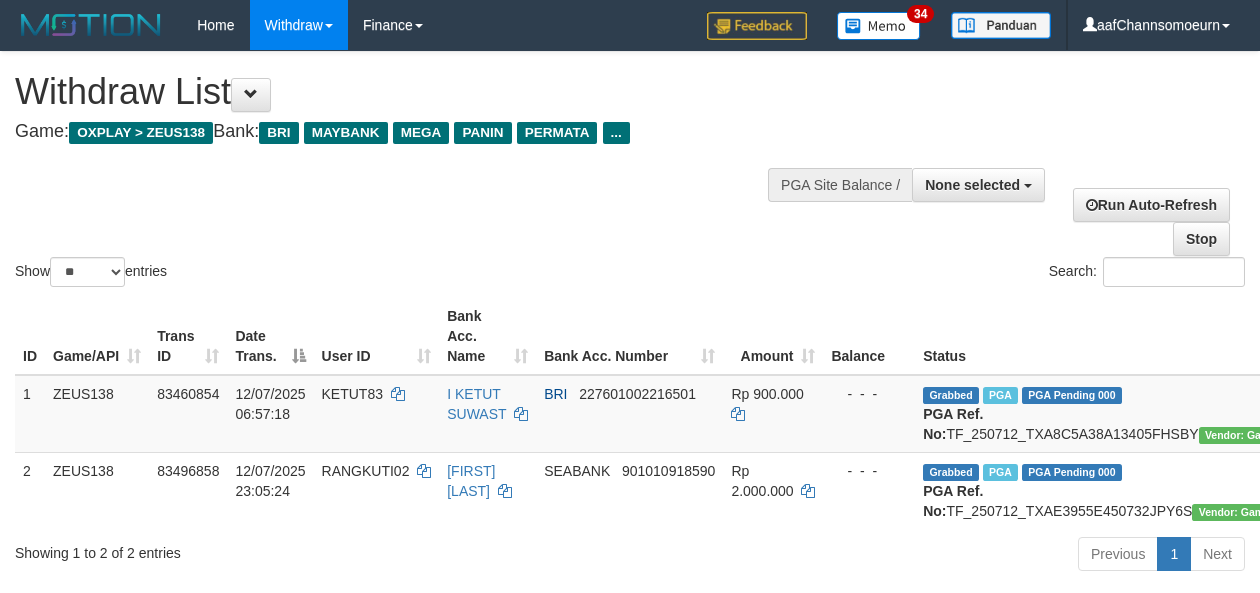 select 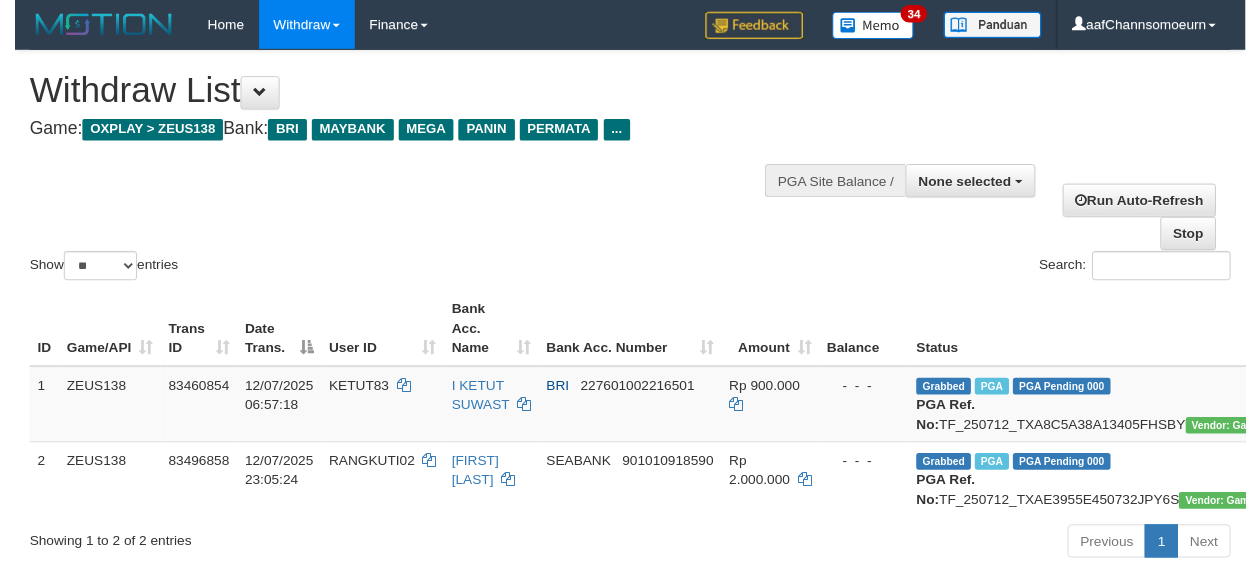 scroll, scrollTop: 358, scrollLeft: 0, axis: vertical 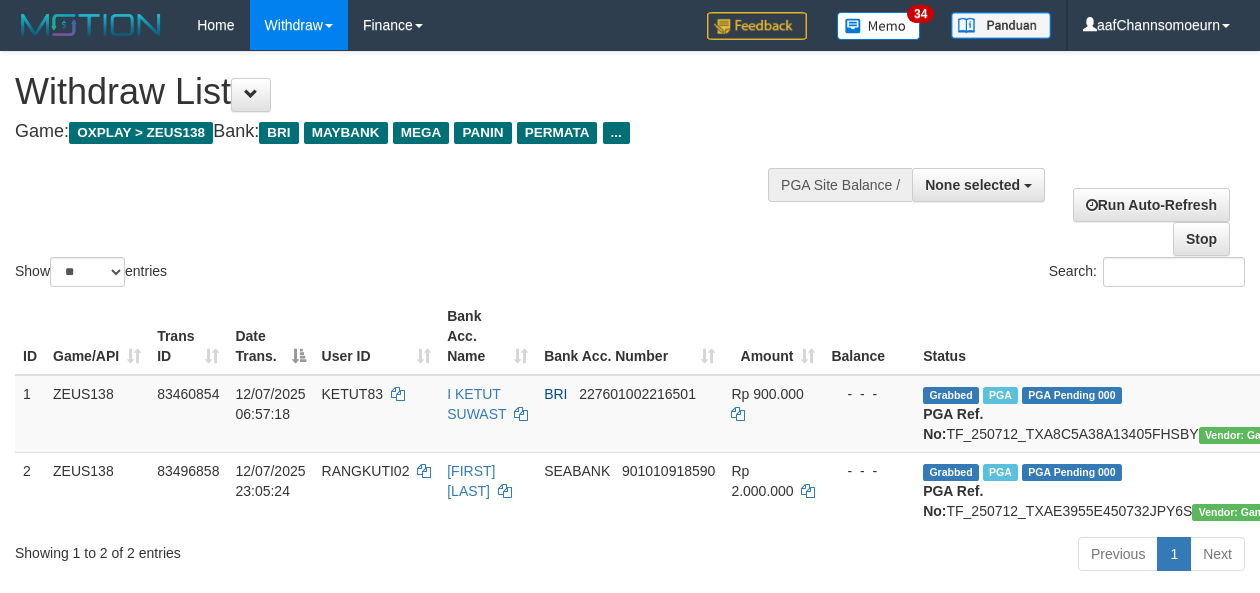 select 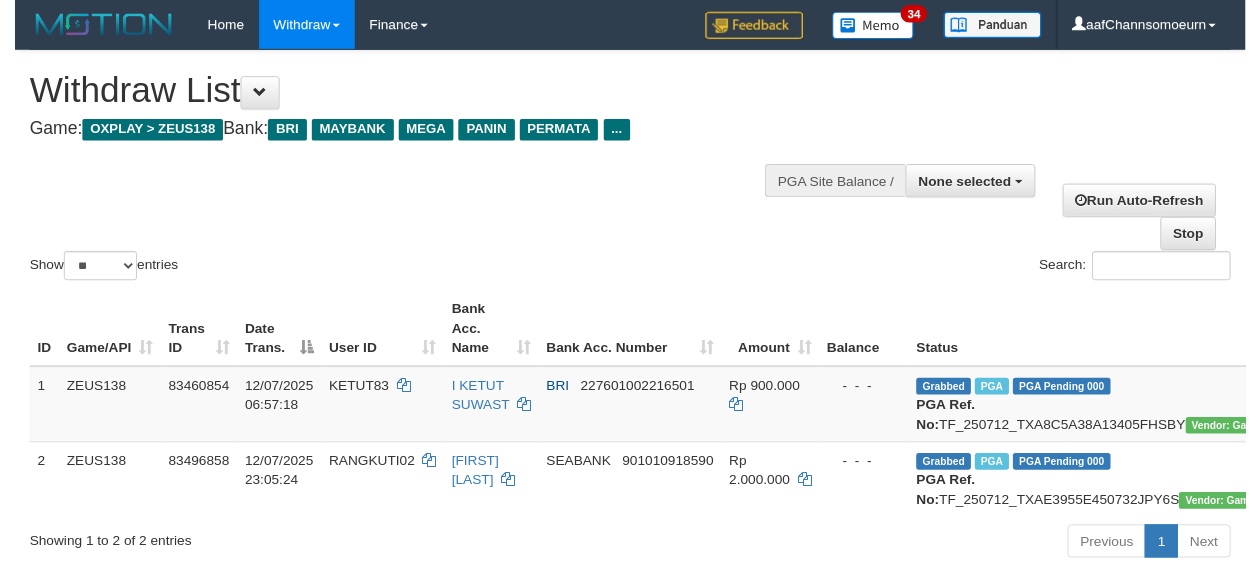 scroll, scrollTop: 358, scrollLeft: 0, axis: vertical 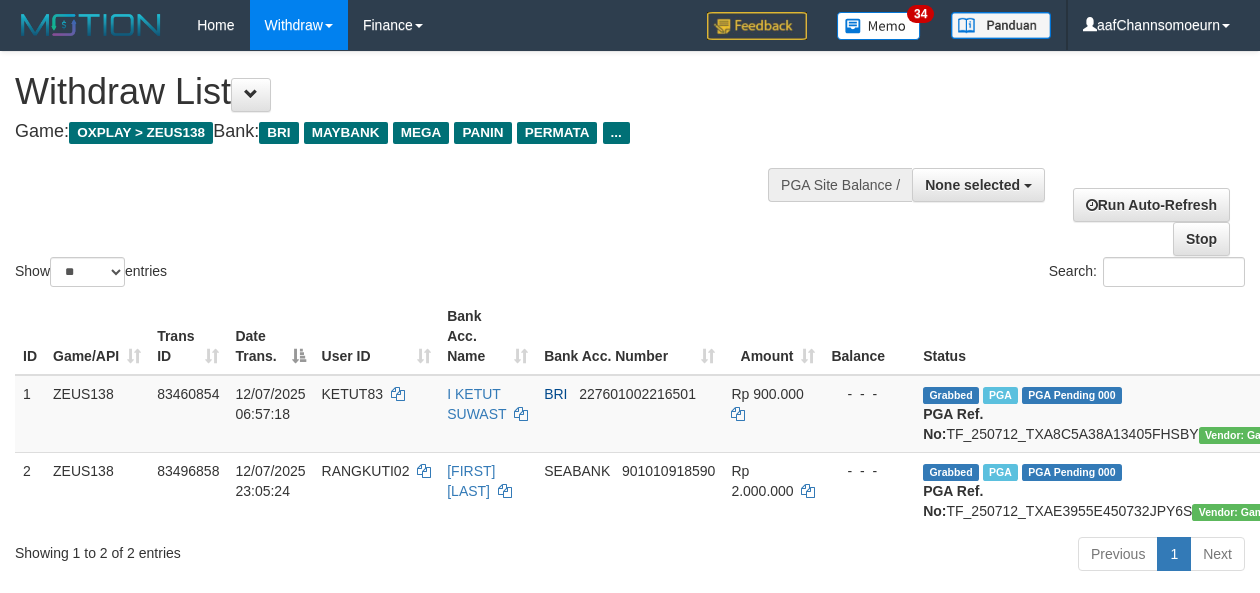 select 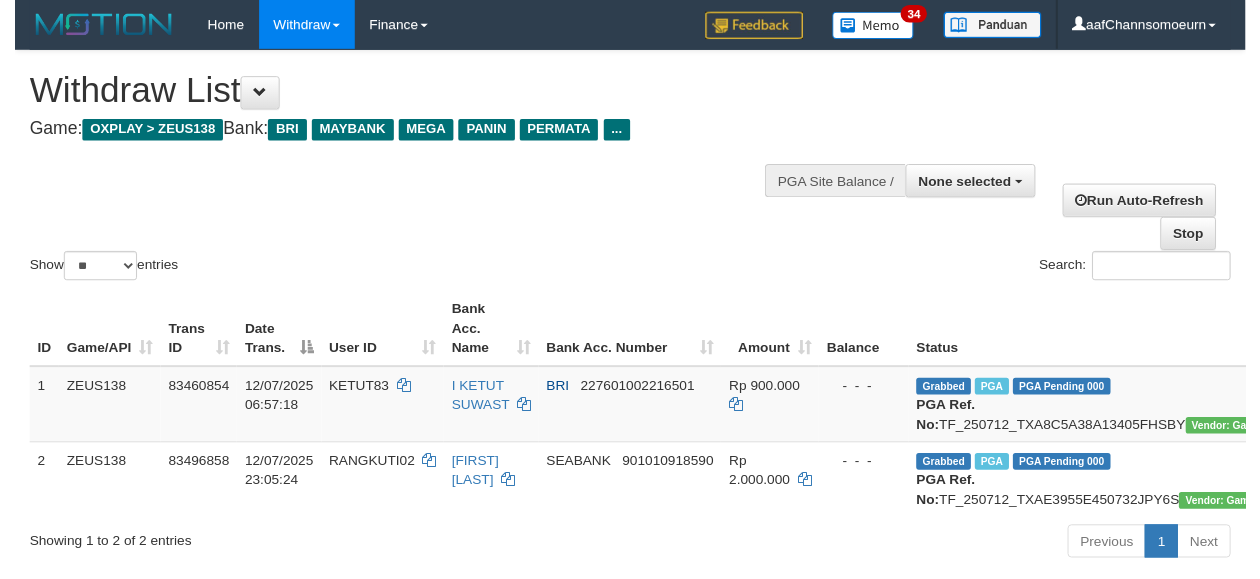 scroll, scrollTop: 358, scrollLeft: 0, axis: vertical 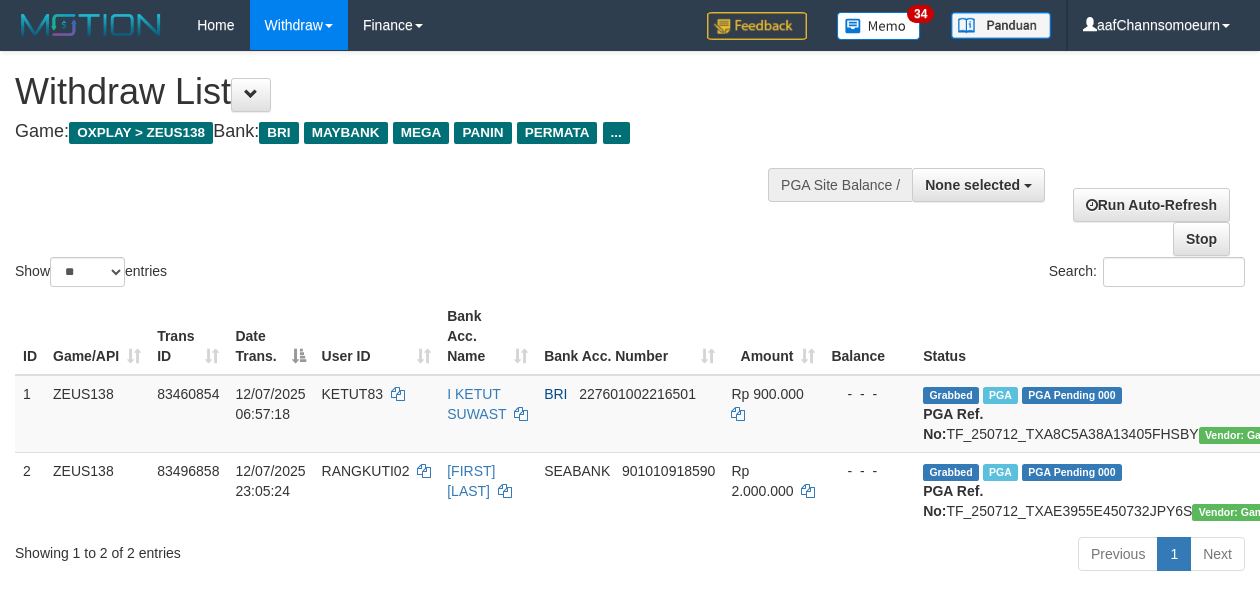 select 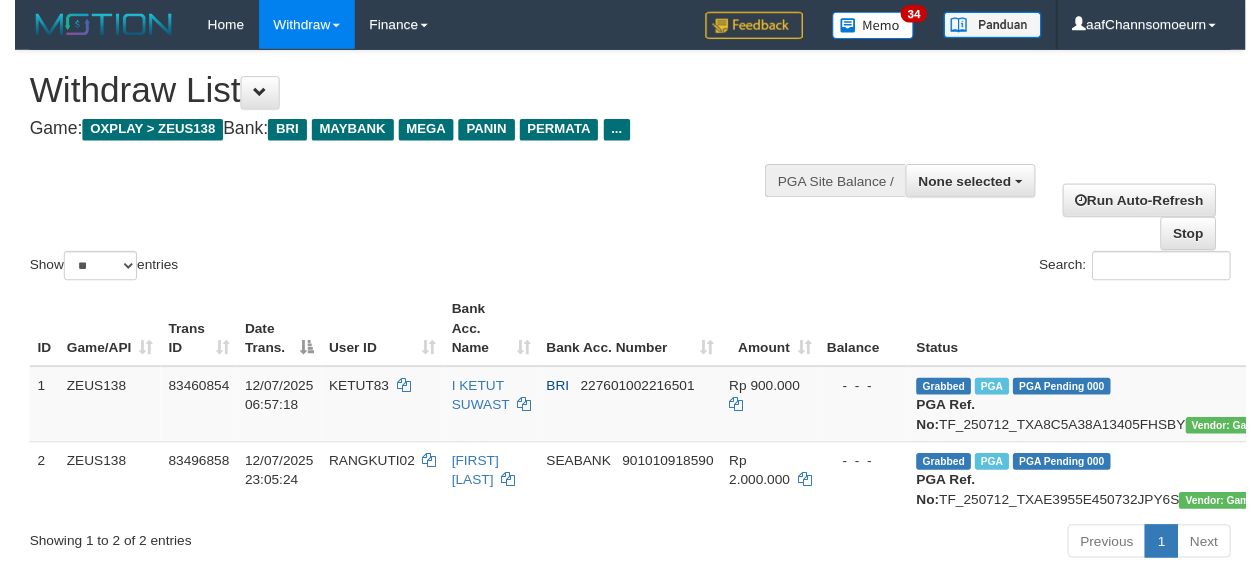 scroll, scrollTop: 358, scrollLeft: 0, axis: vertical 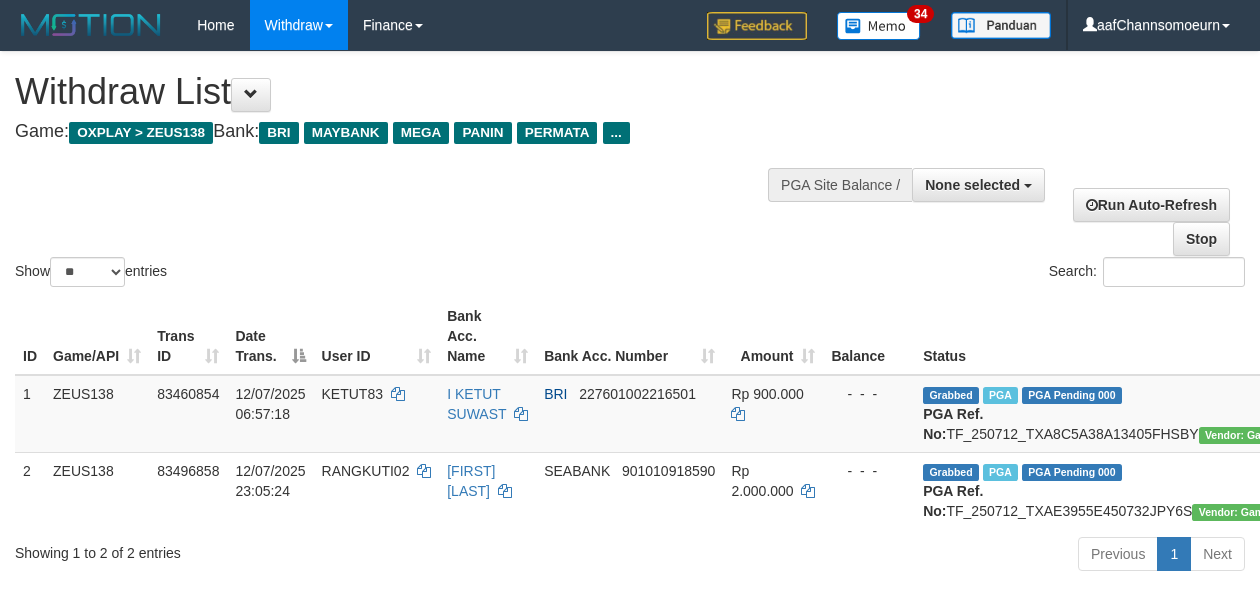 select 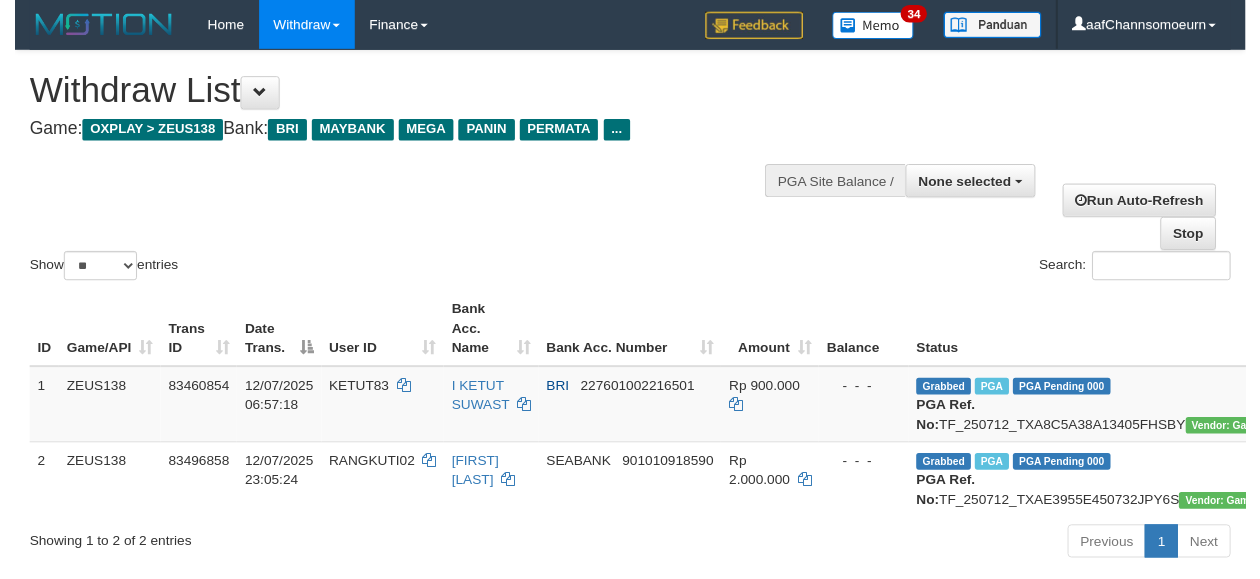 scroll, scrollTop: 358, scrollLeft: 0, axis: vertical 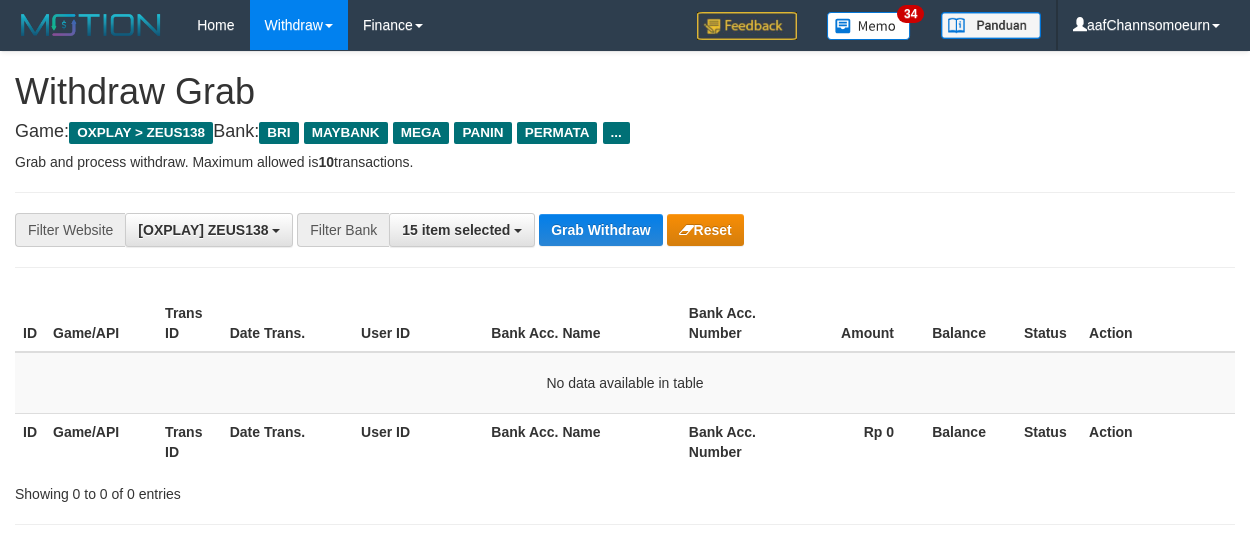 click on "Grab Withdraw" at bounding box center (600, 230) 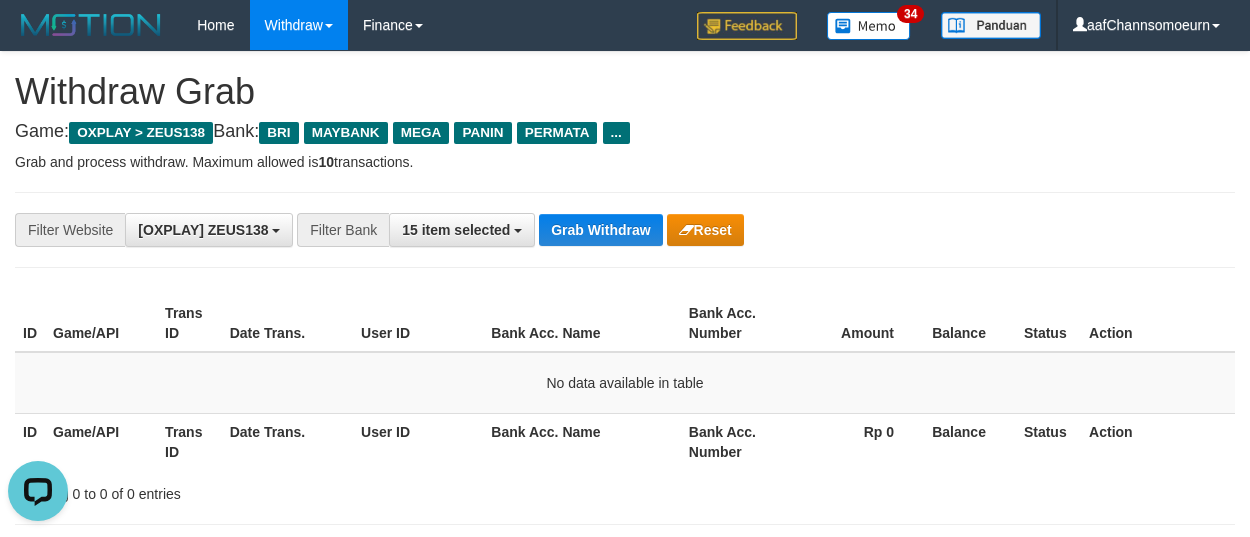 scroll, scrollTop: 0, scrollLeft: 0, axis: both 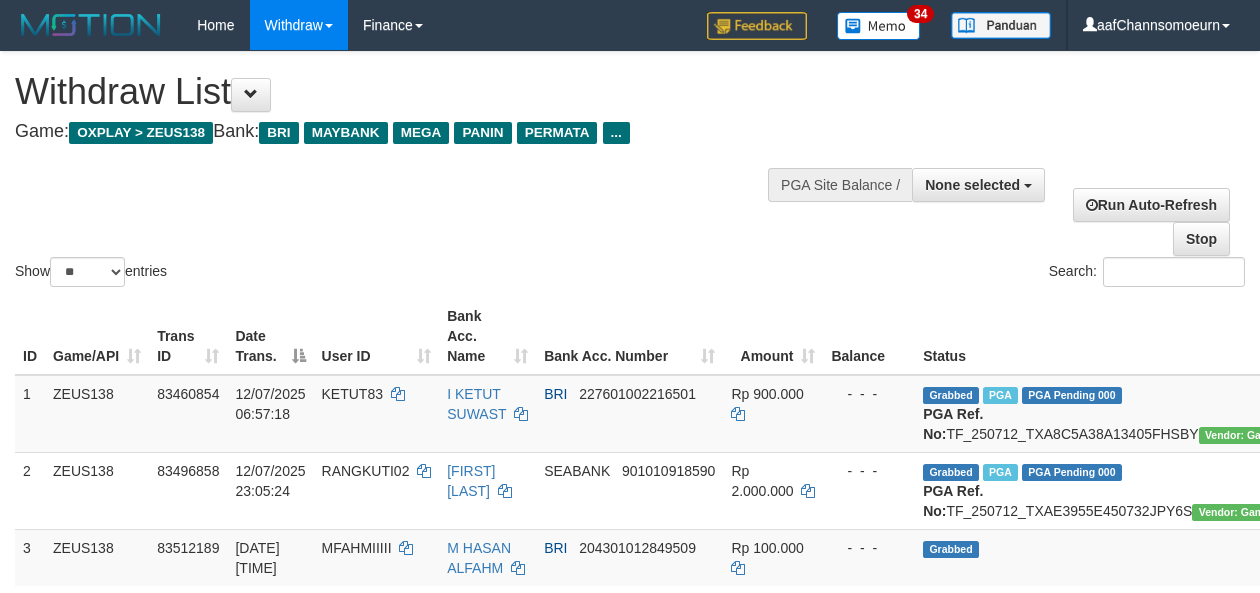 select 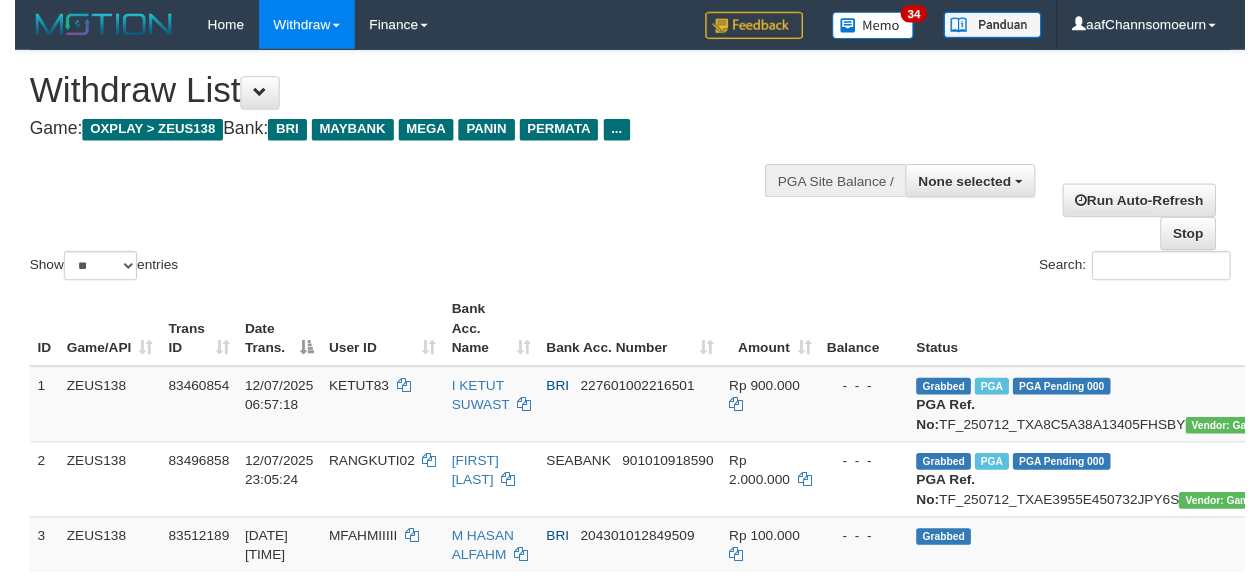 scroll, scrollTop: 358, scrollLeft: 0, axis: vertical 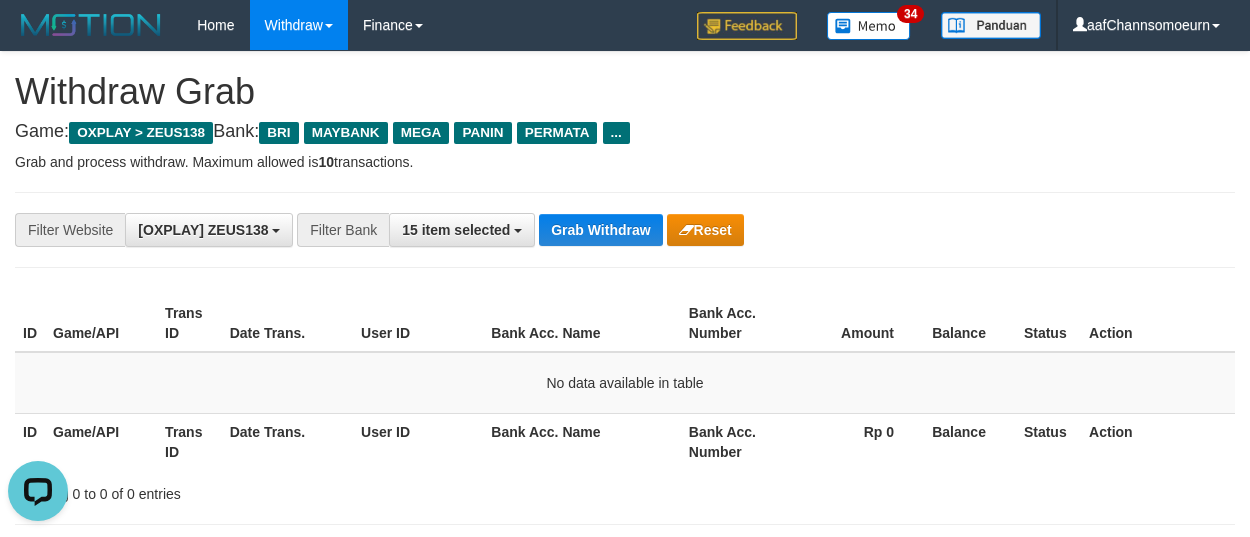 click on "Grab and process withdraw.
Maximum allowed is  10  transactions." at bounding box center [625, 162] 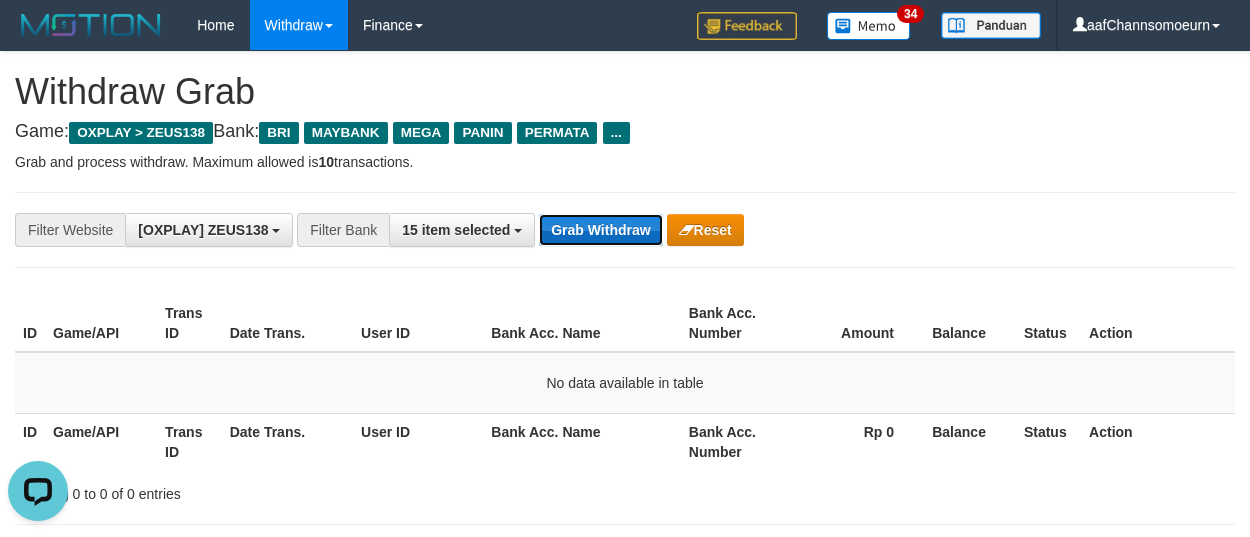 click on "Grab Withdraw" at bounding box center (600, 230) 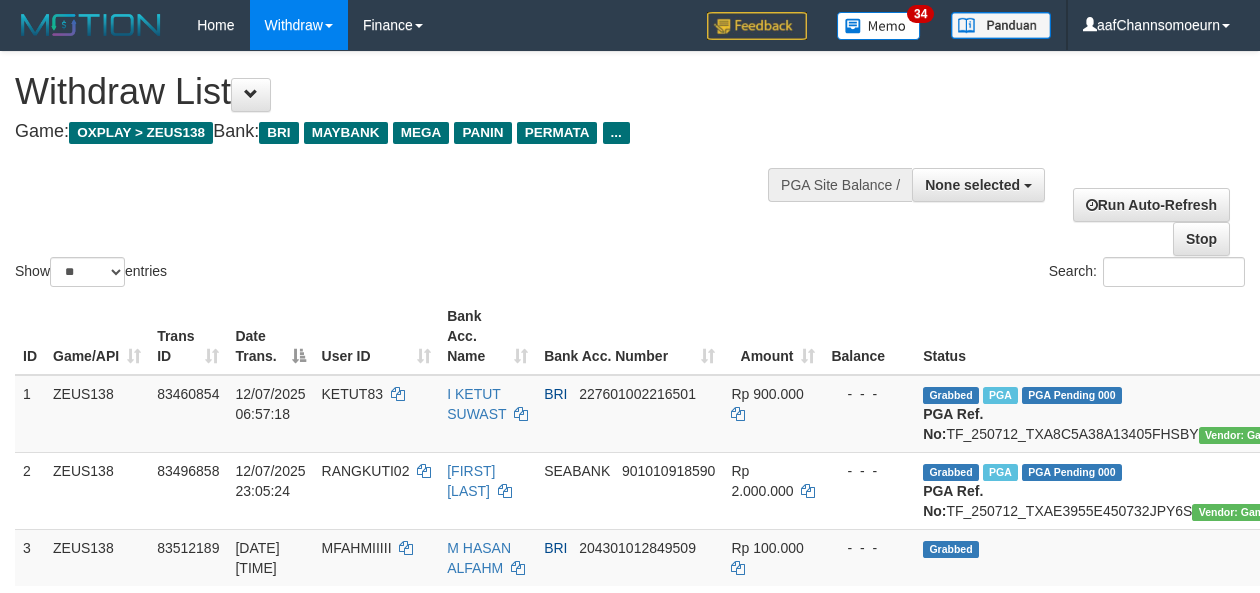 select 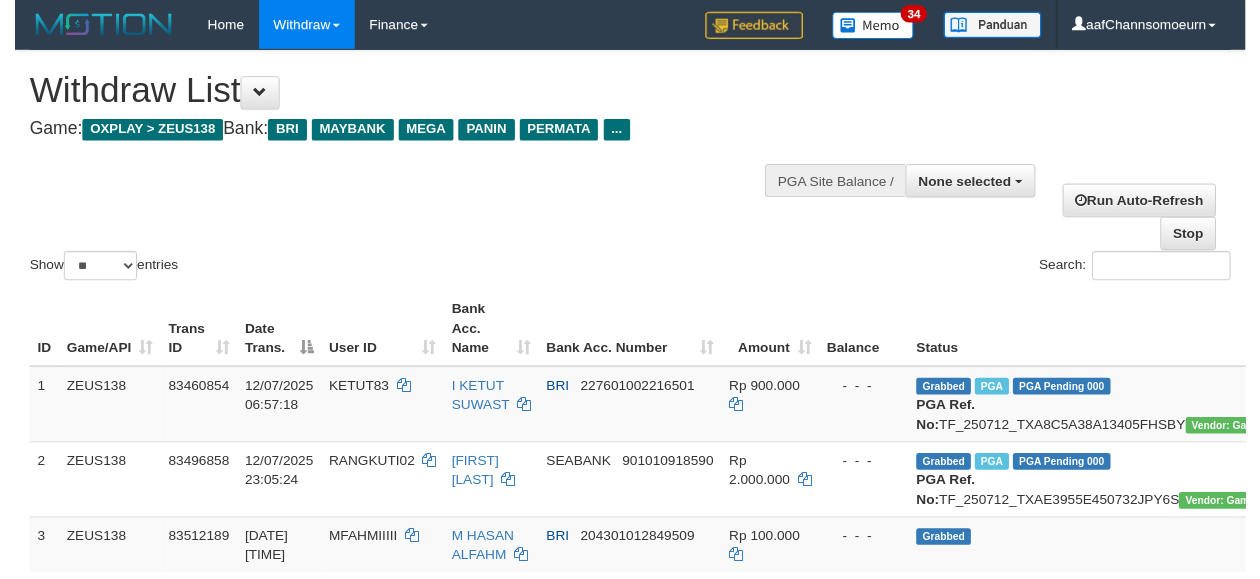 scroll, scrollTop: 358, scrollLeft: 0, axis: vertical 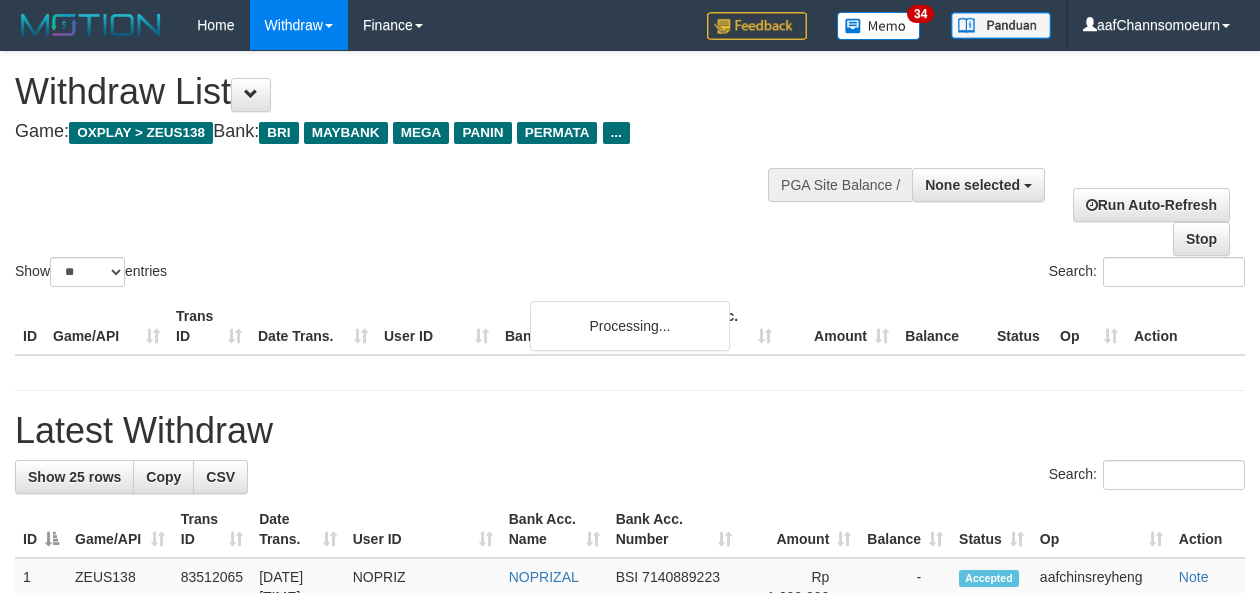 select 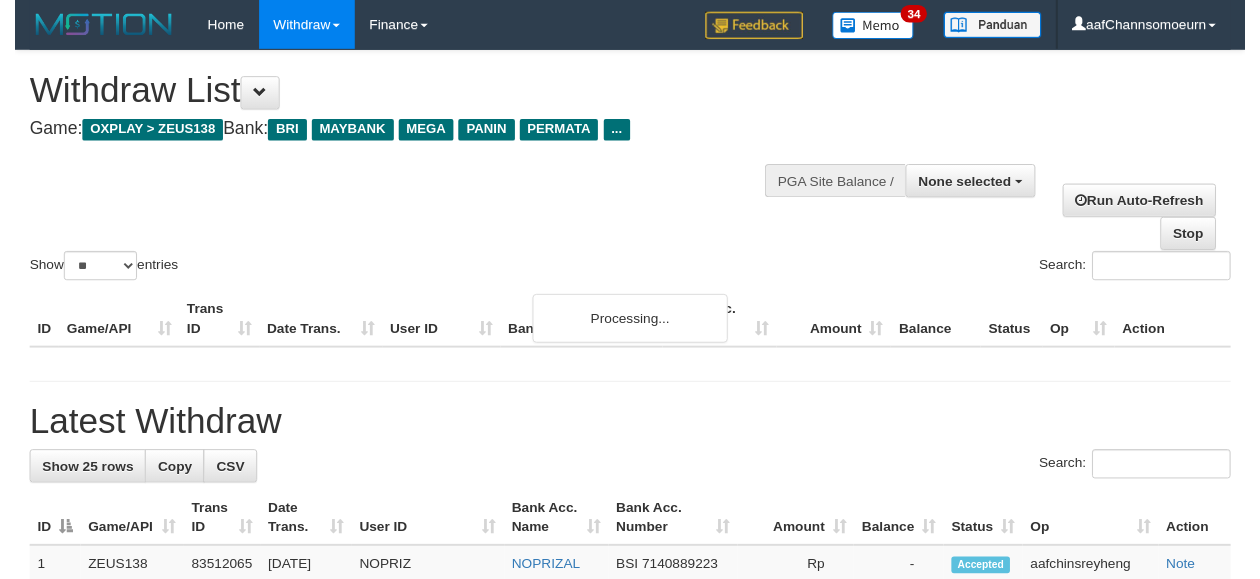 scroll, scrollTop: 358, scrollLeft: 0, axis: vertical 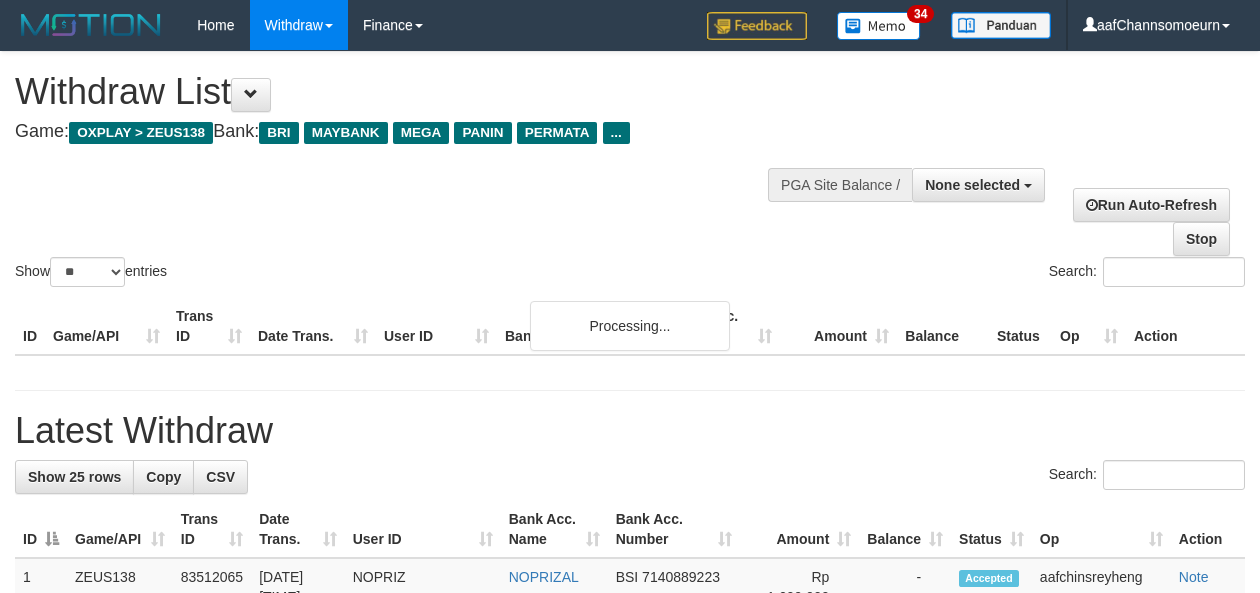 select 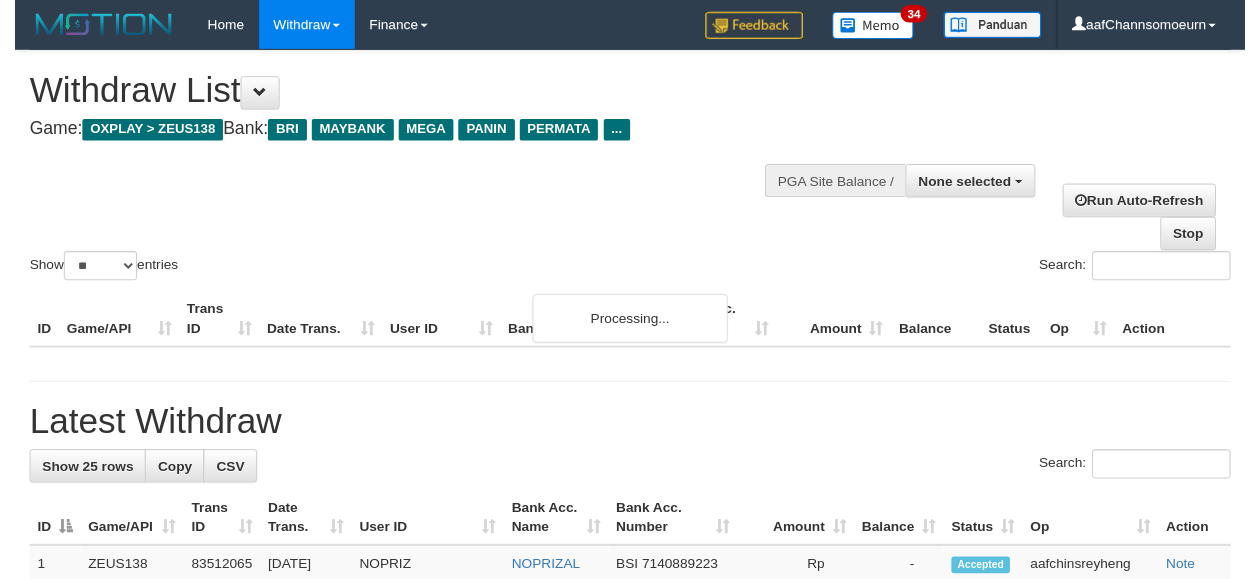 scroll, scrollTop: 358, scrollLeft: 0, axis: vertical 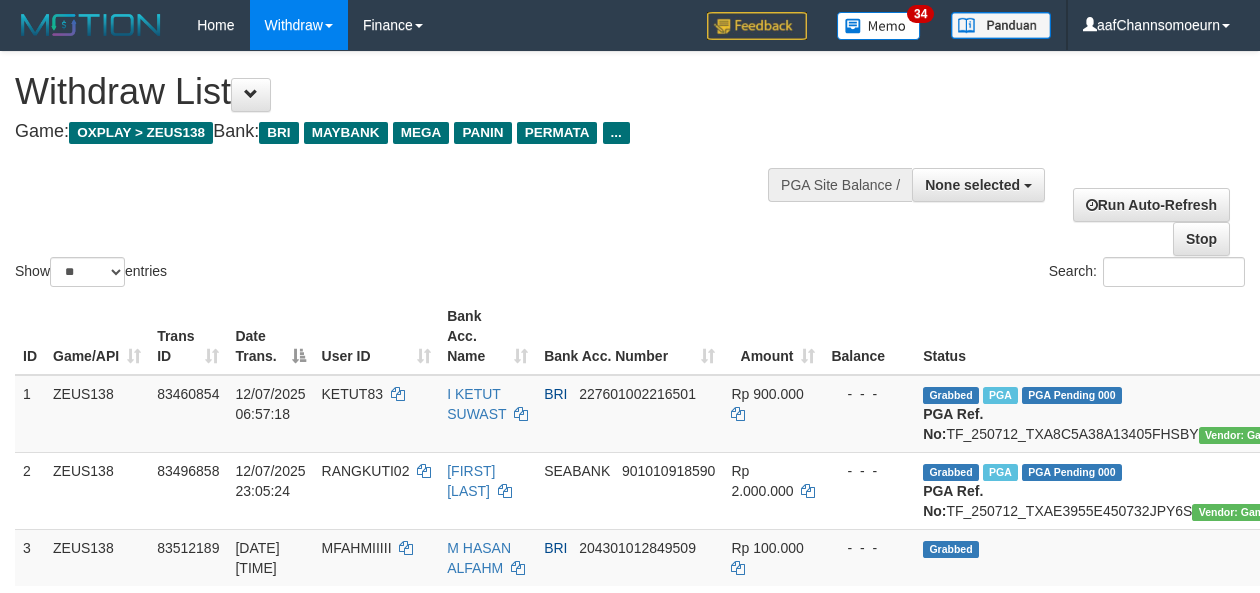 select 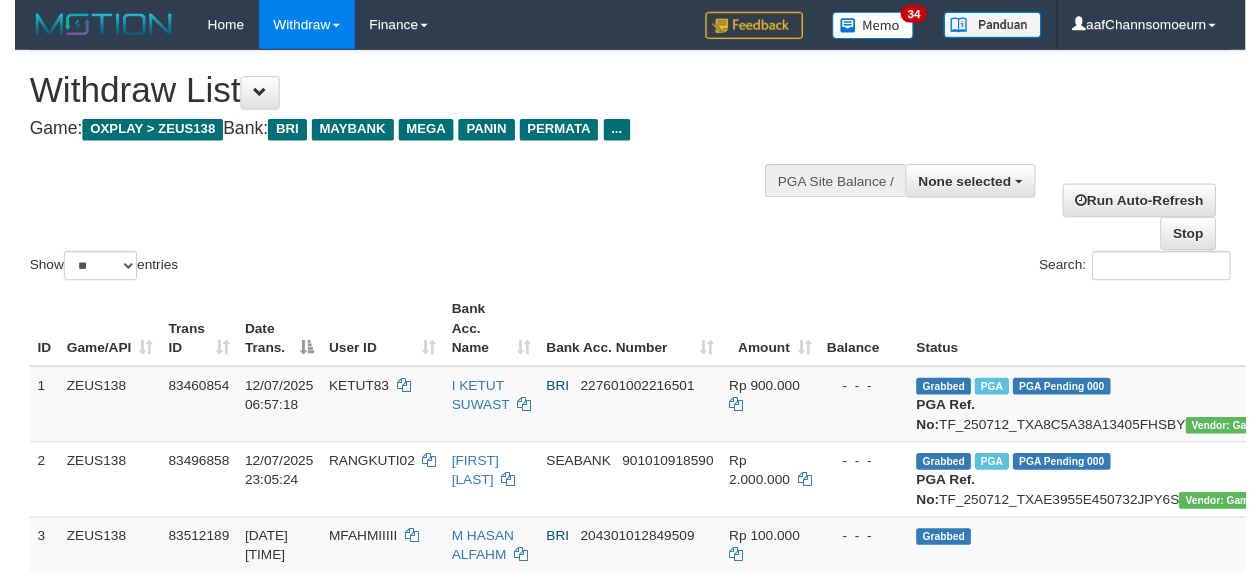 scroll, scrollTop: 358, scrollLeft: 0, axis: vertical 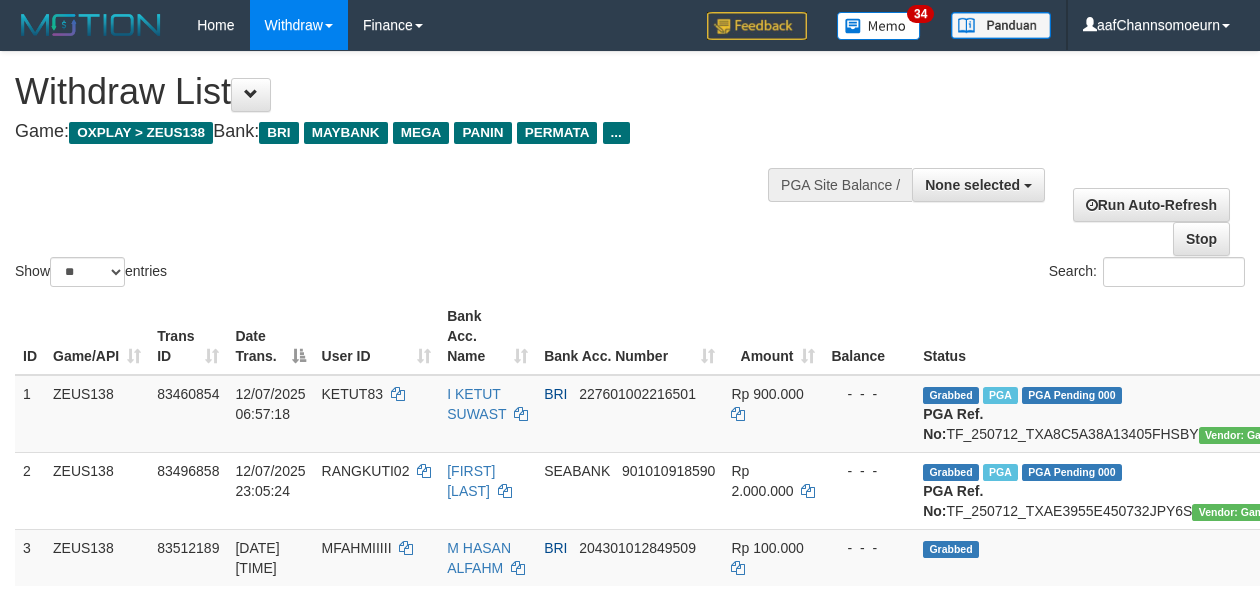 select 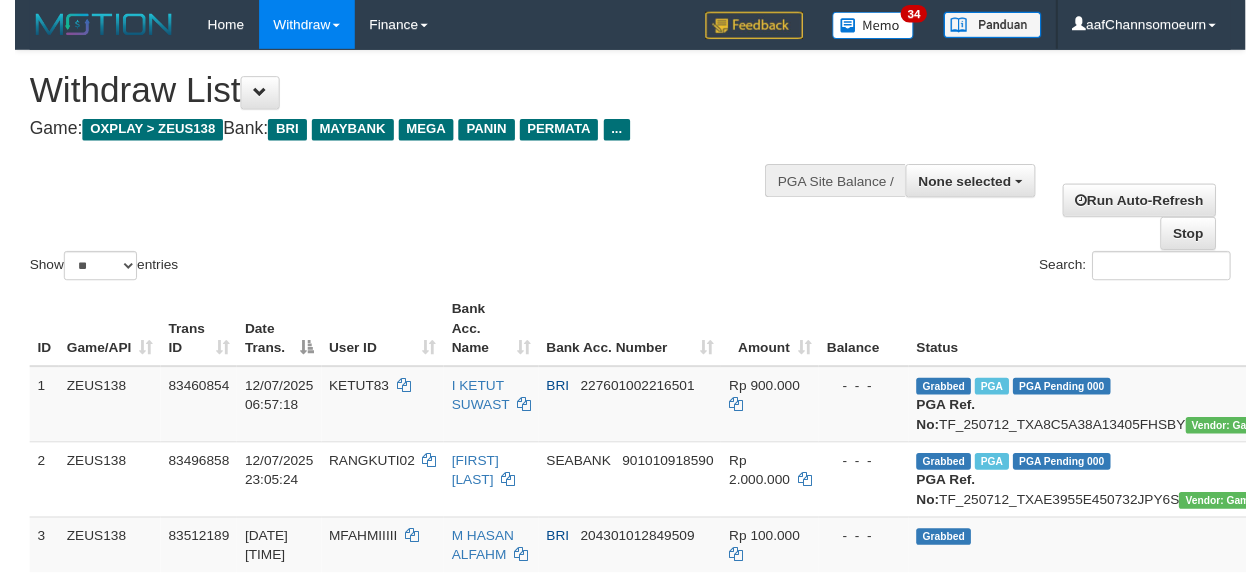 scroll, scrollTop: 358, scrollLeft: 0, axis: vertical 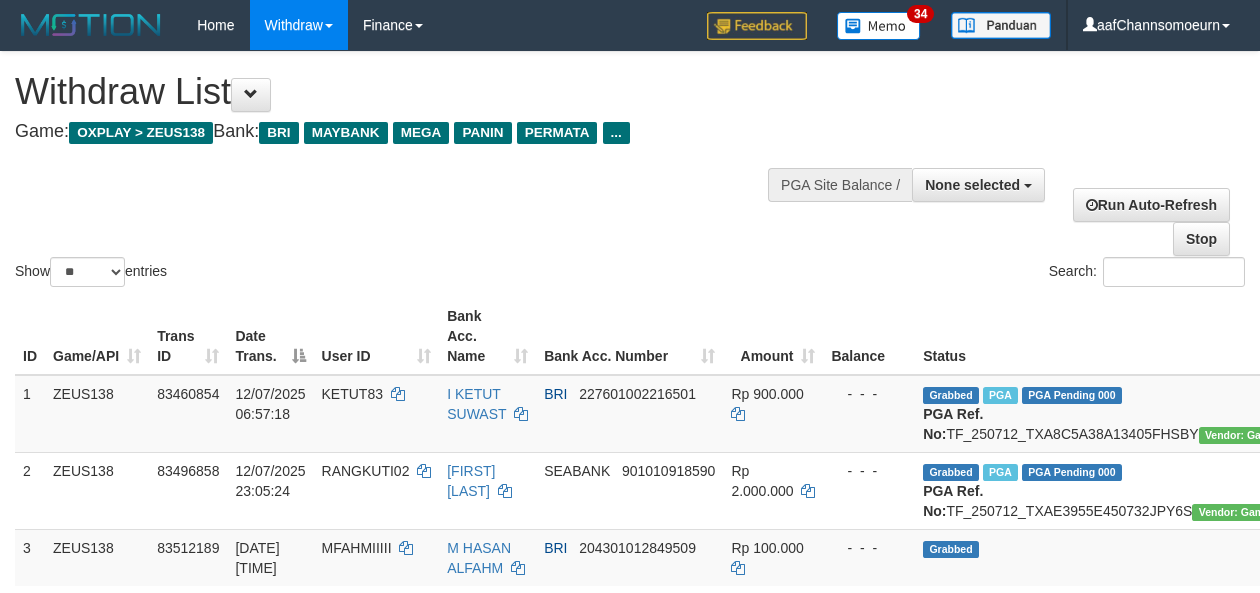 select 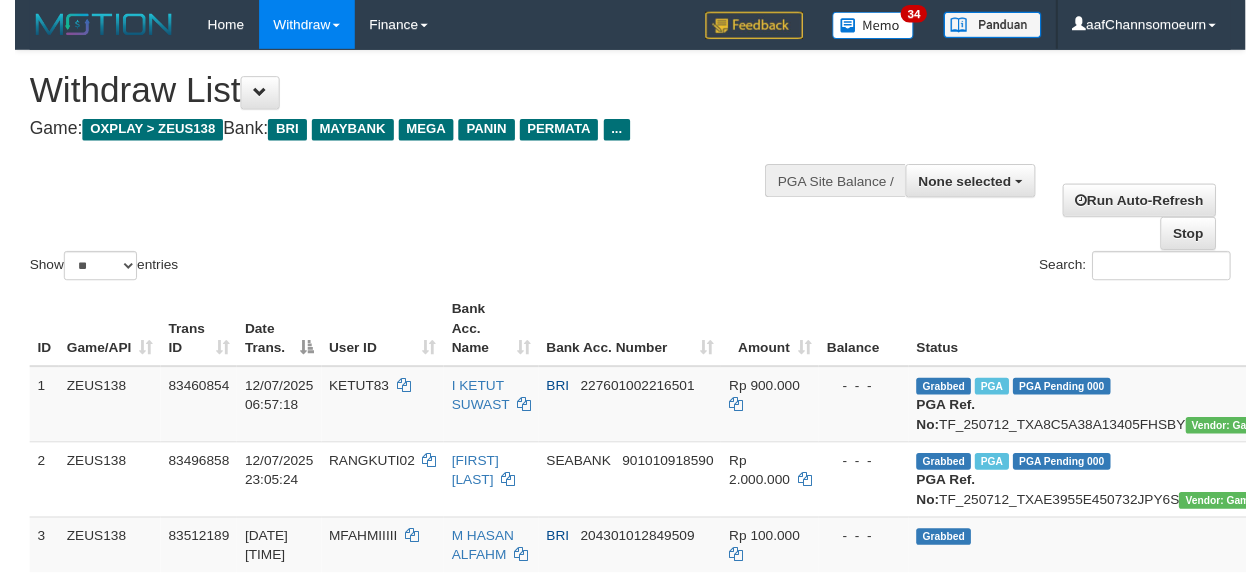 scroll, scrollTop: 358, scrollLeft: 0, axis: vertical 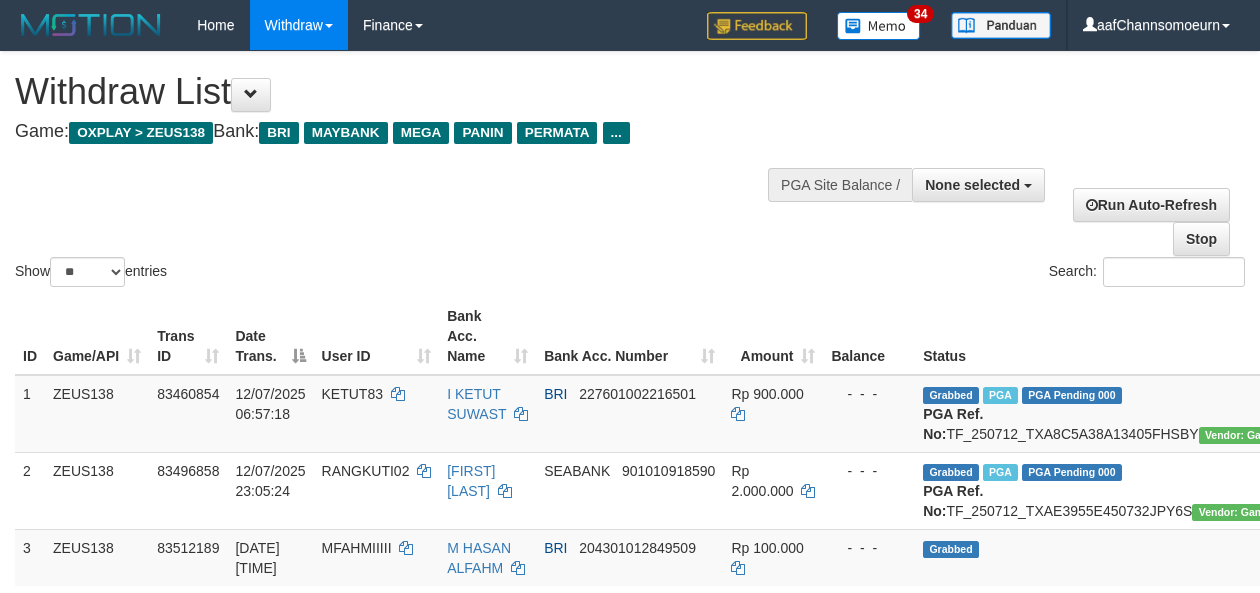 select 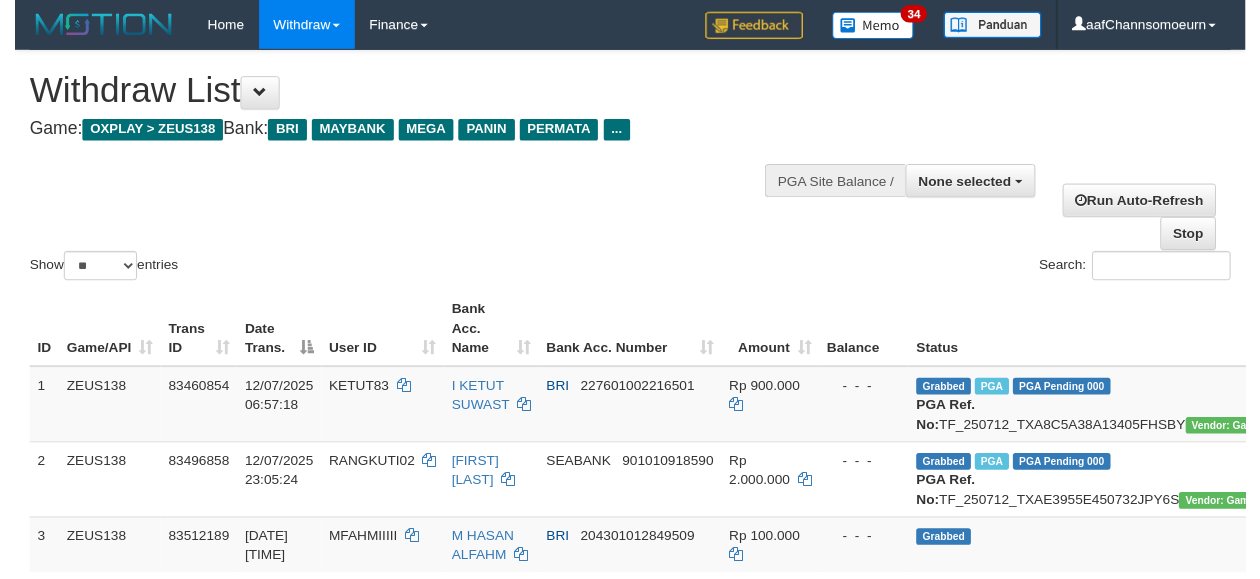 scroll, scrollTop: 358, scrollLeft: 0, axis: vertical 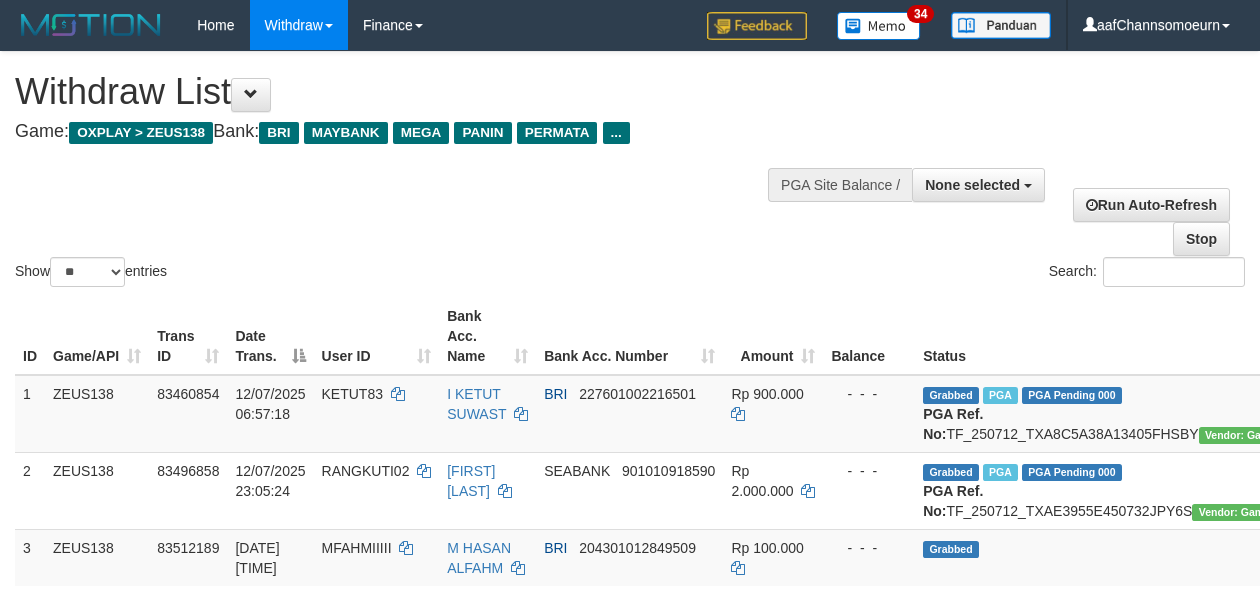 select 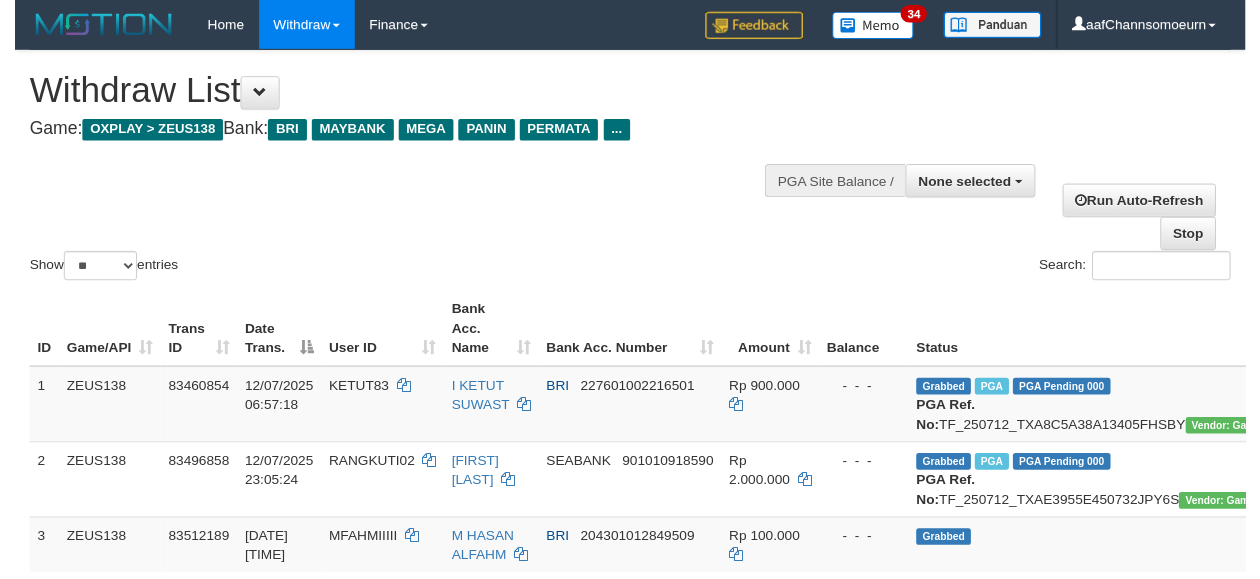 scroll, scrollTop: 358, scrollLeft: 0, axis: vertical 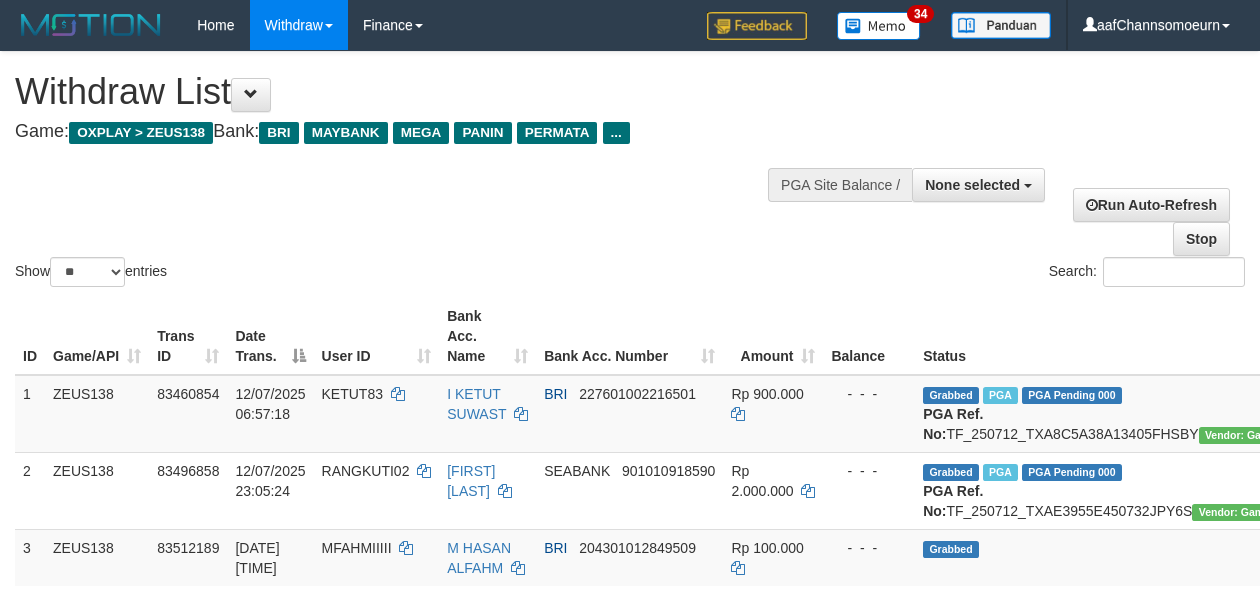 select 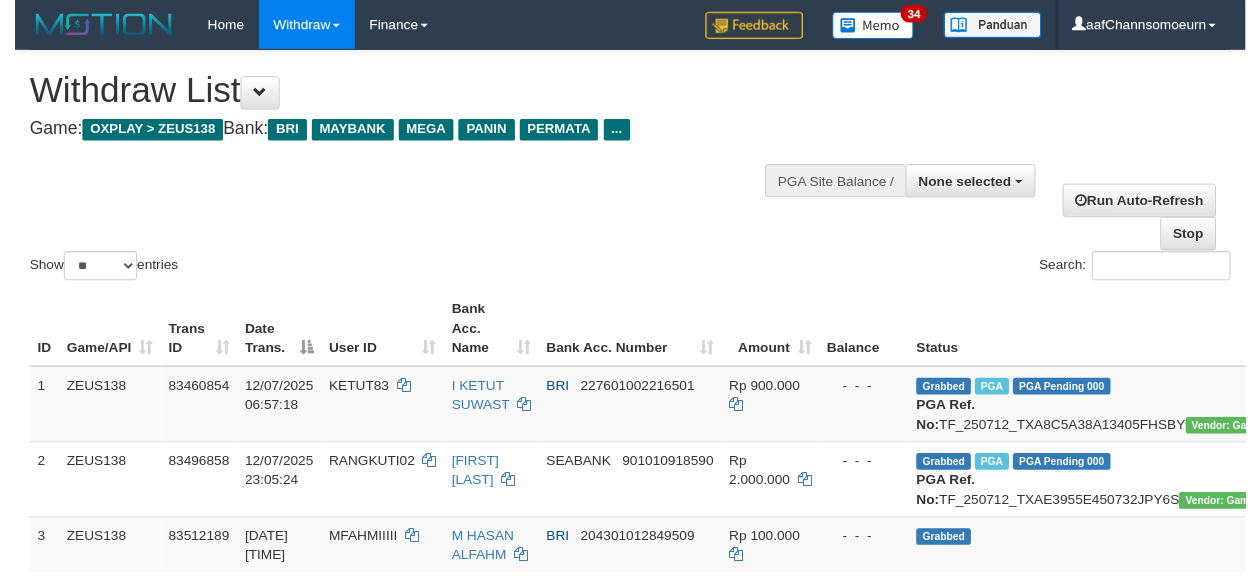 scroll, scrollTop: 358, scrollLeft: 0, axis: vertical 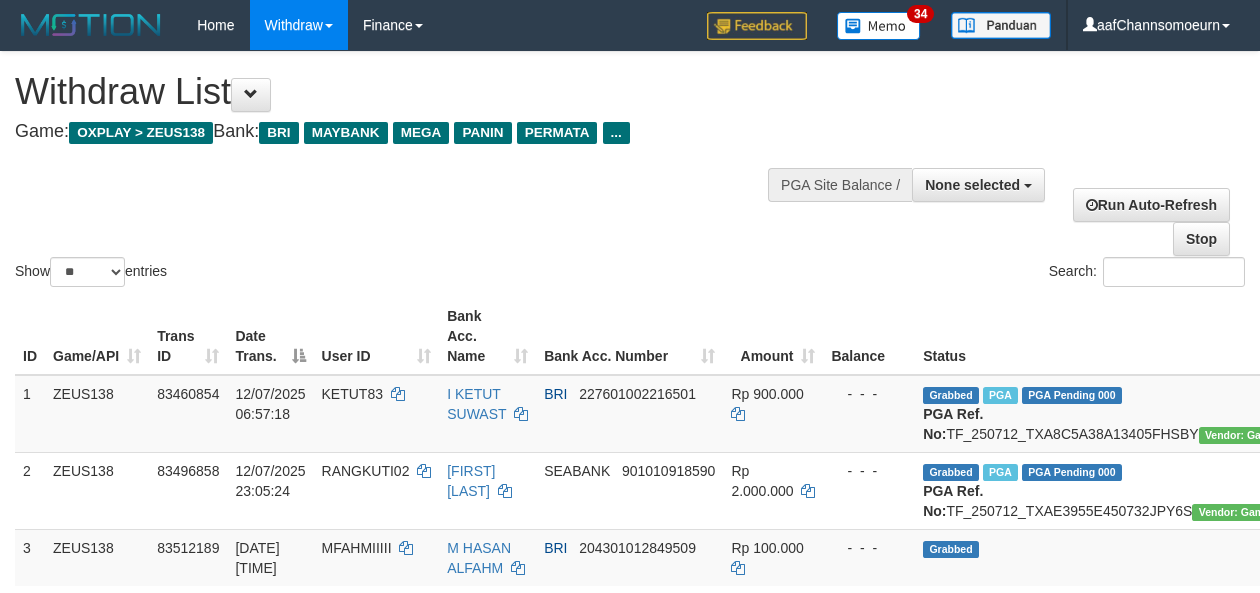select 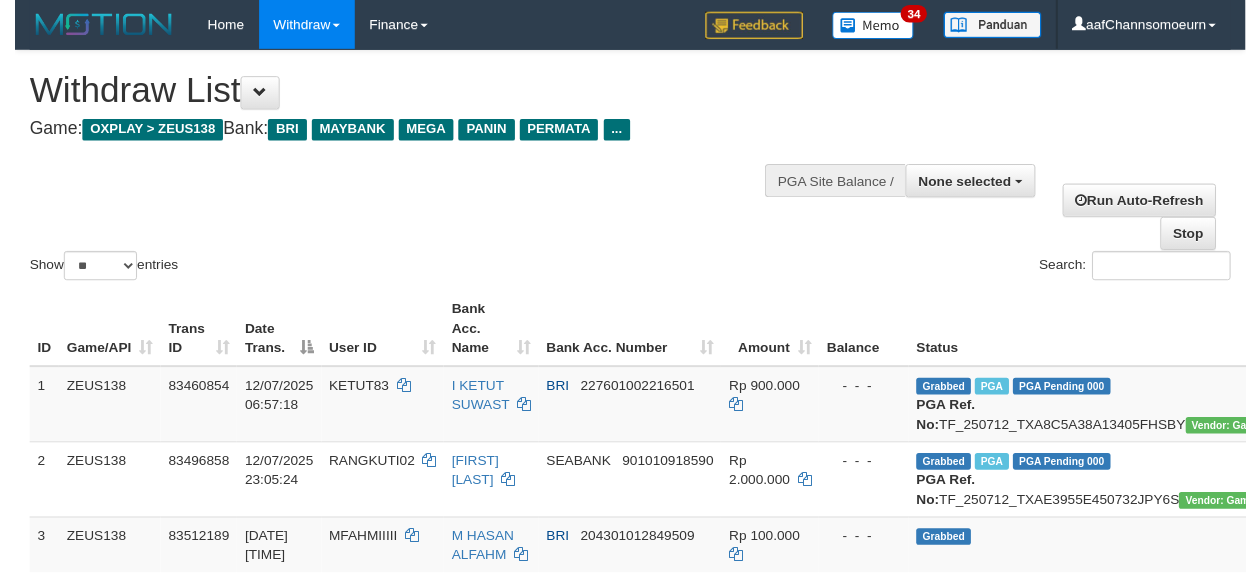 scroll, scrollTop: 358, scrollLeft: 0, axis: vertical 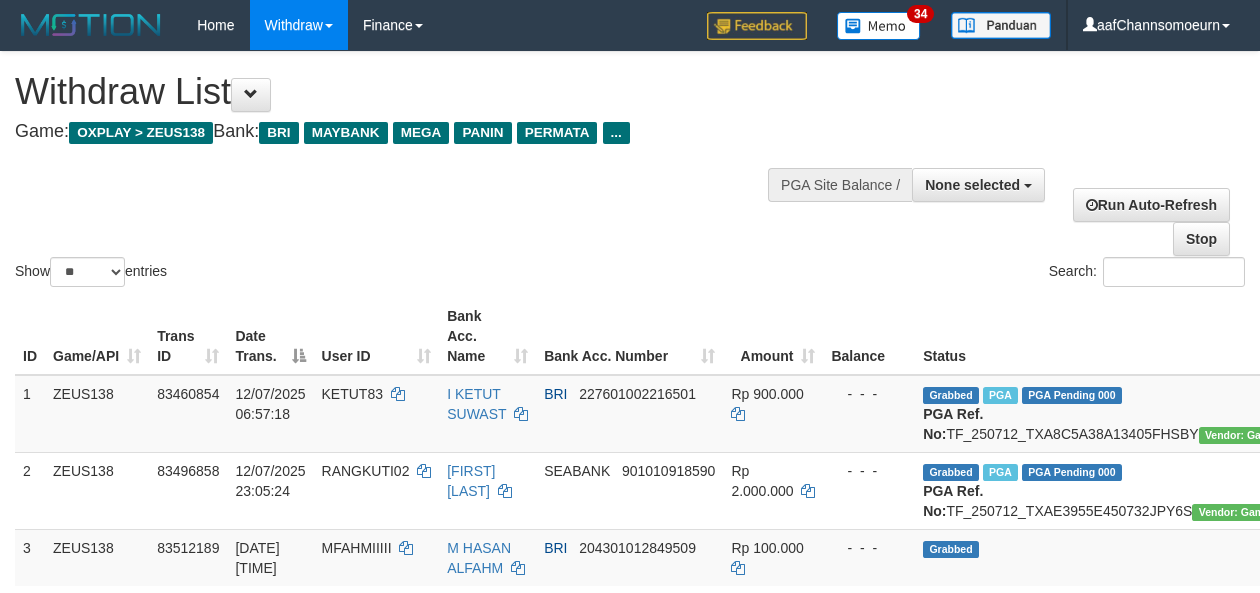 select 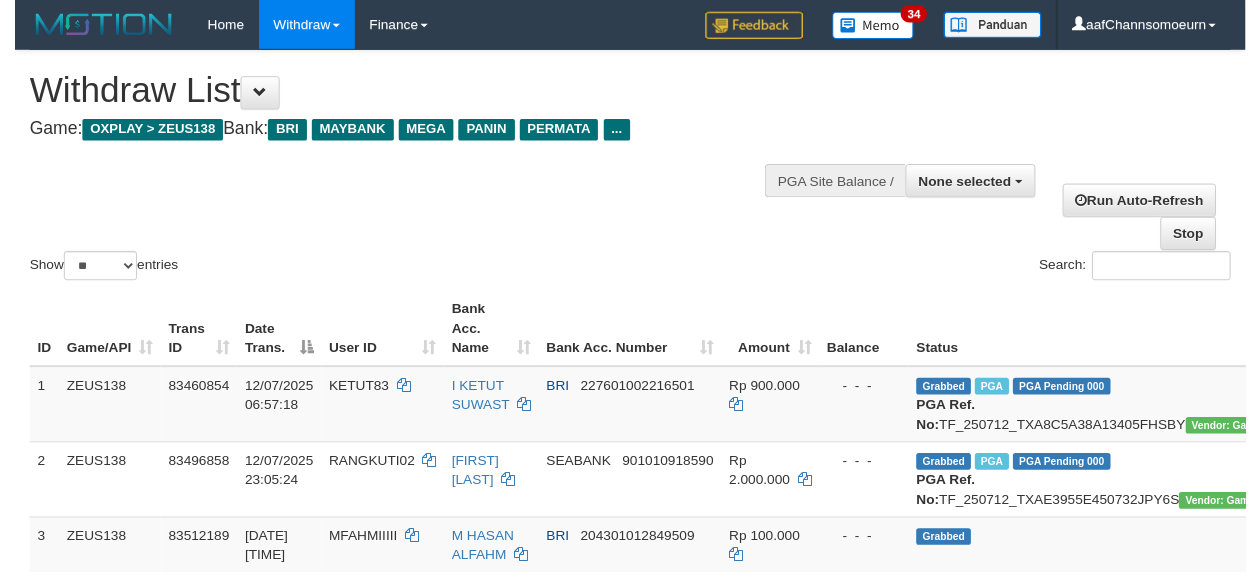 scroll, scrollTop: 358, scrollLeft: 0, axis: vertical 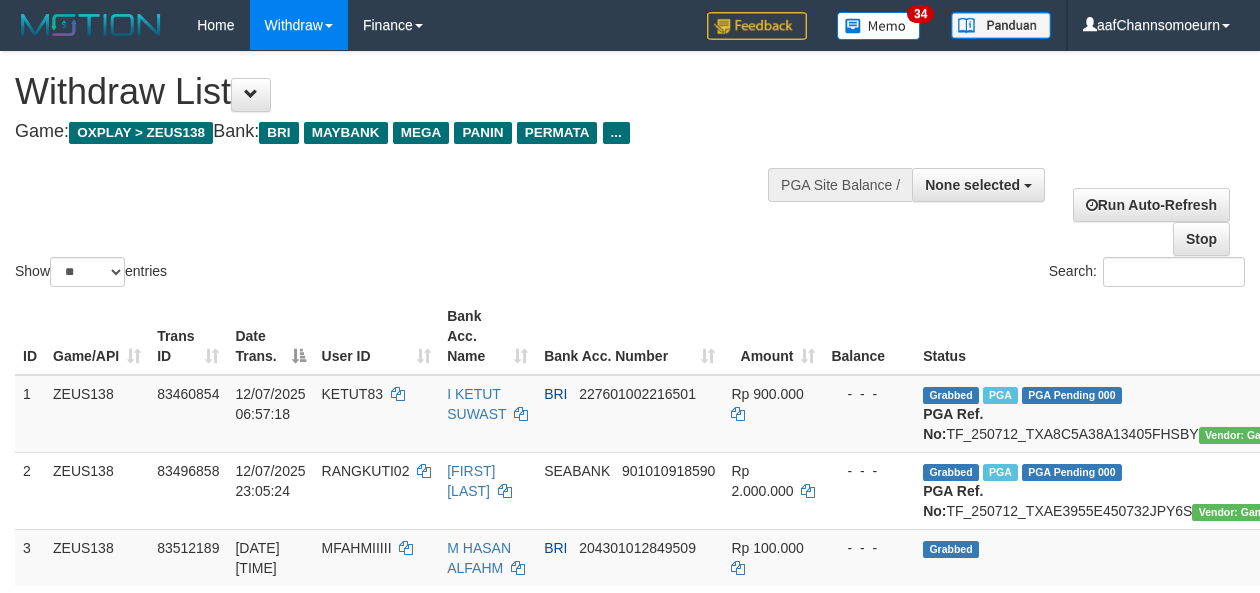 select 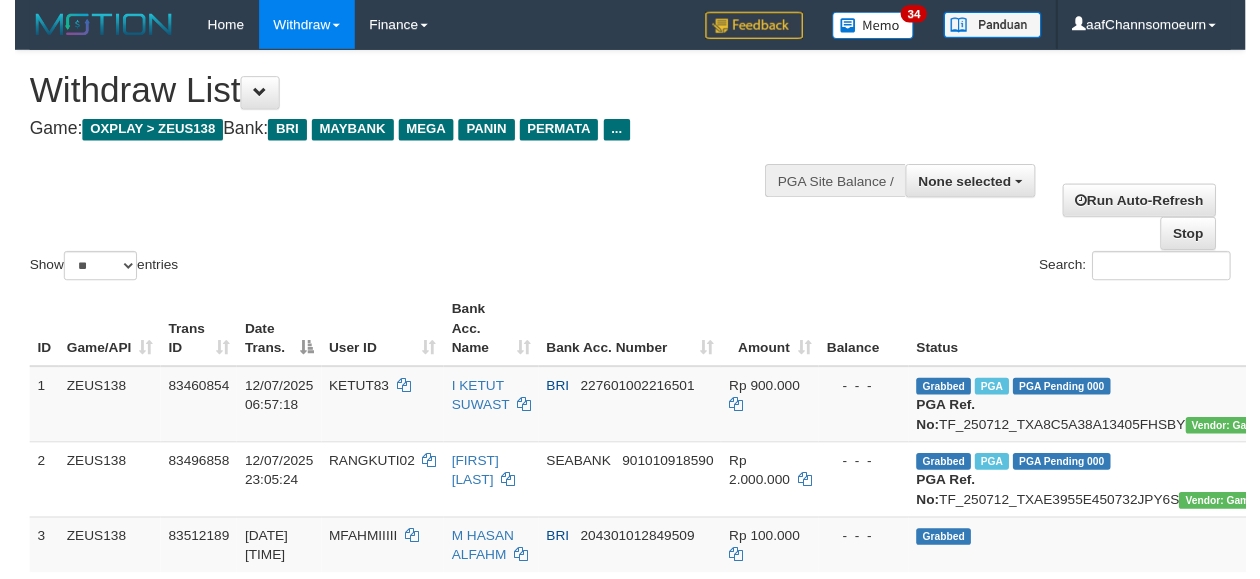 scroll, scrollTop: 358, scrollLeft: 0, axis: vertical 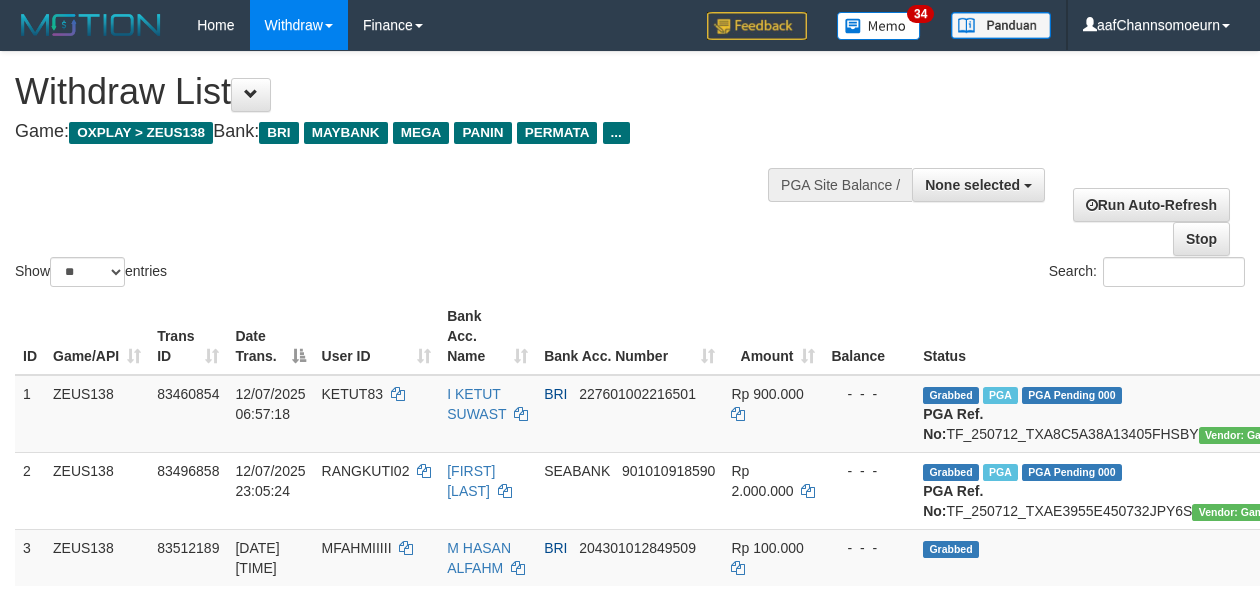 select 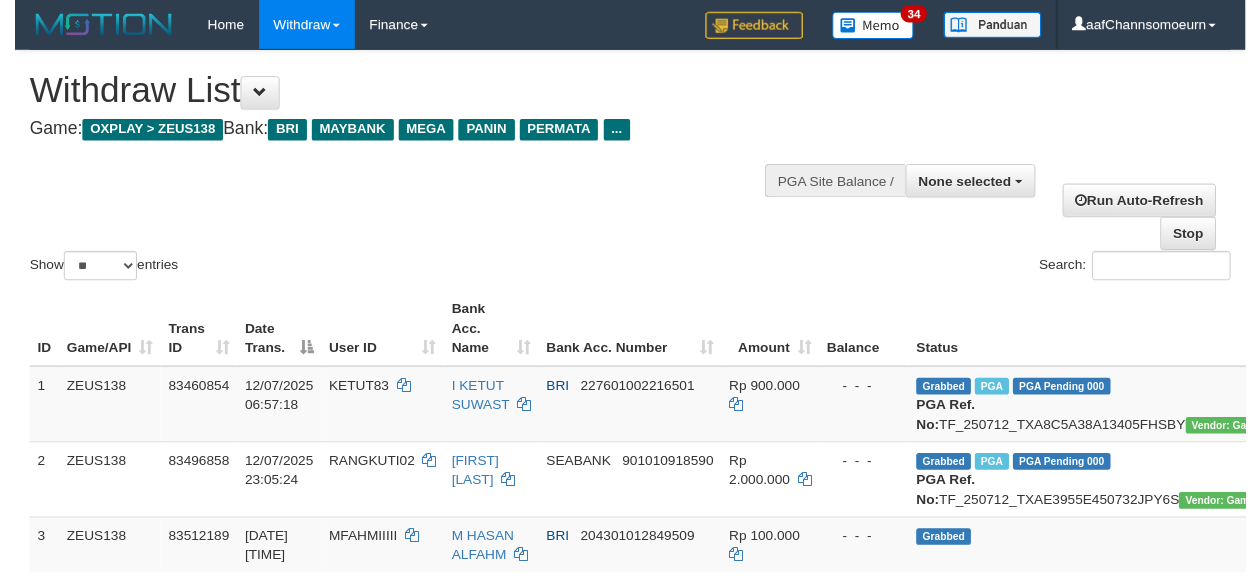 scroll, scrollTop: 358, scrollLeft: 0, axis: vertical 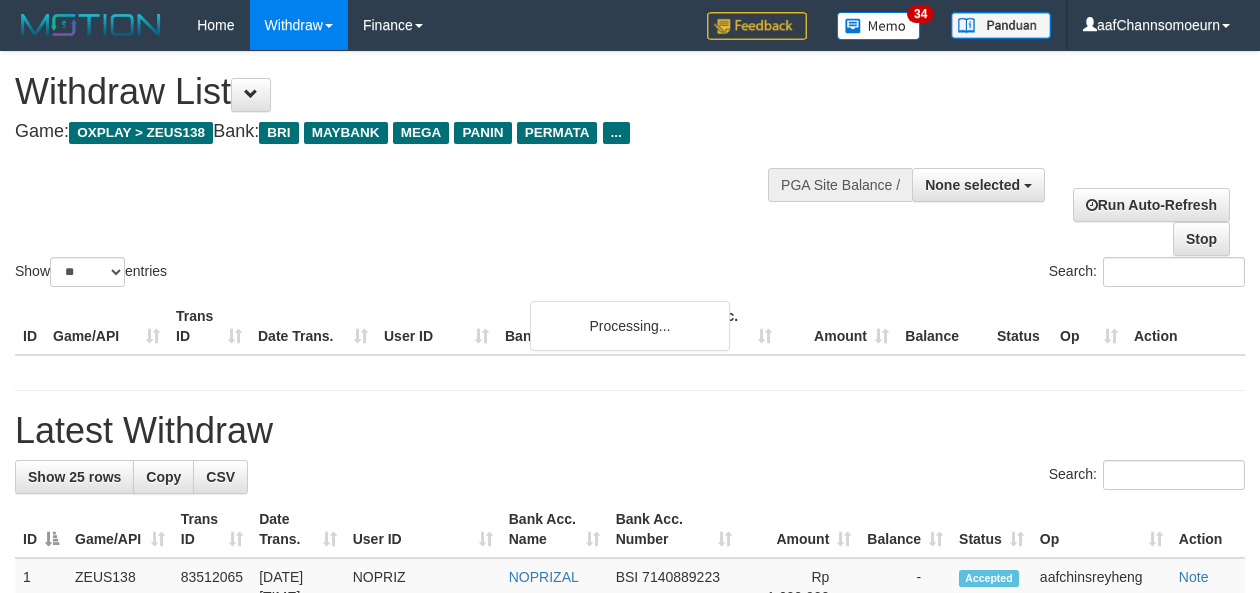 select 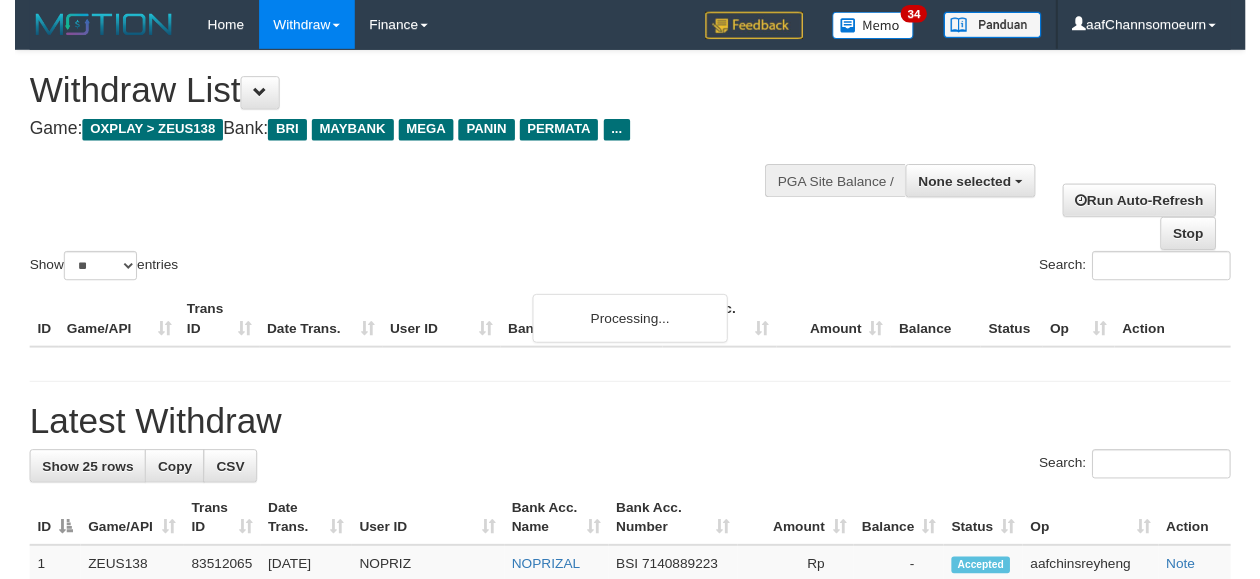 scroll, scrollTop: 358, scrollLeft: 0, axis: vertical 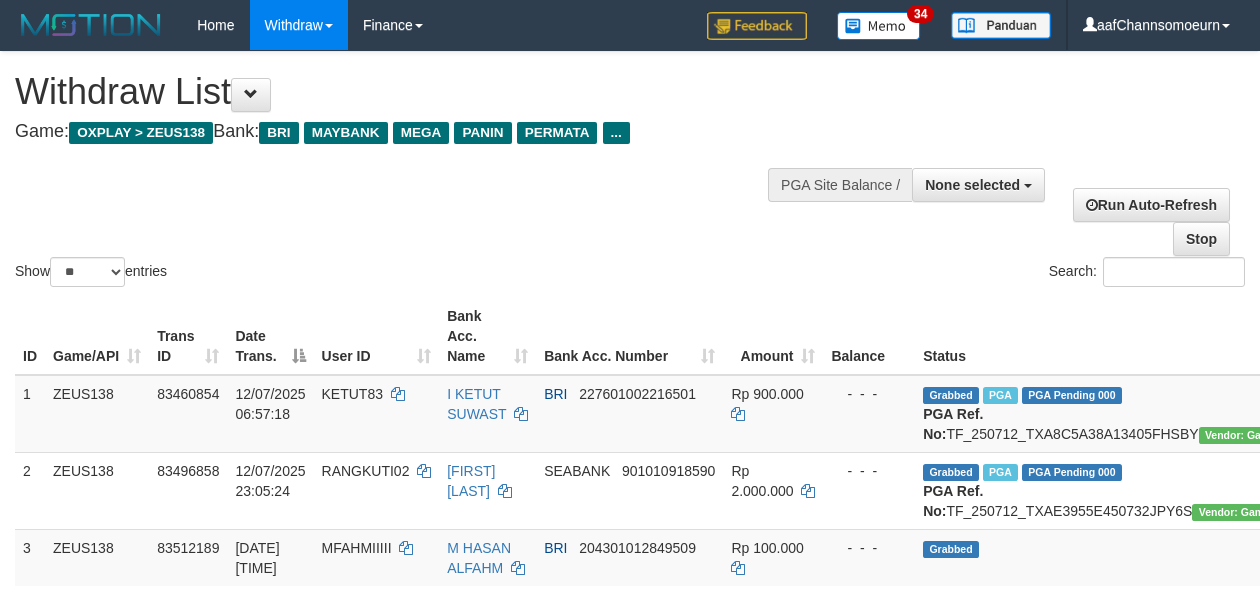 select 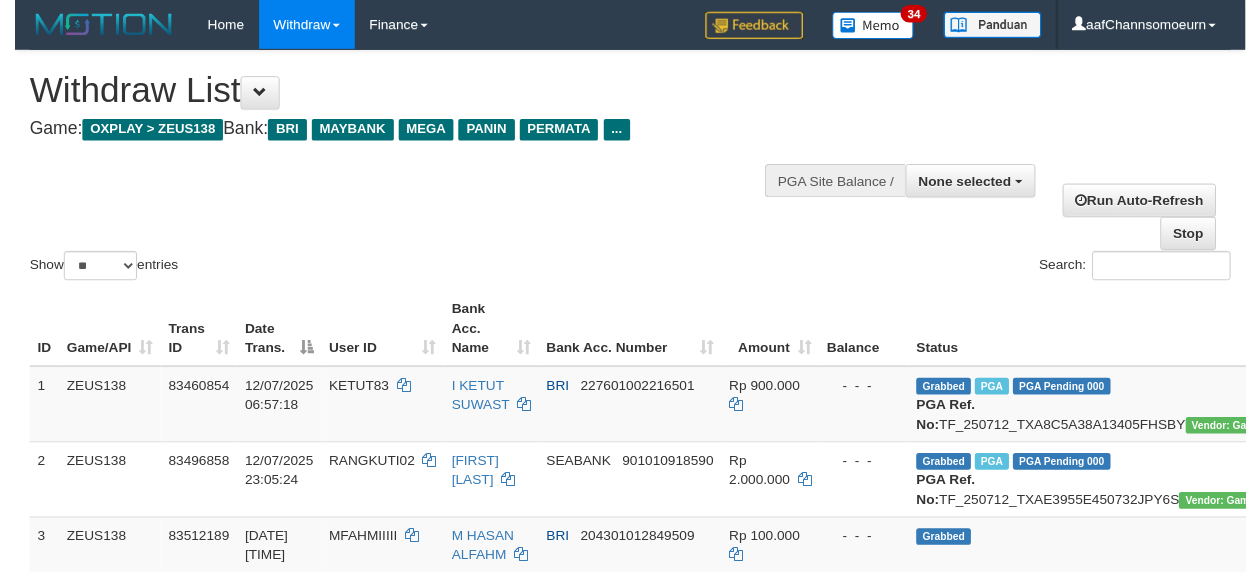 scroll, scrollTop: 358, scrollLeft: 0, axis: vertical 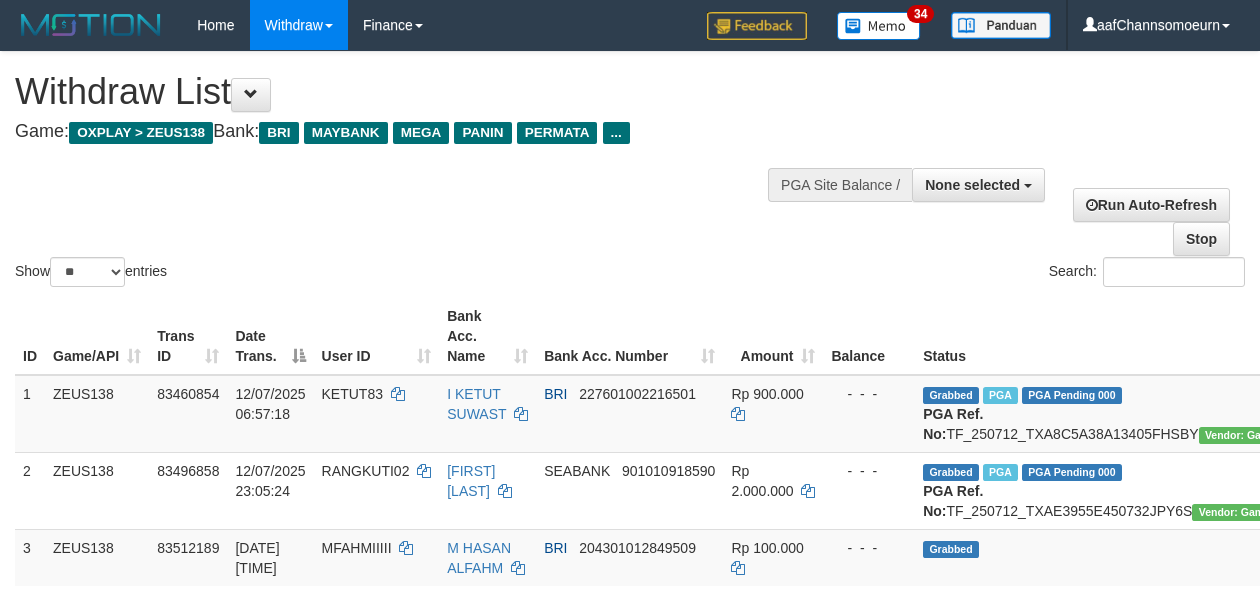 select 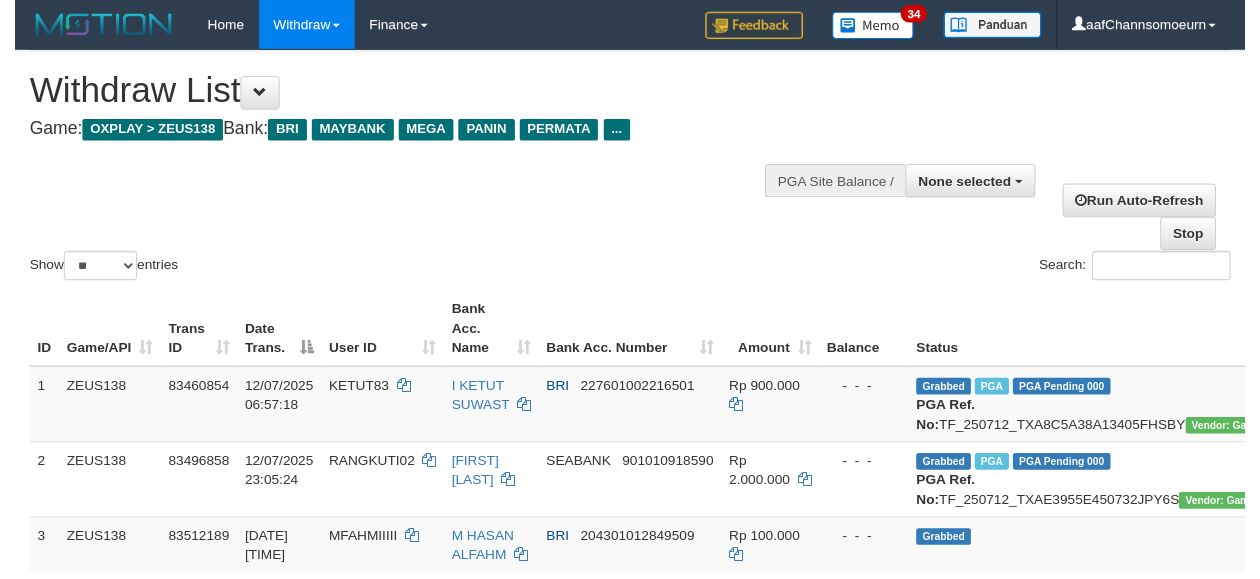 scroll, scrollTop: 358, scrollLeft: 0, axis: vertical 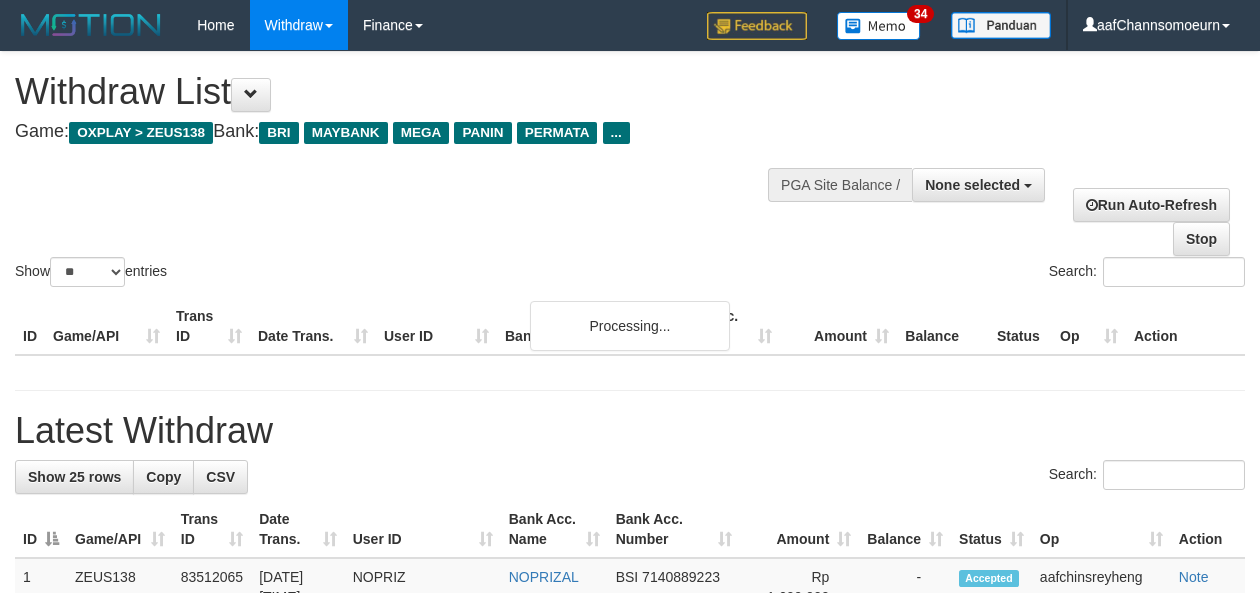 select 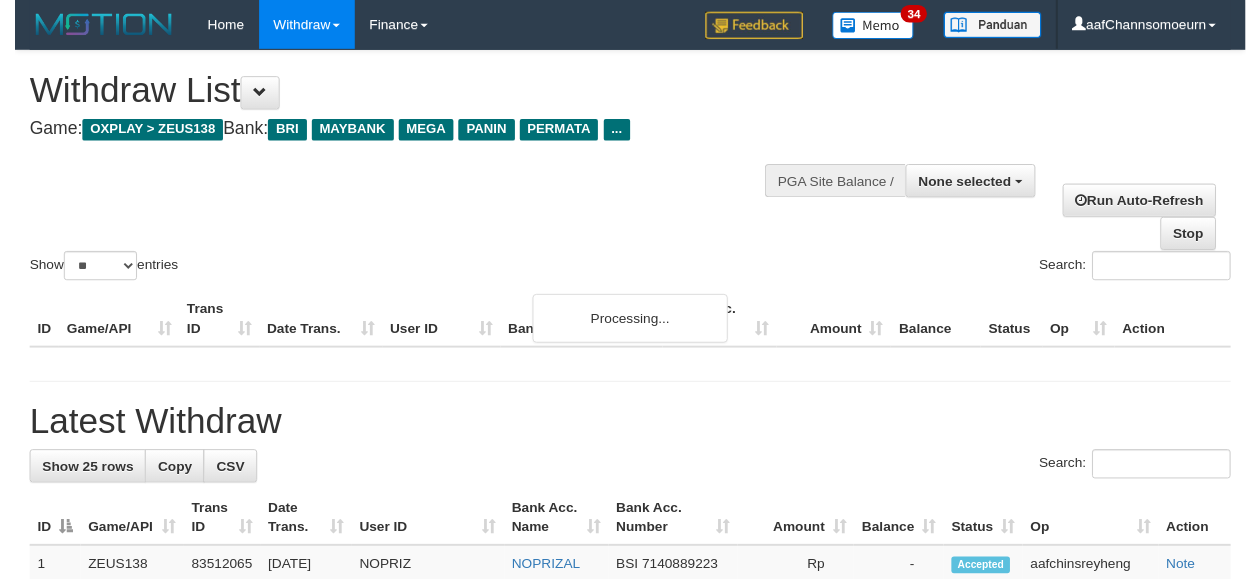 scroll, scrollTop: 358, scrollLeft: 0, axis: vertical 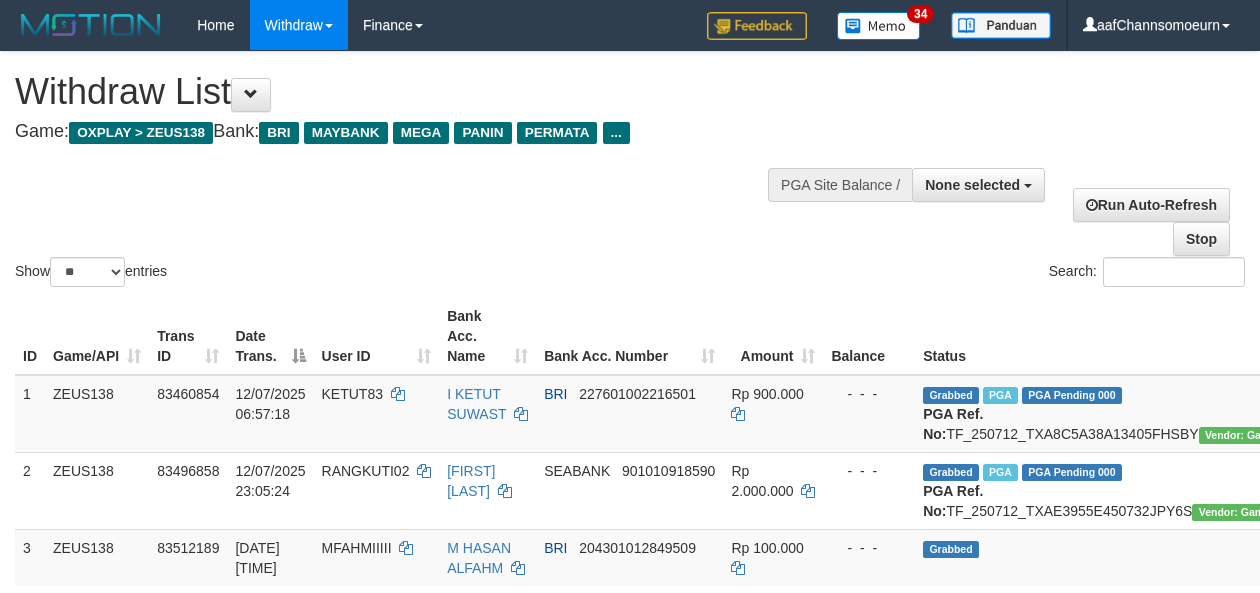select 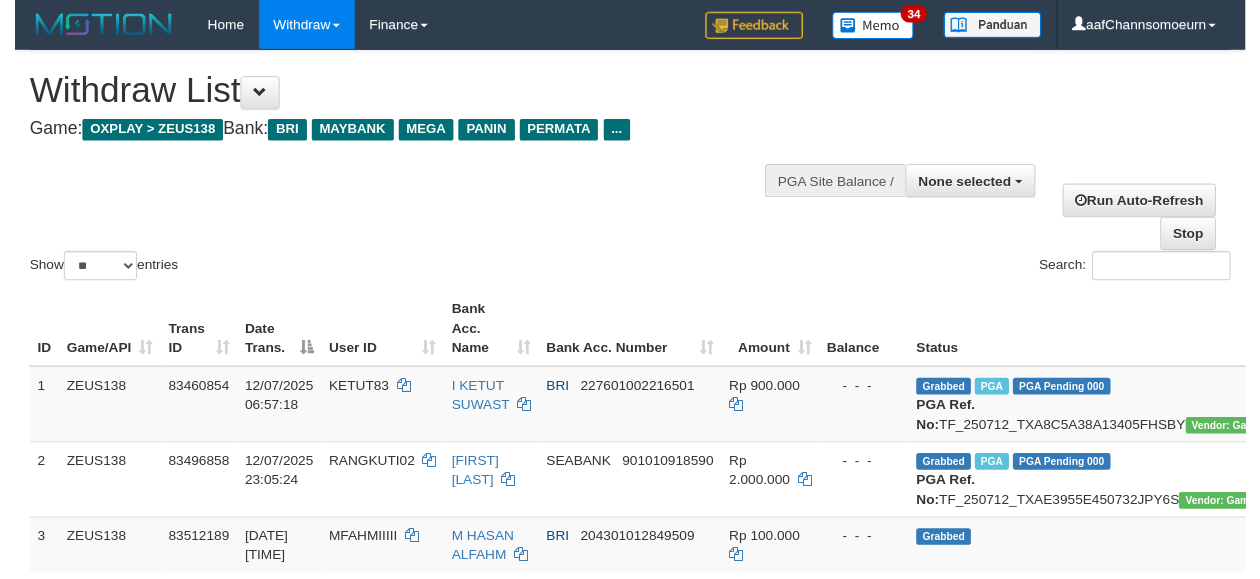 scroll, scrollTop: 358, scrollLeft: 0, axis: vertical 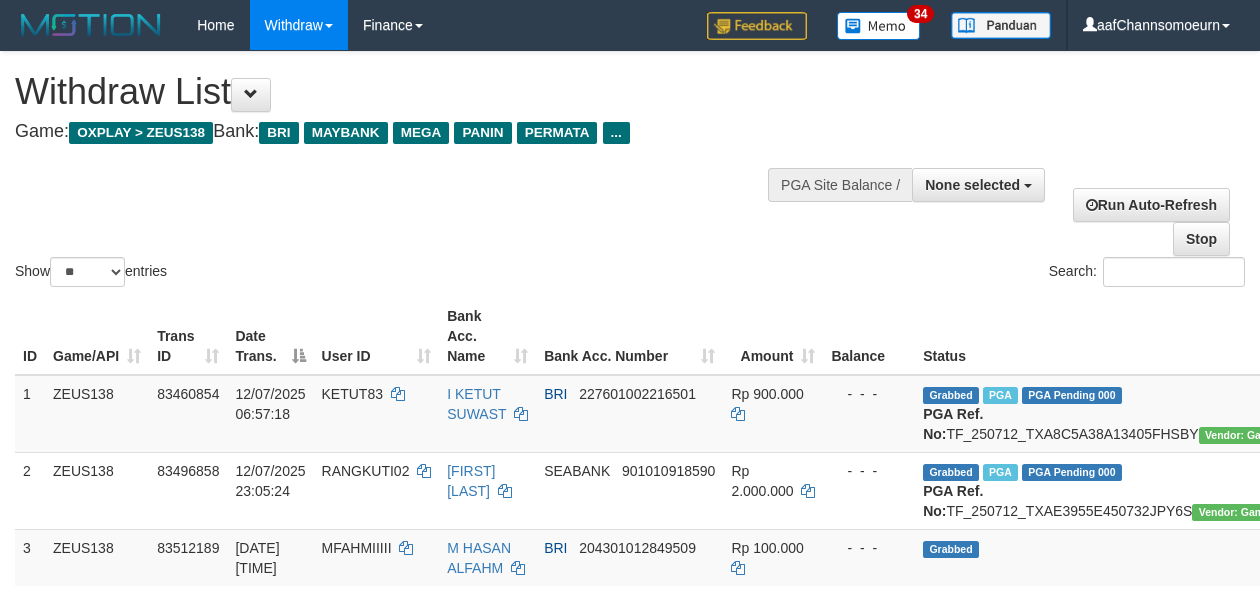 select 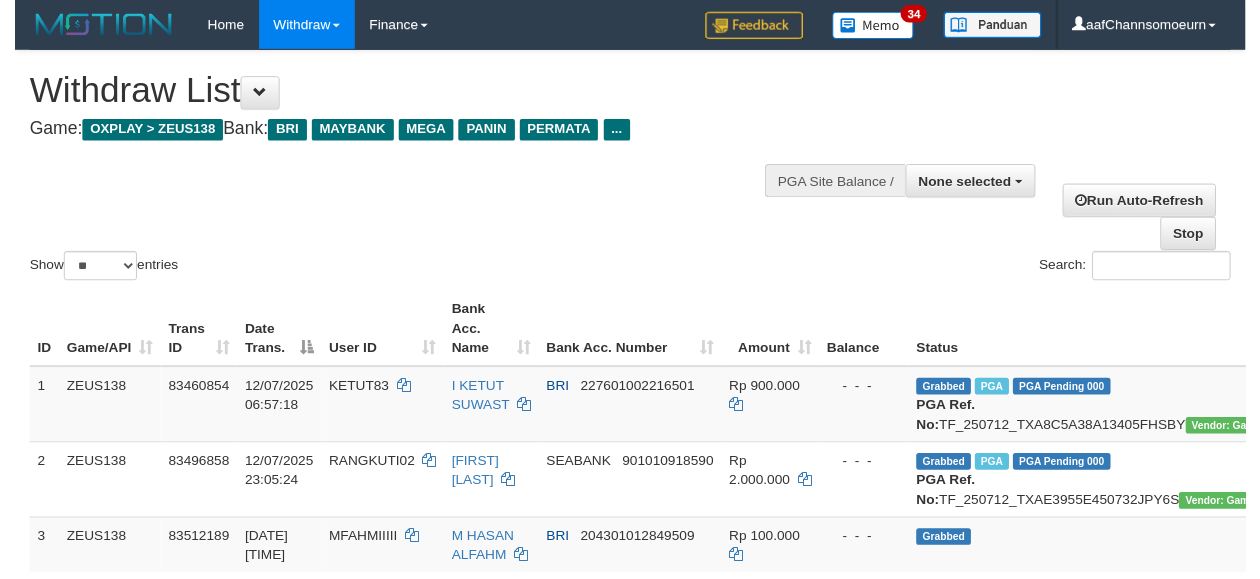 scroll, scrollTop: 358, scrollLeft: 0, axis: vertical 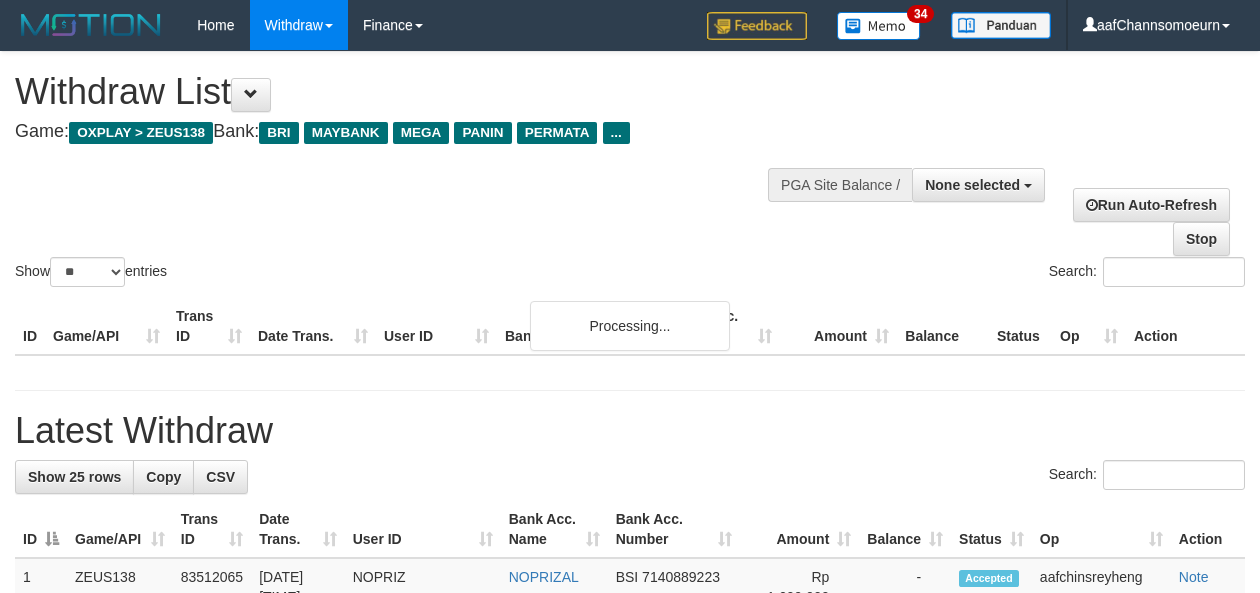 select 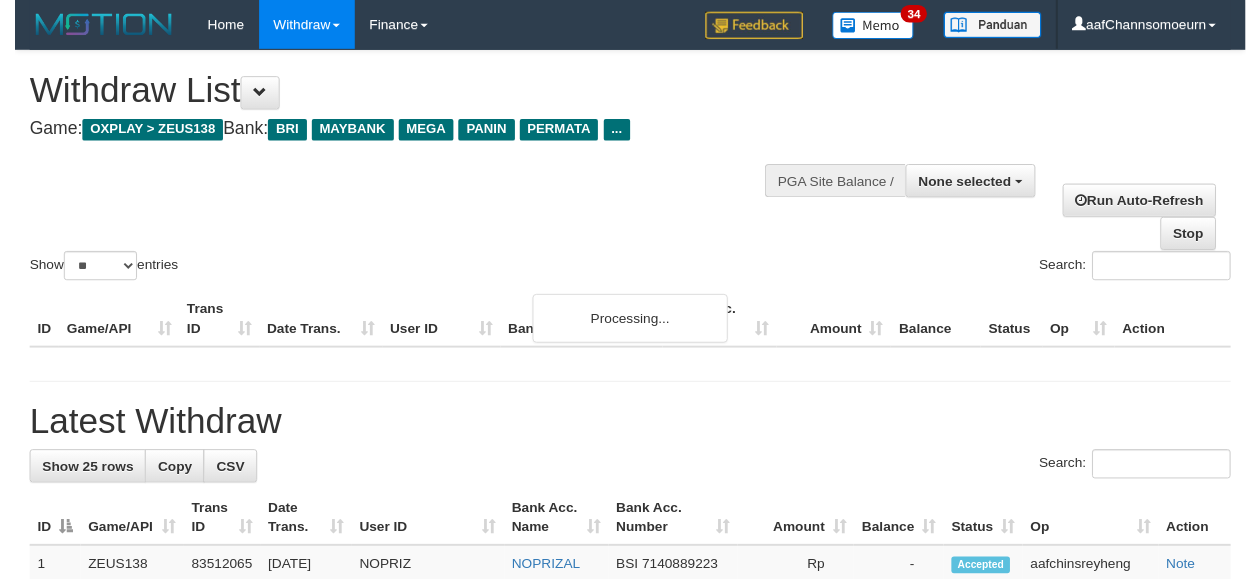 scroll, scrollTop: 358, scrollLeft: 0, axis: vertical 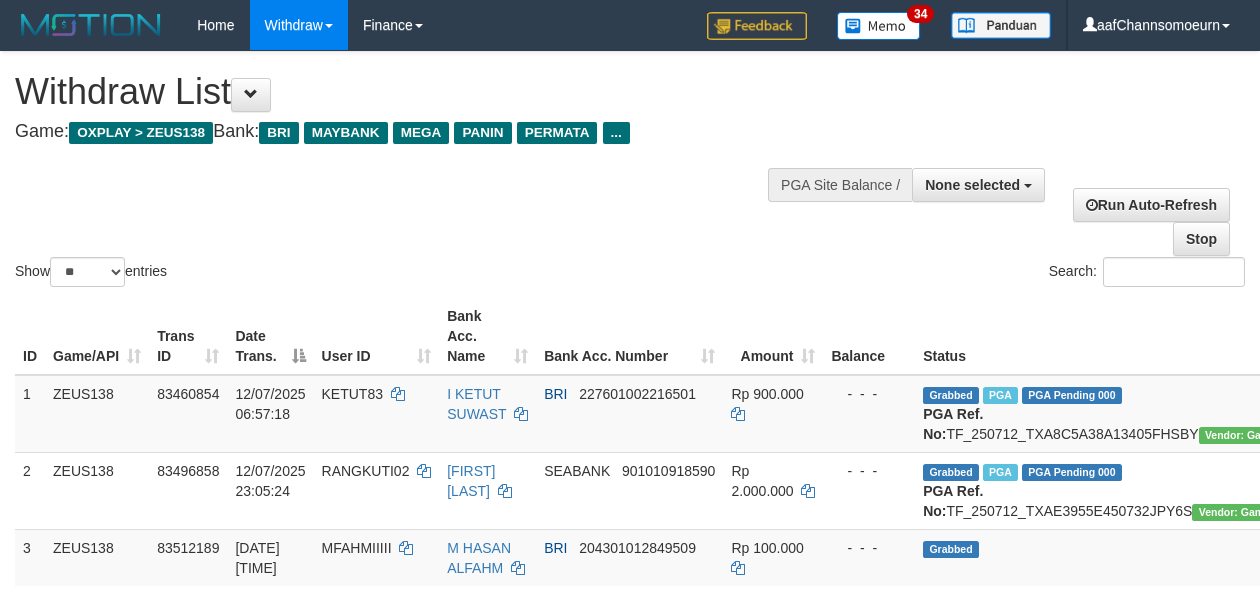 select 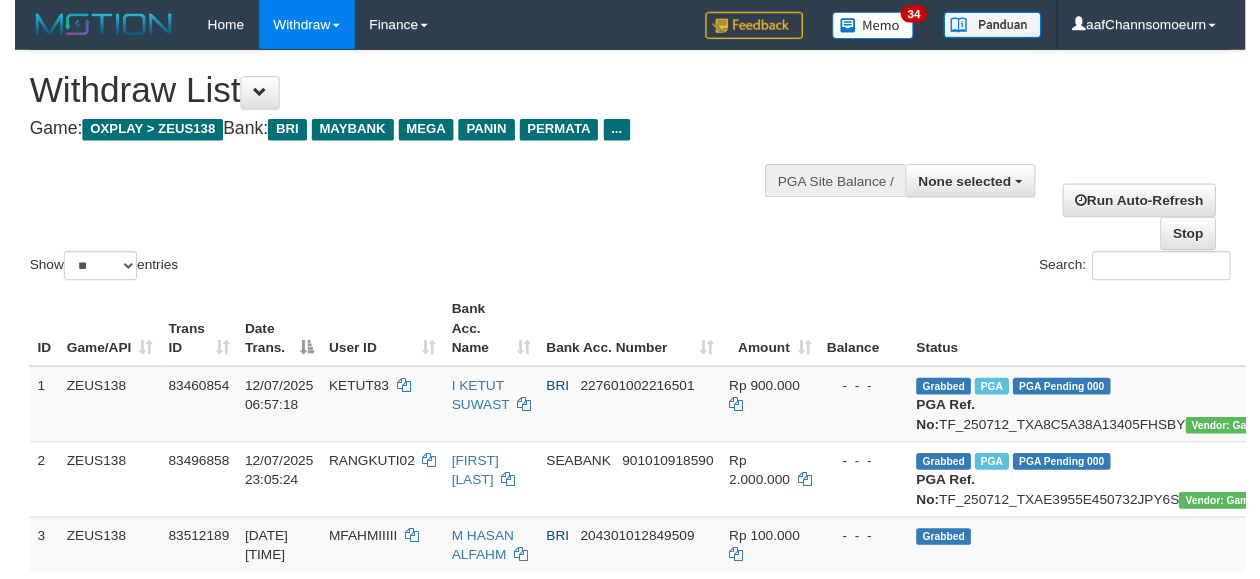 scroll, scrollTop: 358, scrollLeft: 0, axis: vertical 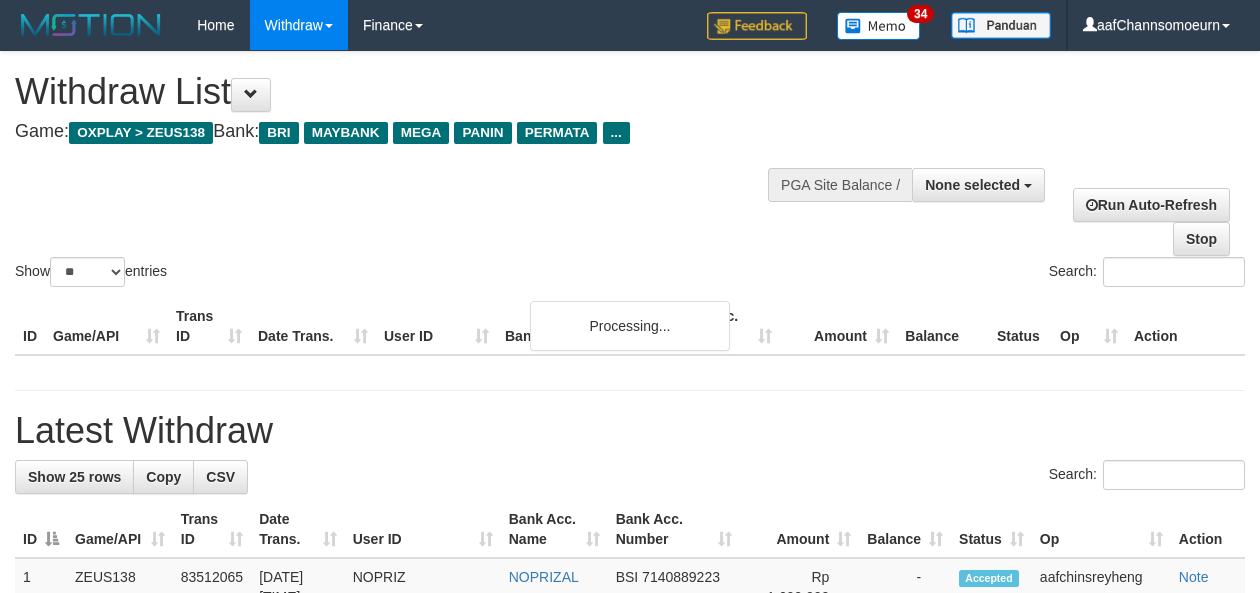select 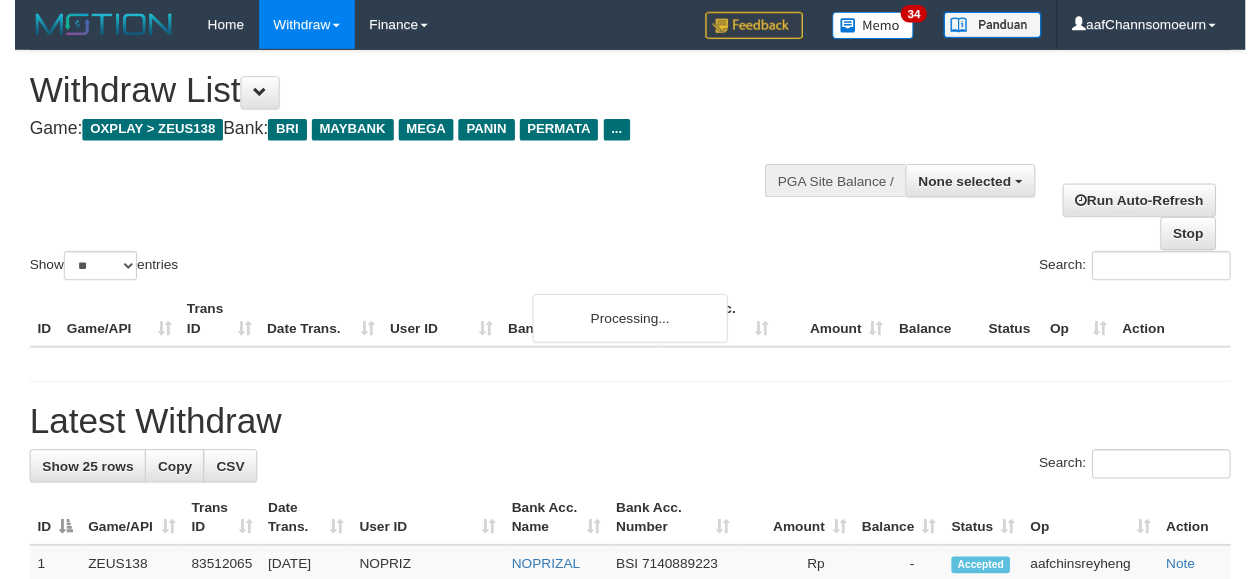 scroll, scrollTop: 358, scrollLeft: 0, axis: vertical 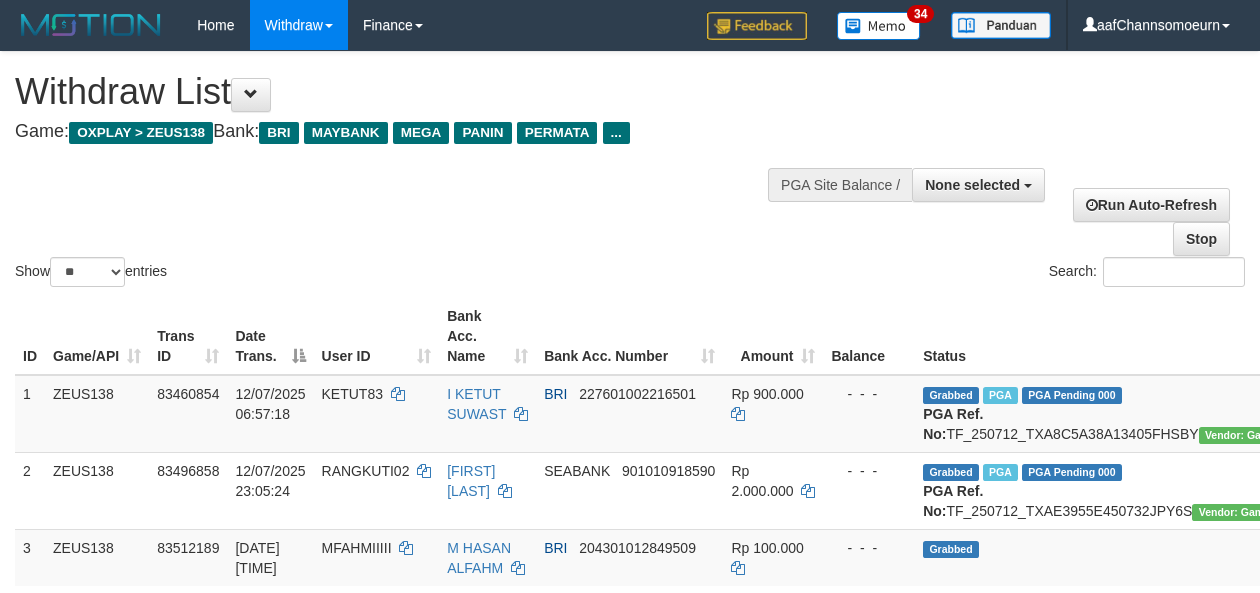 select 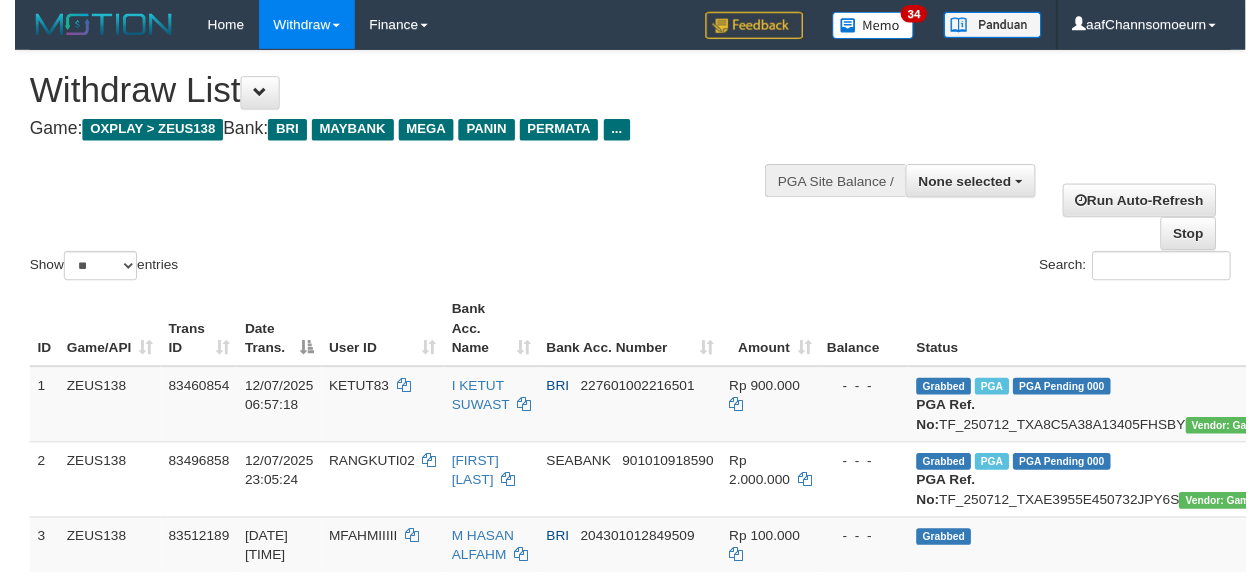 scroll, scrollTop: 358, scrollLeft: 0, axis: vertical 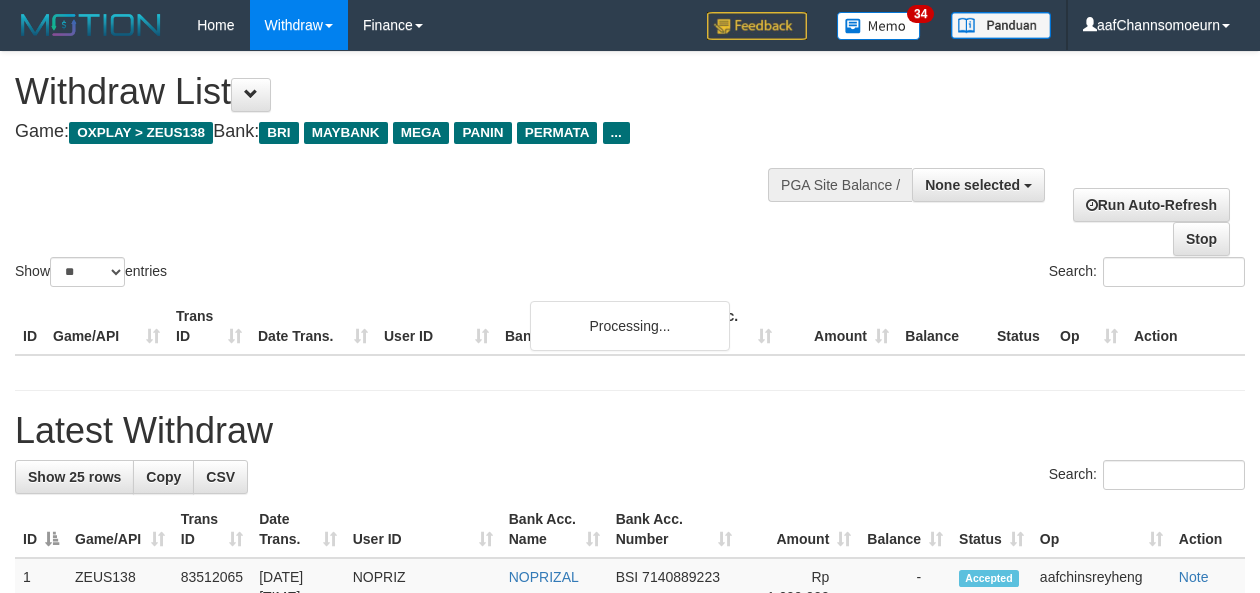 select 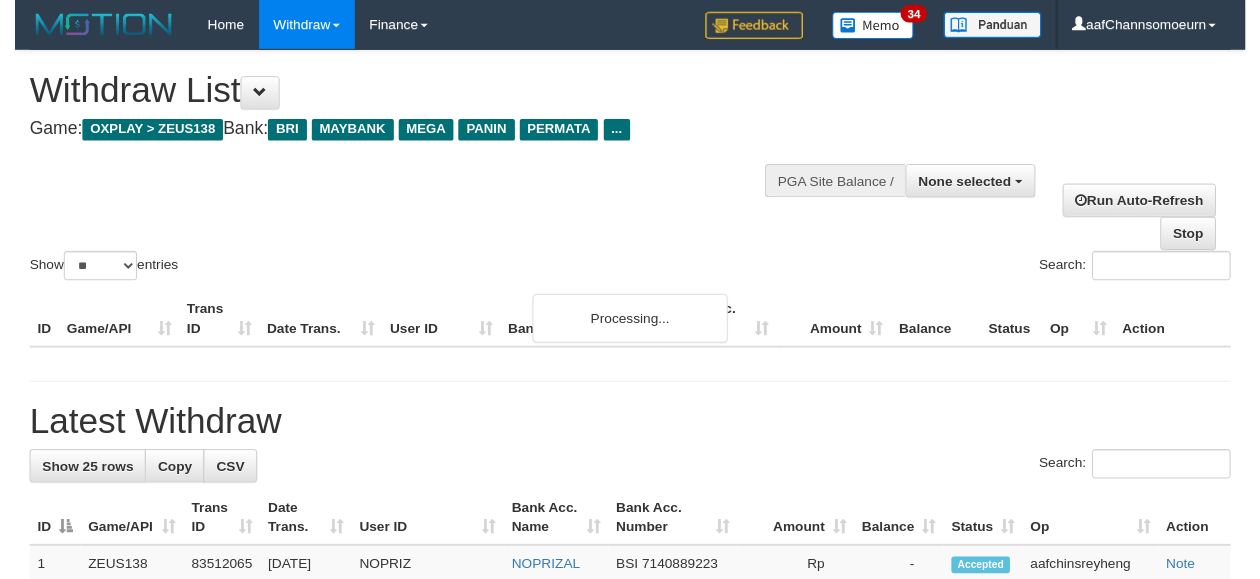 scroll, scrollTop: 358, scrollLeft: 0, axis: vertical 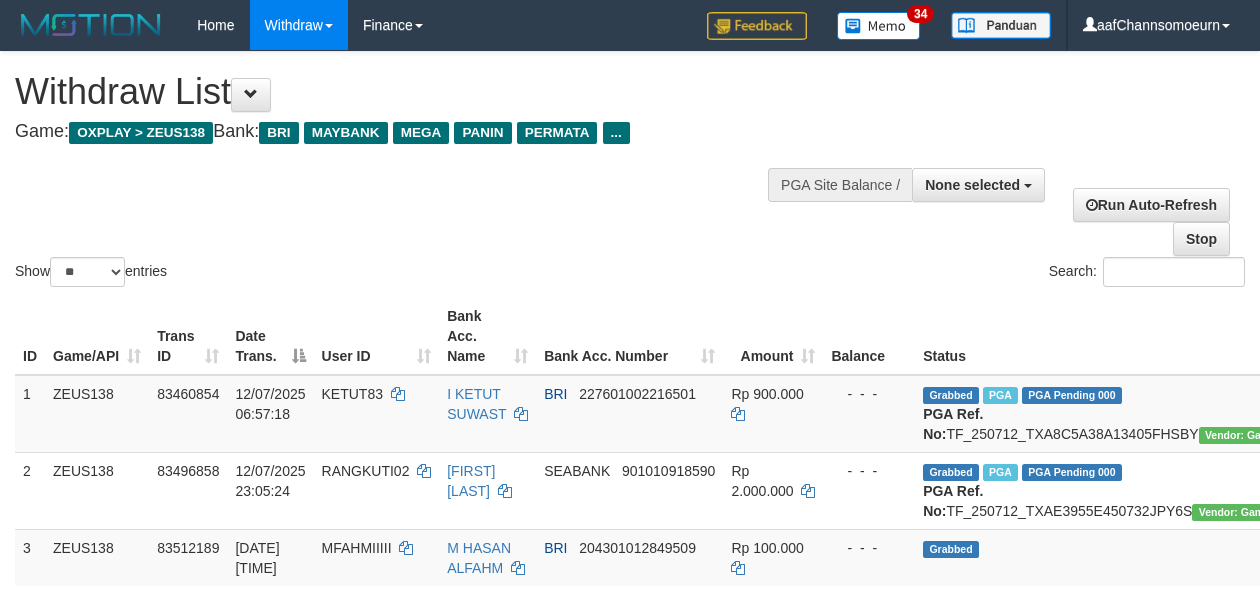 select 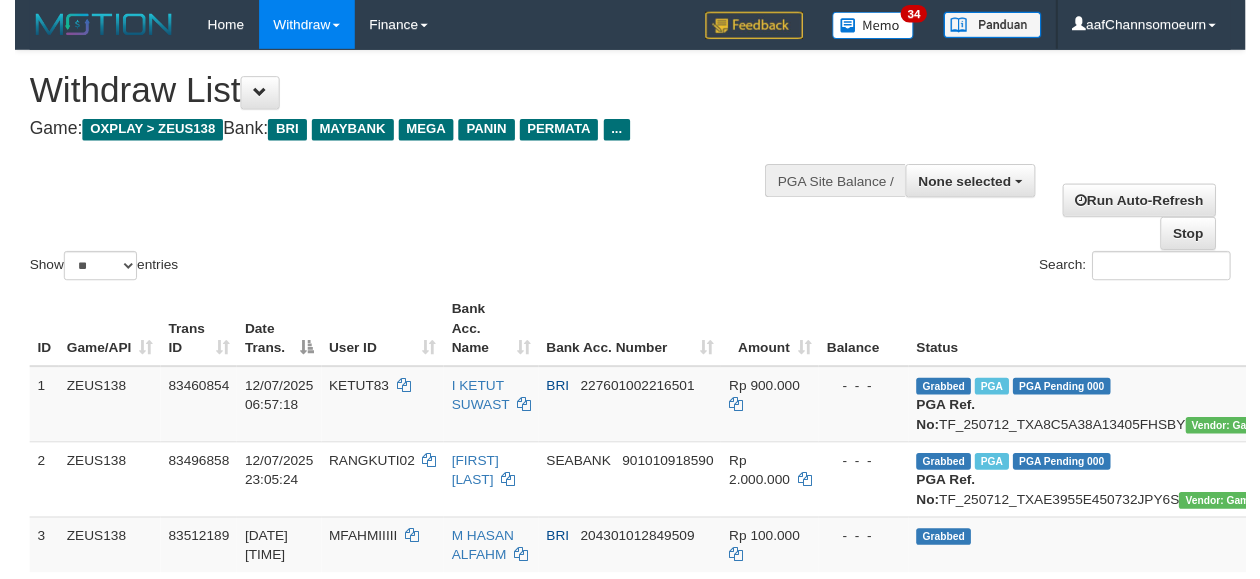 scroll, scrollTop: 358, scrollLeft: 0, axis: vertical 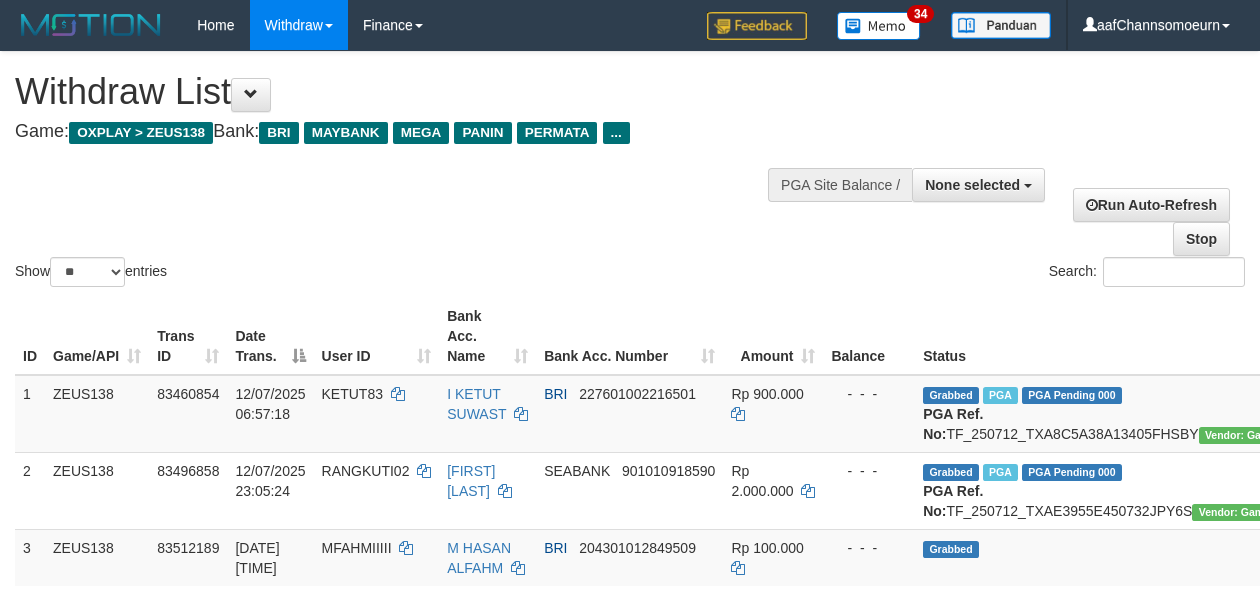 select 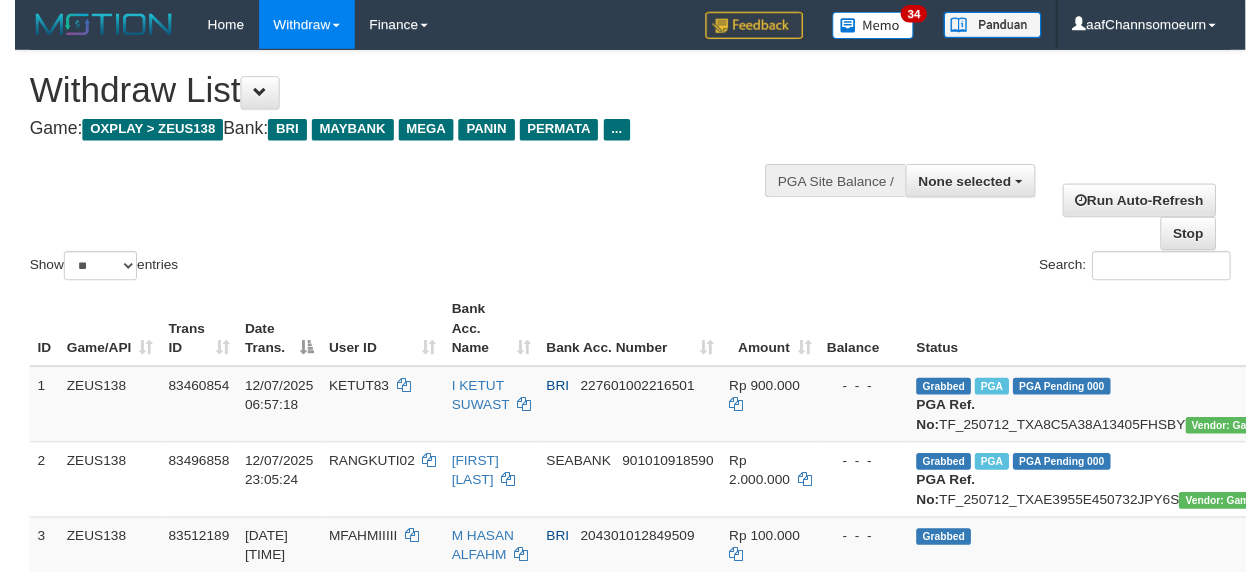 scroll, scrollTop: 358, scrollLeft: 0, axis: vertical 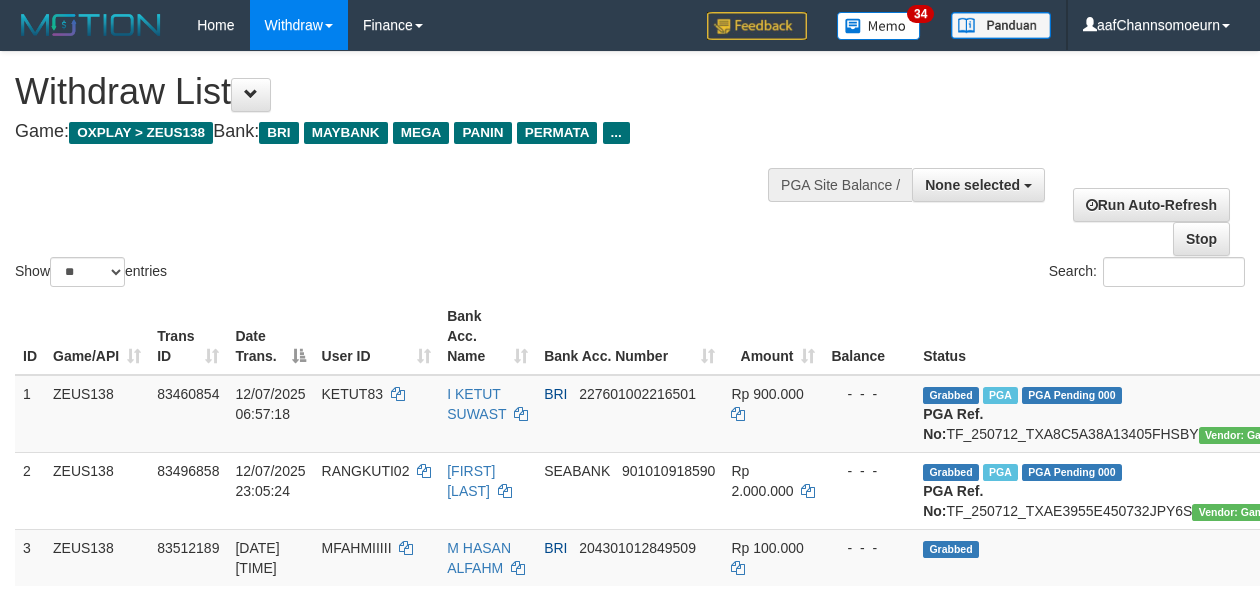 select 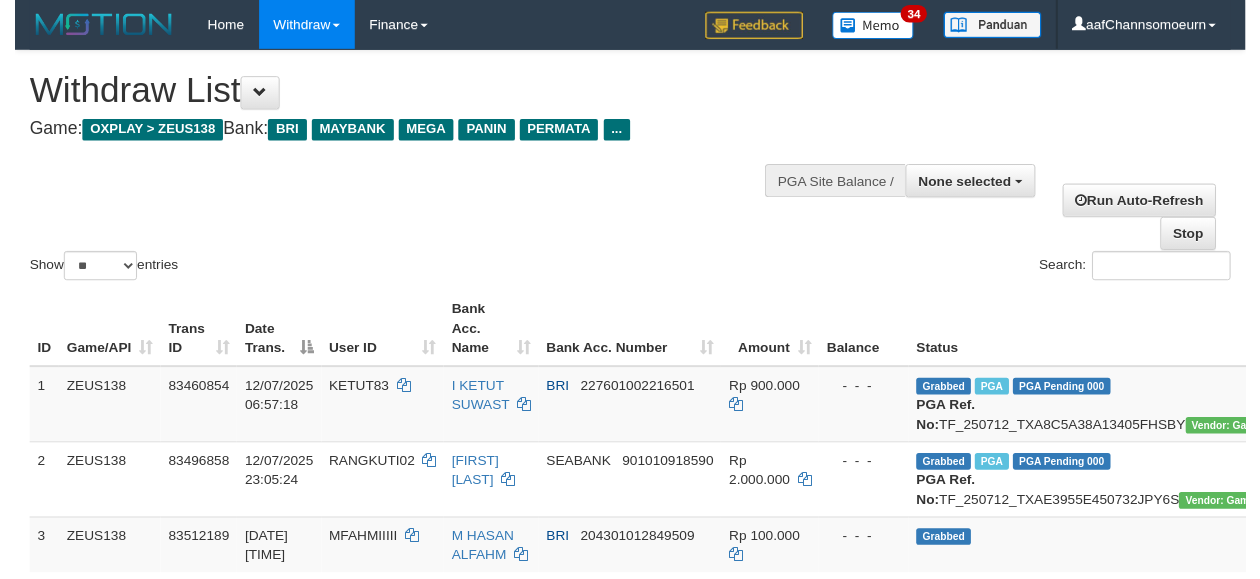 scroll, scrollTop: 358, scrollLeft: 0, axis: vertical 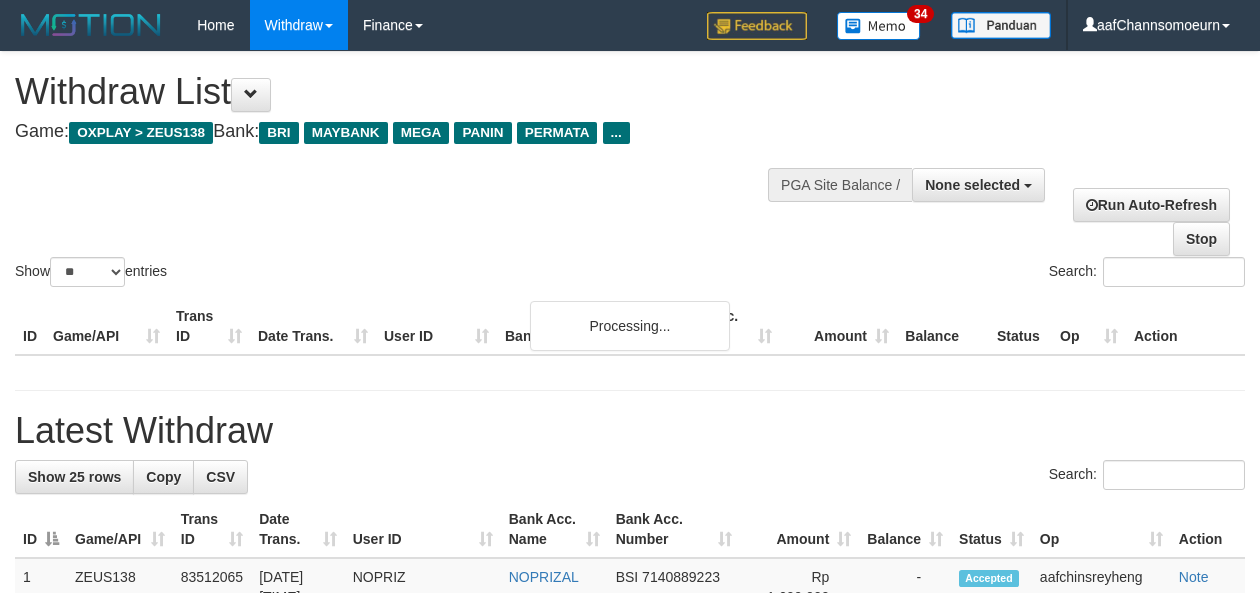 select 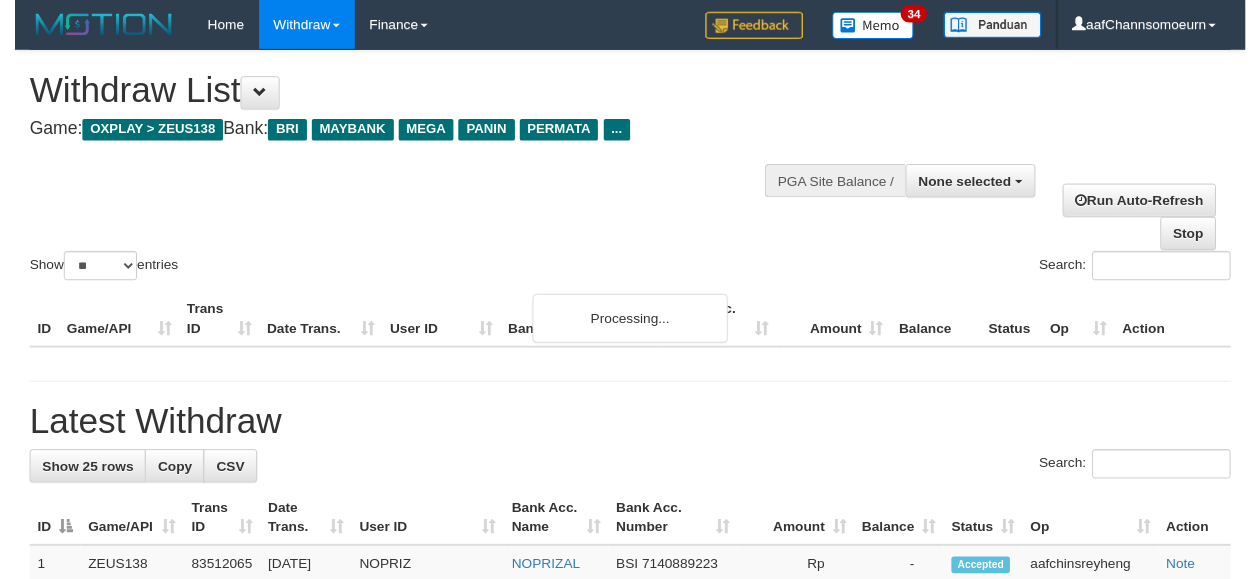 scroll, scrollTop: 358, scrollLeft: 0, axis: vertical 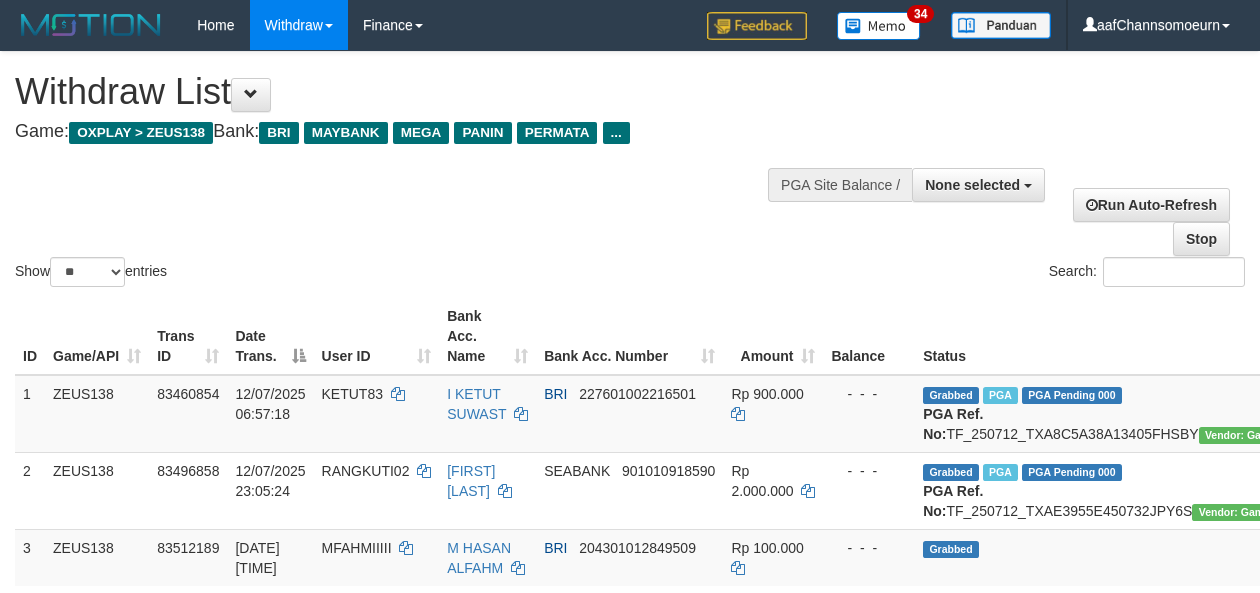 select 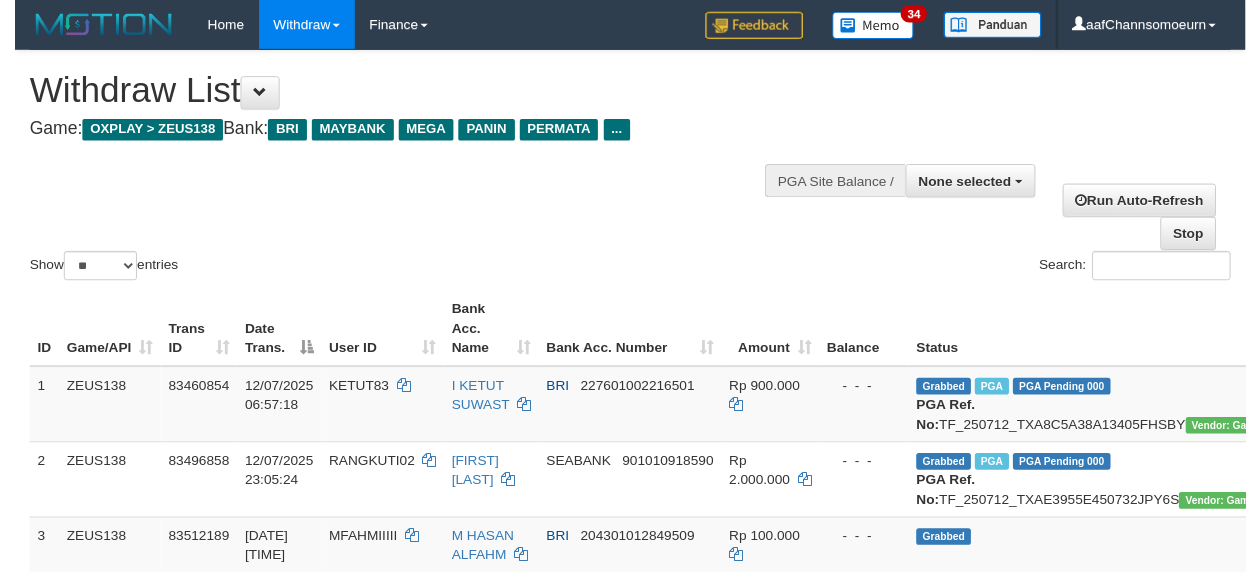 scroll, scrollTop: 358, scrollLeft: 0, axis: vertical 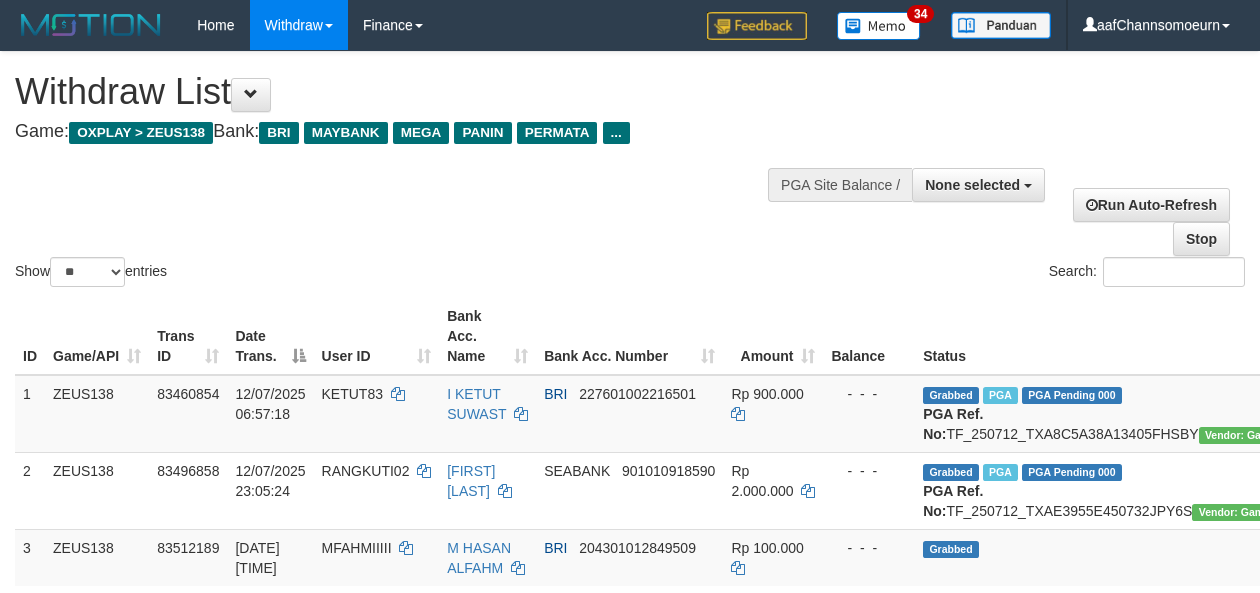 select 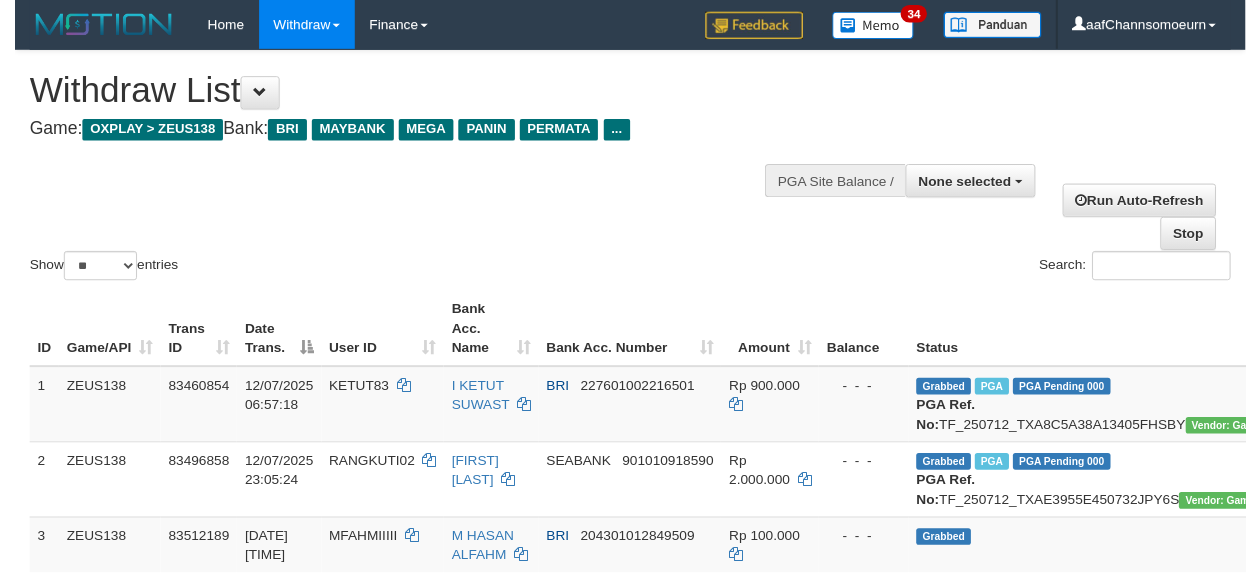 scroll, scrollTop: 358, scrollLeft: 0, axis: vertical 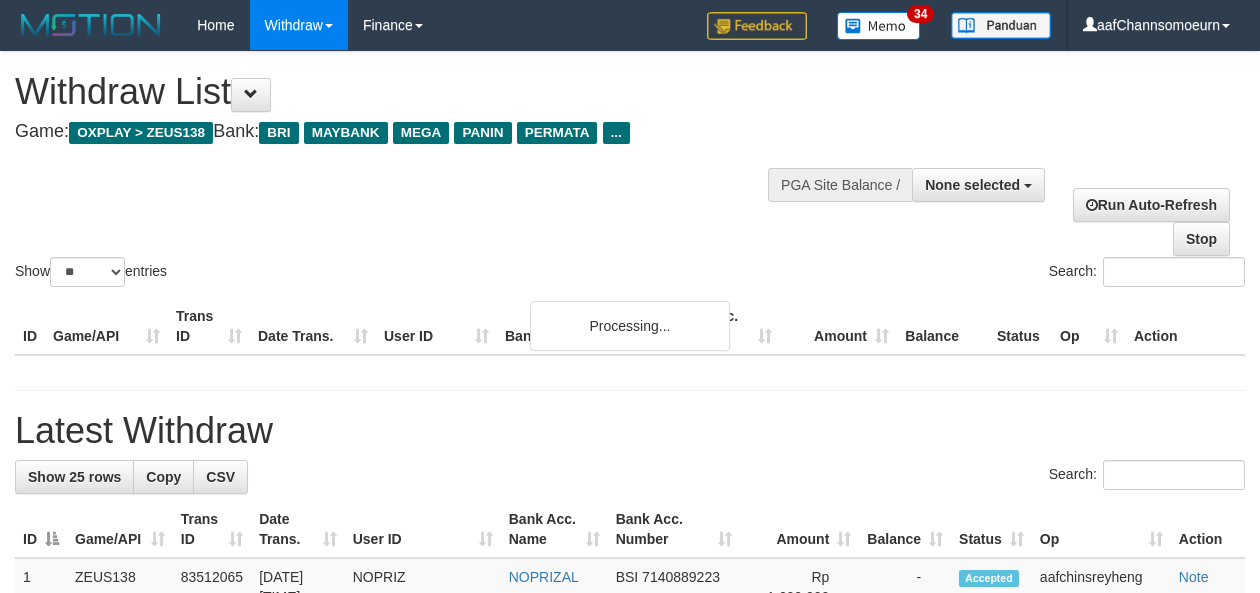 select 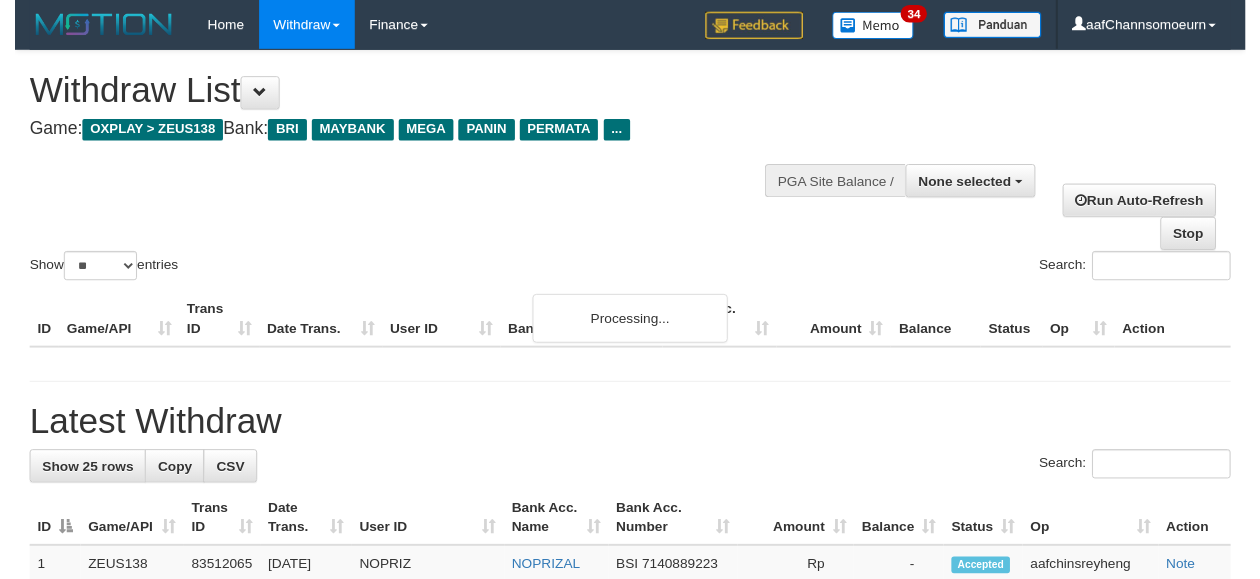 scroll, scrollTop: 358, scrollLeft: 0, axis: vertical 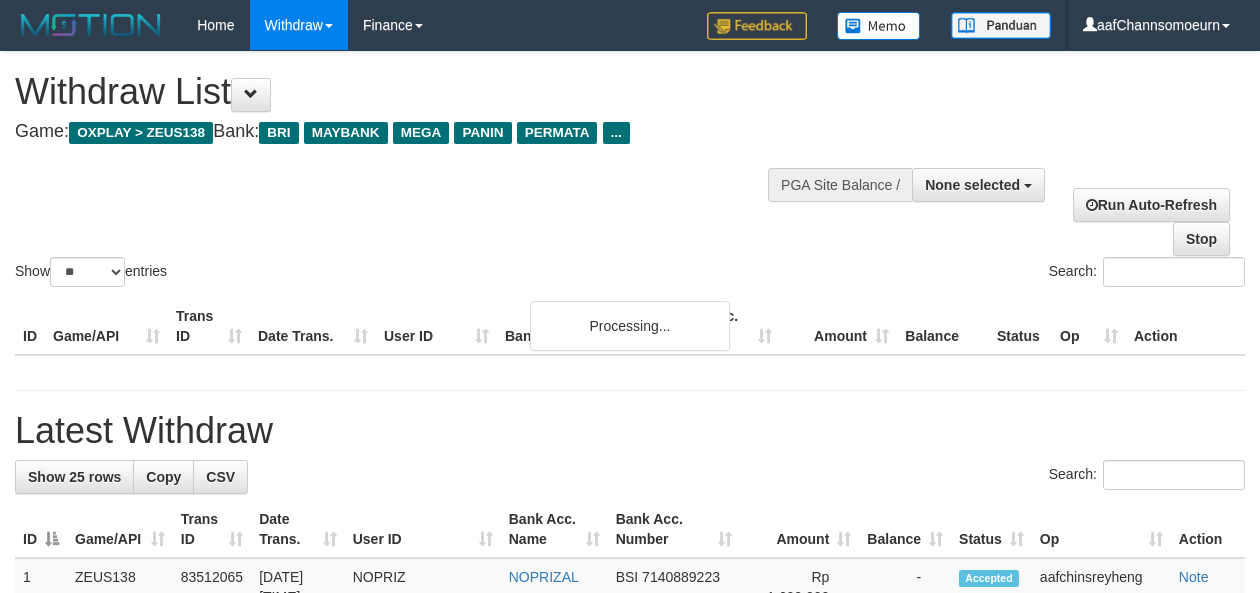select 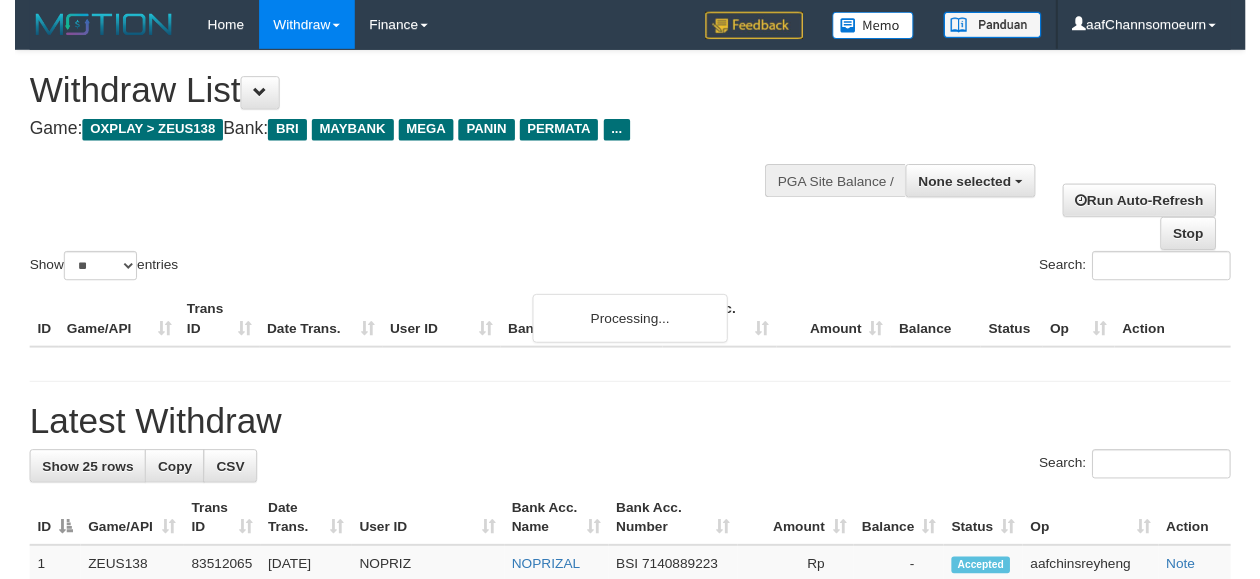 scroll, scrollTop: 358, scrollLeft: 0, axis: vertical 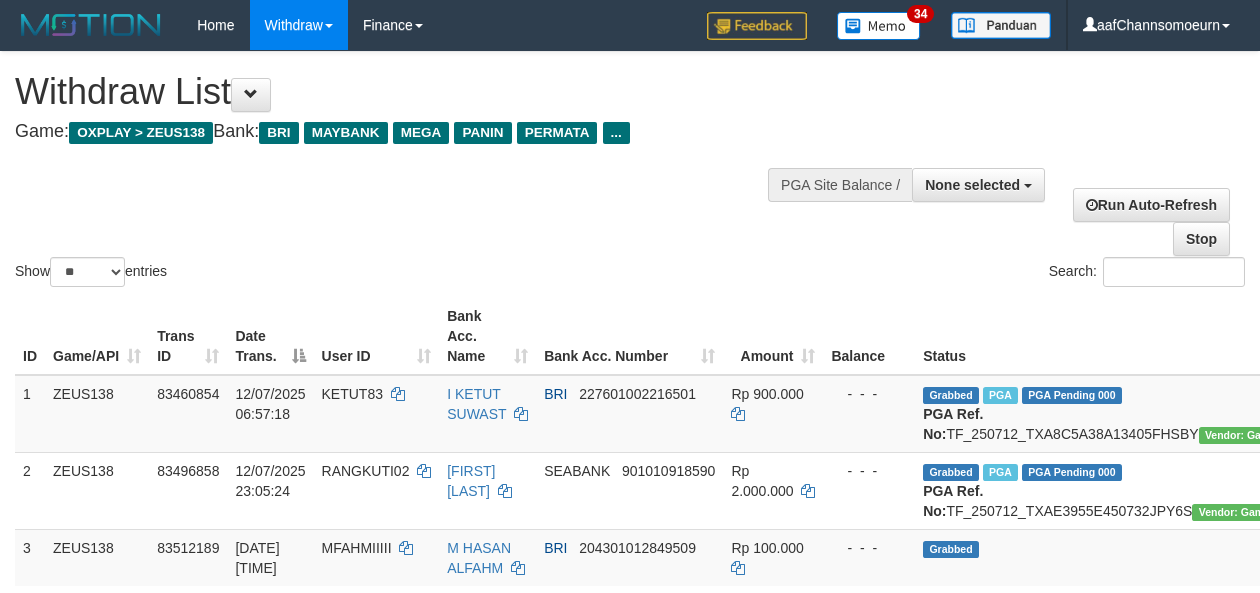 select 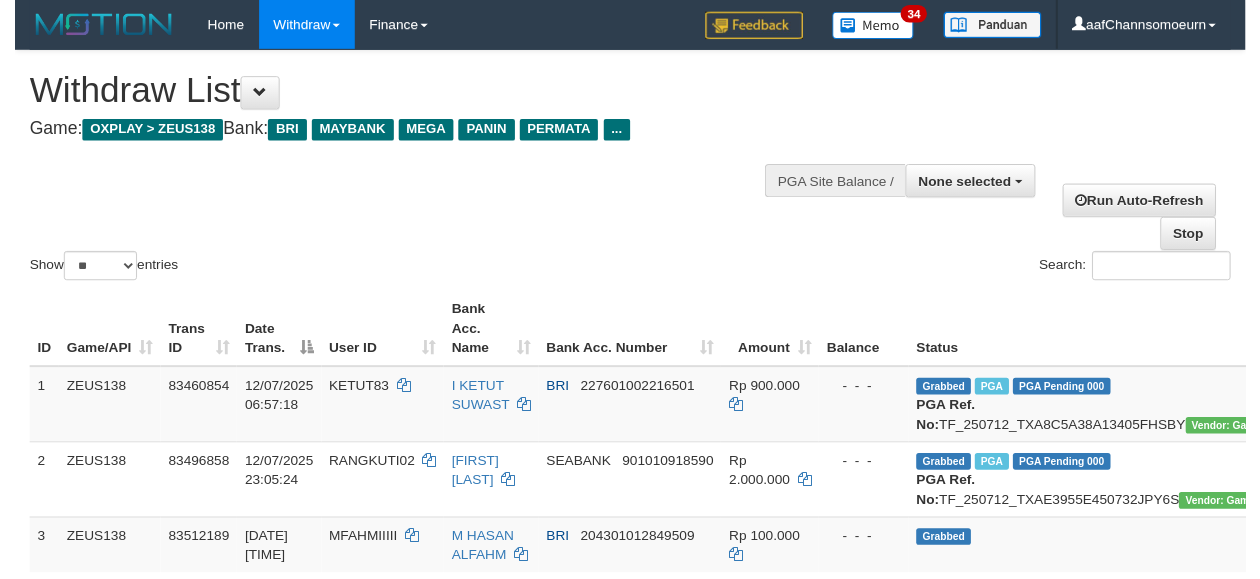 scroll, scrollTop: 358, scrollLeft: 0, axis: vertical 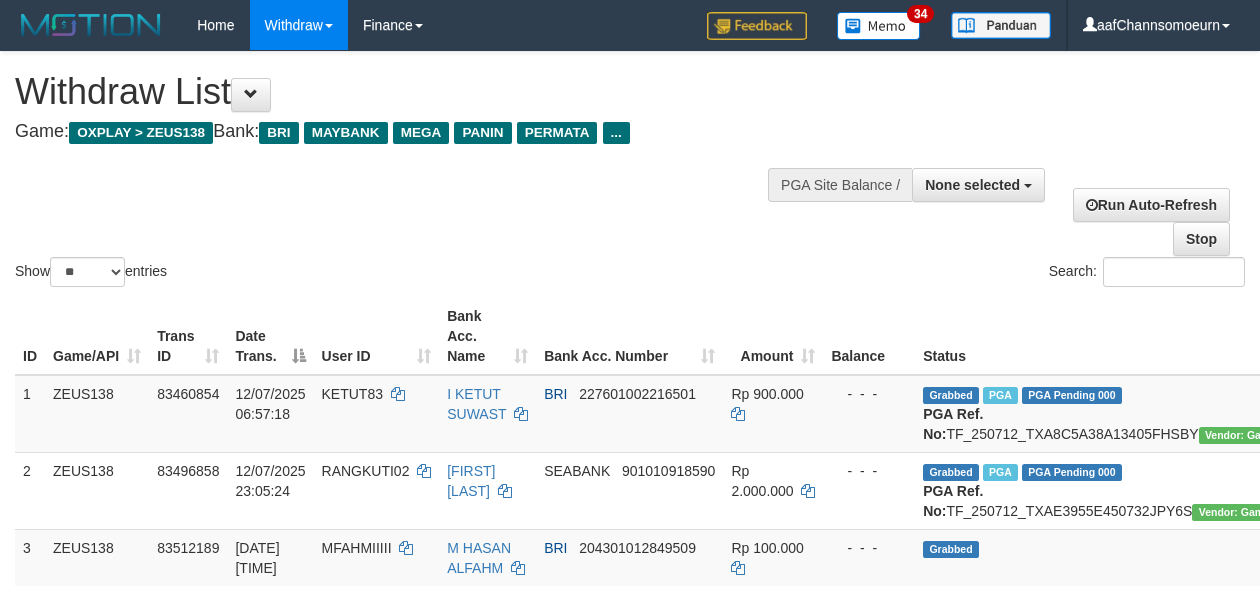 select 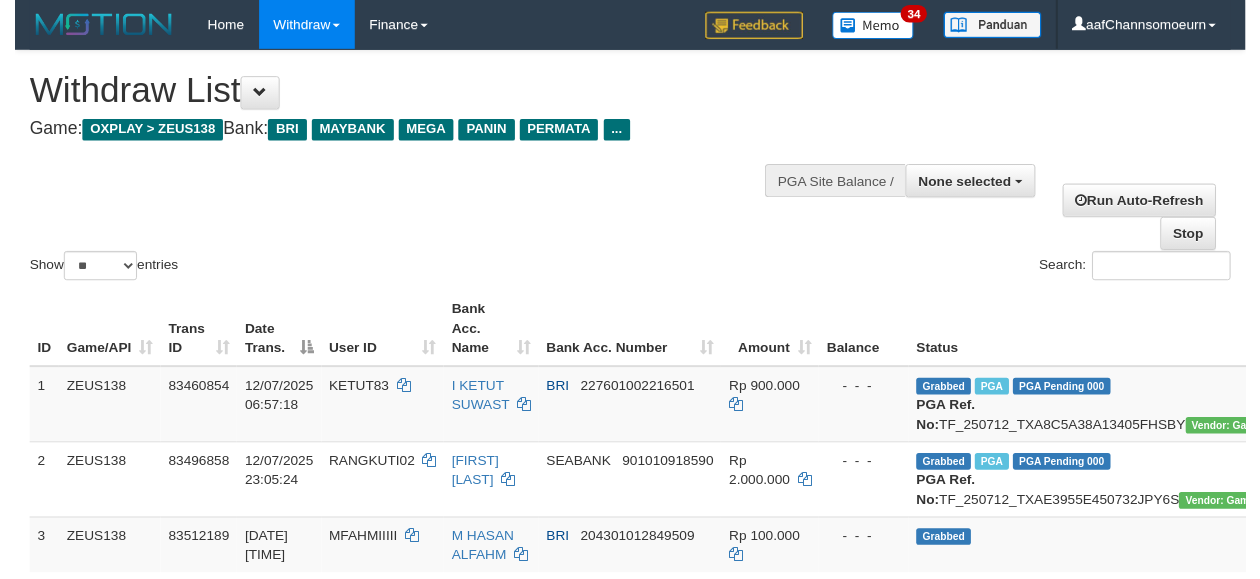 scroll, scrollTop: 358, scrollLeft: 0, axis: vertical 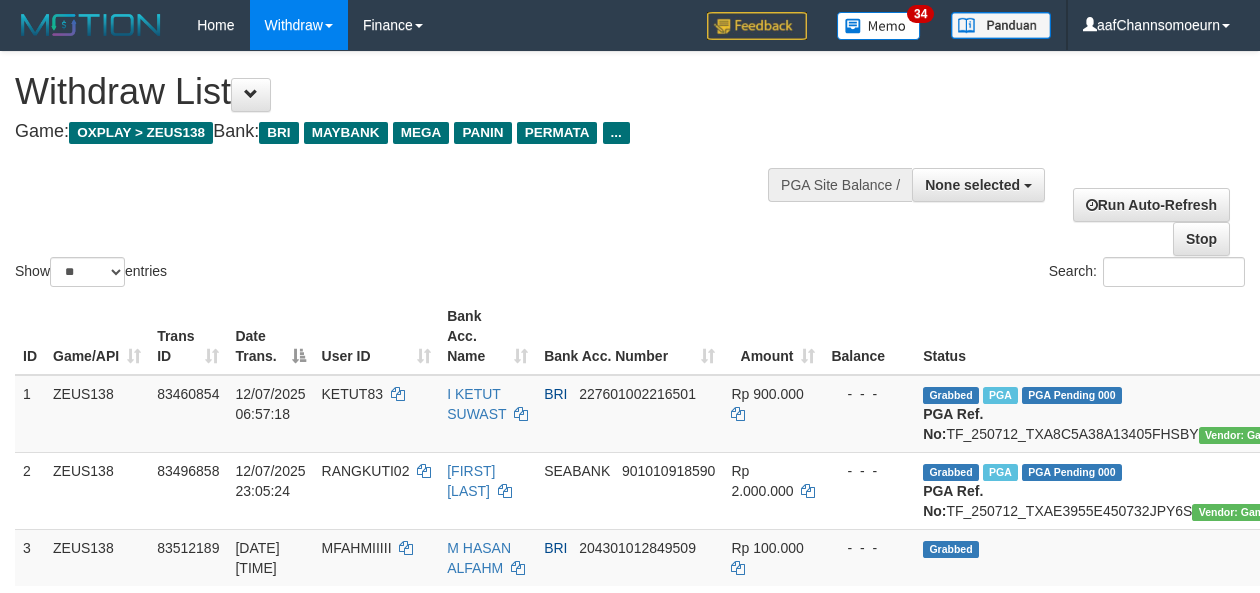 select 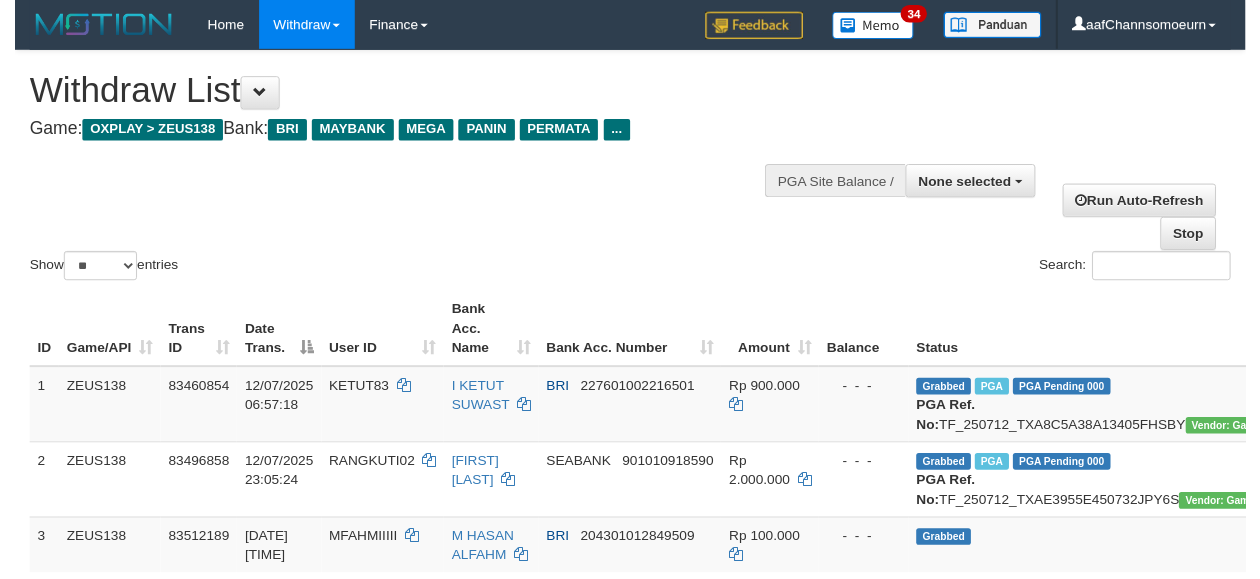 scroll, scrollTop: 358, scrollLeft: 0, axis: vertical 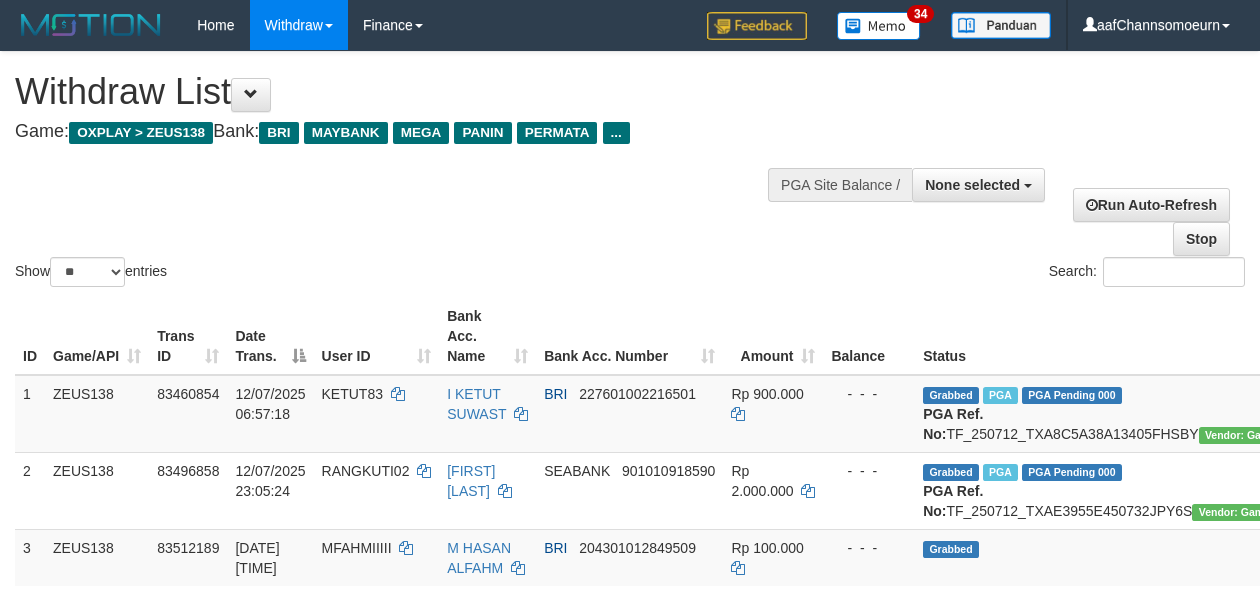 select 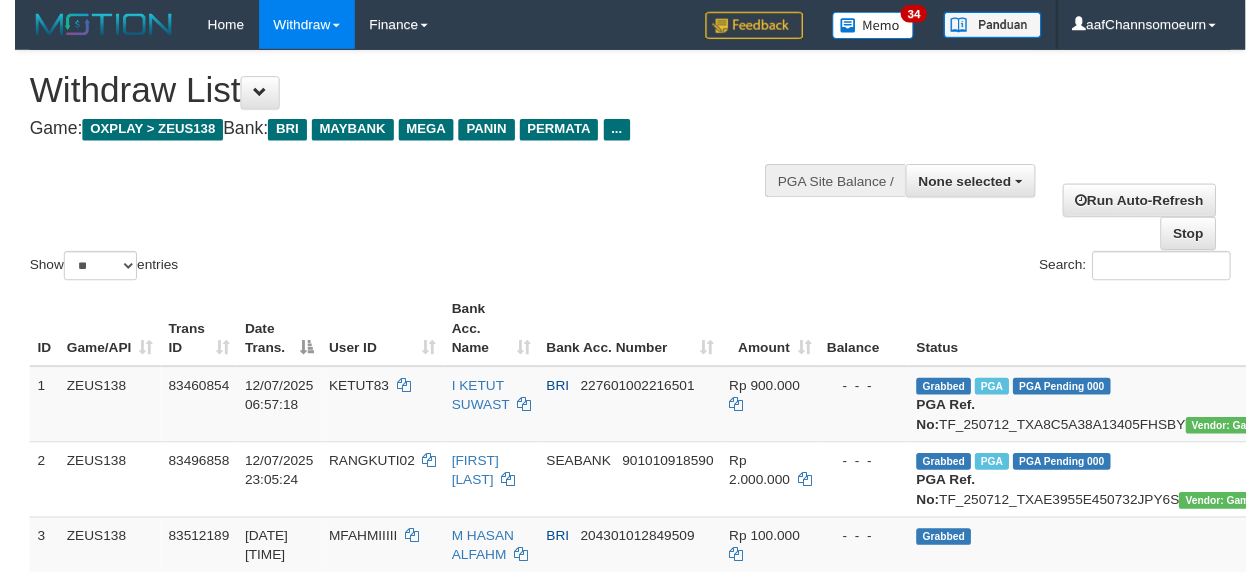 scroll, scrollTop: 358, scrollLeft: 0, axis: vertical 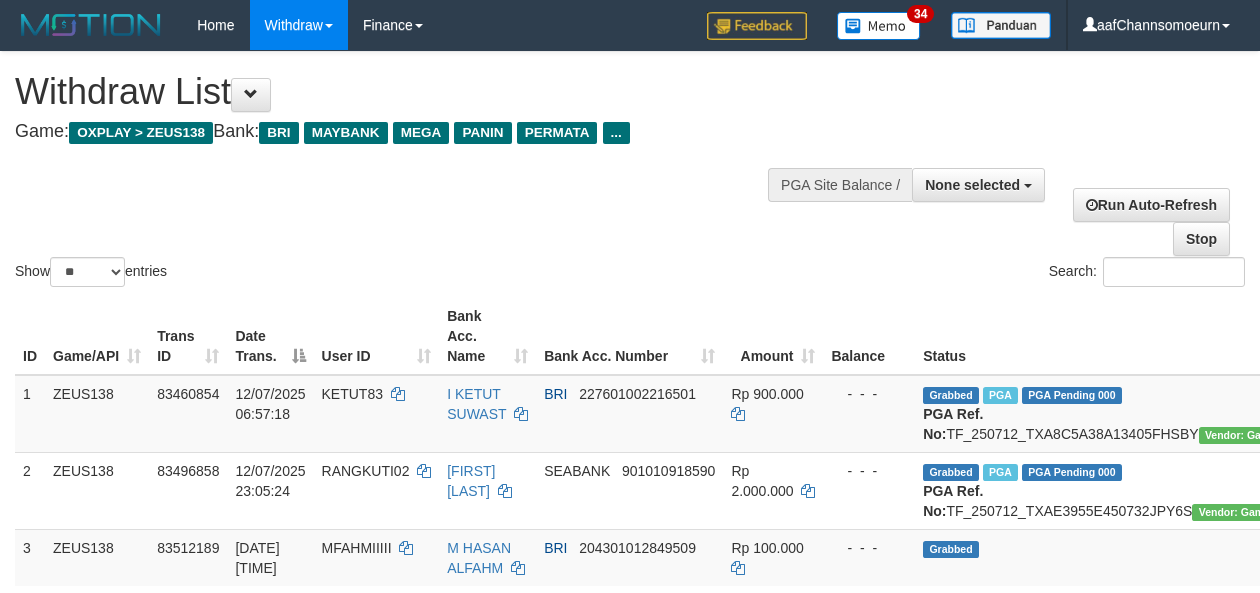select 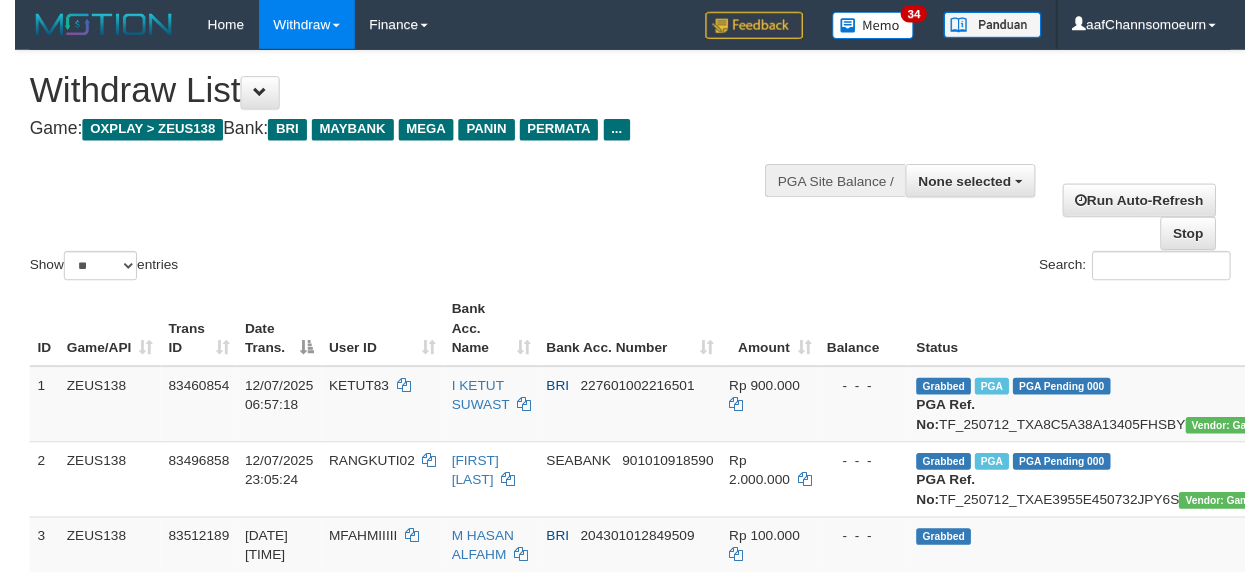 scroll, scrollTop: 358, scrollLeft: 0, axis: vertical 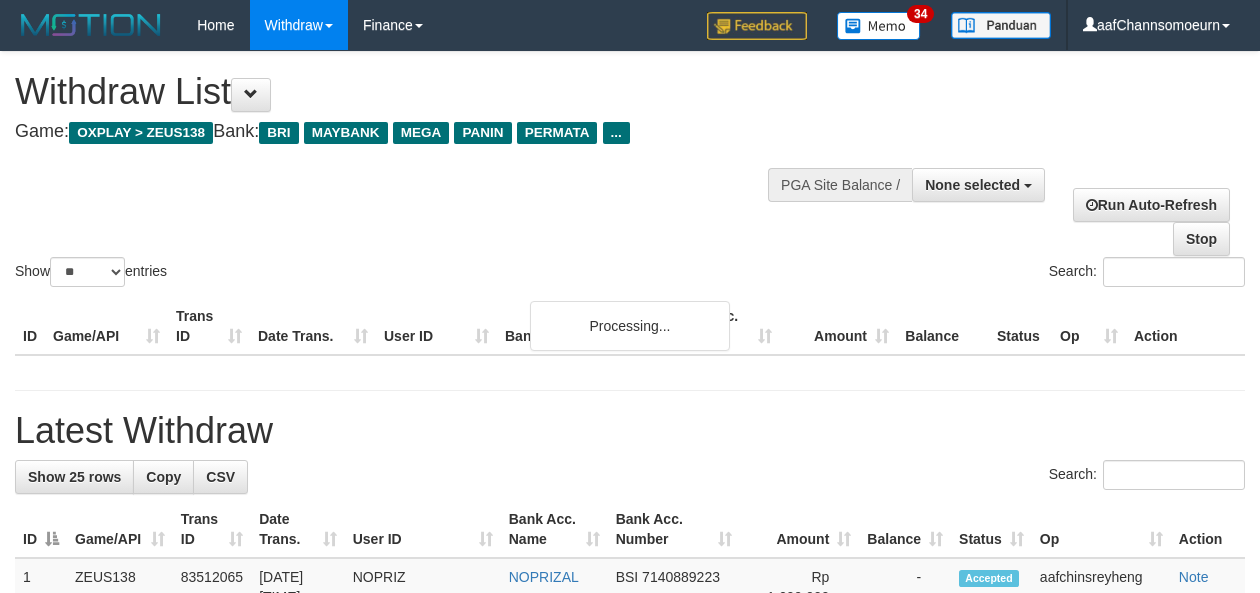 select 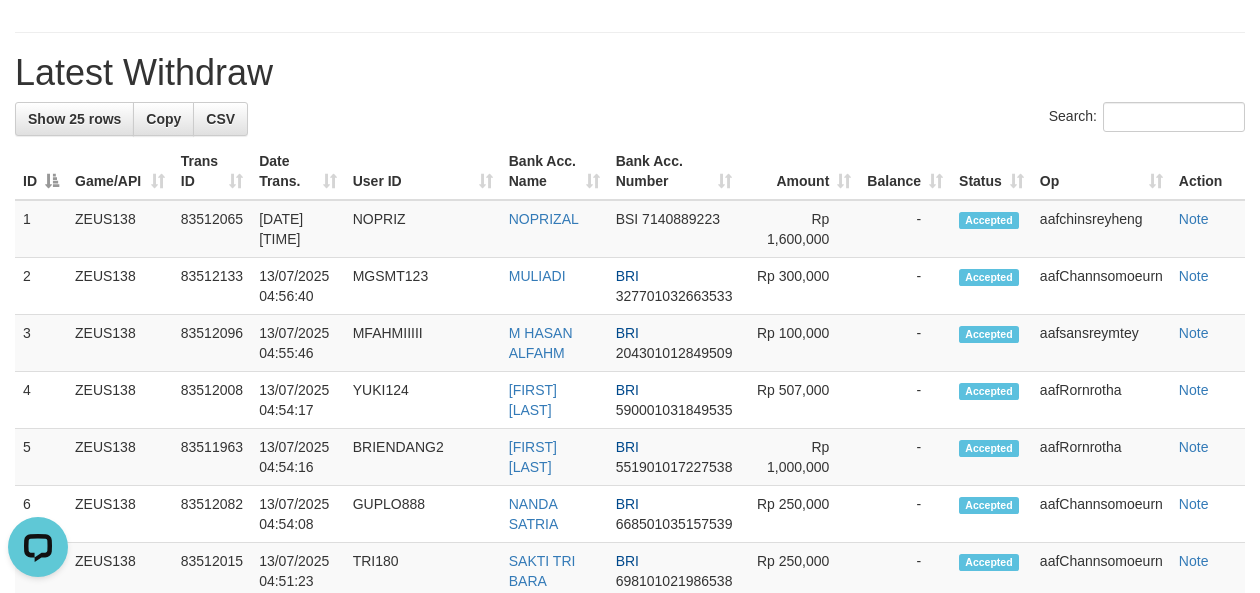 scroll, scrollTop: 0, scrollLeft: 0, axis: both 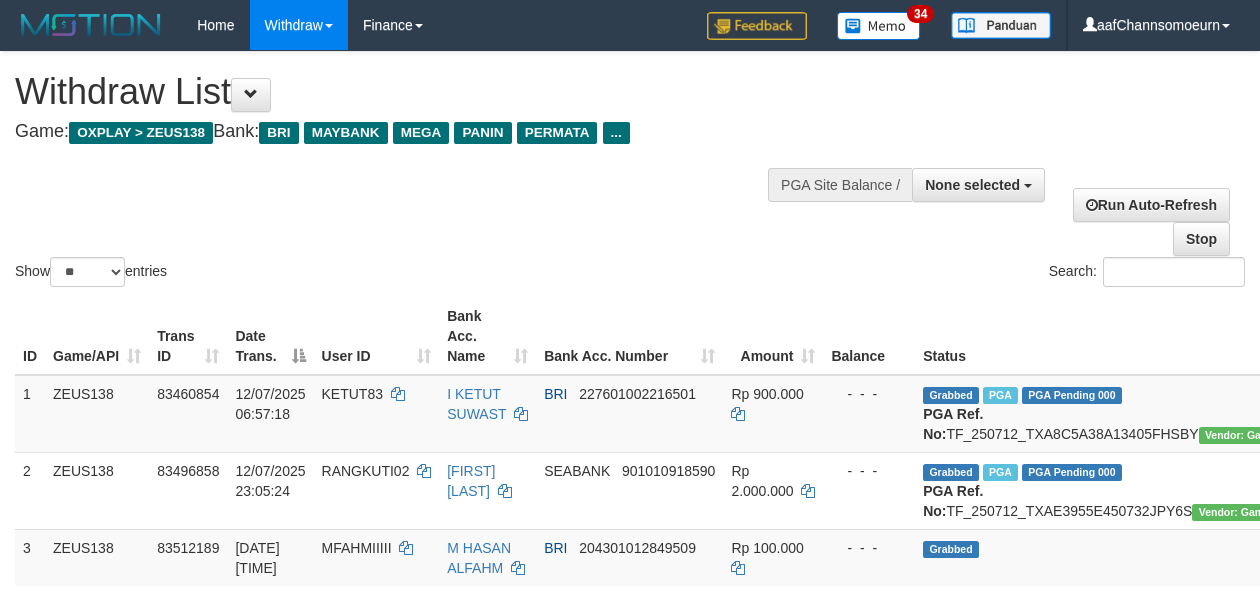 select 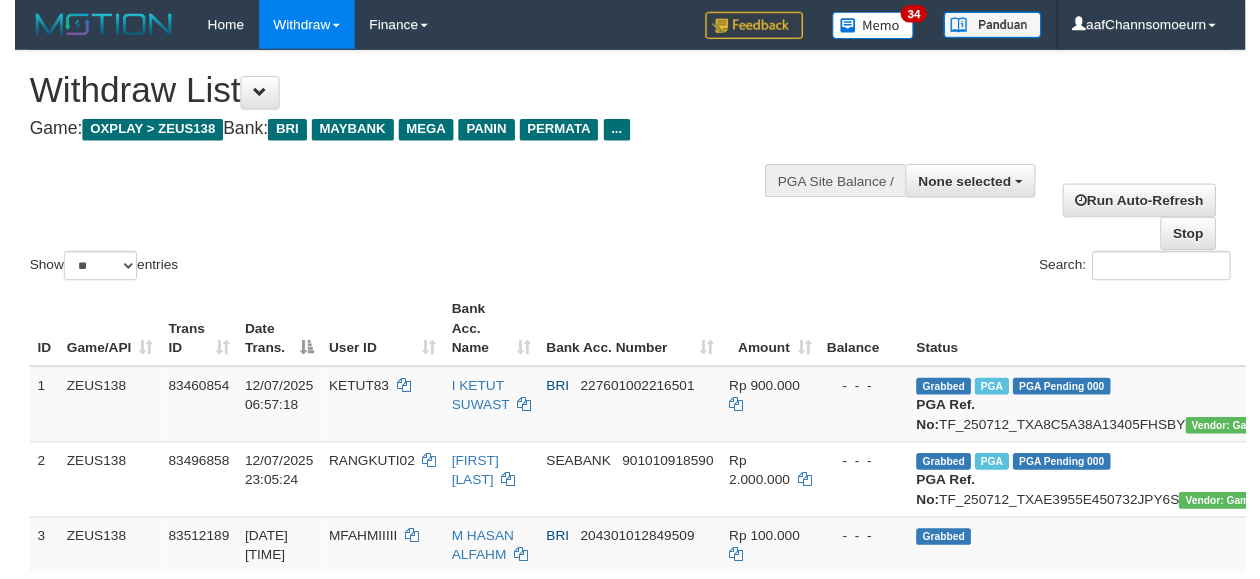 scroll, scrollTop: 358, scrollLeft: 0, axis: vertical 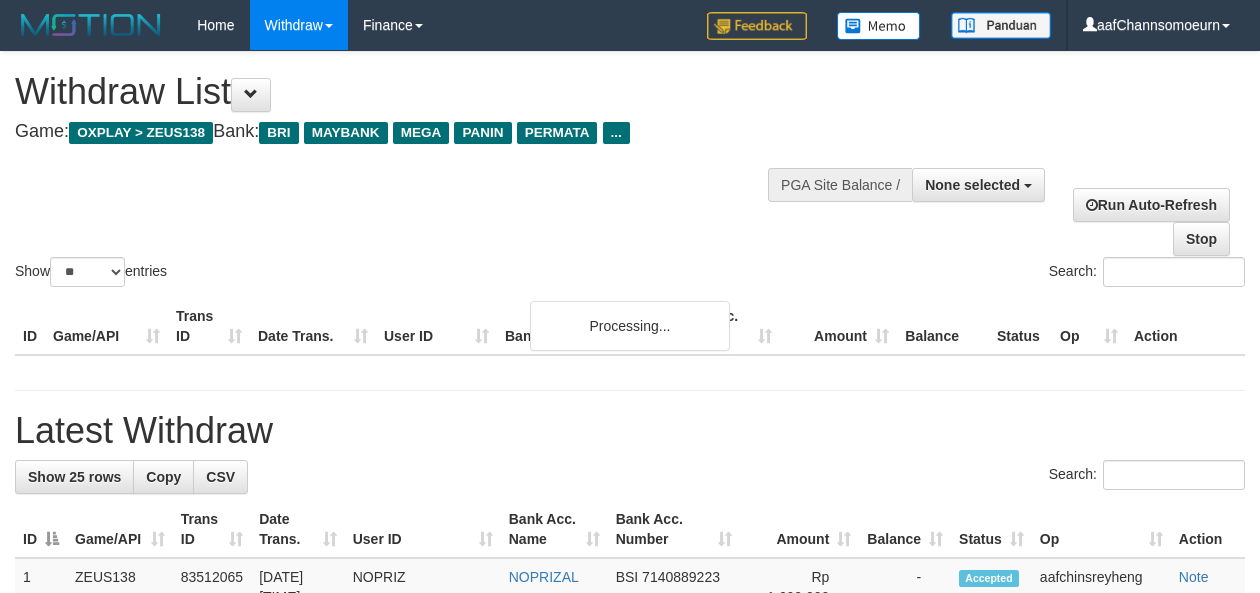 select 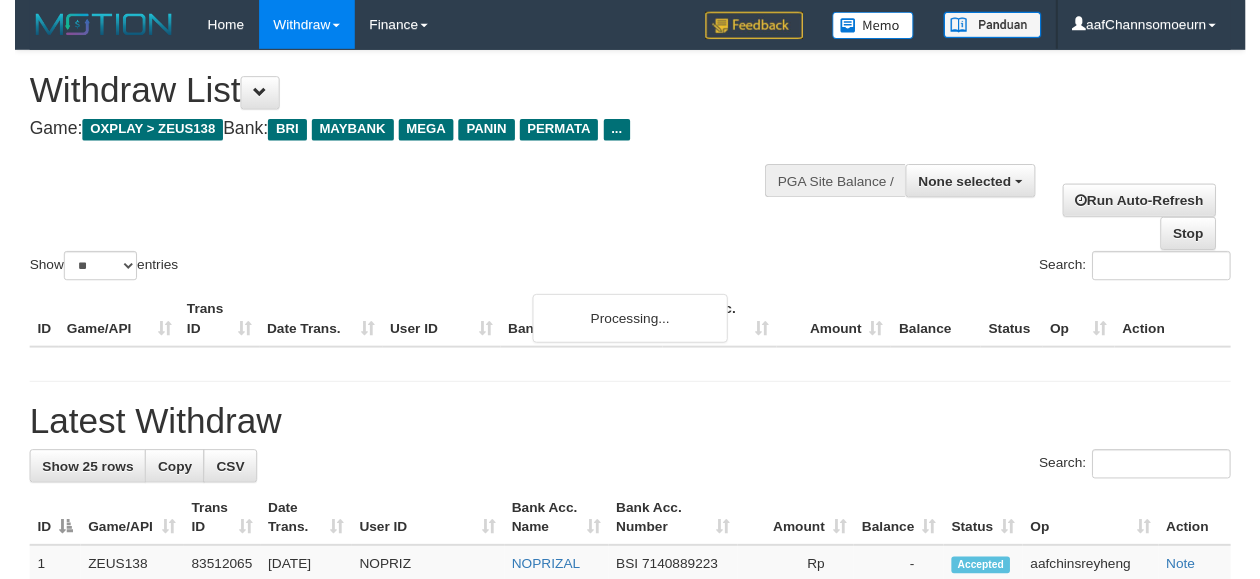 scroll, scrollTop: 358, scrollLeft: 0, axis: vertical 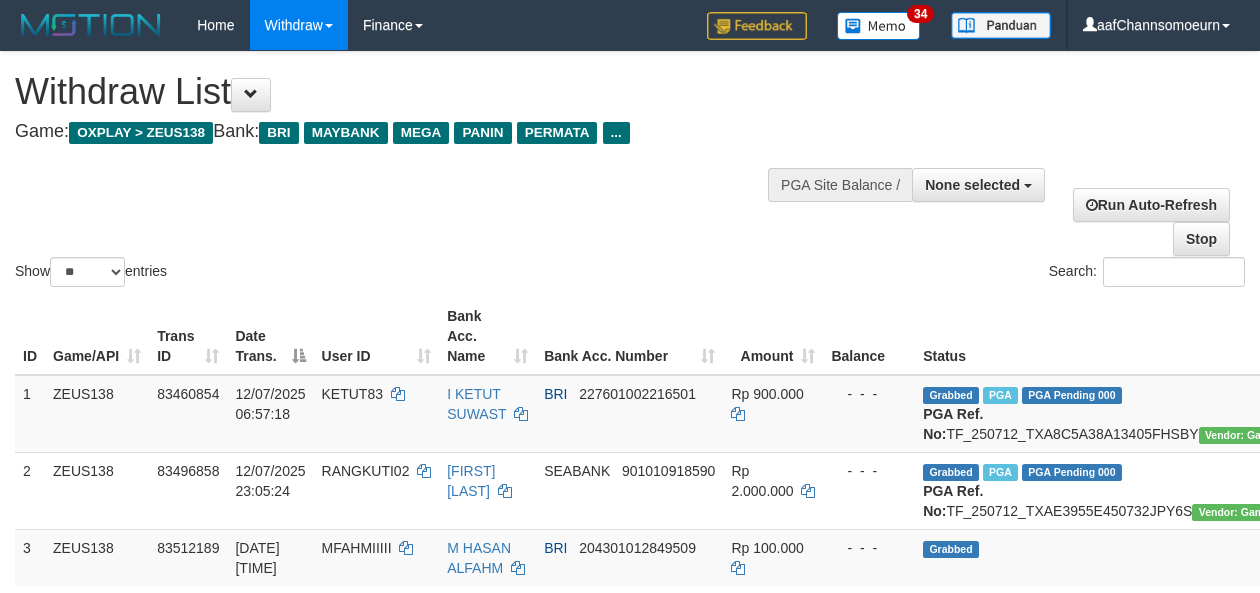 select 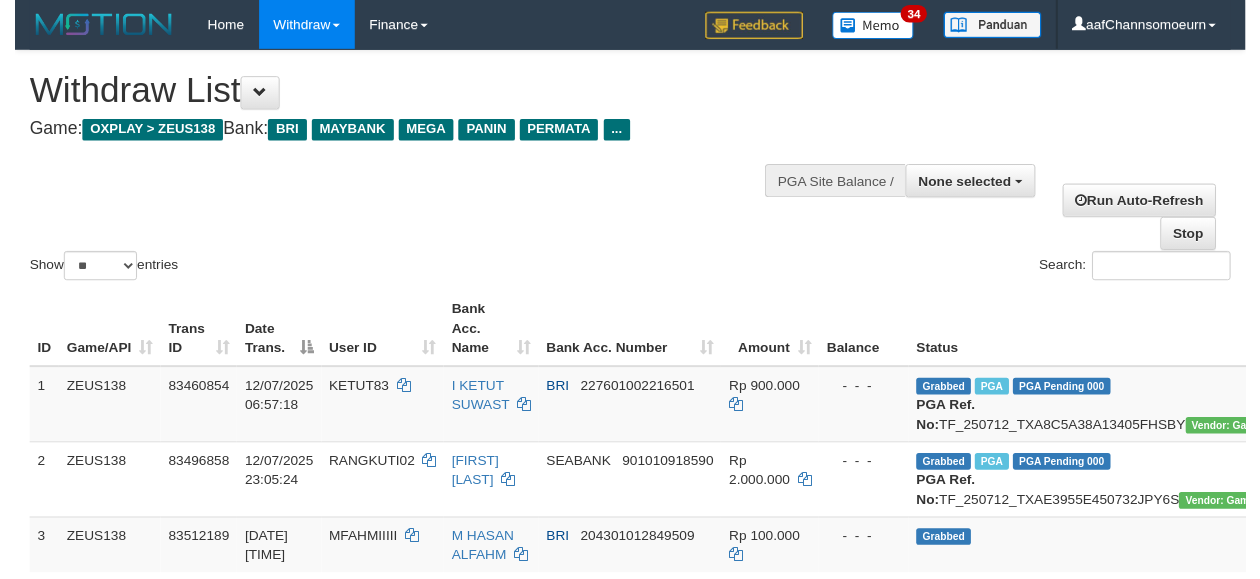 scroll, scrollTop: 0, scrollLeft: 0, axis: both 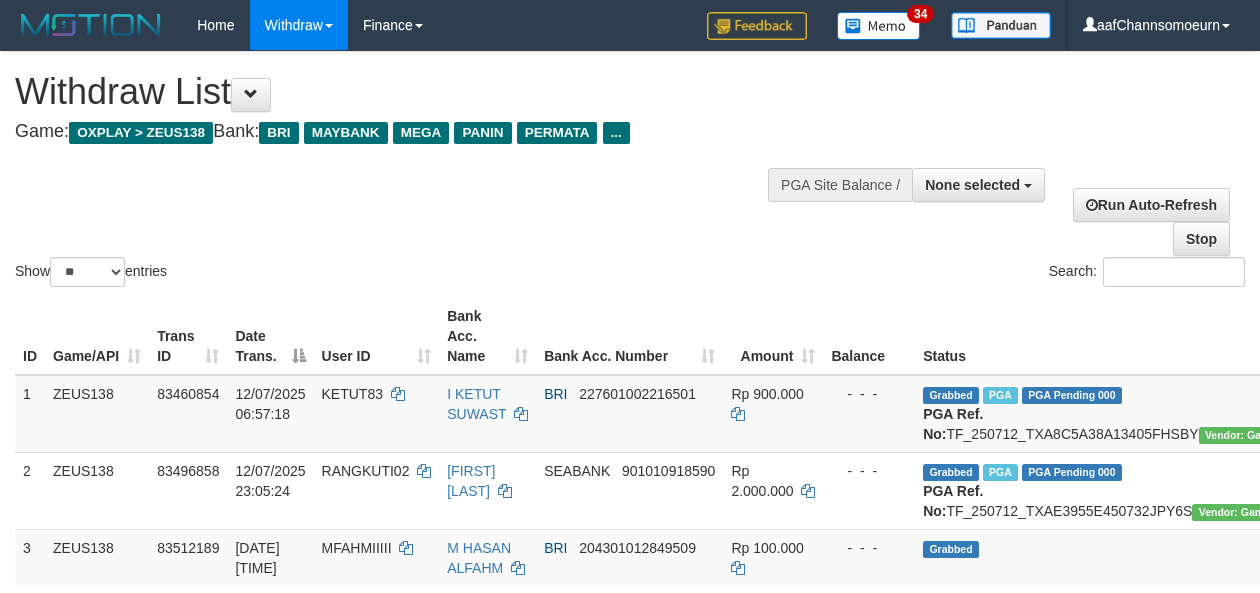 select 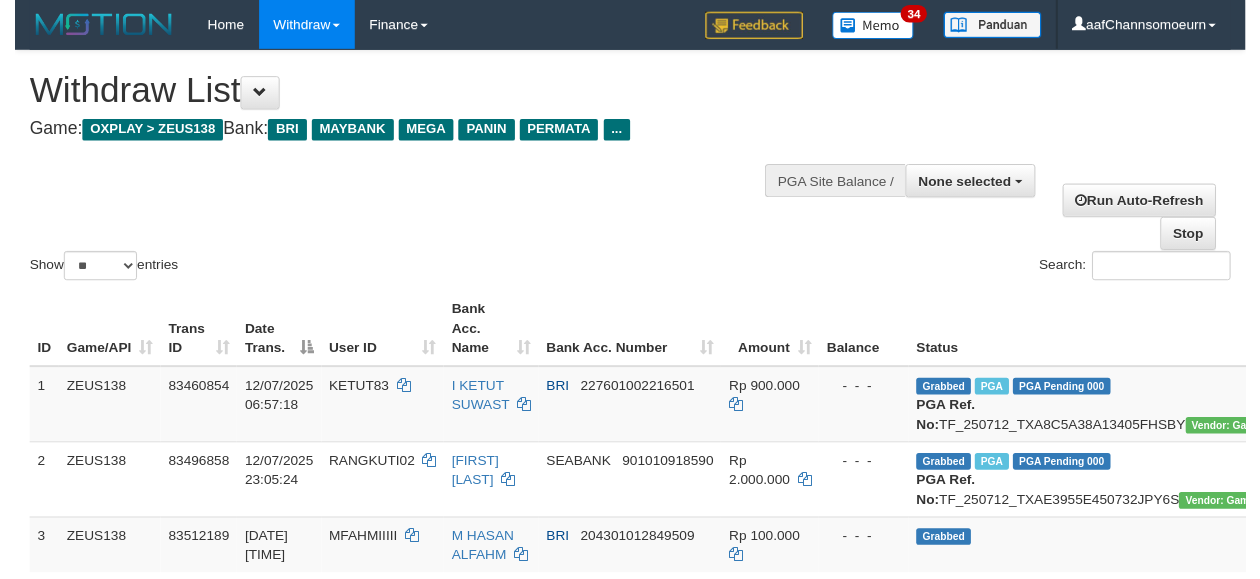 scroll, scrollTop: 0, scrollLeft: 0, axis: both 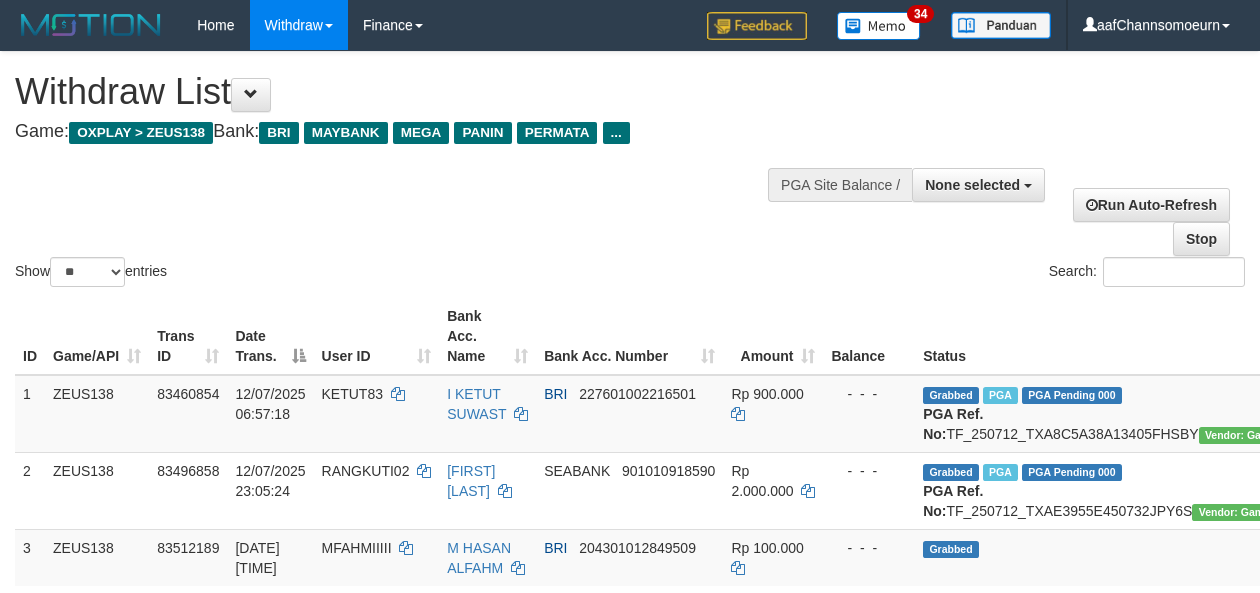 select 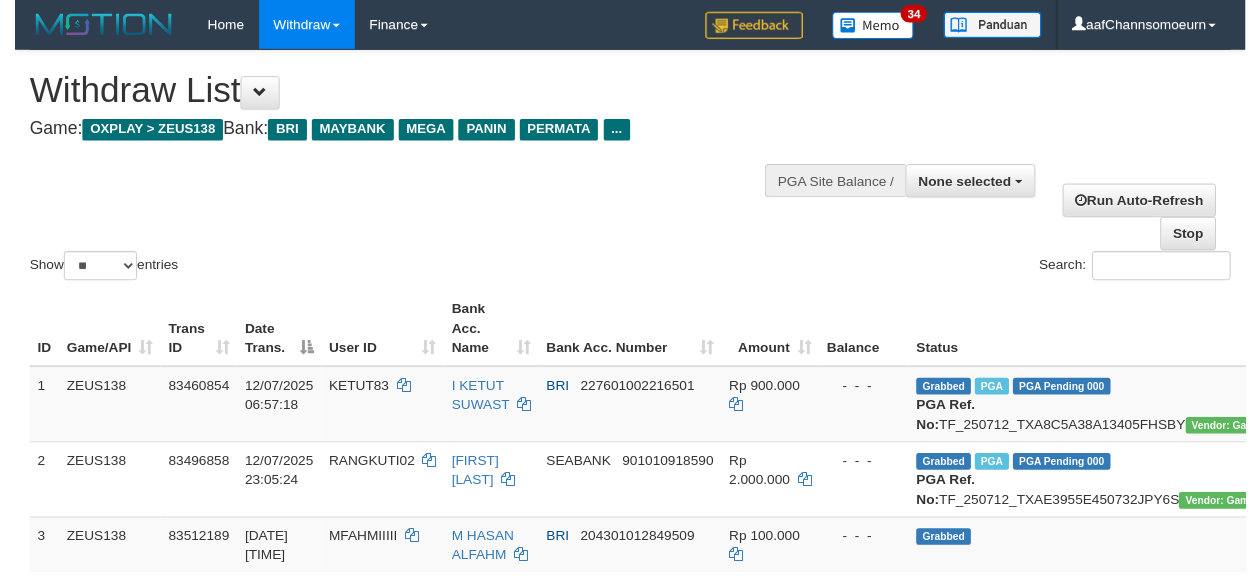 scroll, scrollTop: 0, scrollLeft: 0, axis: both 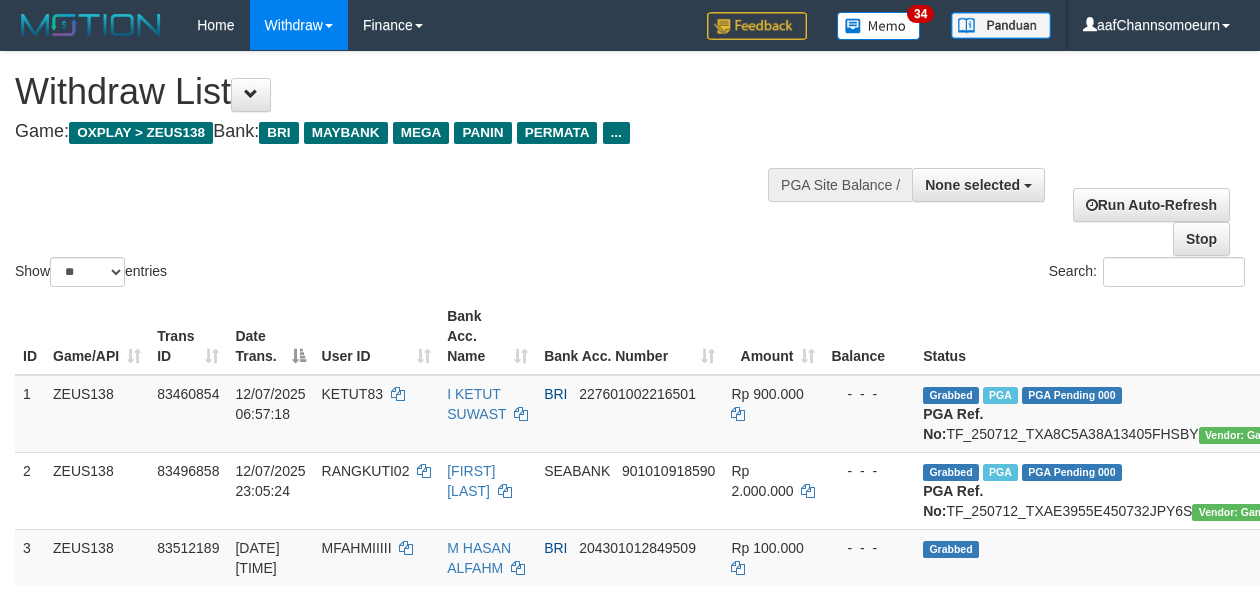 select 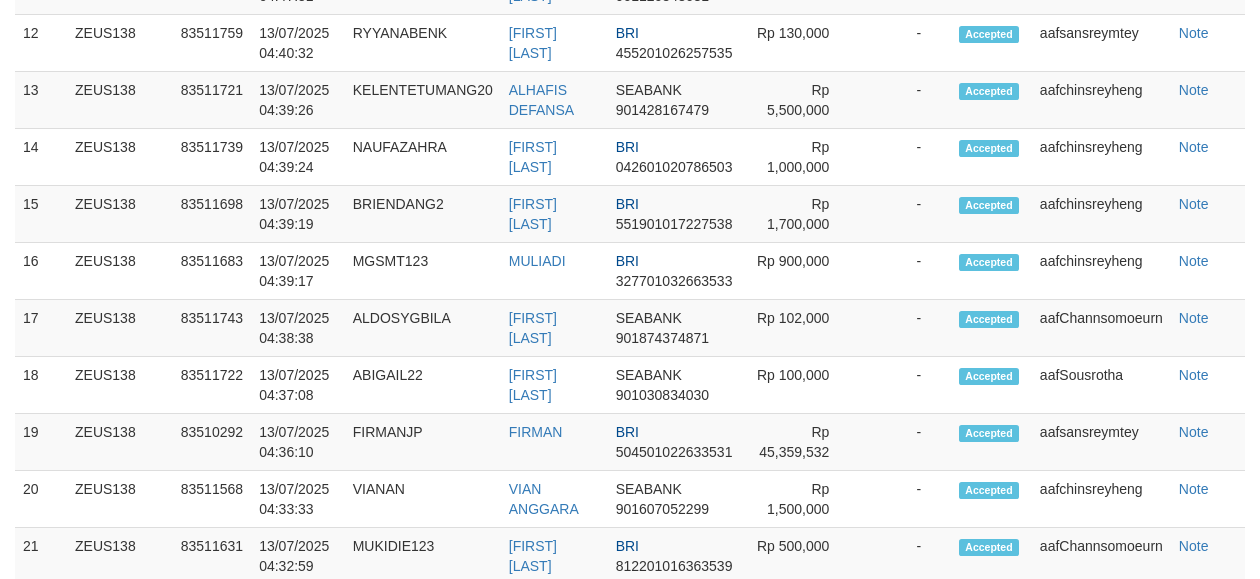 scroll, scrollTop: 1034, scrollLeft: 0, axis: vertical 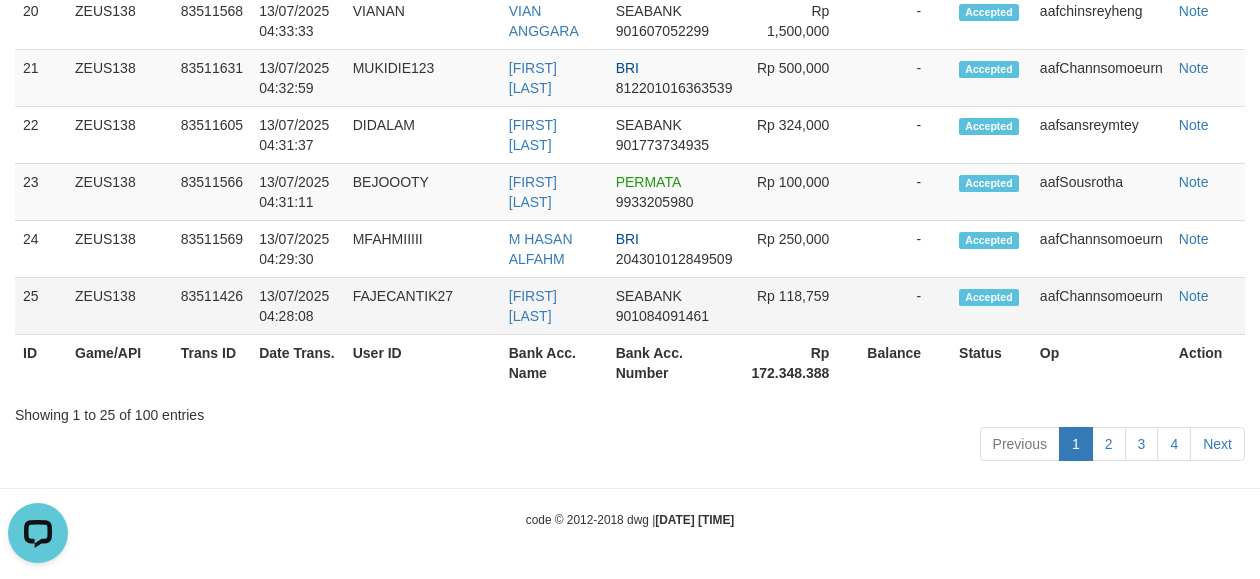 click on "aafChannsomoeurn" at bounding box center [1101, 306] 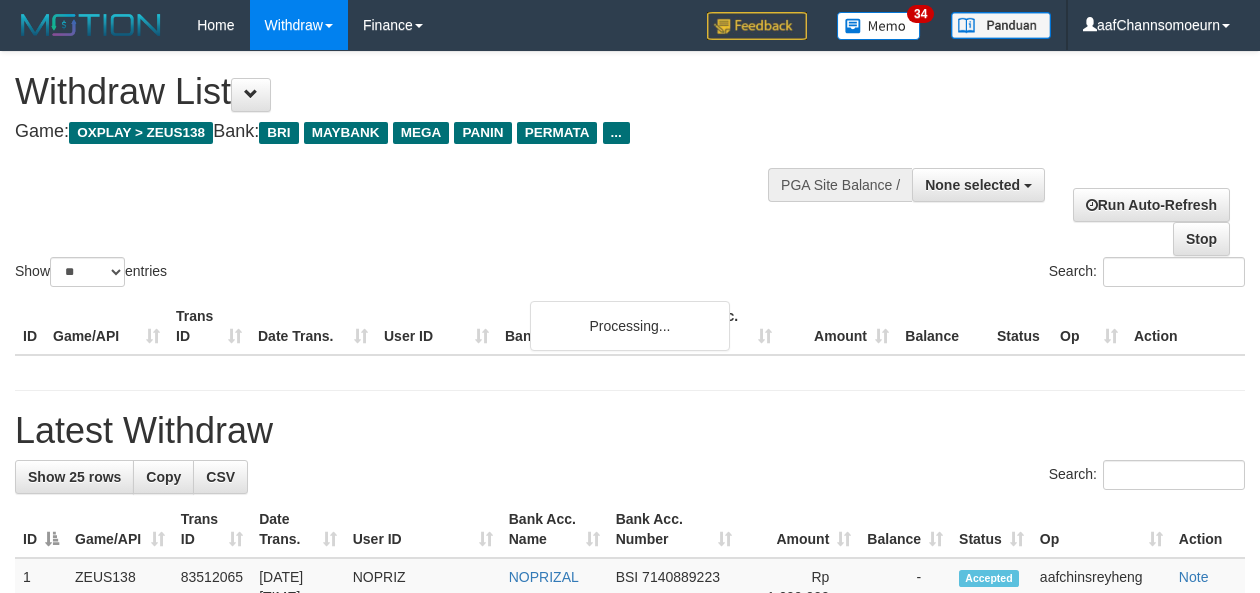 select 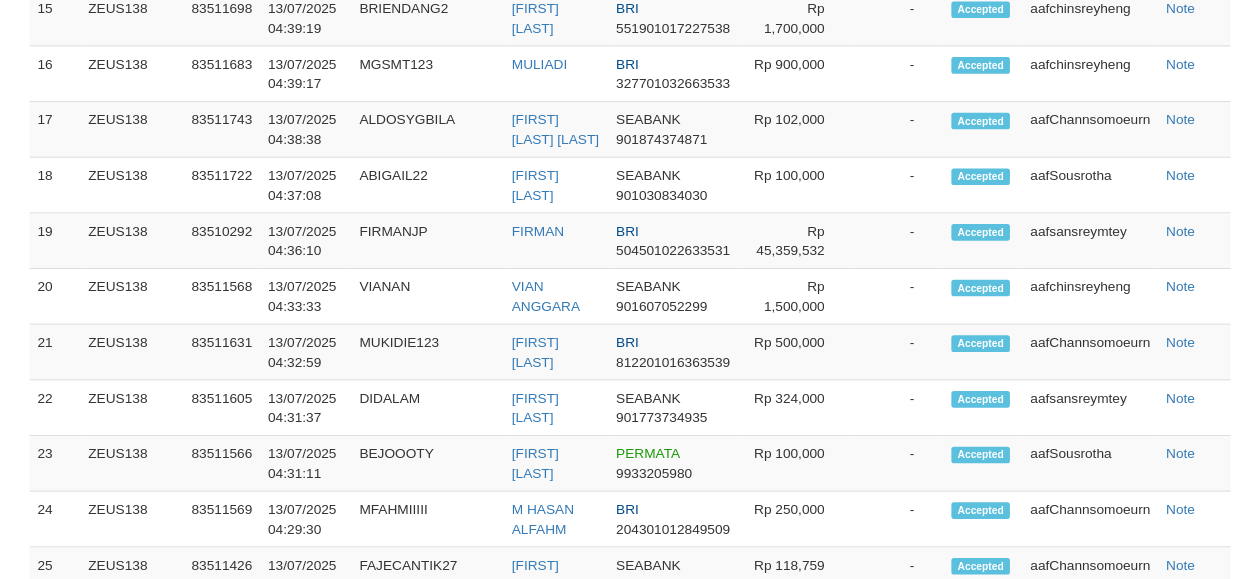 scroll, scrollTop: 1950, scrollLeft: 0, axis: vertical 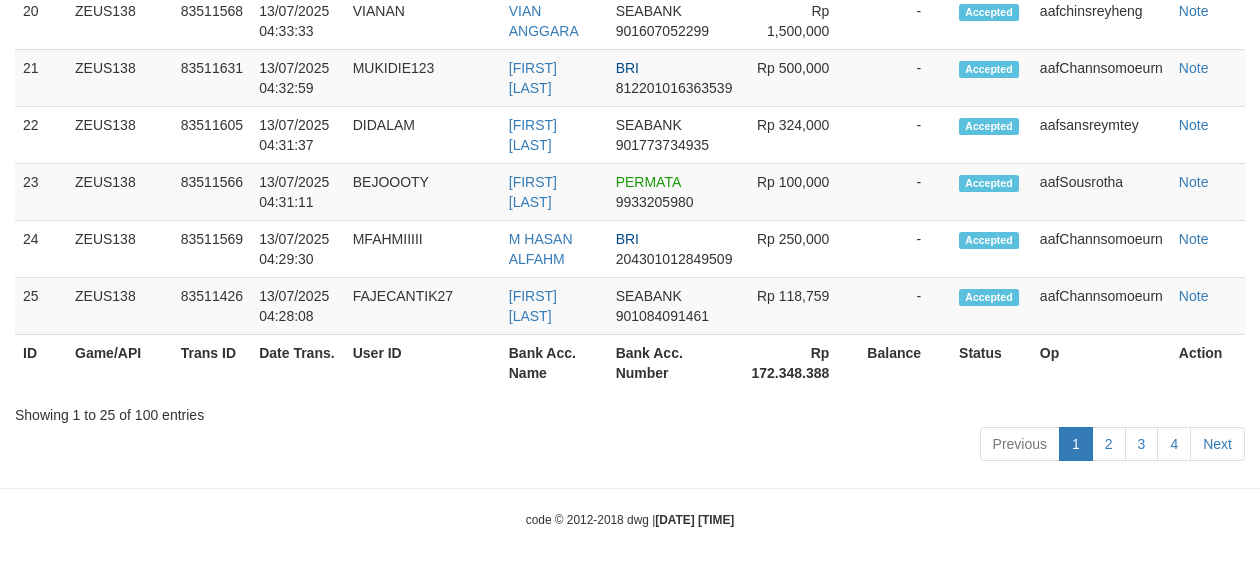 click on "**********" at bounding box center [630, -697] 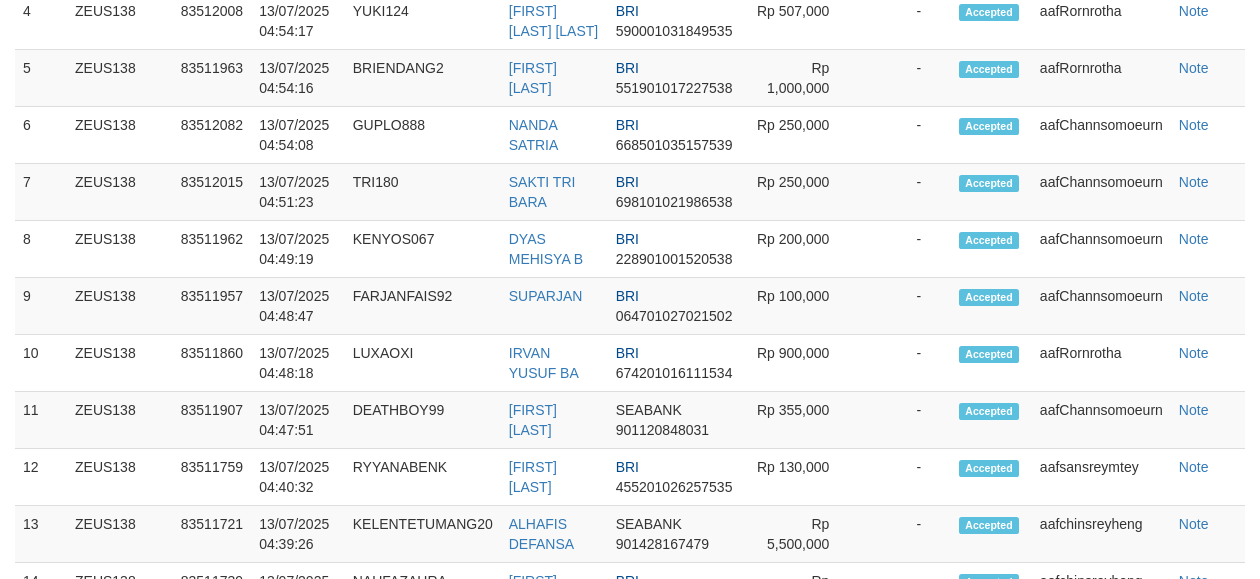 scroll, scrollTop: 800, scrollLeft: 0, axis: vertical 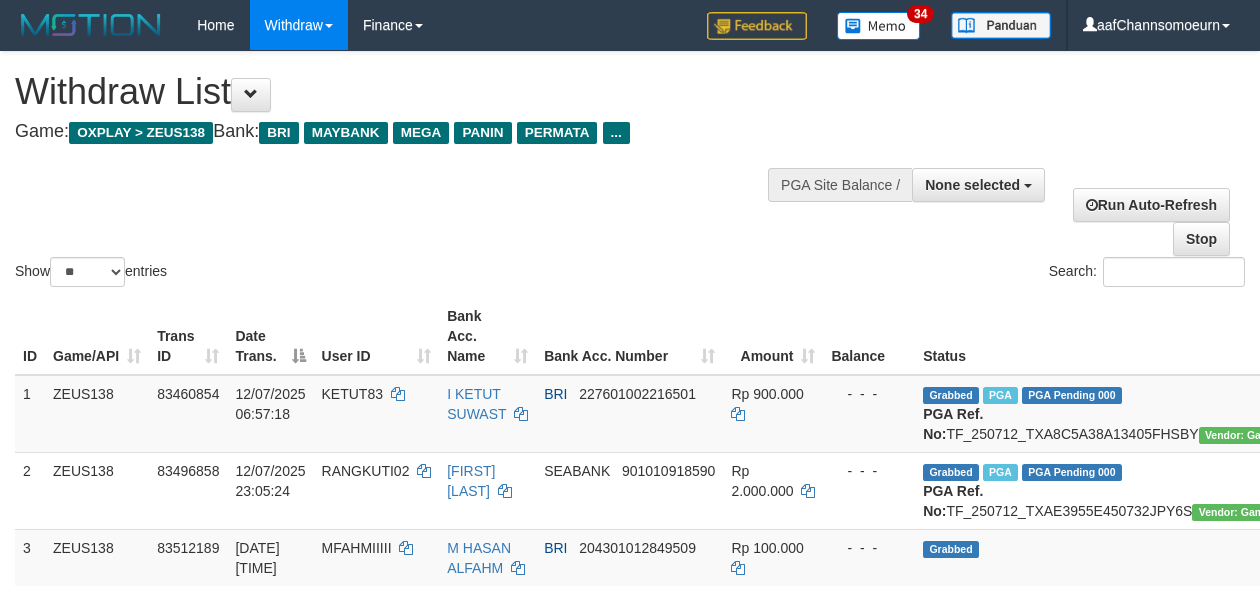 select 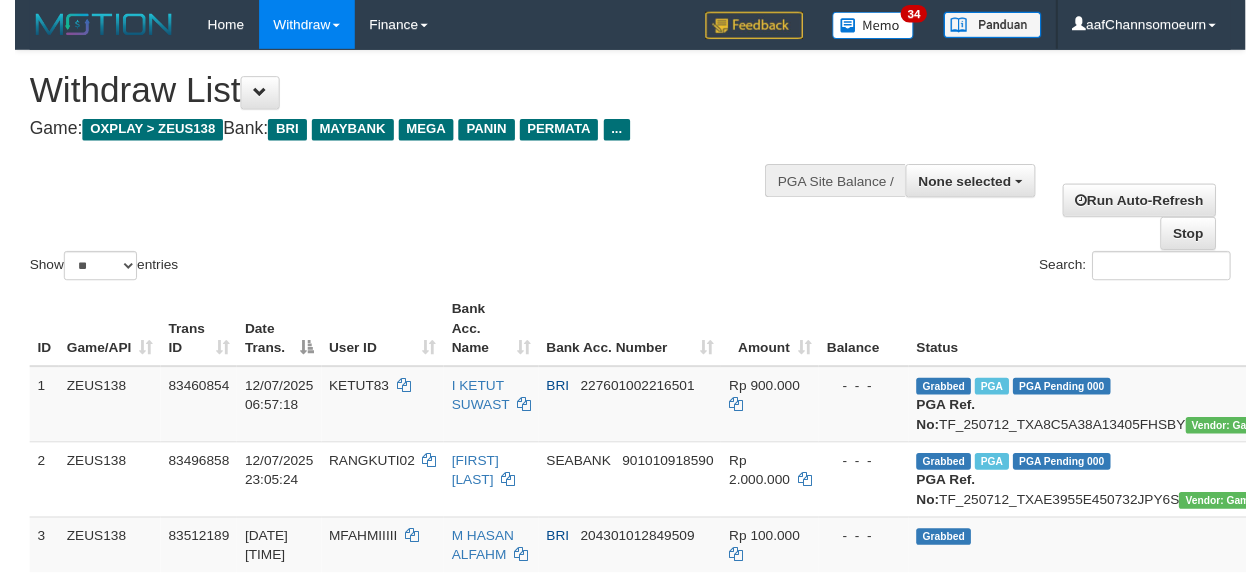 scroll, scrollTop: 325, scrollLeft: 0, axis: vertical 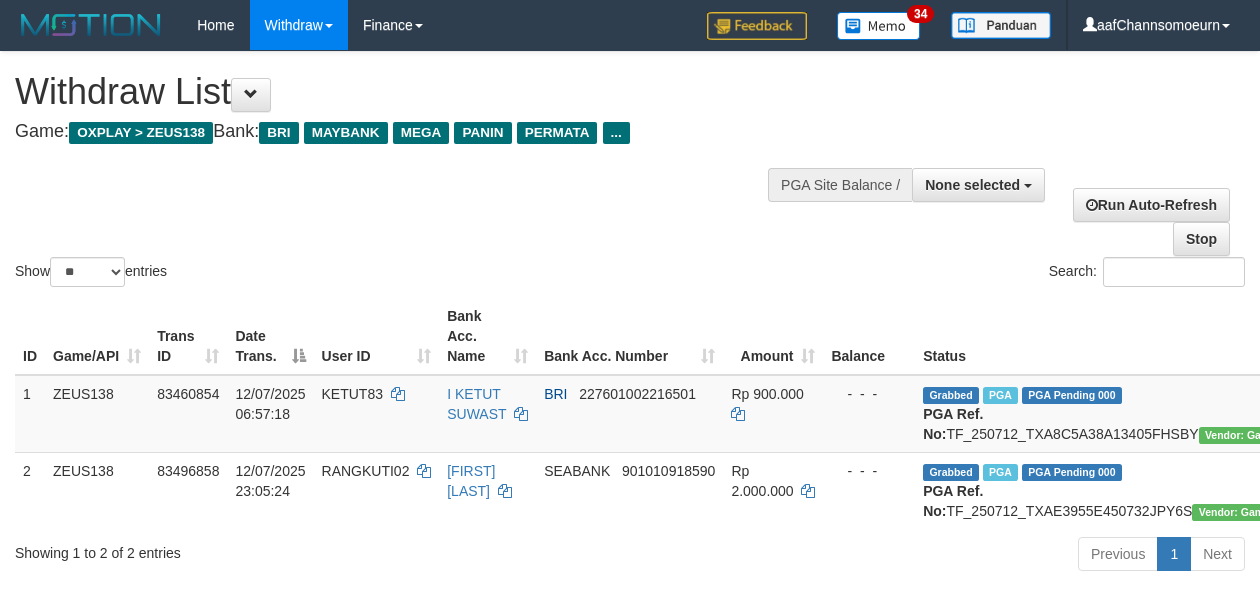 select 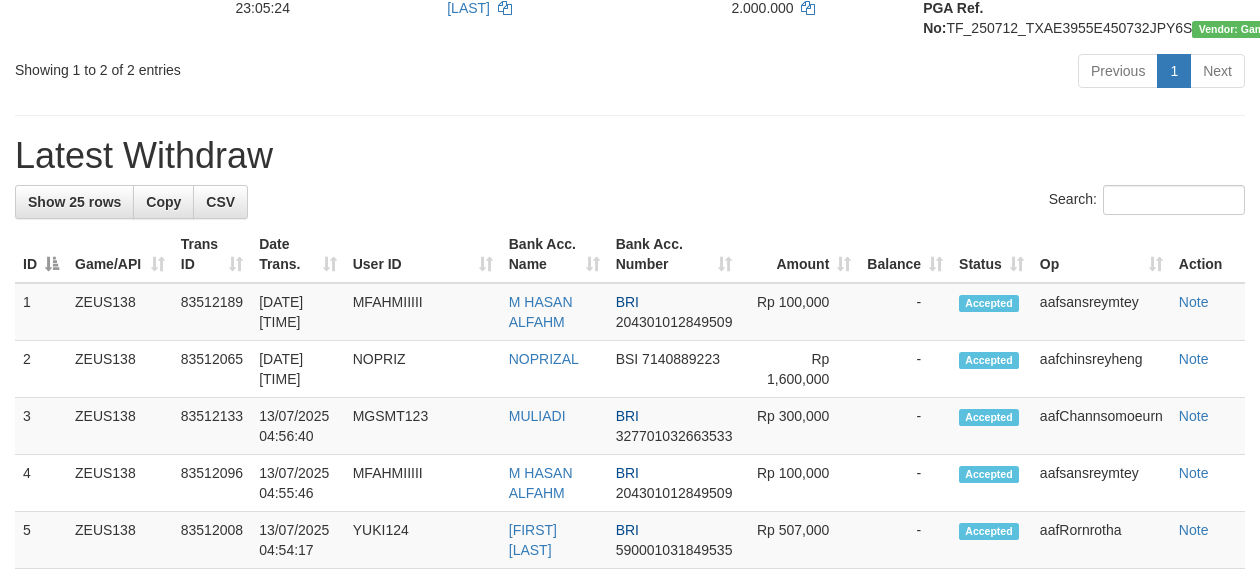scroll, scrollTop: 325, scrollLeft: 0, axis: vertical 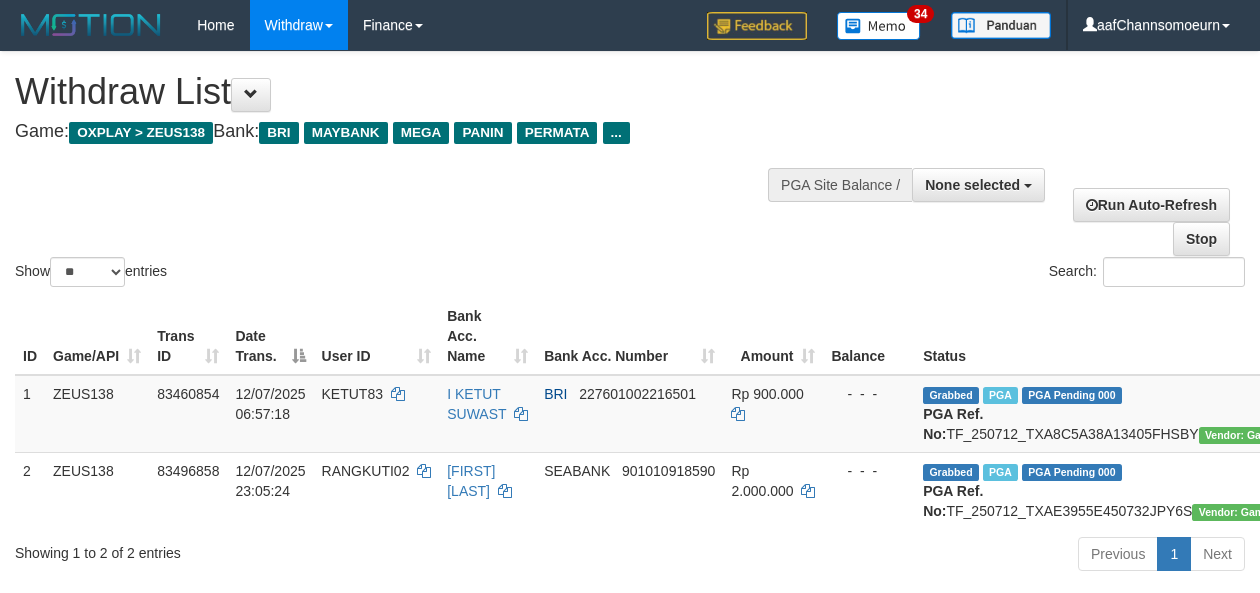 select 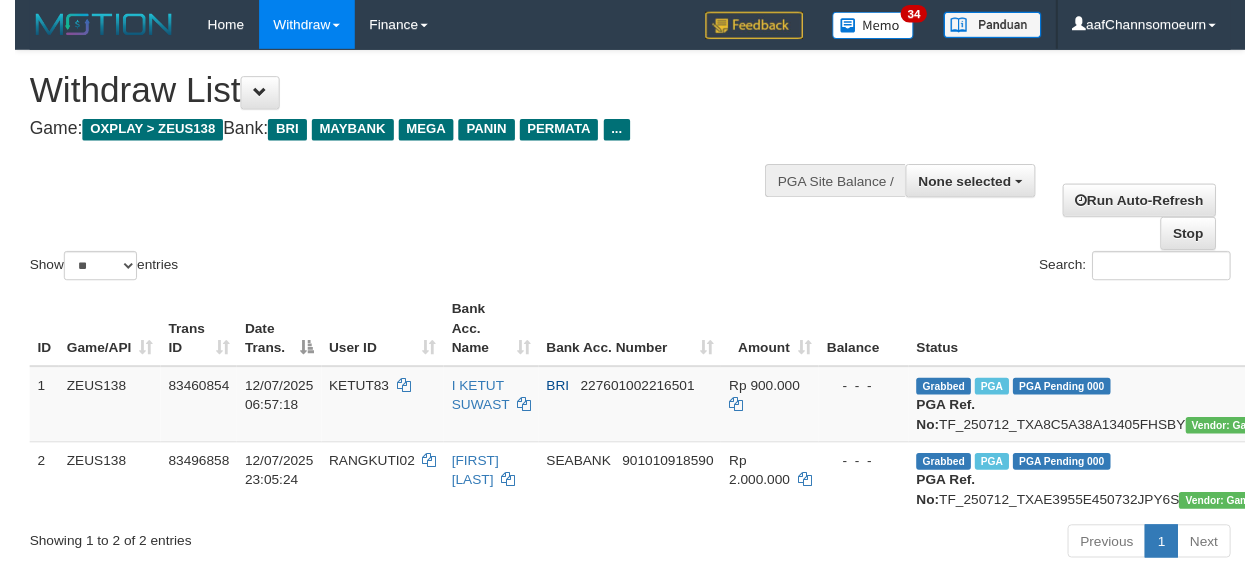 scroll, scrollTop: 234, scrollLeft: 0, axis: vertical 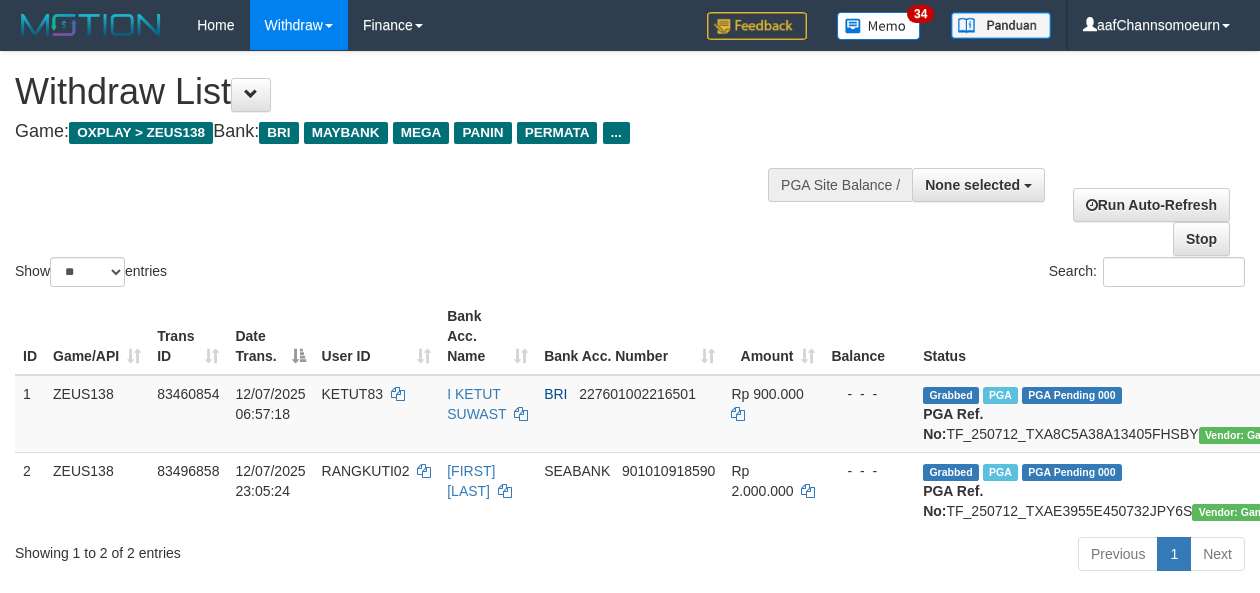 select 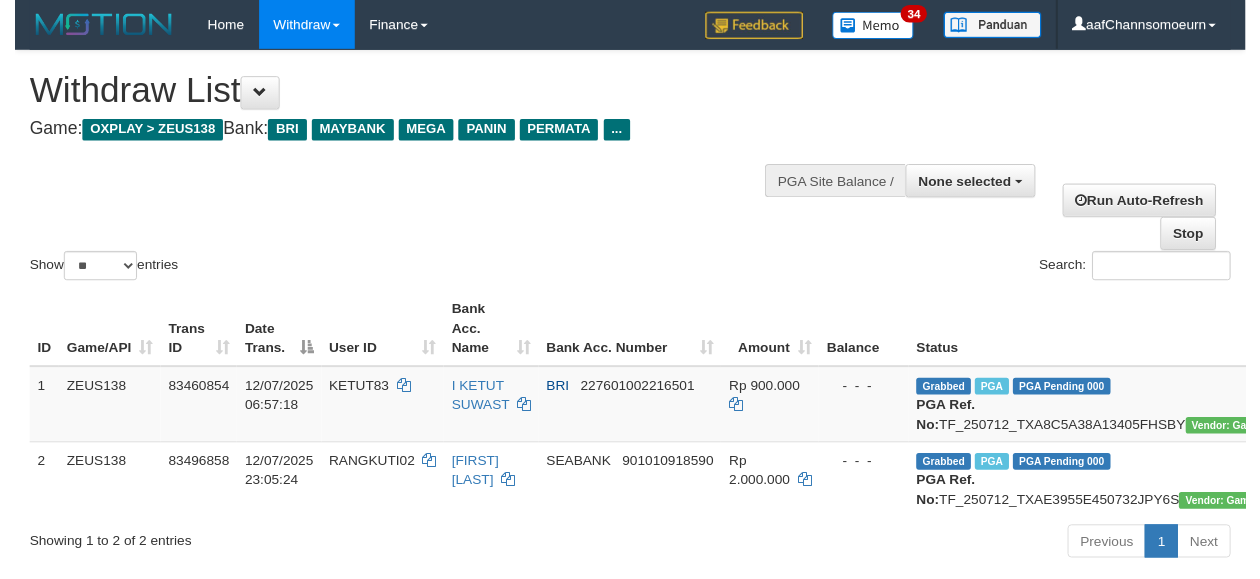 scroll, scrollTop: 338, scrollLeft: 0, axis: vertical 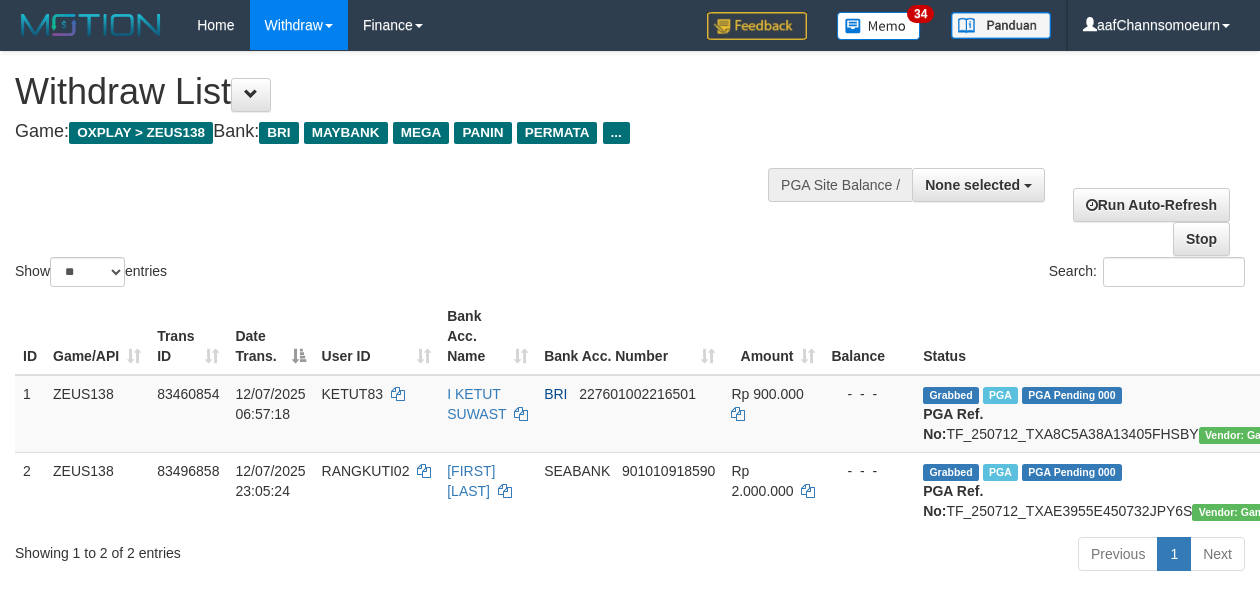 select 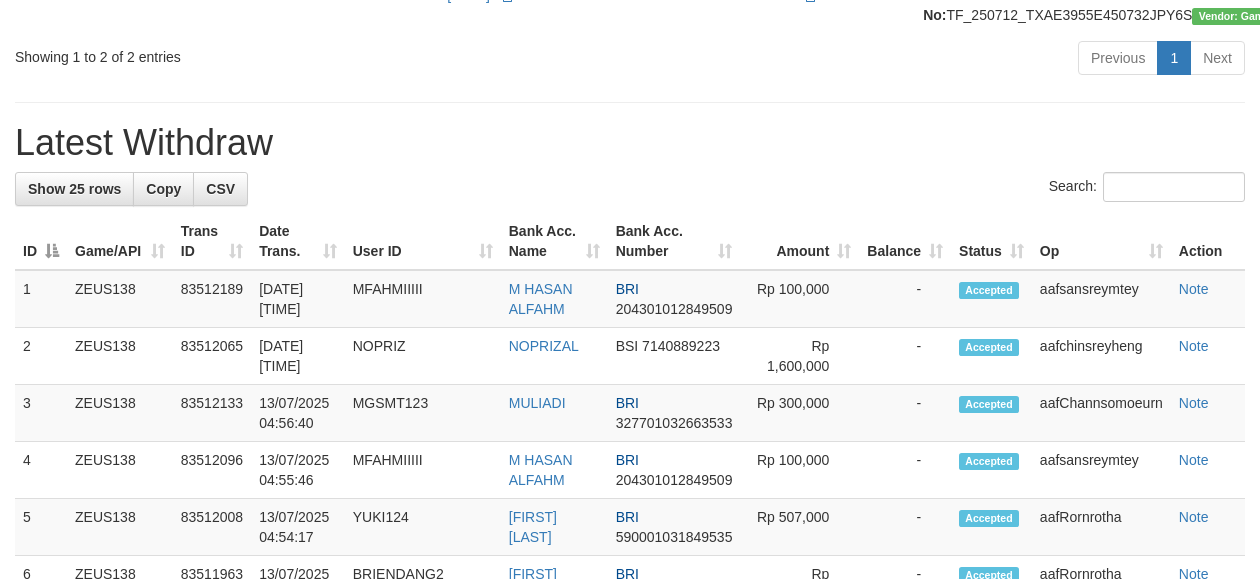 scroll, scrollTop: 338, scrollLeft: 0, axis: vertical 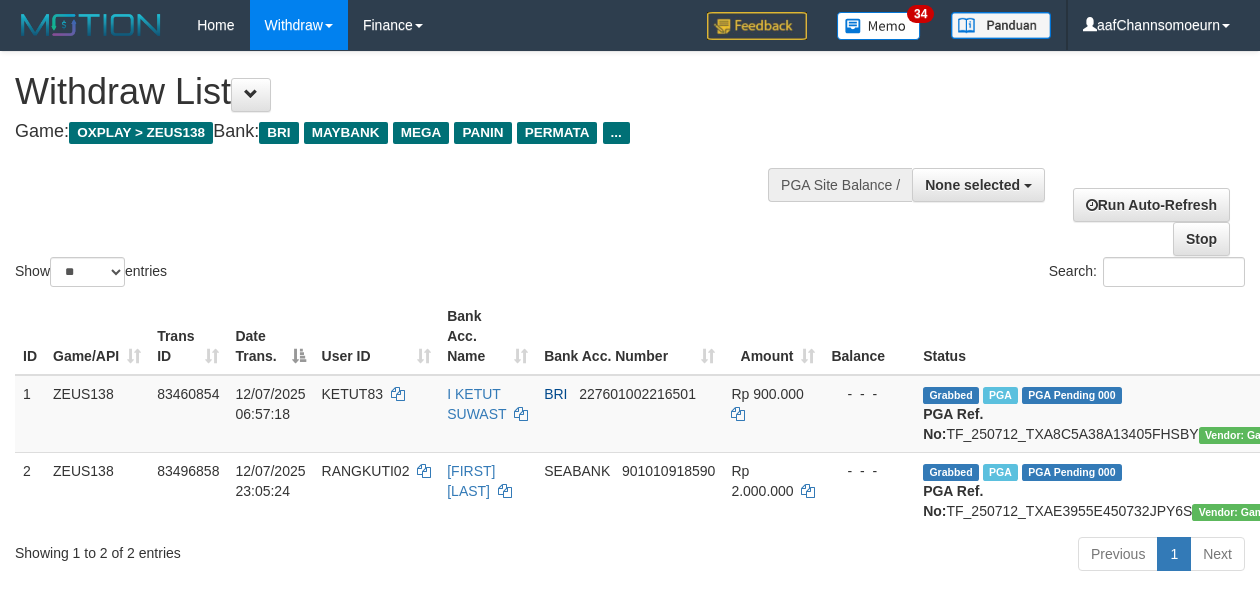 select 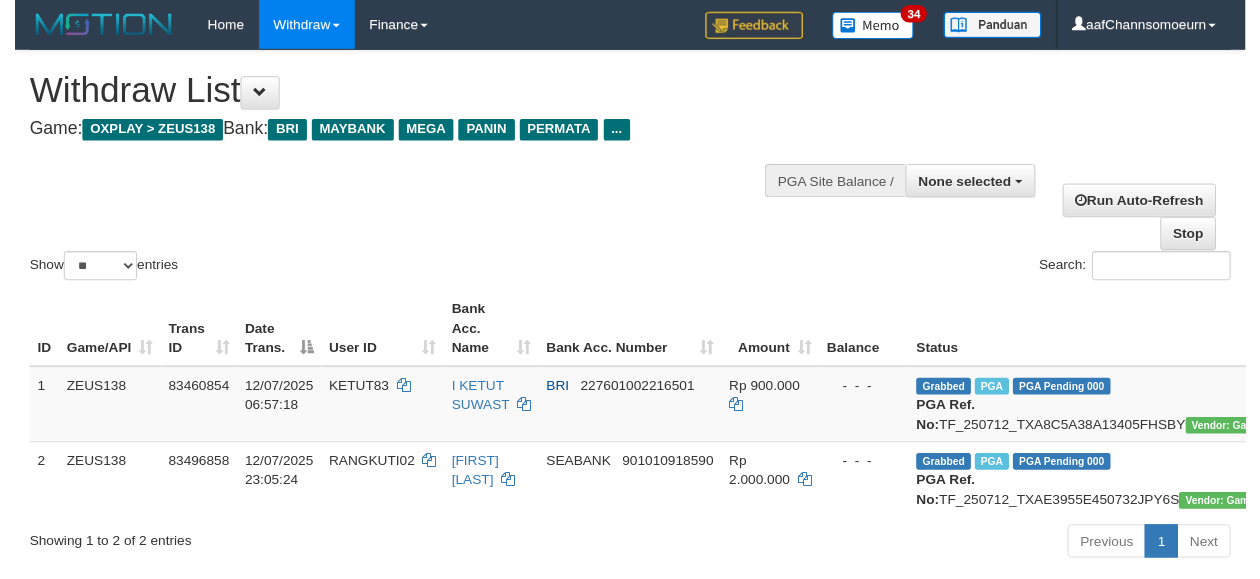scroll, scrollTop: 247, scrollLeft: 0, axis: vertical 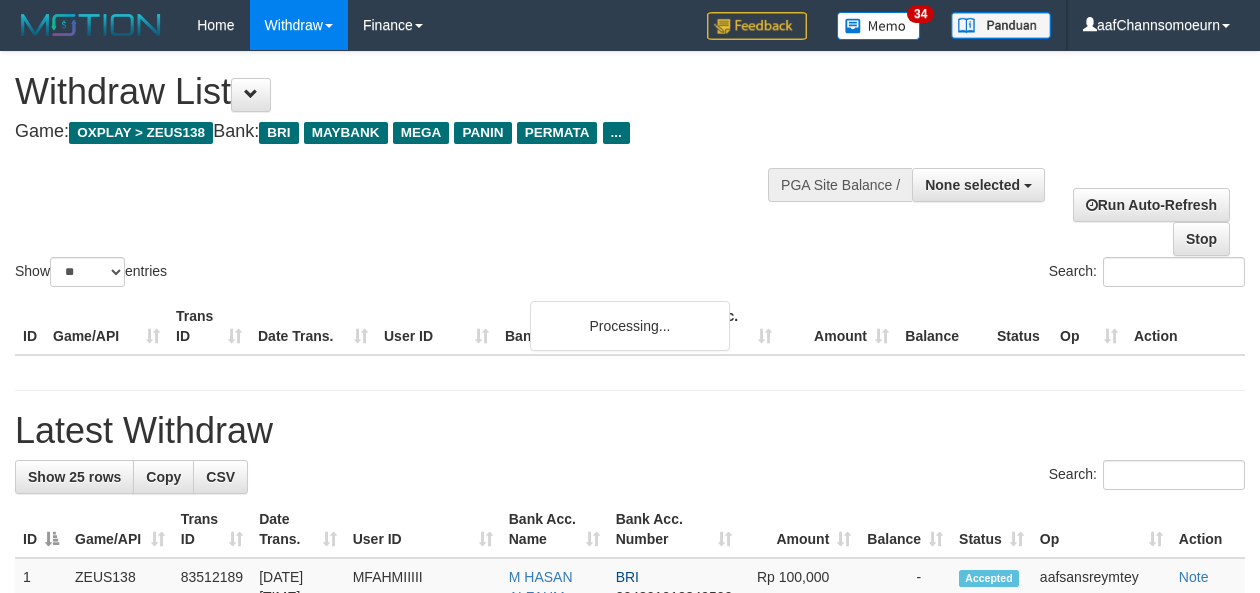 select 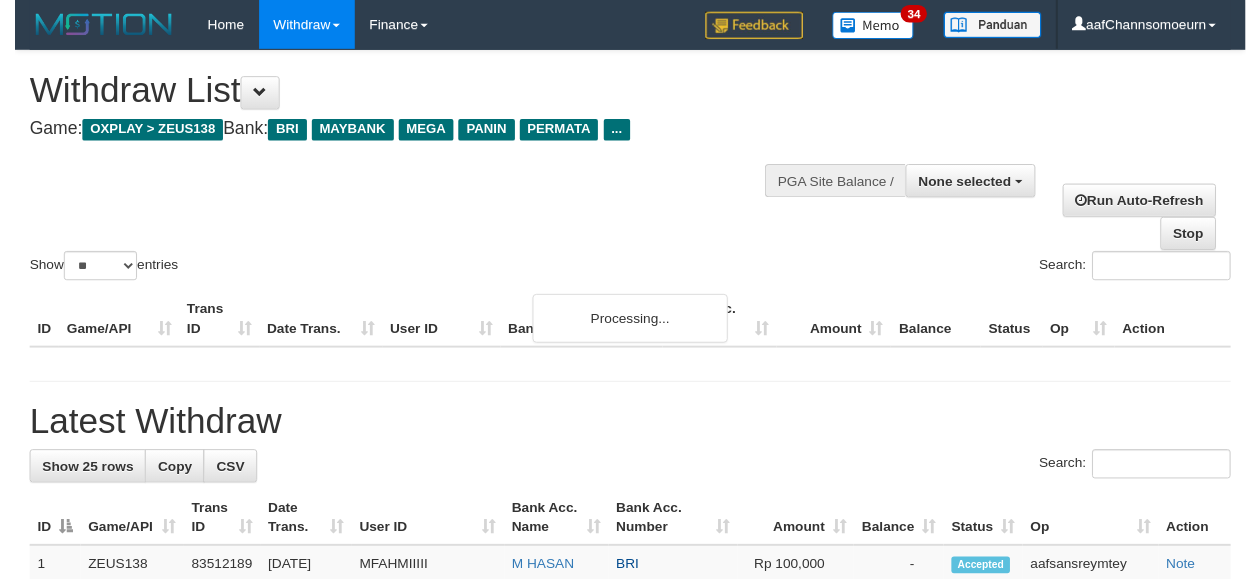 scroll, scrollTop: 350, scrollLeft: 0, axis: vertical 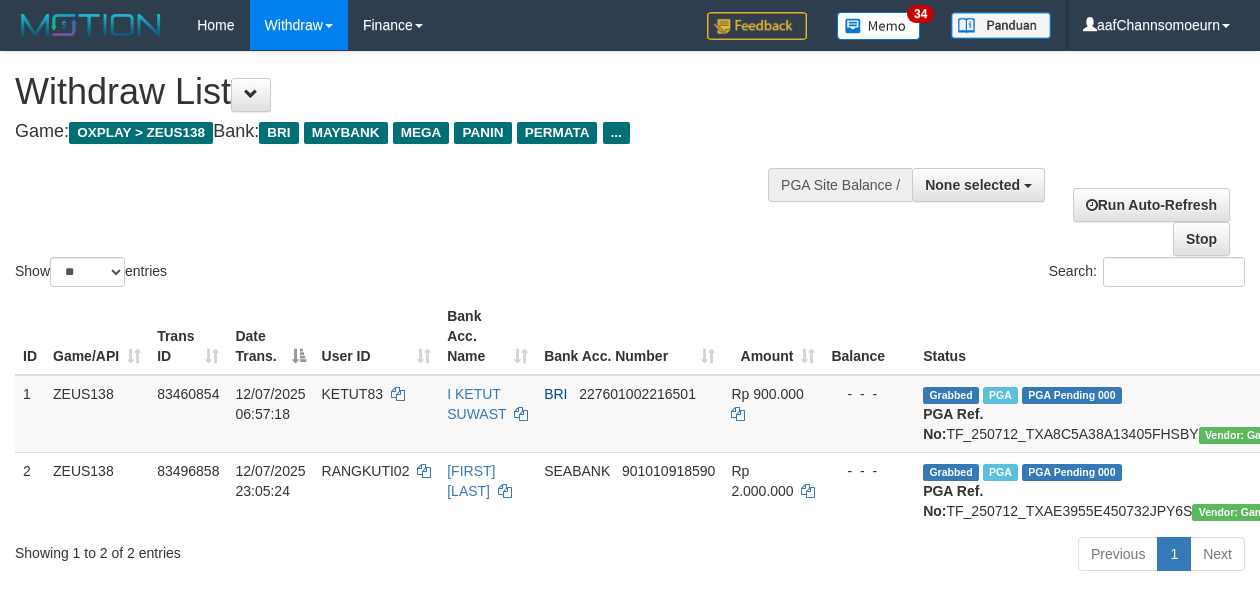 select 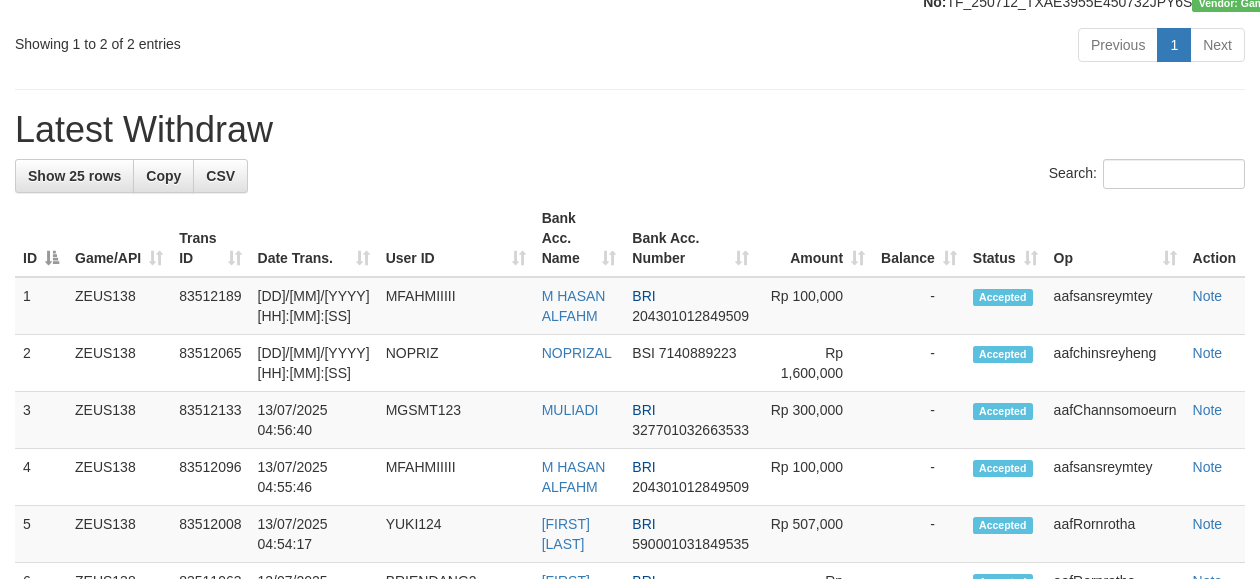 scroll, scrollTop: 350, scrollLeft: 0, axis: vertical 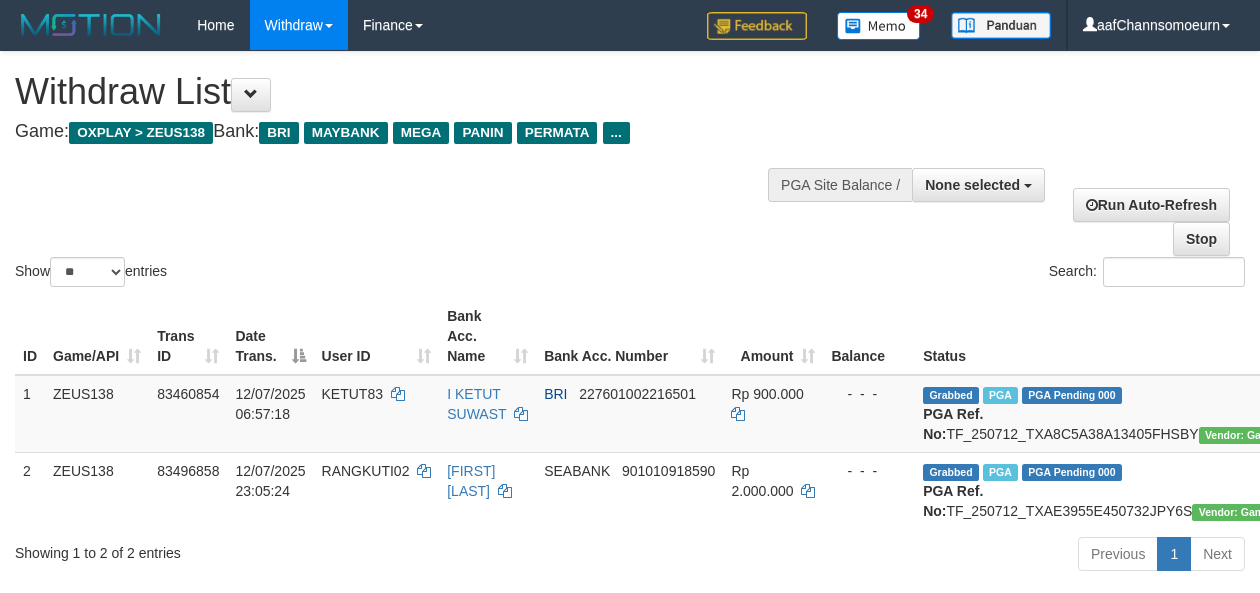 select 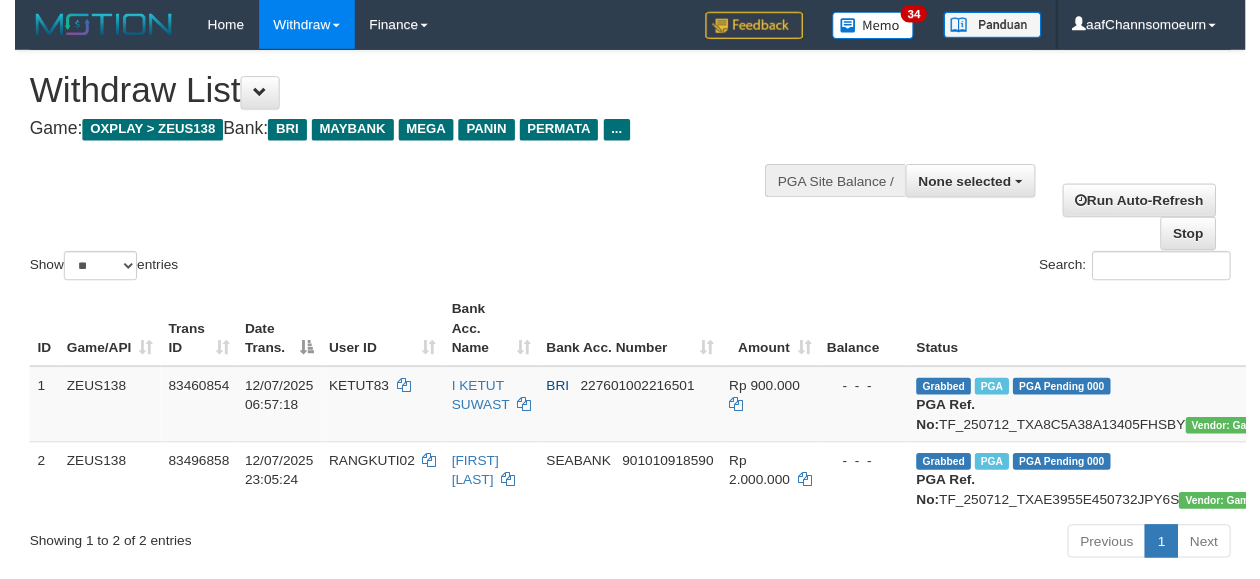 scroll, scrollTop: 260, scrollLeft: 0, axis: vertical 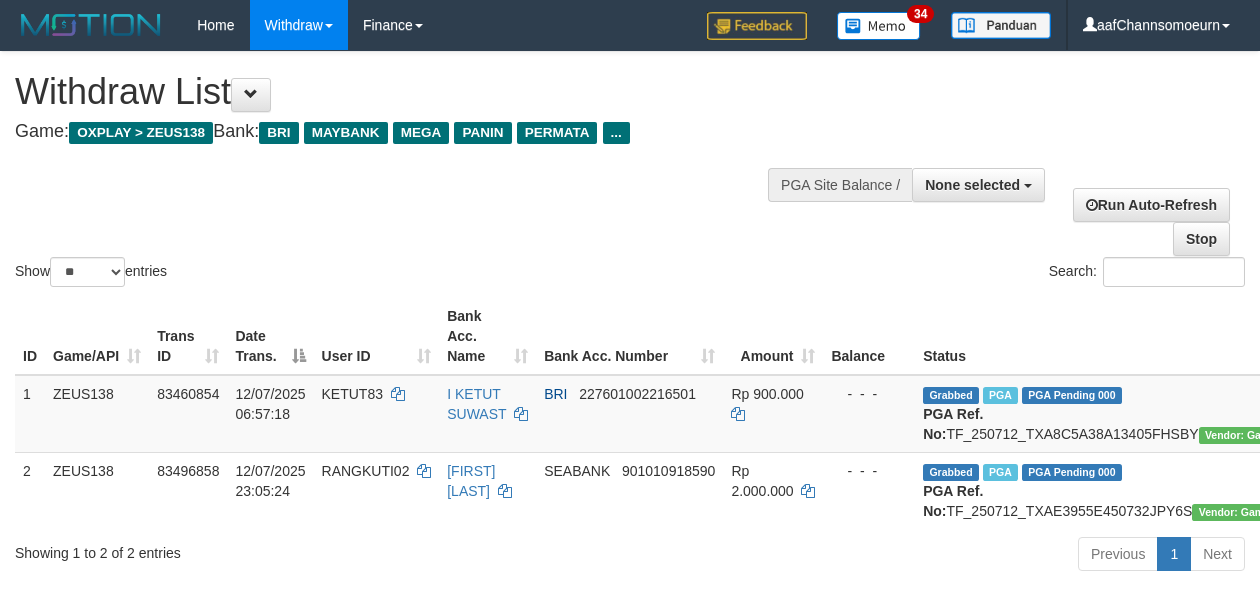 select 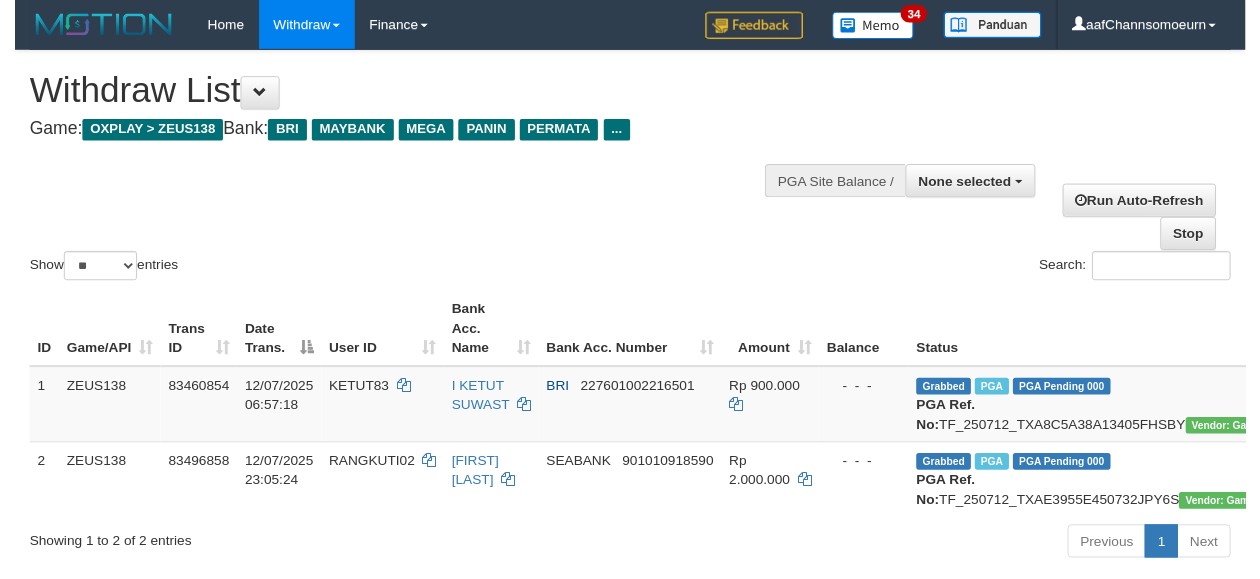 scroll, scrollTop: 667, scrollLeft: 0, axis: vertical 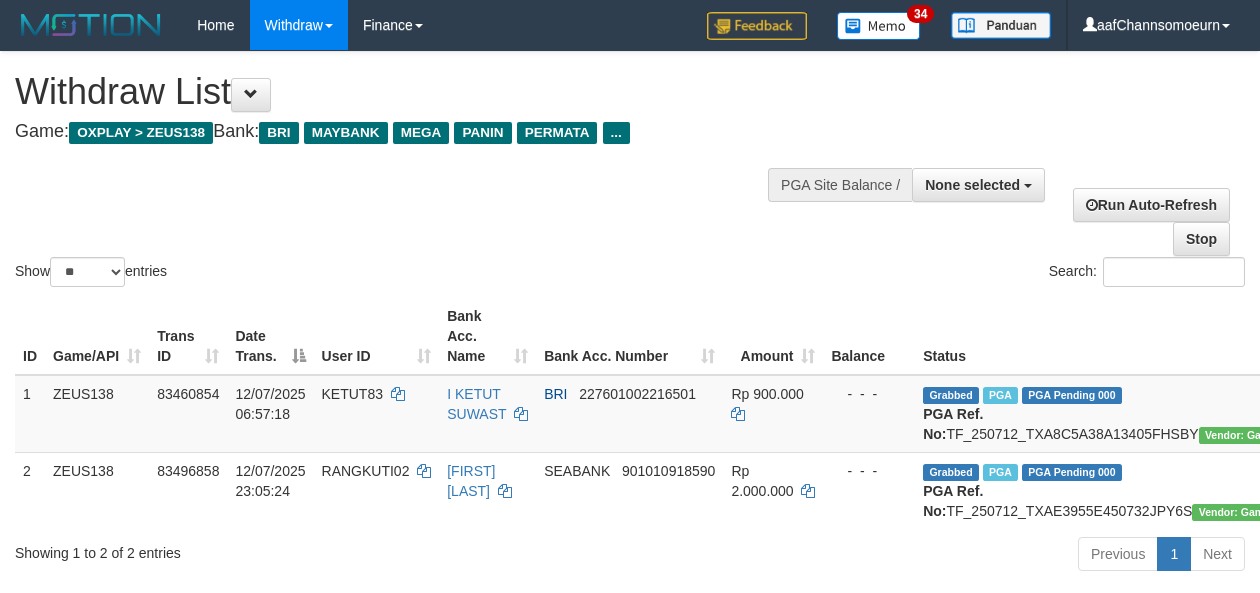 select 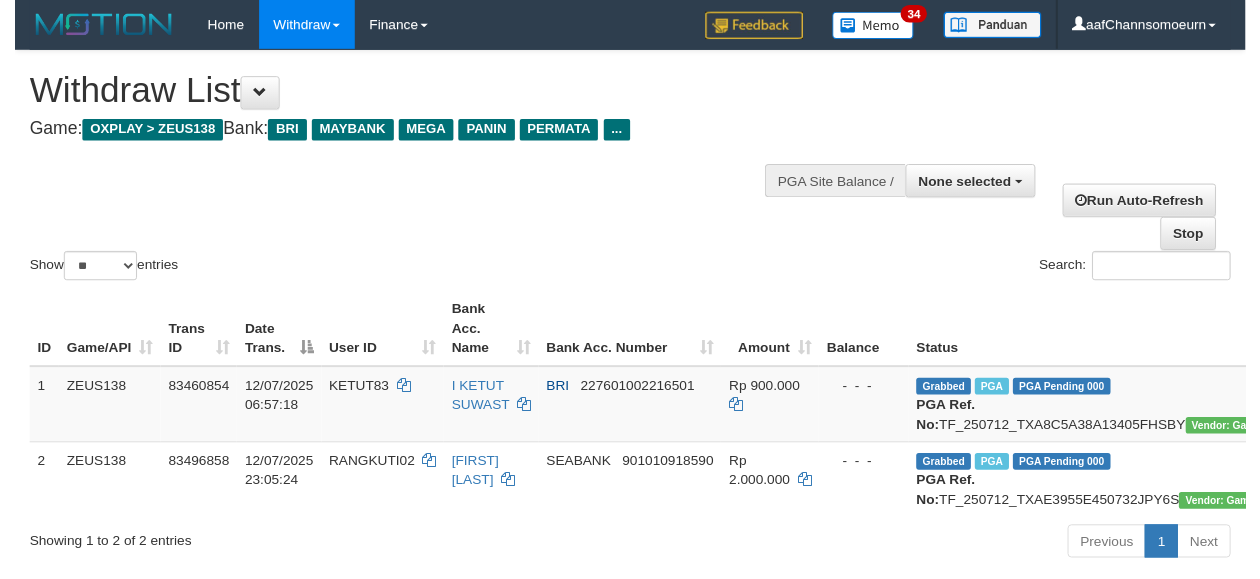 scroll, scrollTop: 266, scrollLeft: 0, axis: vertical 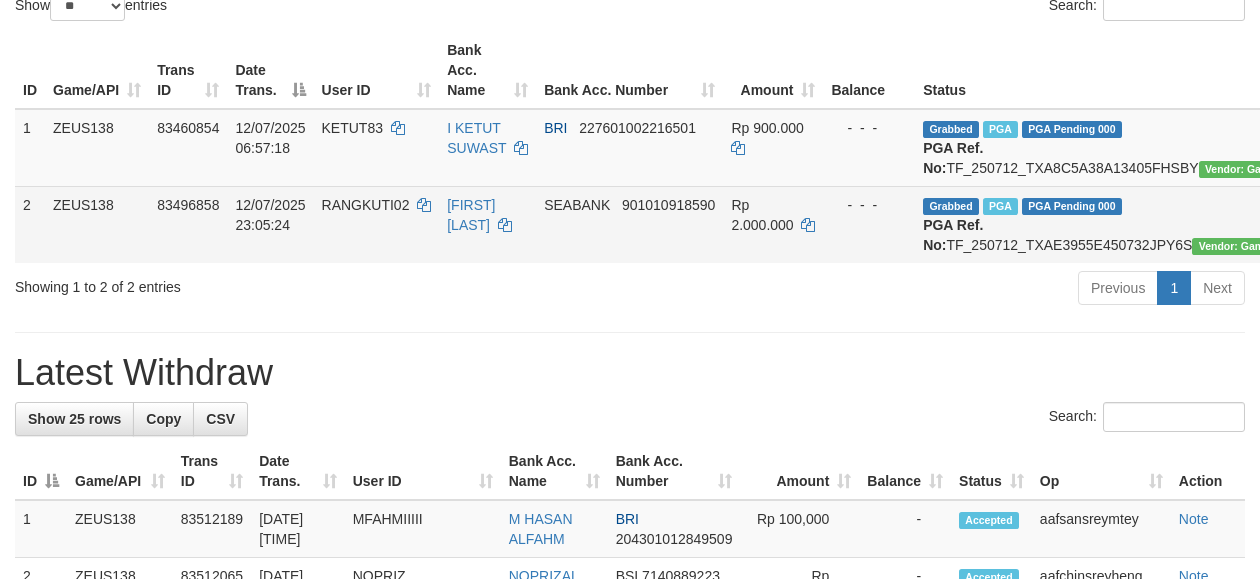 click on "AUTOWD-BOT-PGA" at bounding box center (1331, 224) 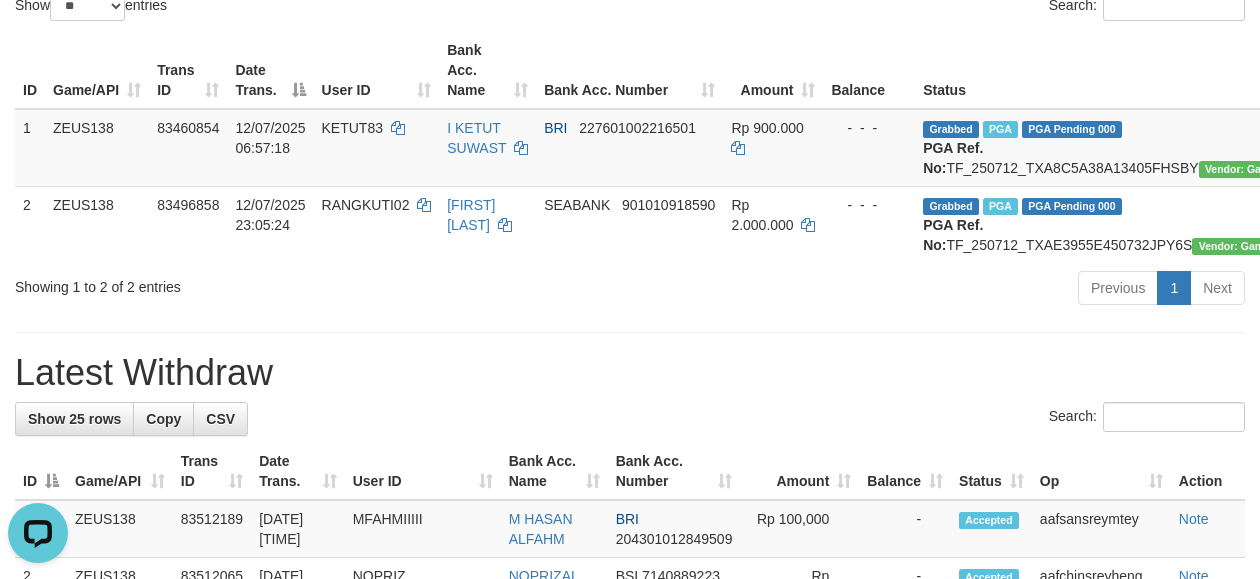 scroll, scrollTop: 0, scrollLeft: 0, axis: both 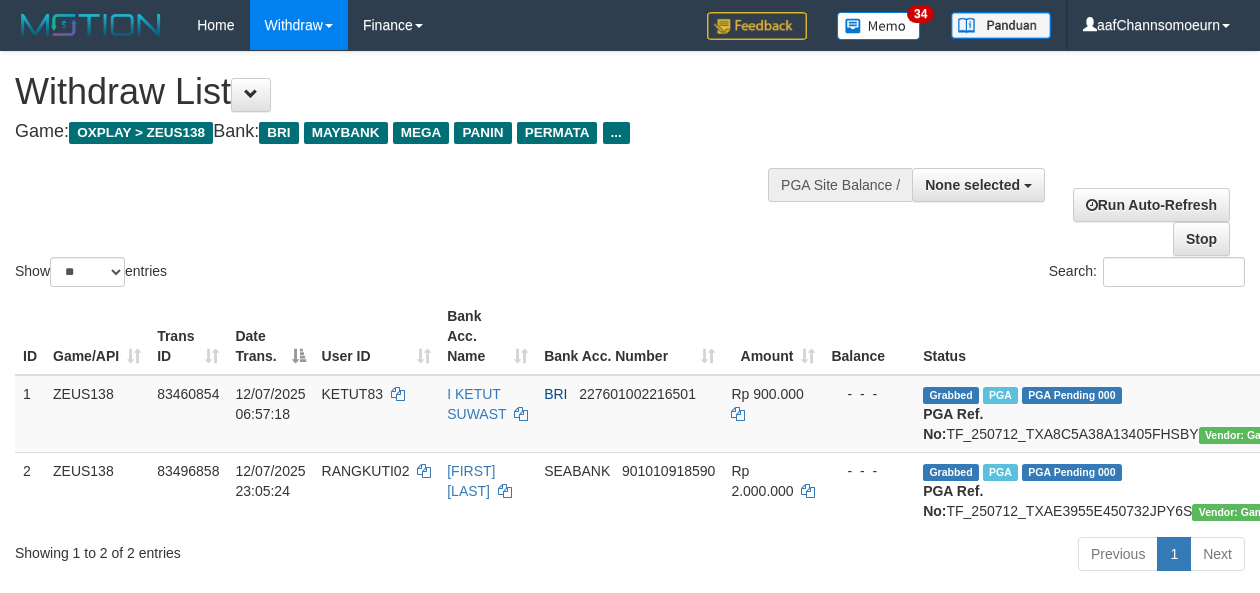 select 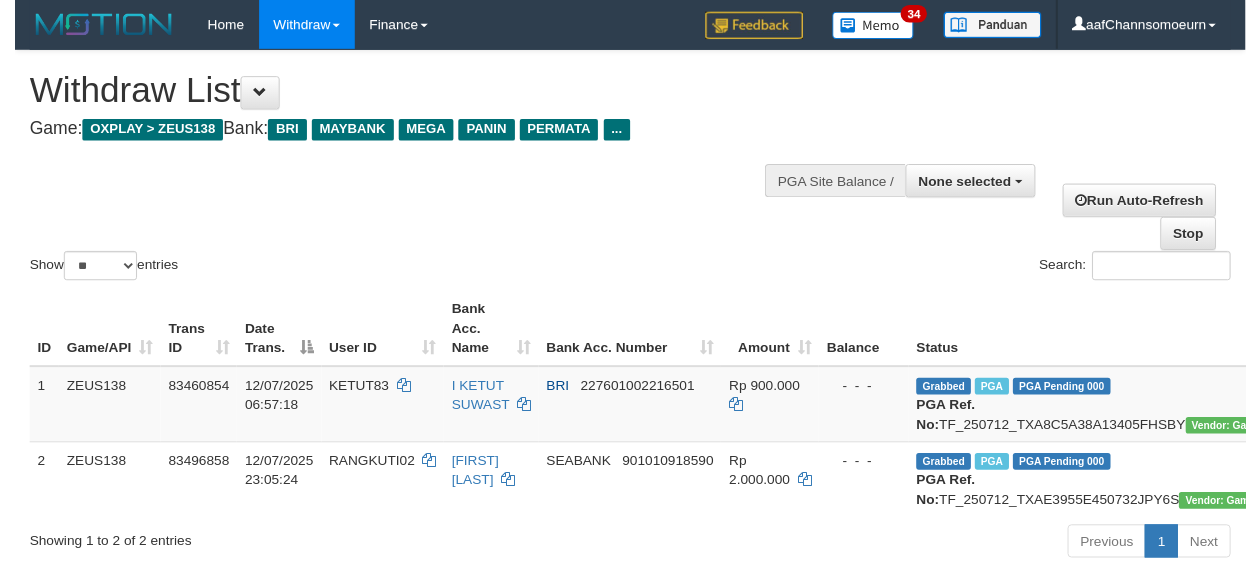 scroll, scrollTop: 673, scrollLeft: 0, axis: vertical 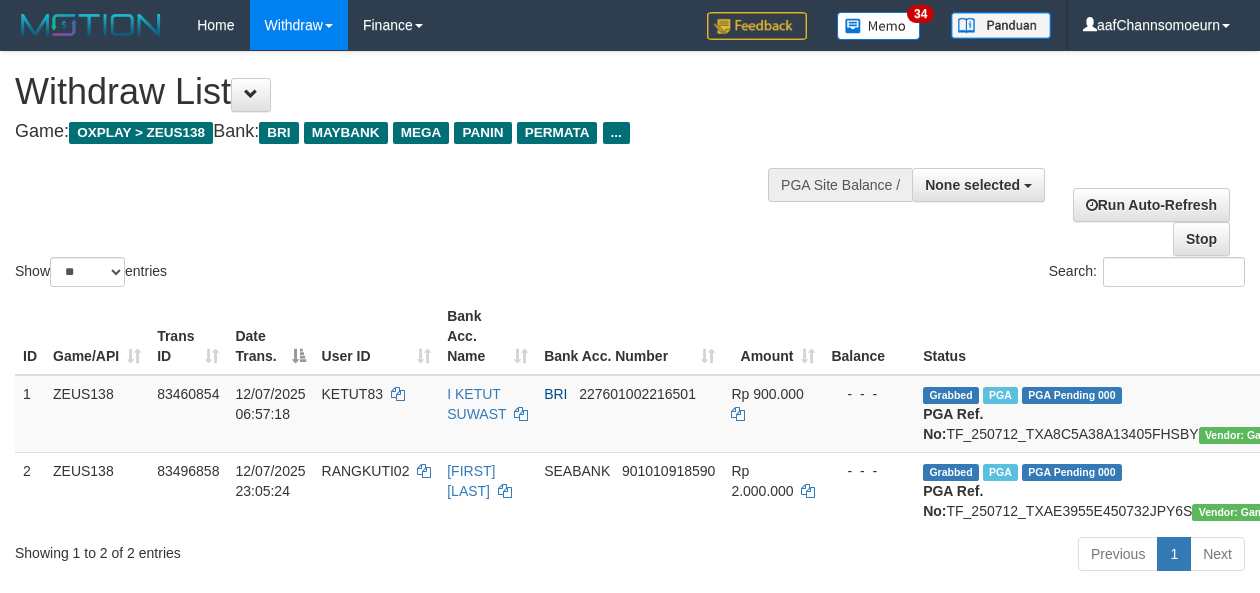select 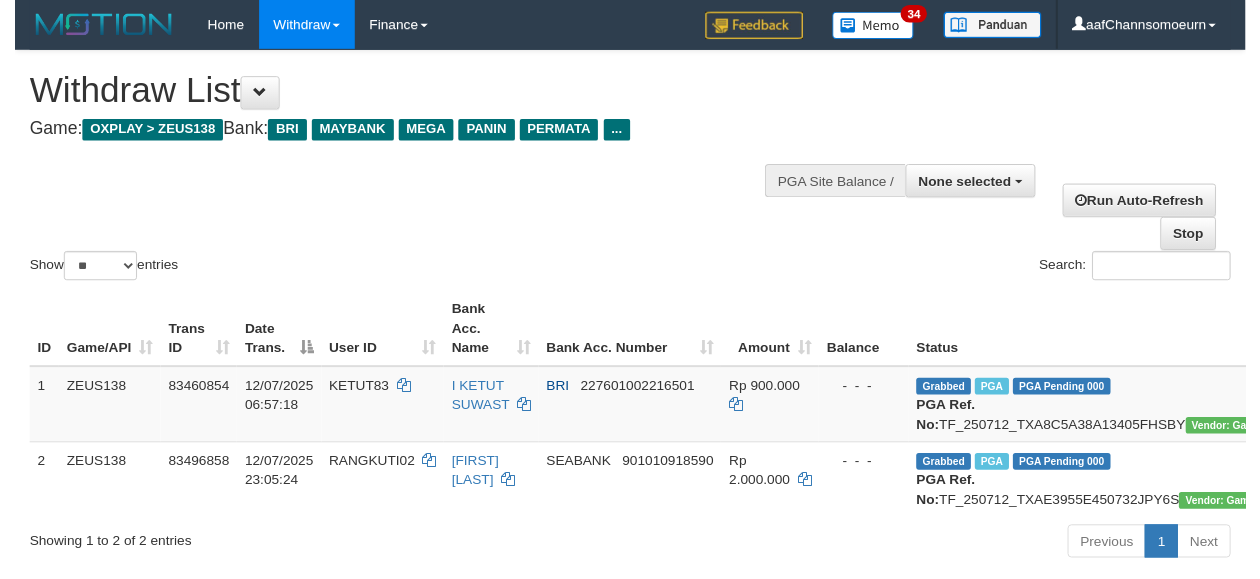scroll, scrollTop: 272, scrollLeft: 0, axis: vertical 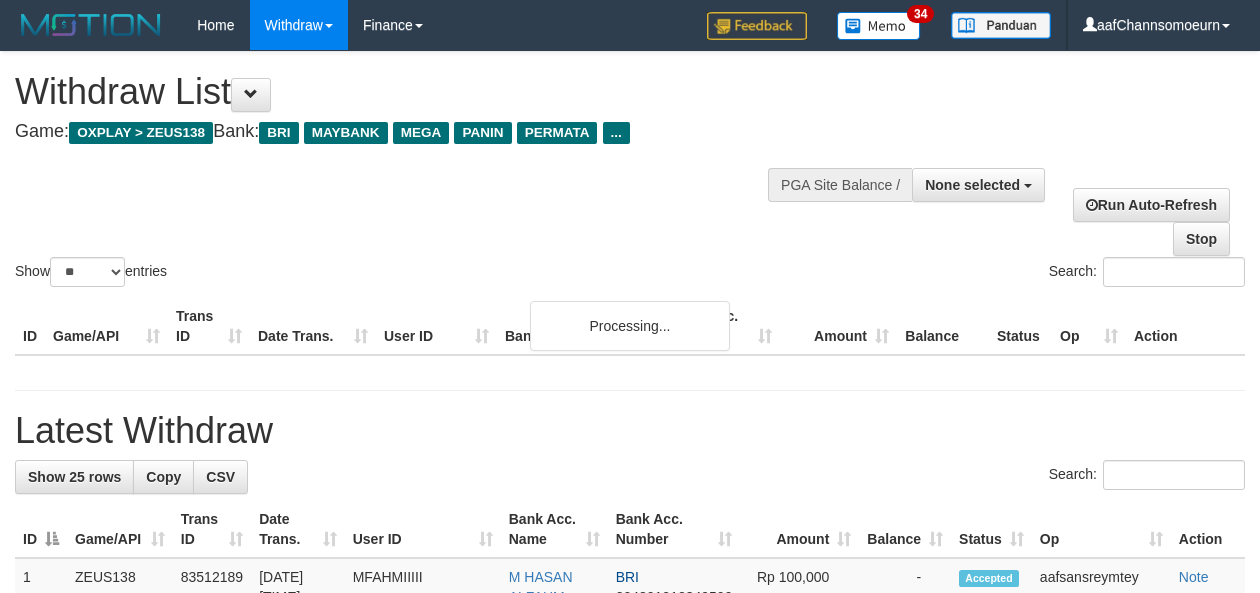 select 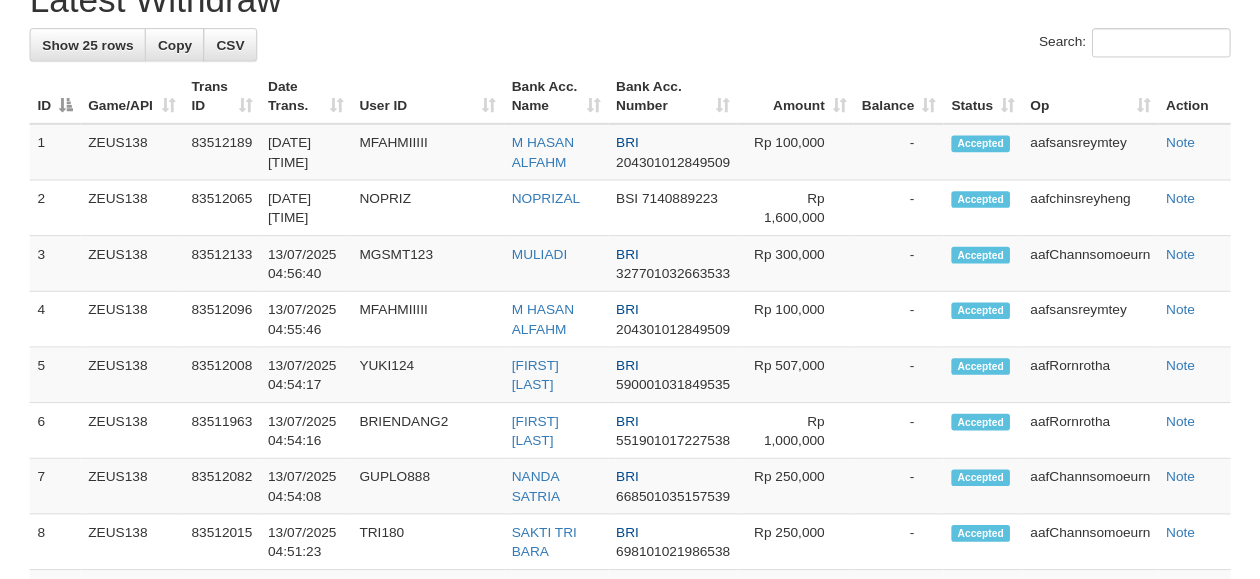 scroll, scrollTop: 680, scrollLeft: 0, axis: vertical 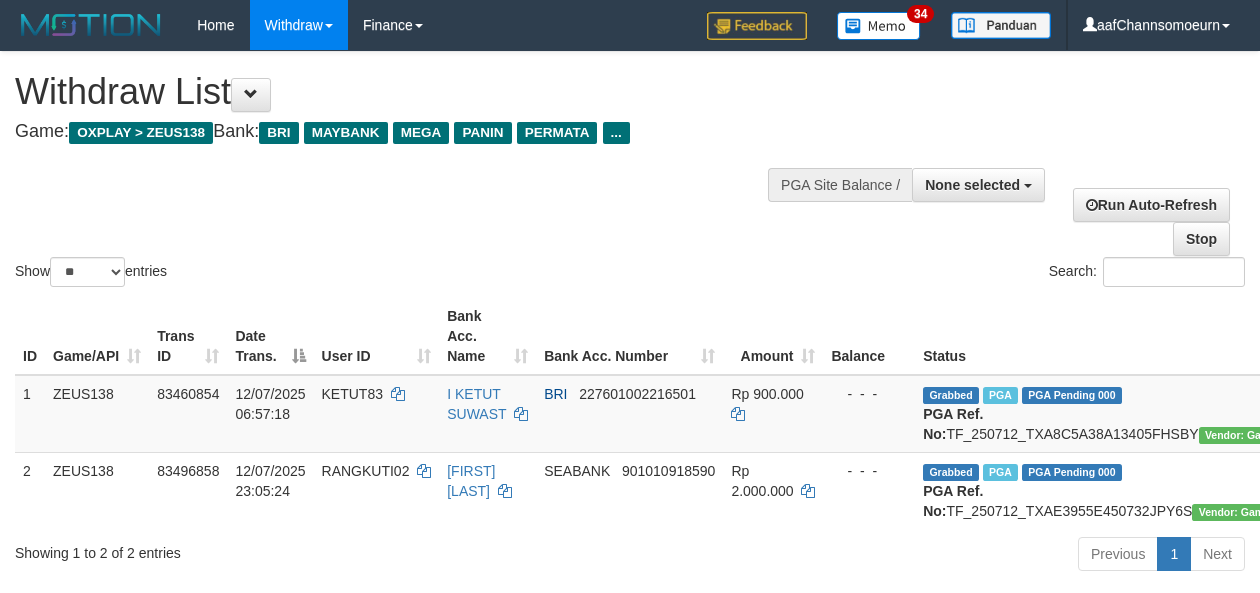 select 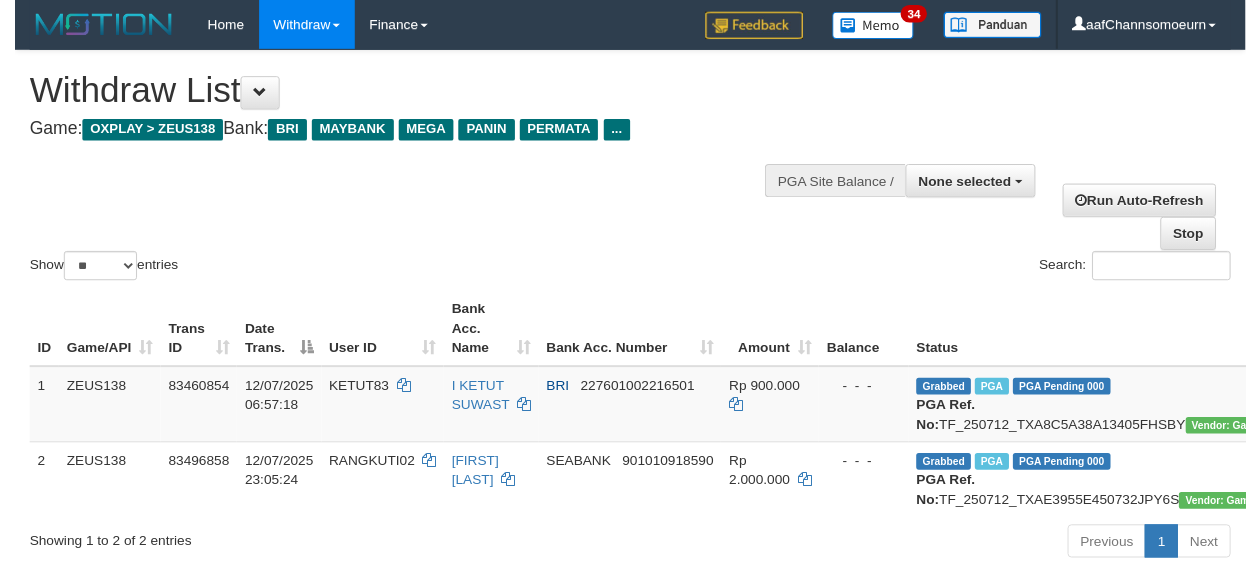 scroll, scrollTop: 279, scrollLeft: 0, axis: vertical 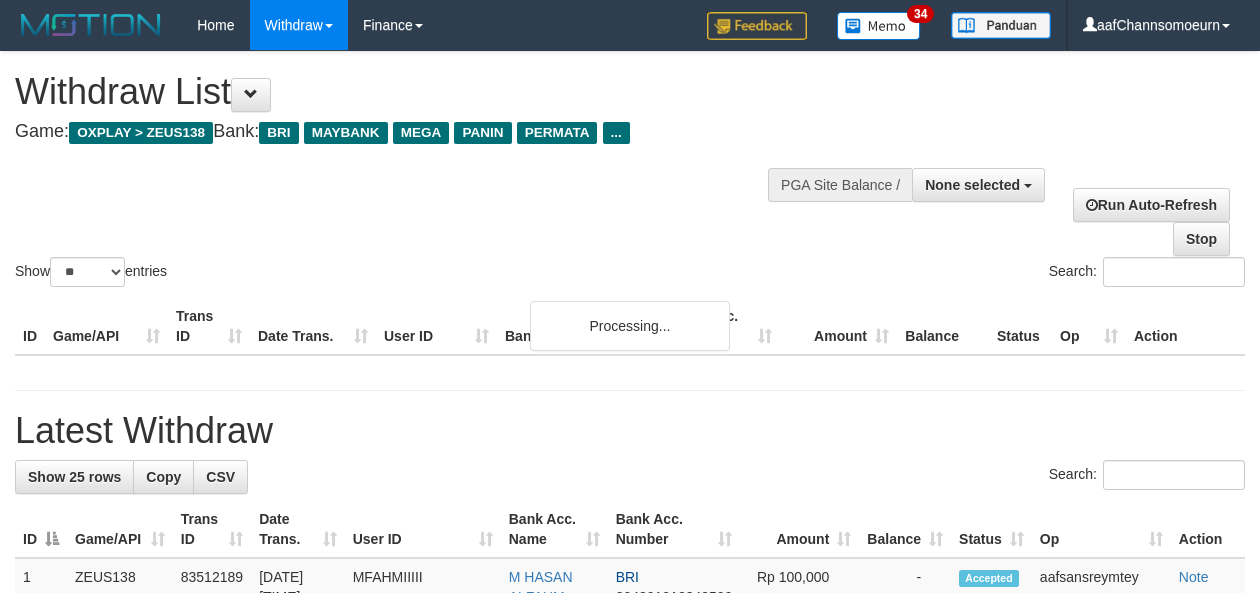select 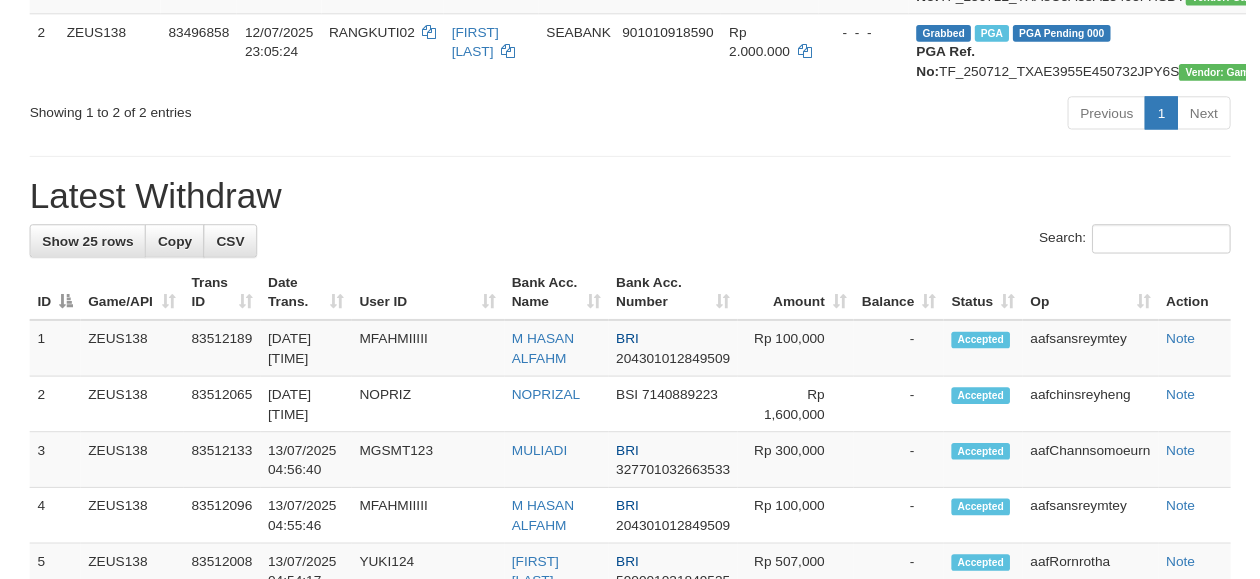 scroll, scrollTop: 686, scrollLeft: 0, axis: vertical 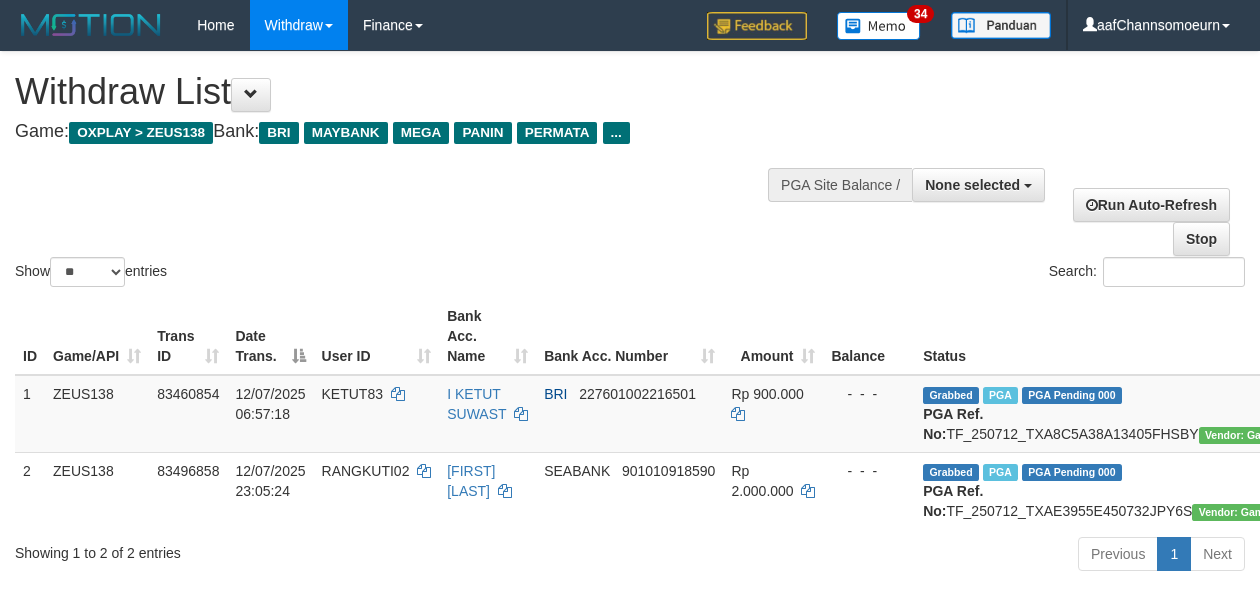 select 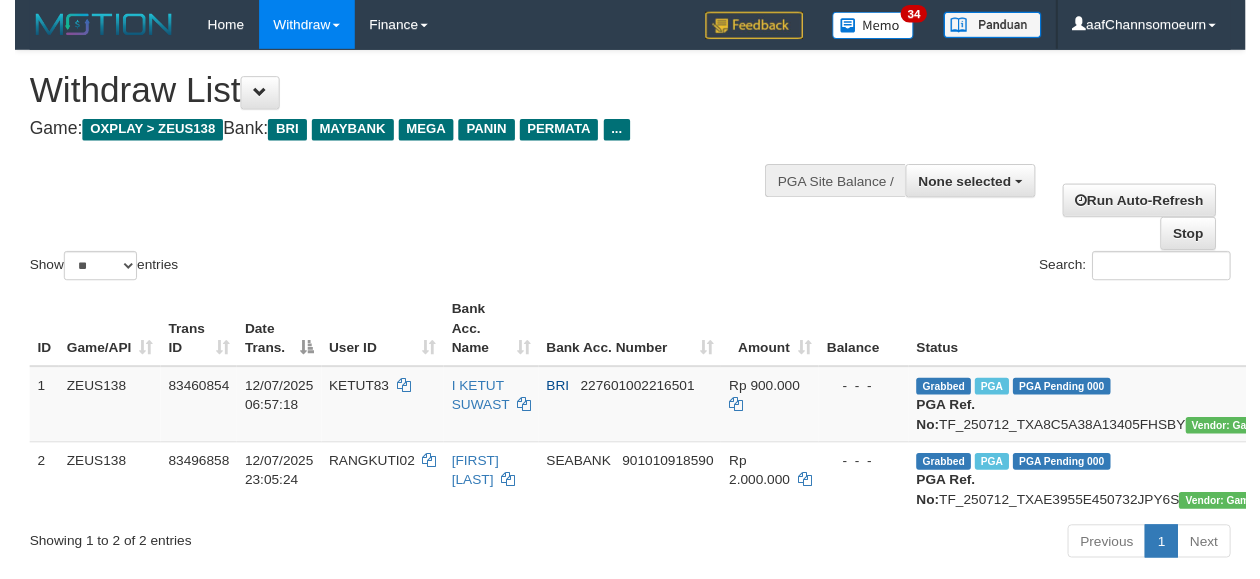 scroll, scrollTop: 285, scrollLeft: 0, axis: vertical 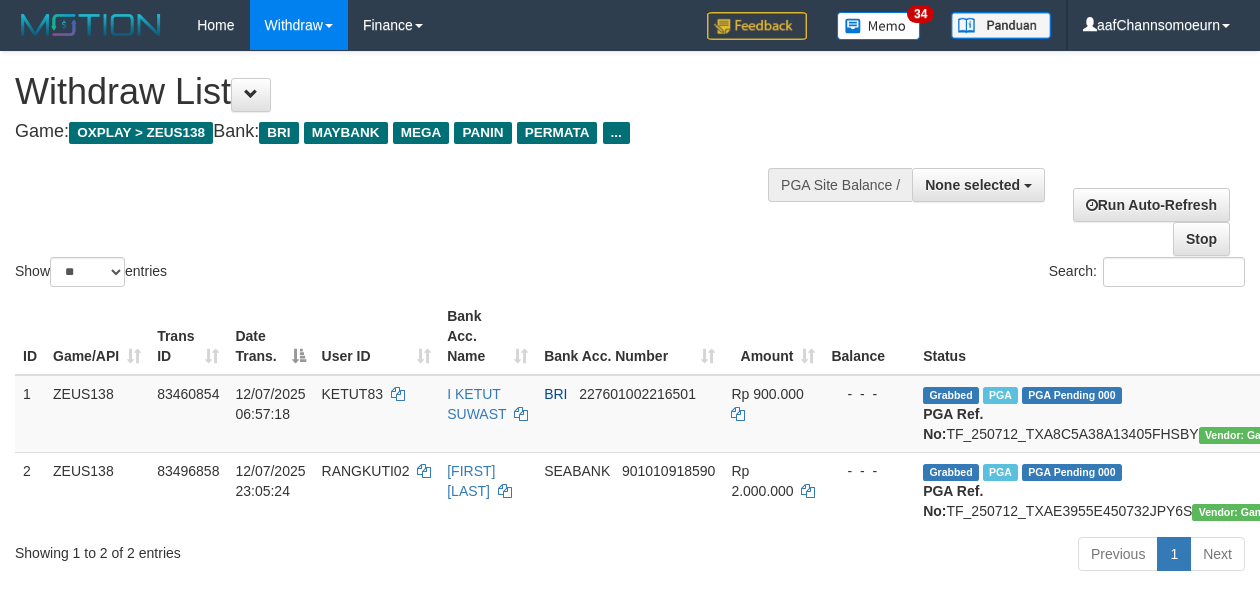 select 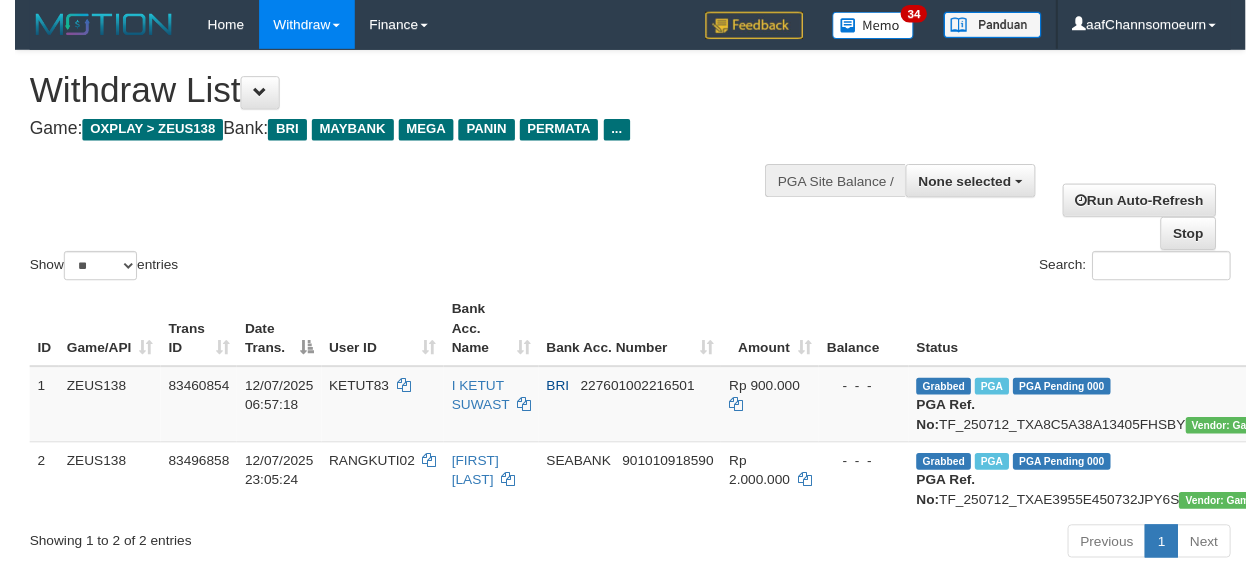 scroll, scrollTop: 692, scrollLeft: 0, axis: vertical 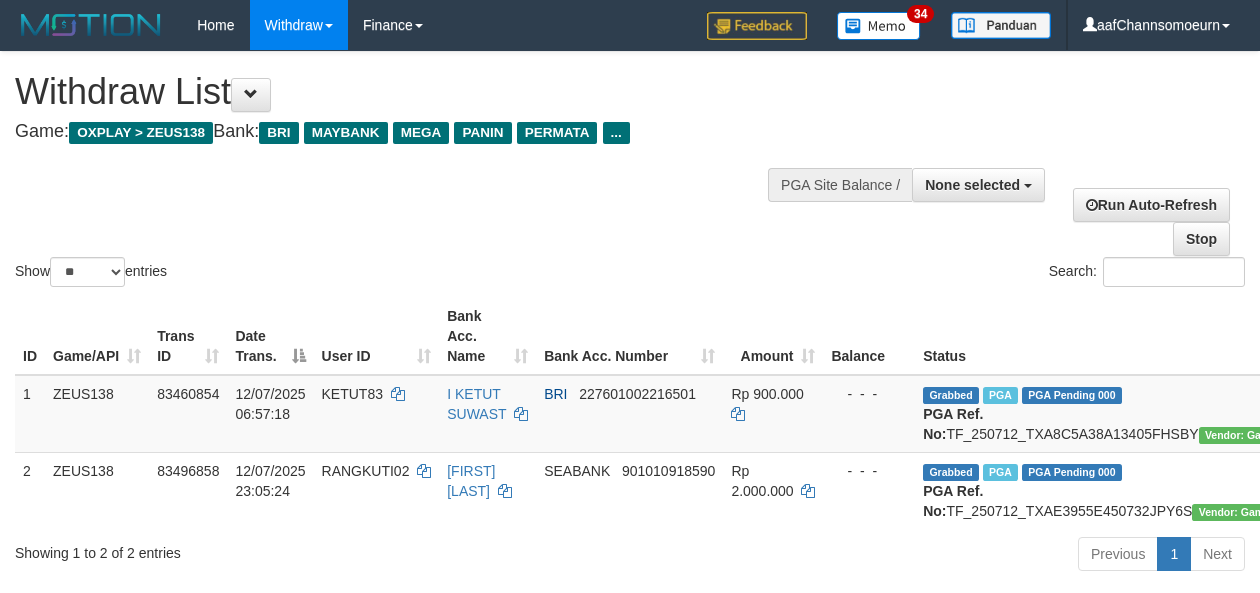 select 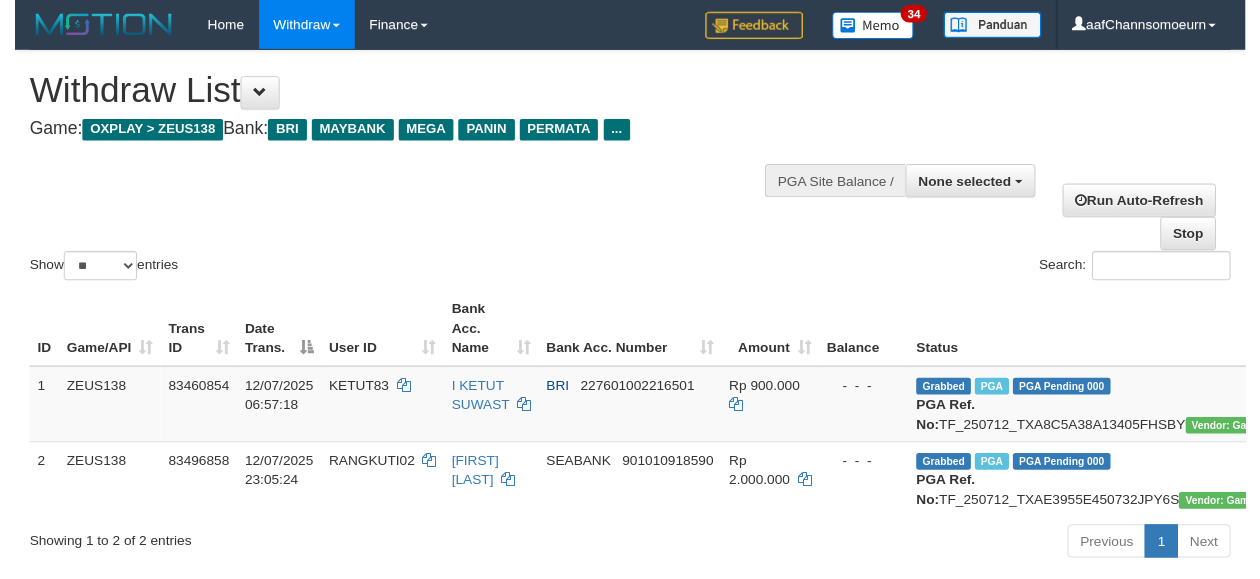 scroll, scrollTop: 291, scrollLeft: 0, axis: vertical 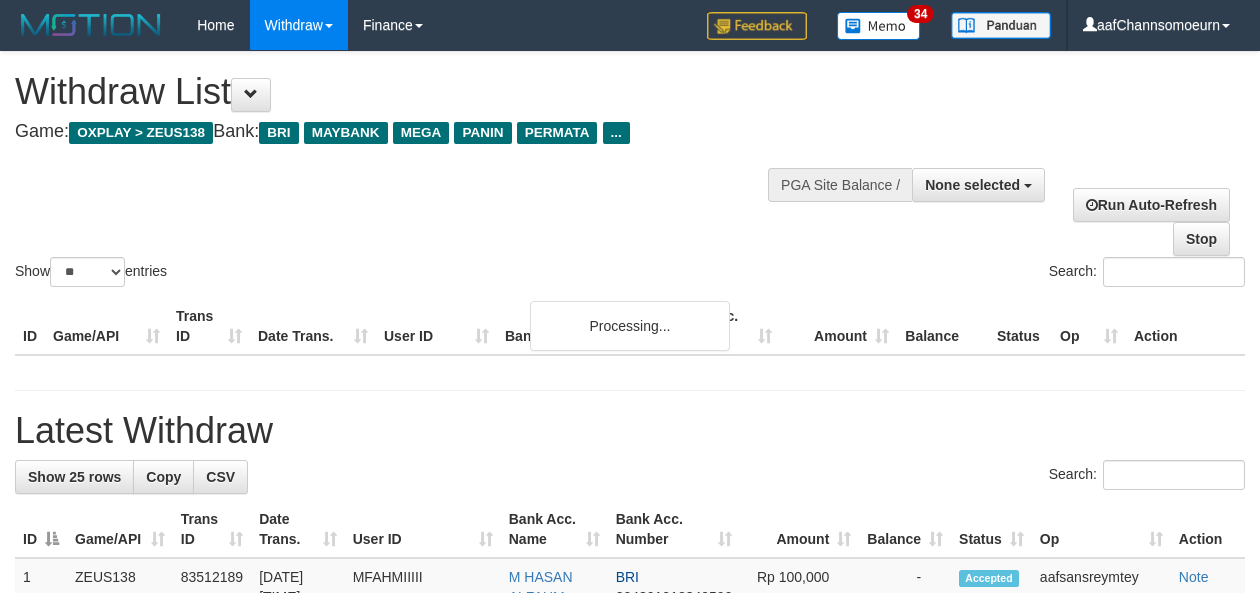 select 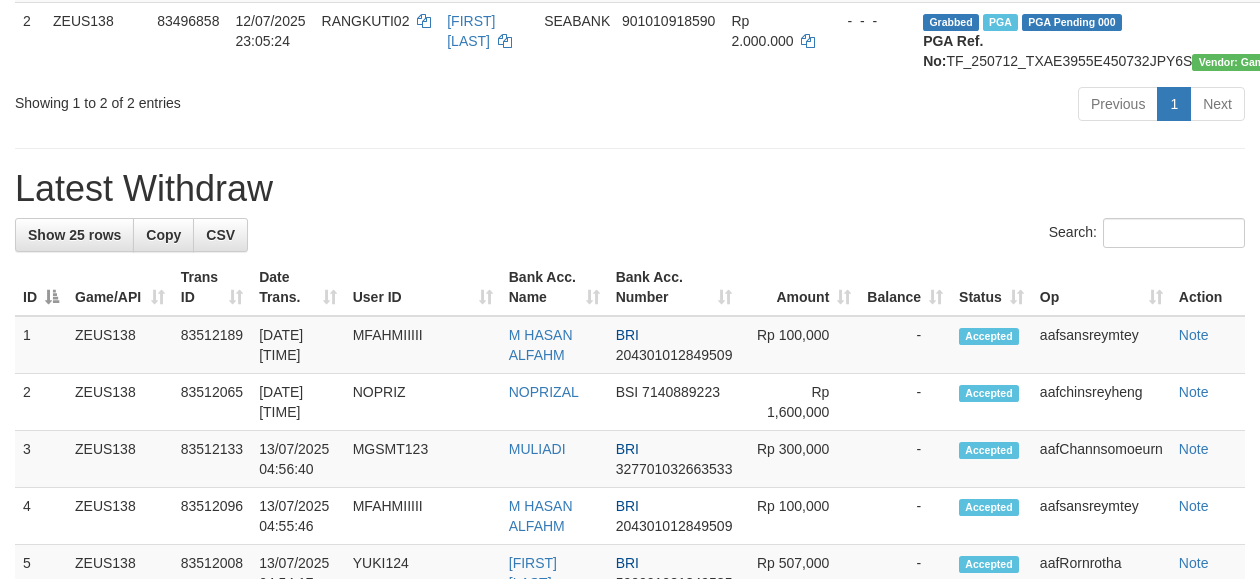 scroll, scrollTop: 291, scrollLeft: 0, axis: vertical 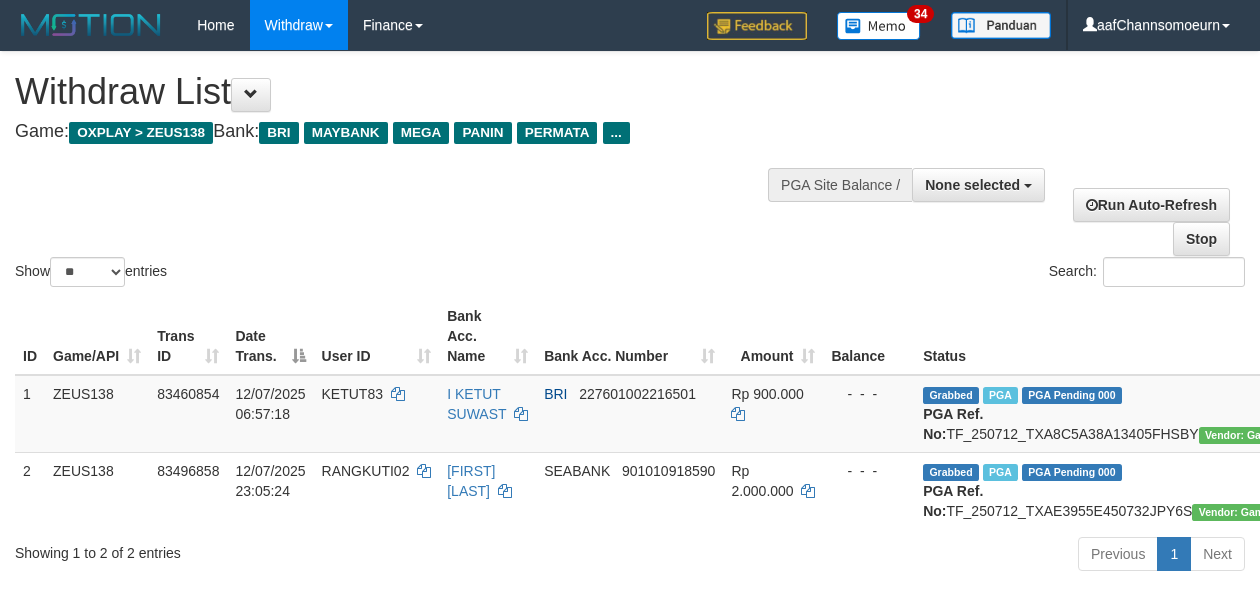 select 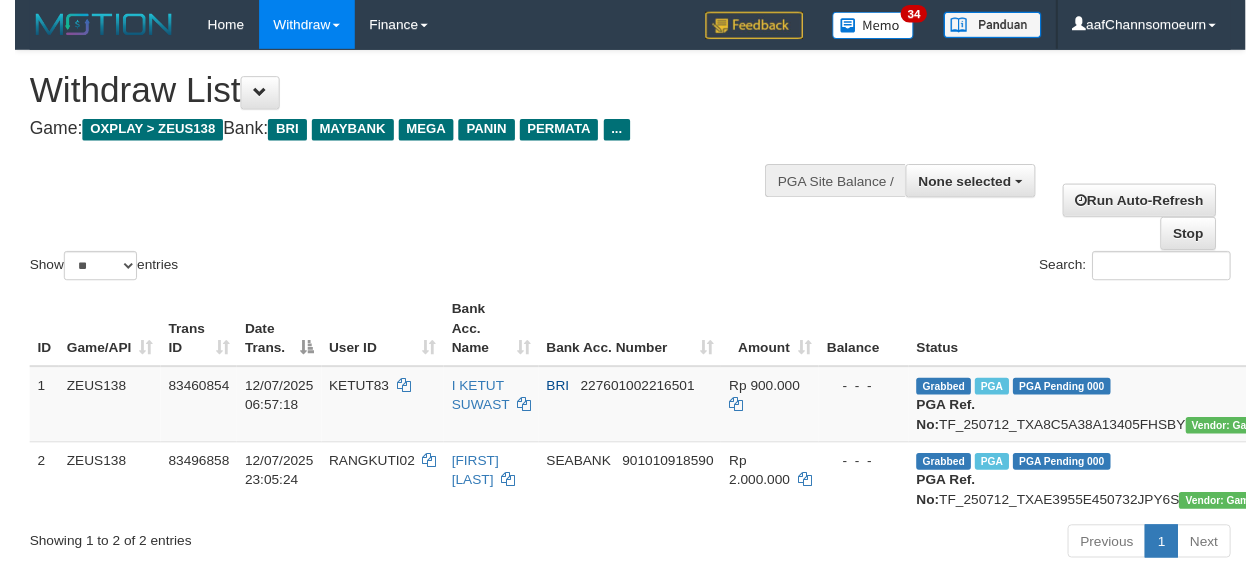scroll, scrollTop: 250, scrollLeft: 0, axis: vertical 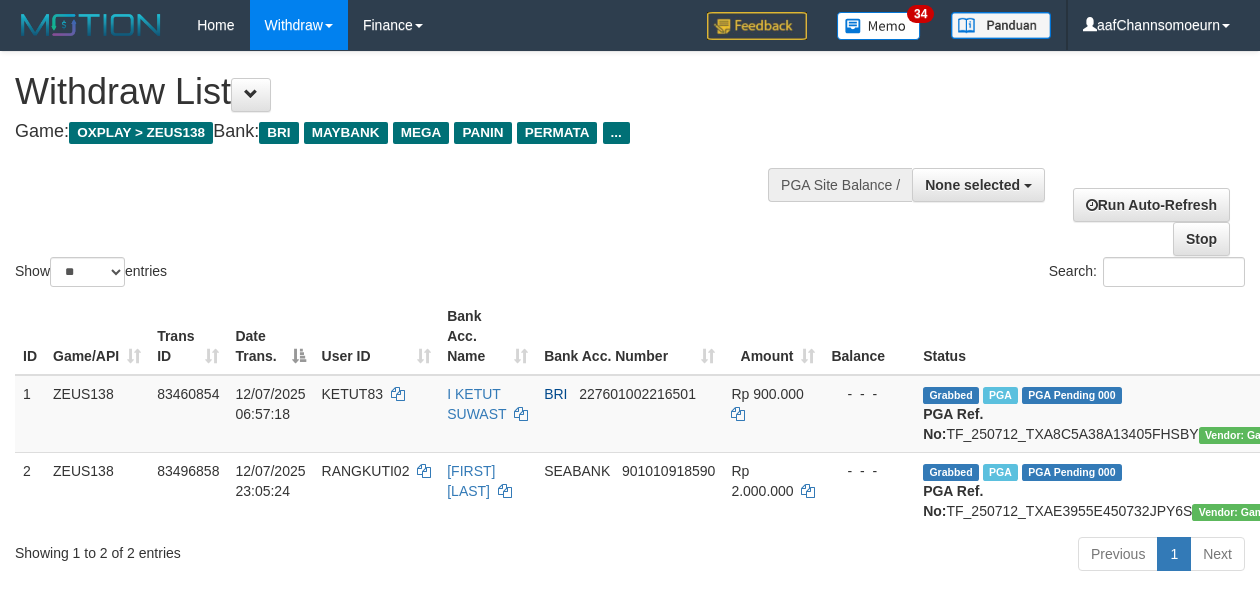 select 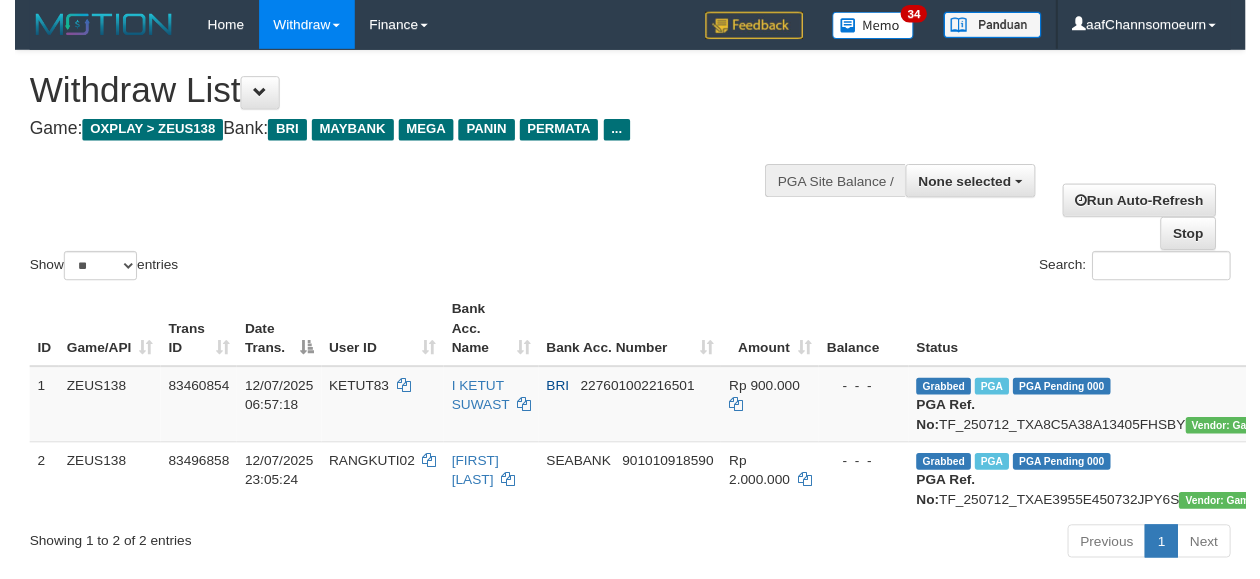 scroll, scrollTop: 354, scrollLeft: 0, axis: vertical 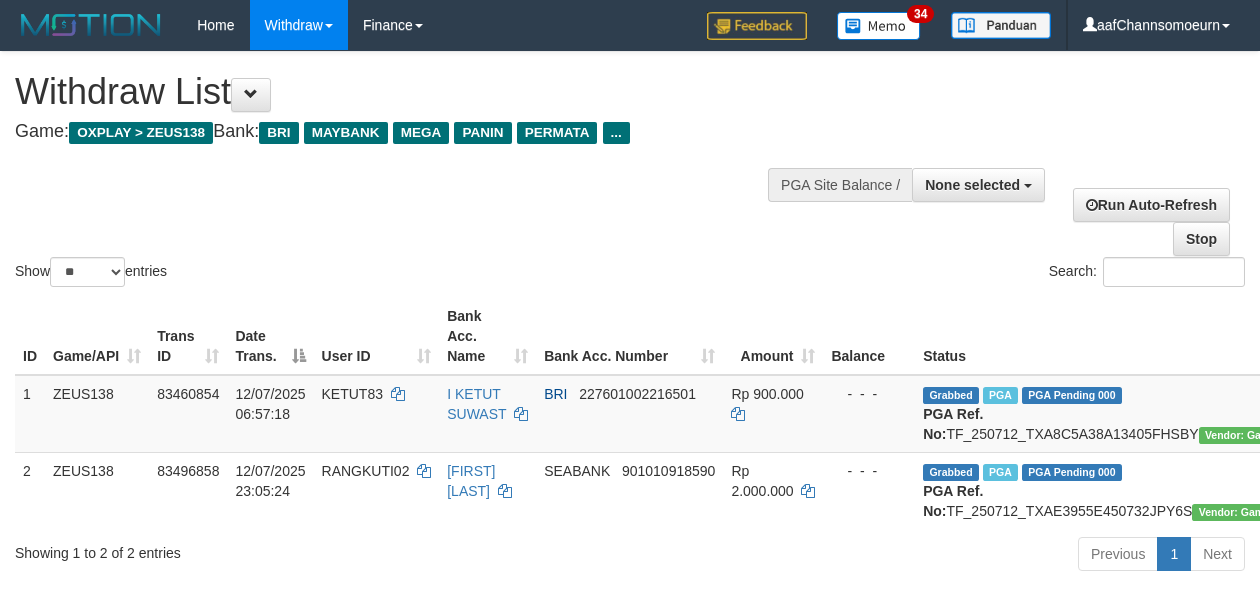select 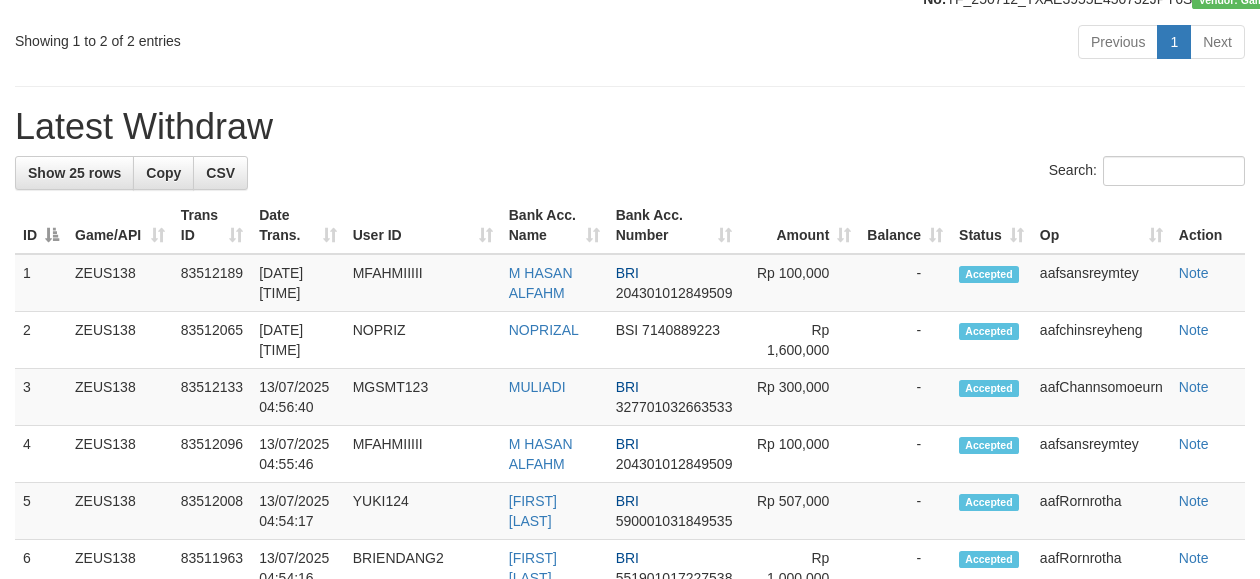scroll, scrollTop: 354, scrollLeft: 0, axis: vertical 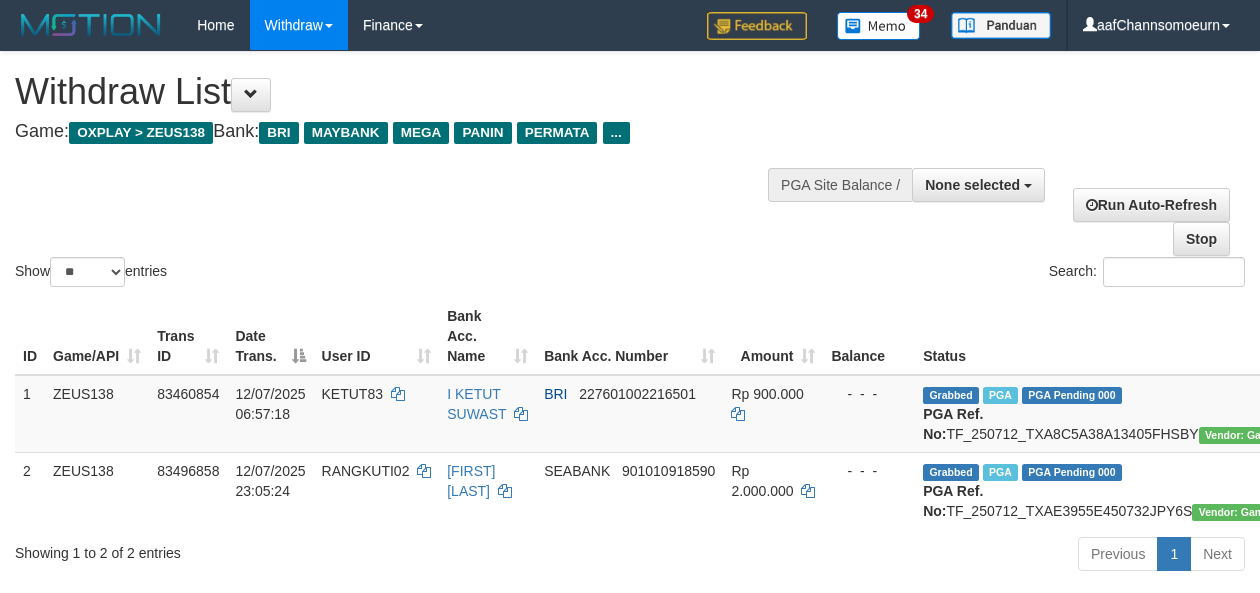 select 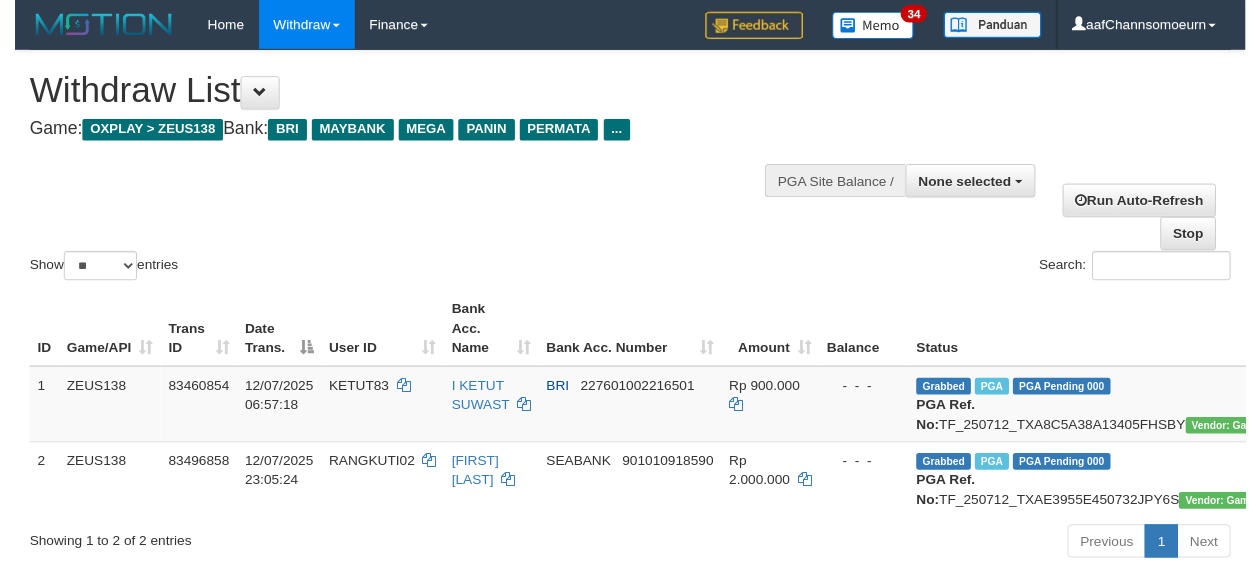scroll, scrollTop: 263, scrollLeft: 0, axis: vertical 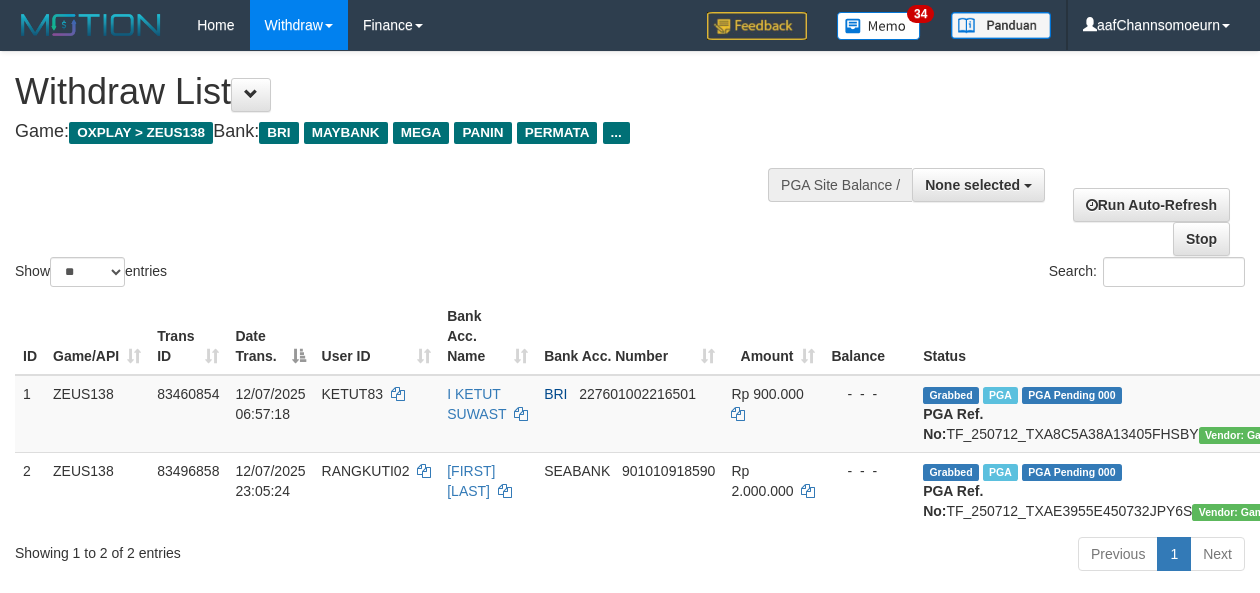 select 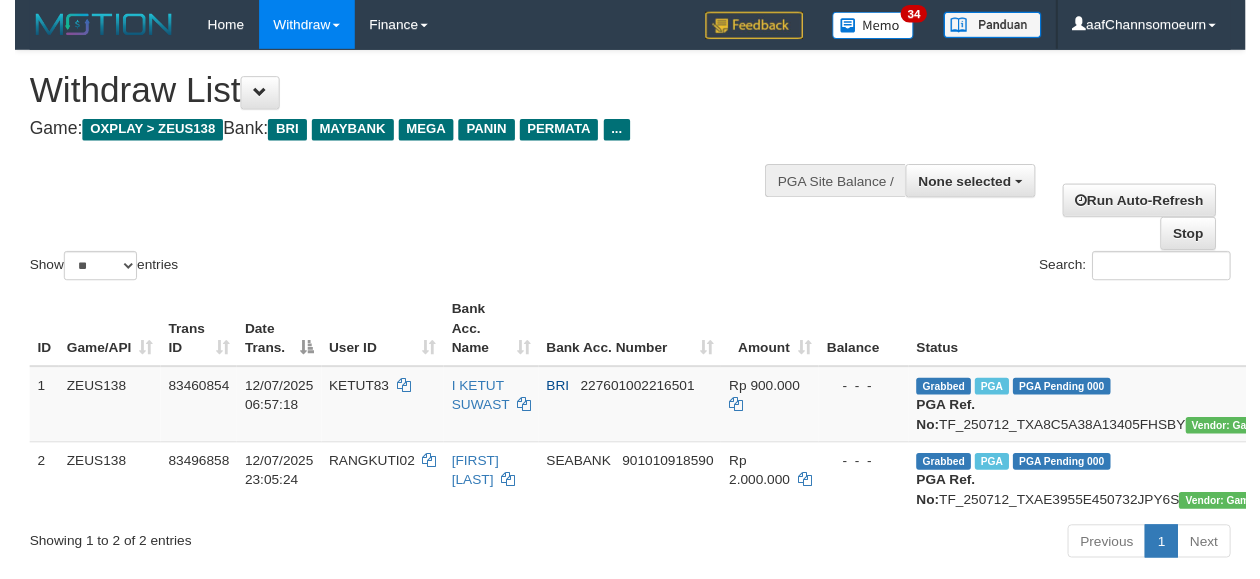 scroll, scrollTop: 670, scrollLeft: 0, axis: vertical 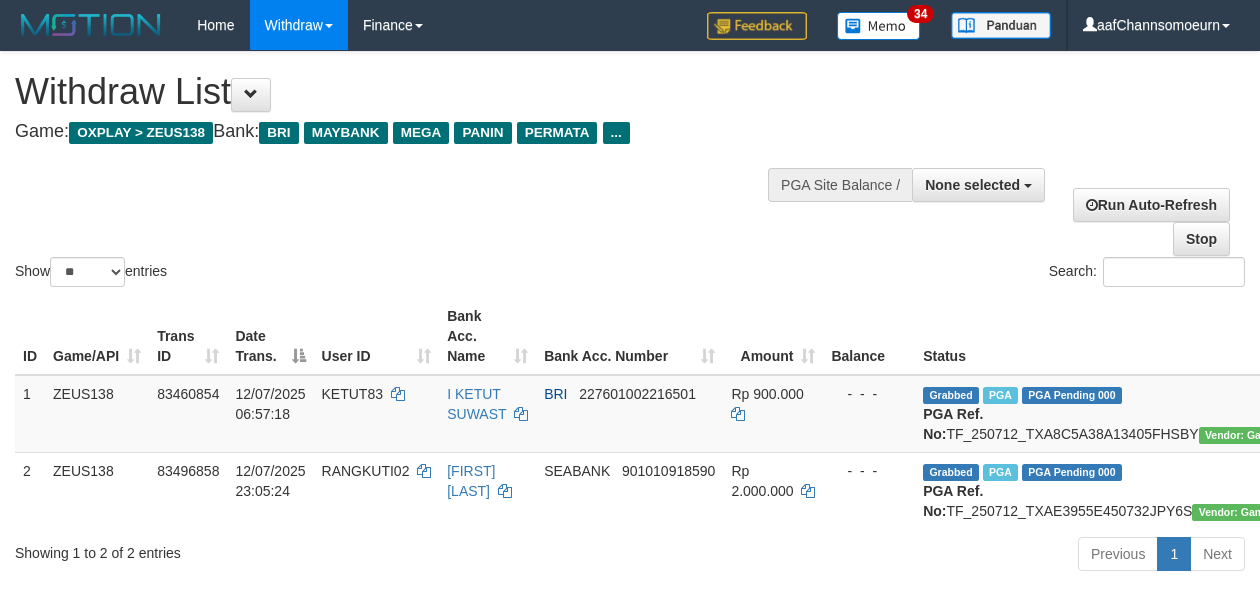 select 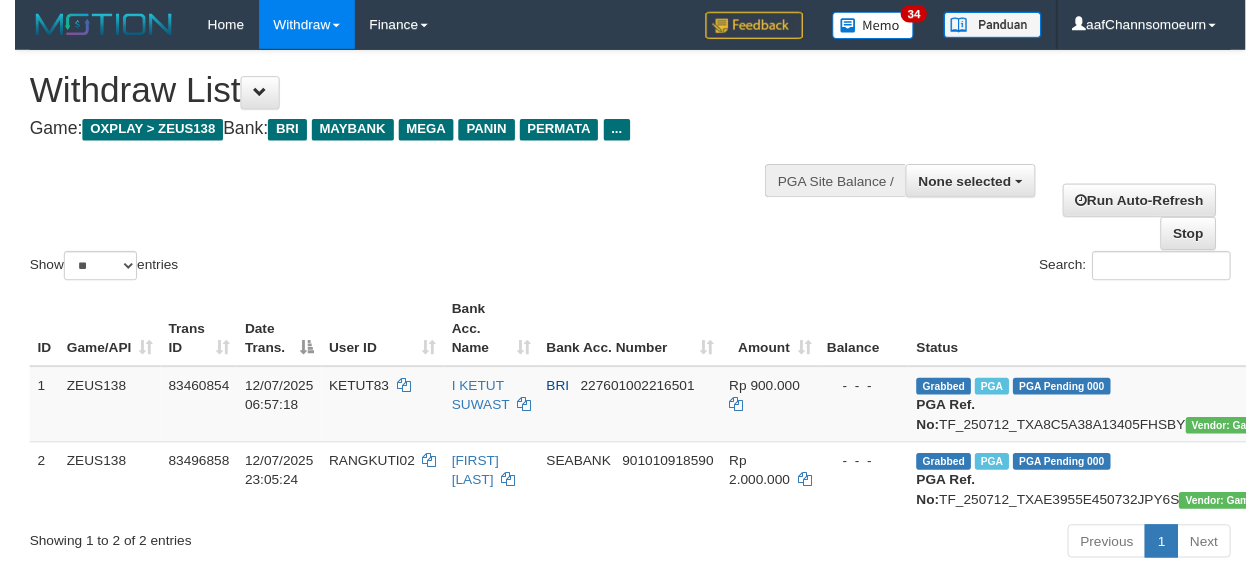 scroll, scrollTop: 270, scrollLeft: 0, axis: vertical 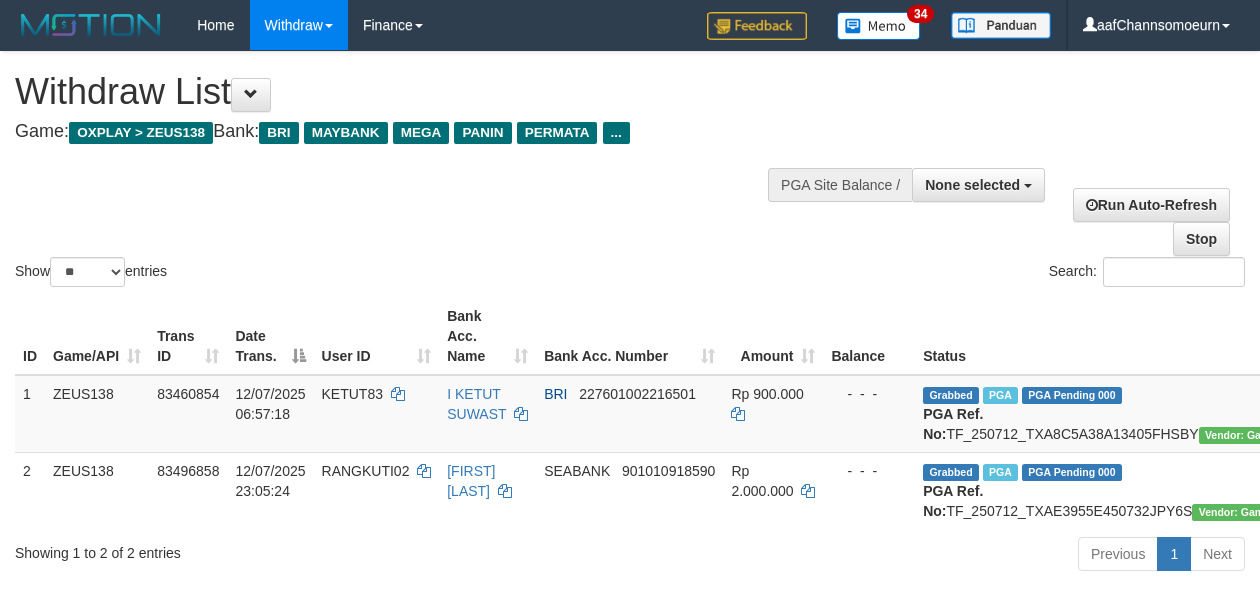 select 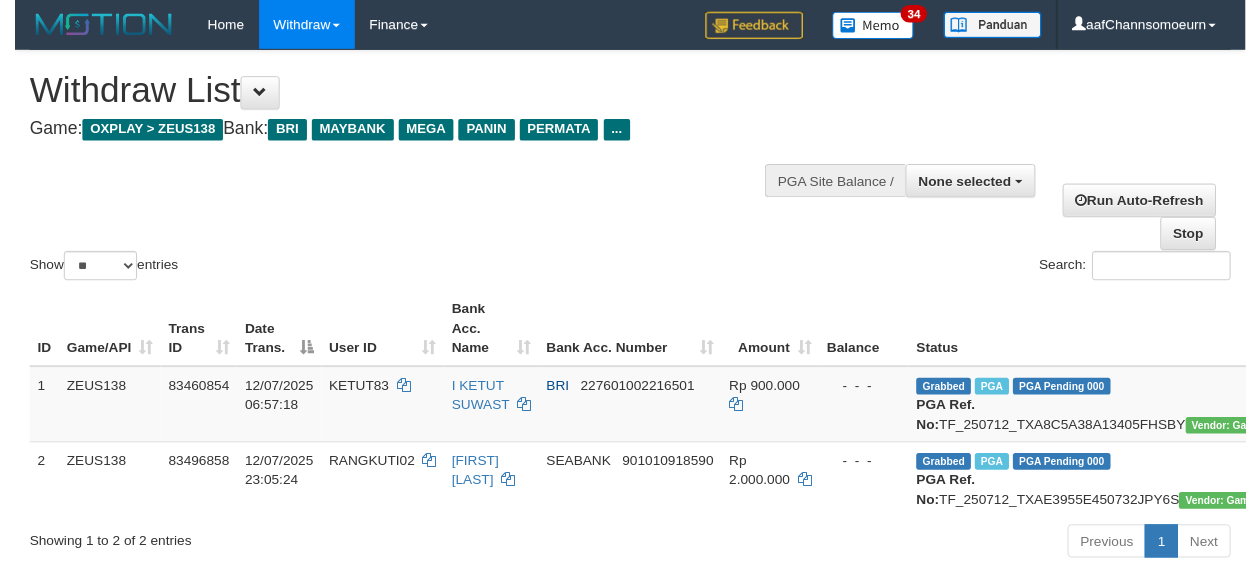 scroll, scrollTop: 677, scrollLeft: 0, axis: vertical 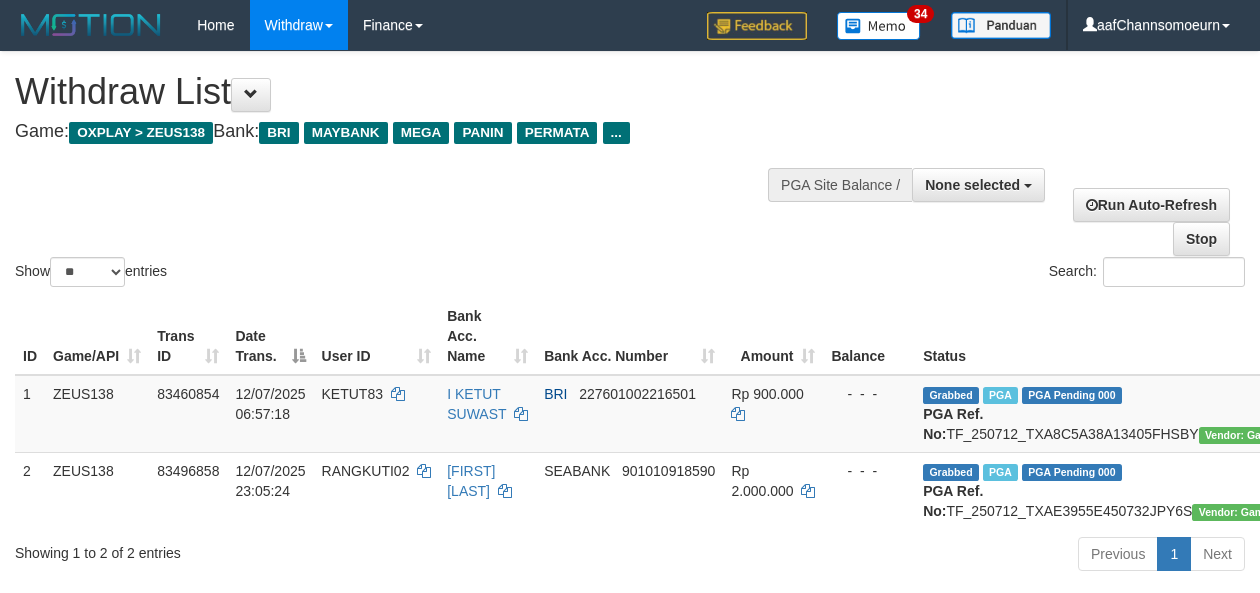 select 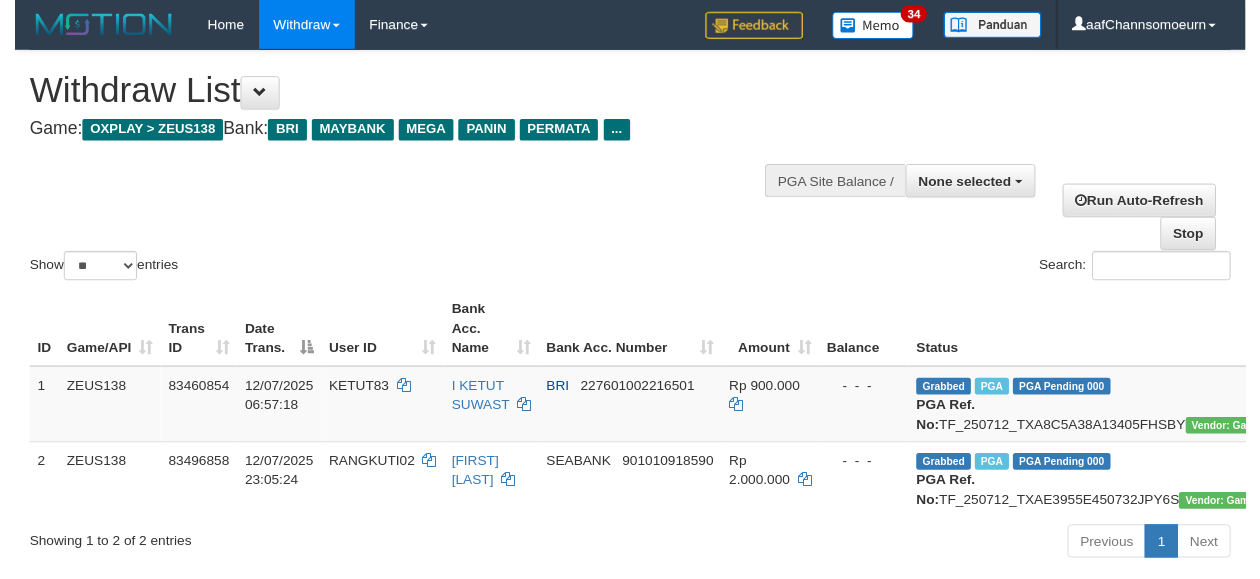 scroll, scrollTop: 276, scrollLeft: 0, axis: vertical 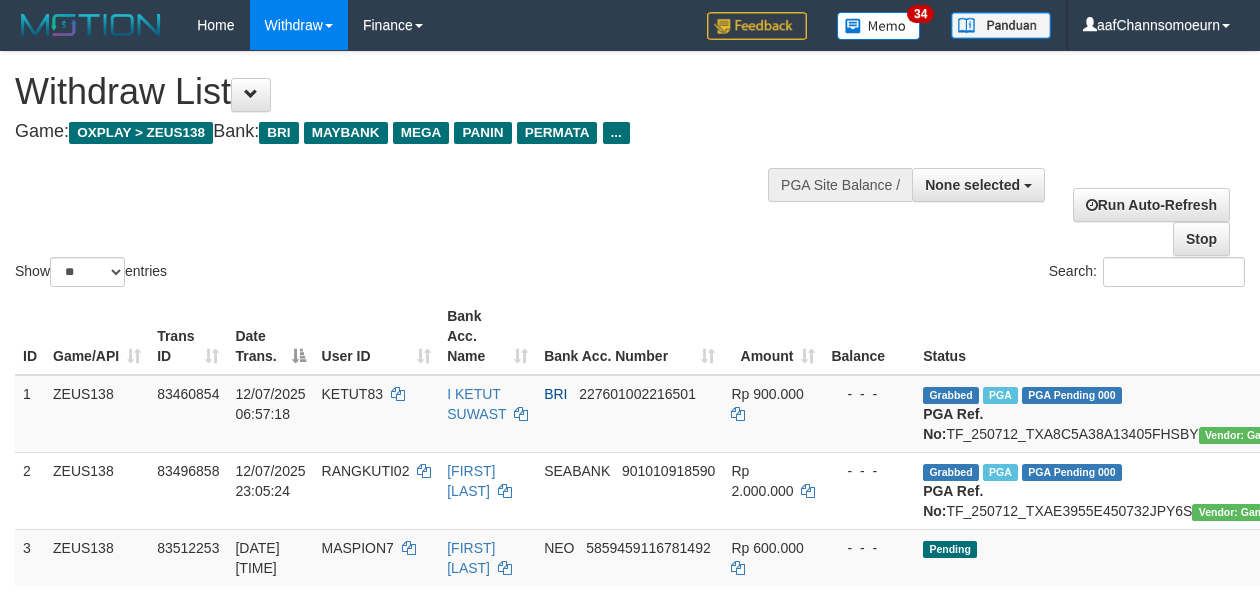 select 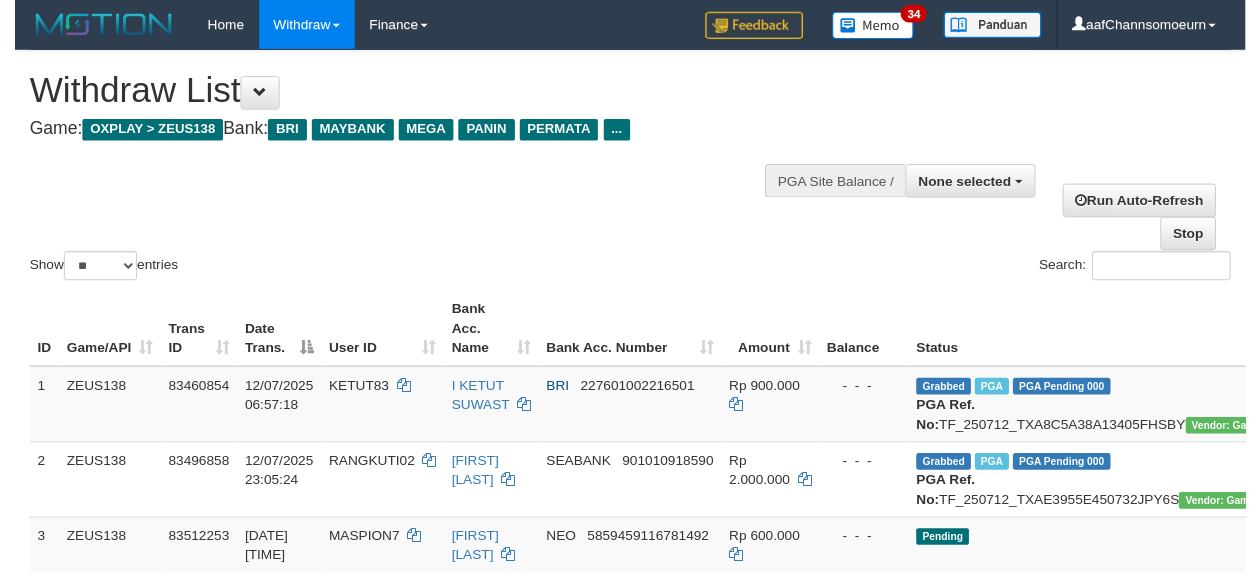 scroll, scrollTop: 740, scrollLeft: 0, axis: vertical 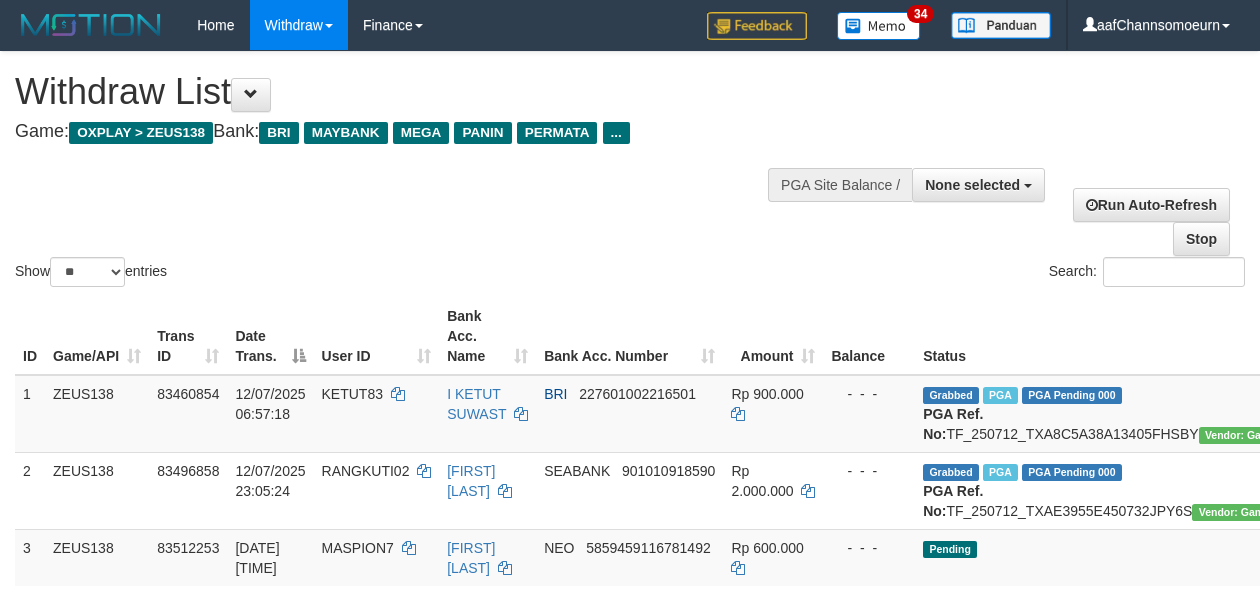 select 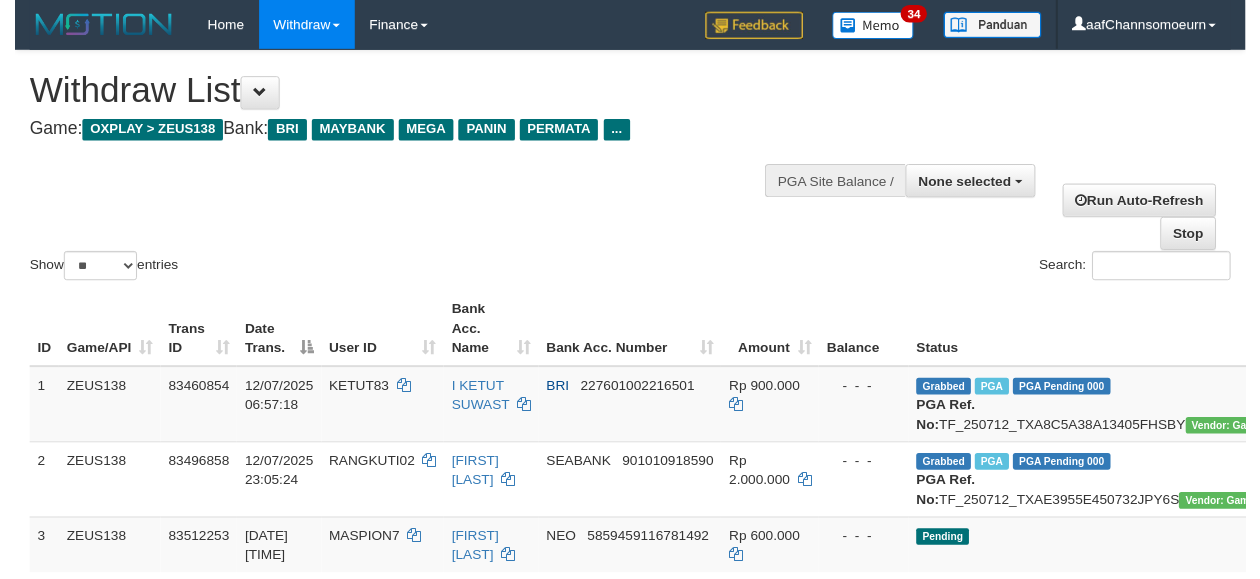 scroll, scrollTop: 282, scrollLeft: 0, axis: vertical 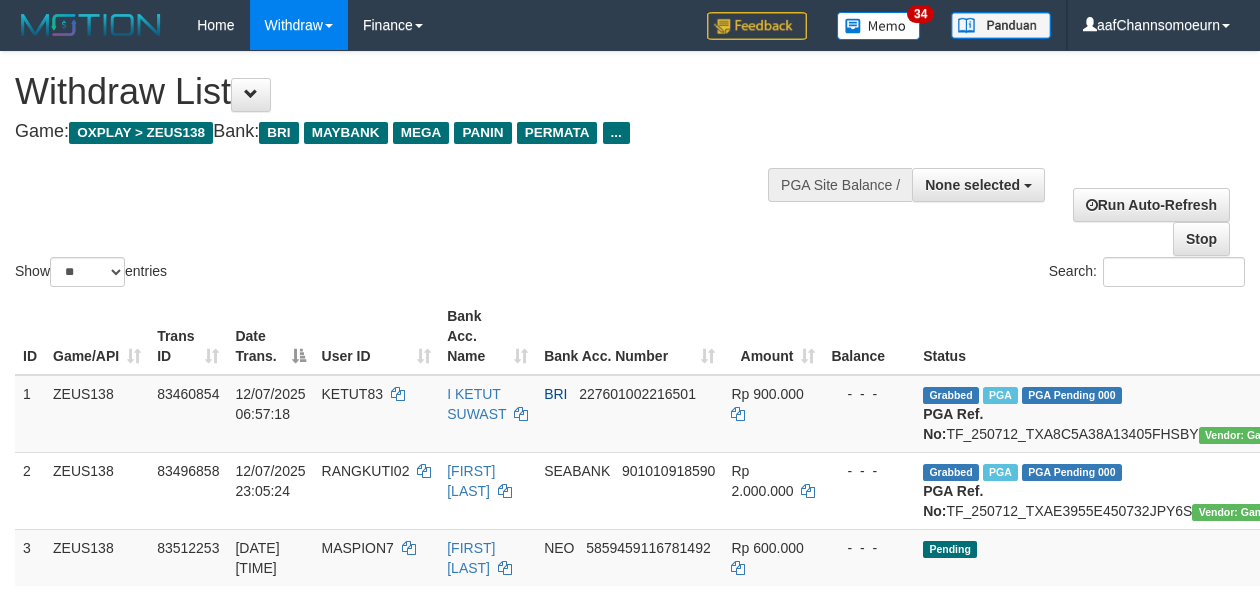 select 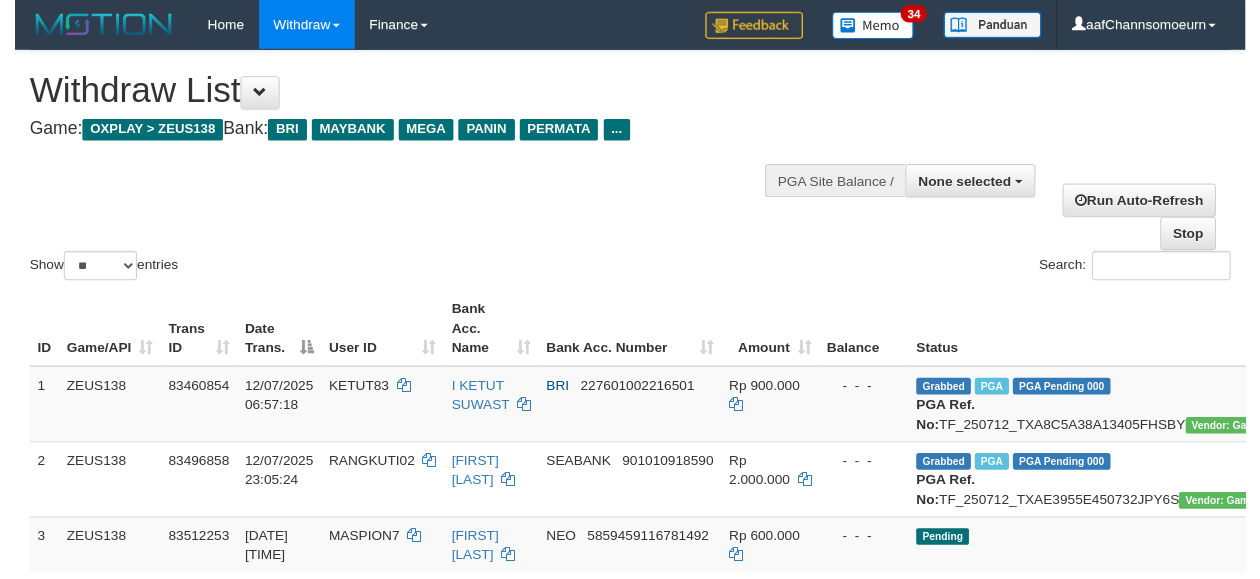 scroll, scrollTop: 746, scrollLeft: 0, axis: vertical 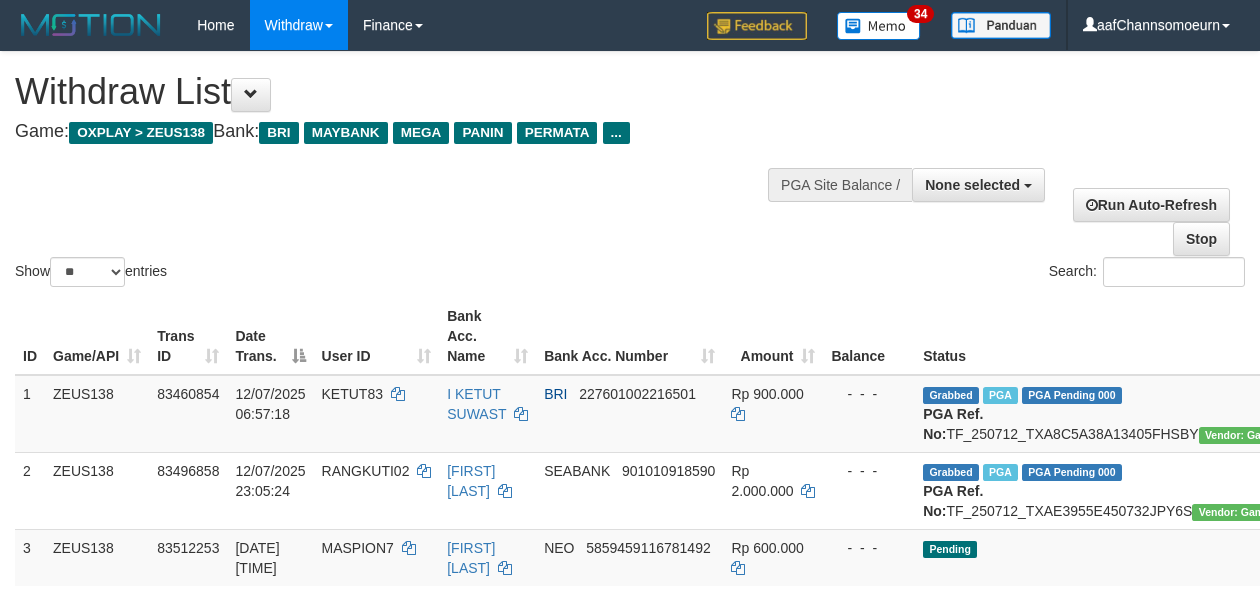 select 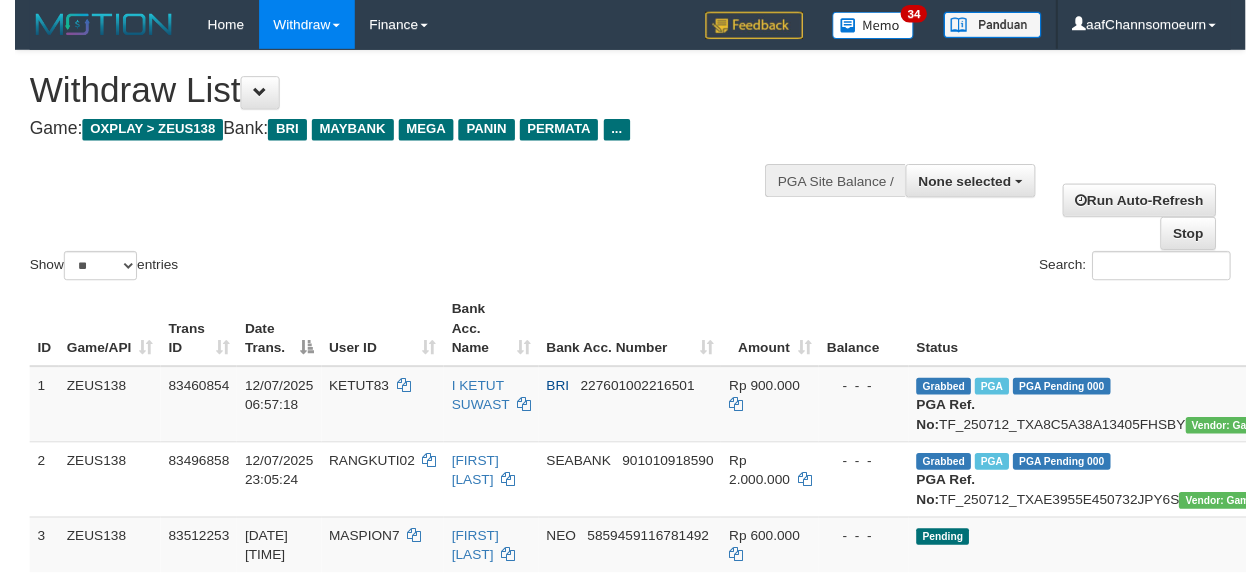 scroll, scrollTop: 289, scrollLeft: 0, axis: vertical 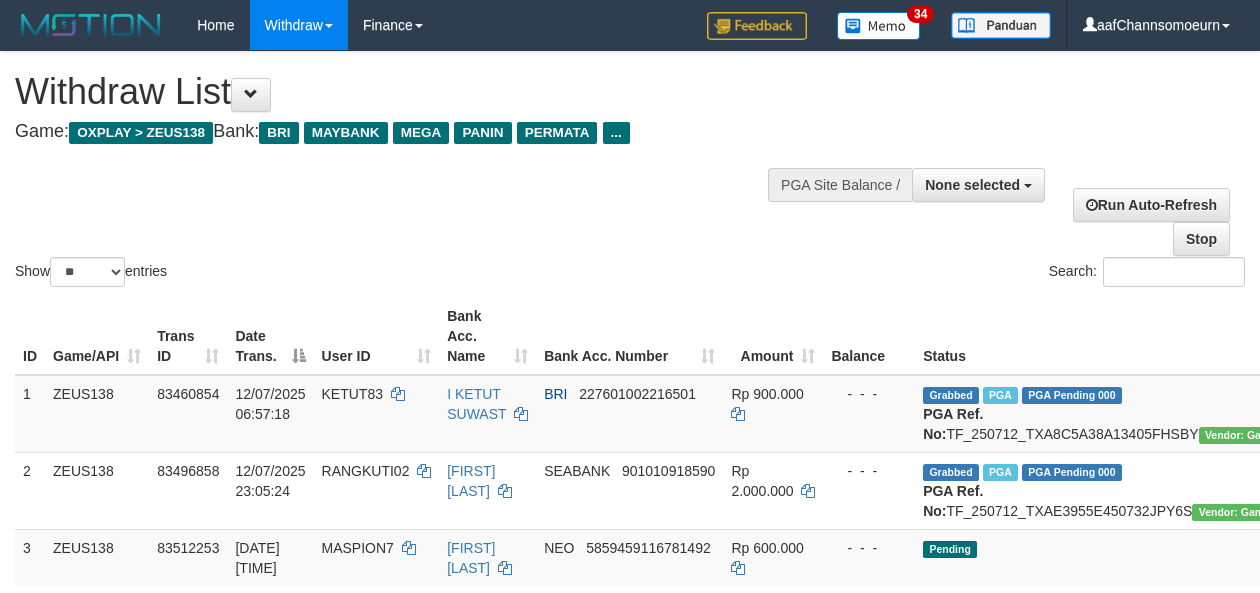 select 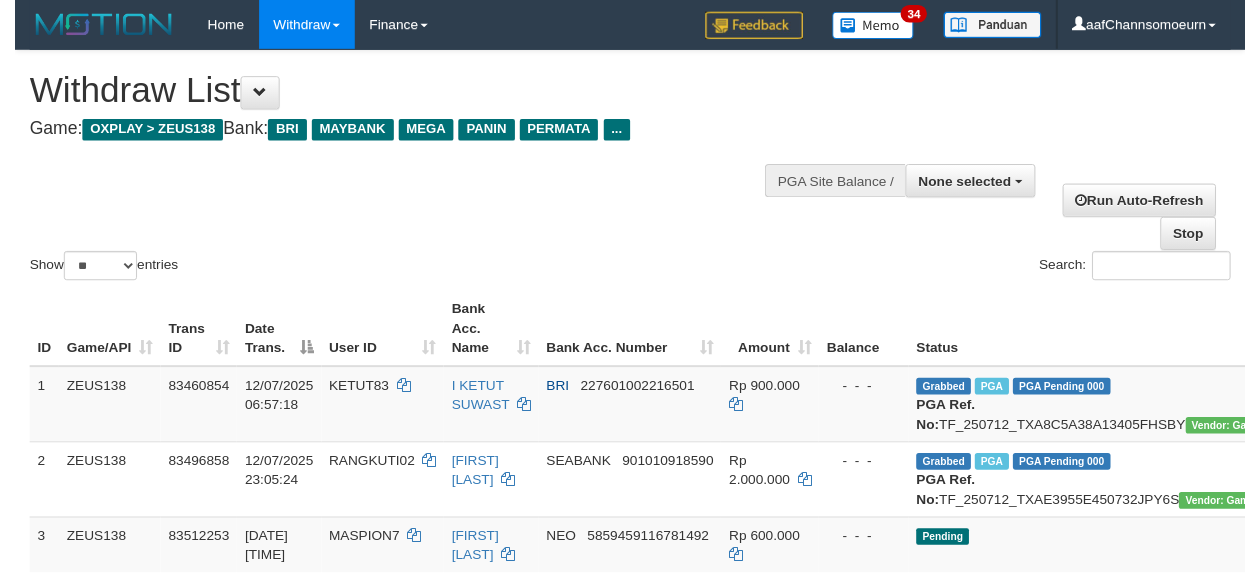 scroll, scrollTop: 752, scrollLeft: 0, axis: vertical 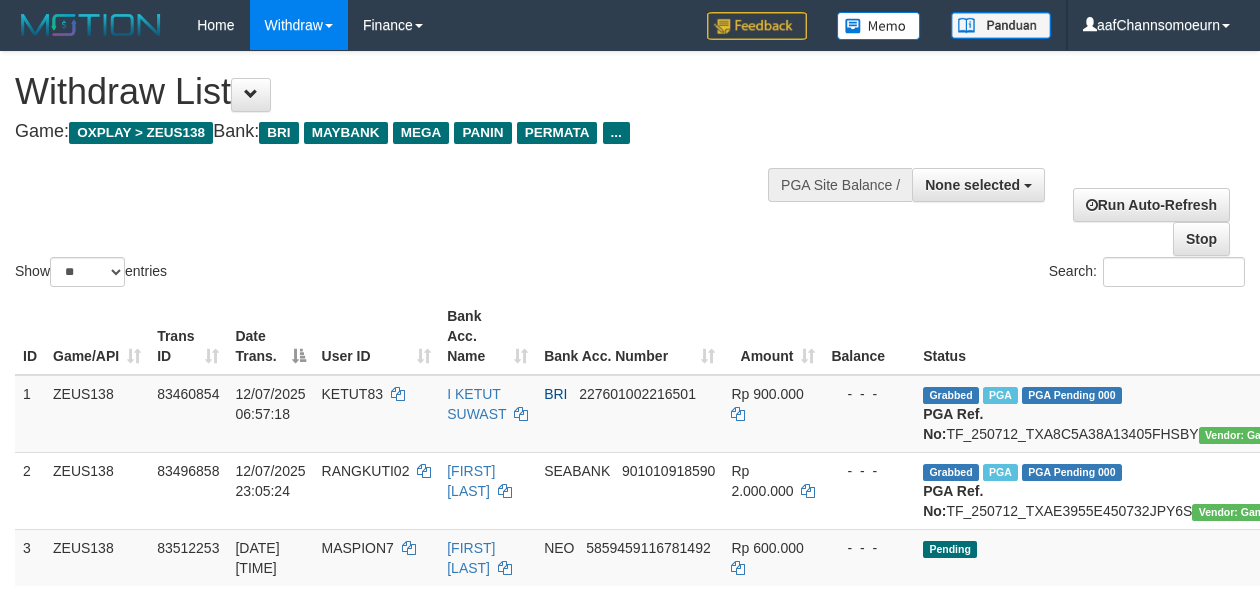 select 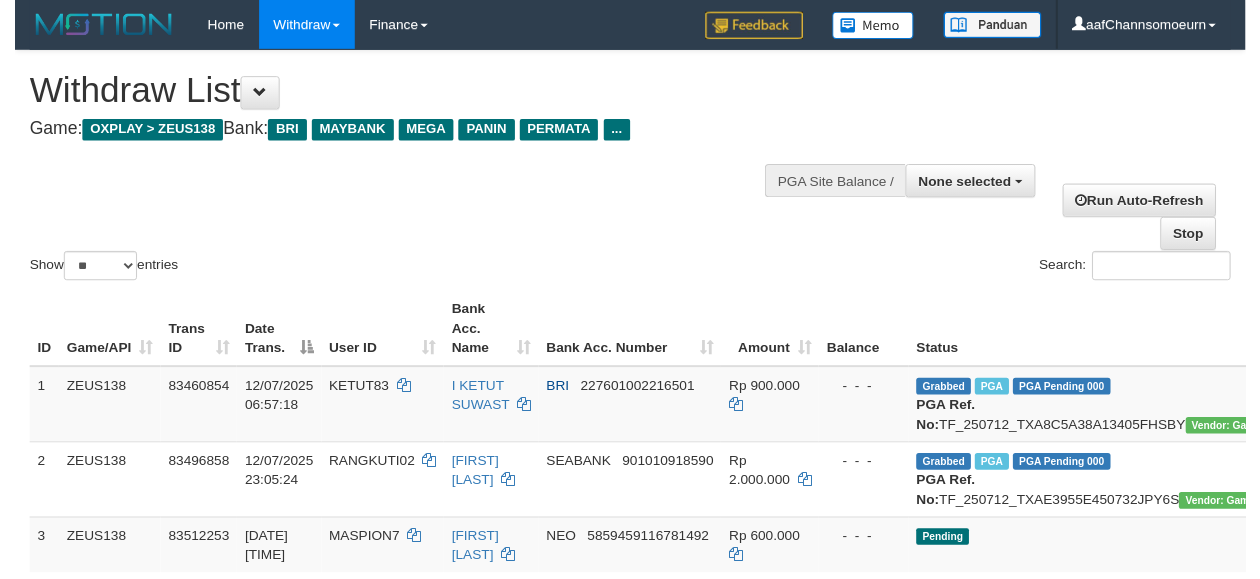 scroll, scrollTop: 295, scrollLeft: 0, axis: vertical 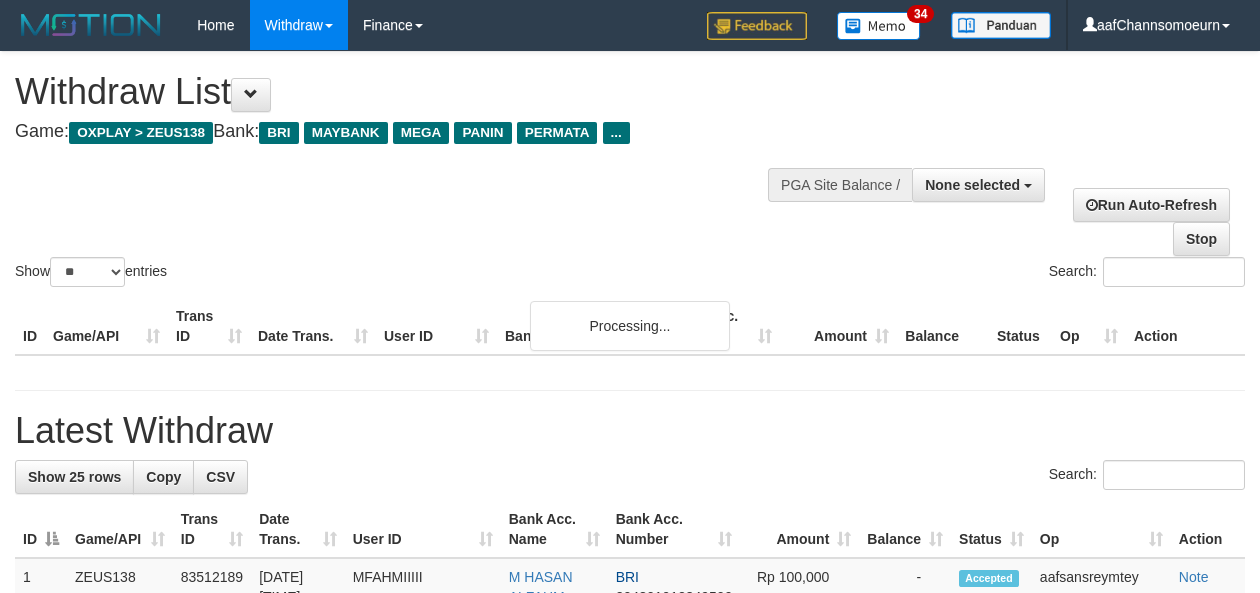 select 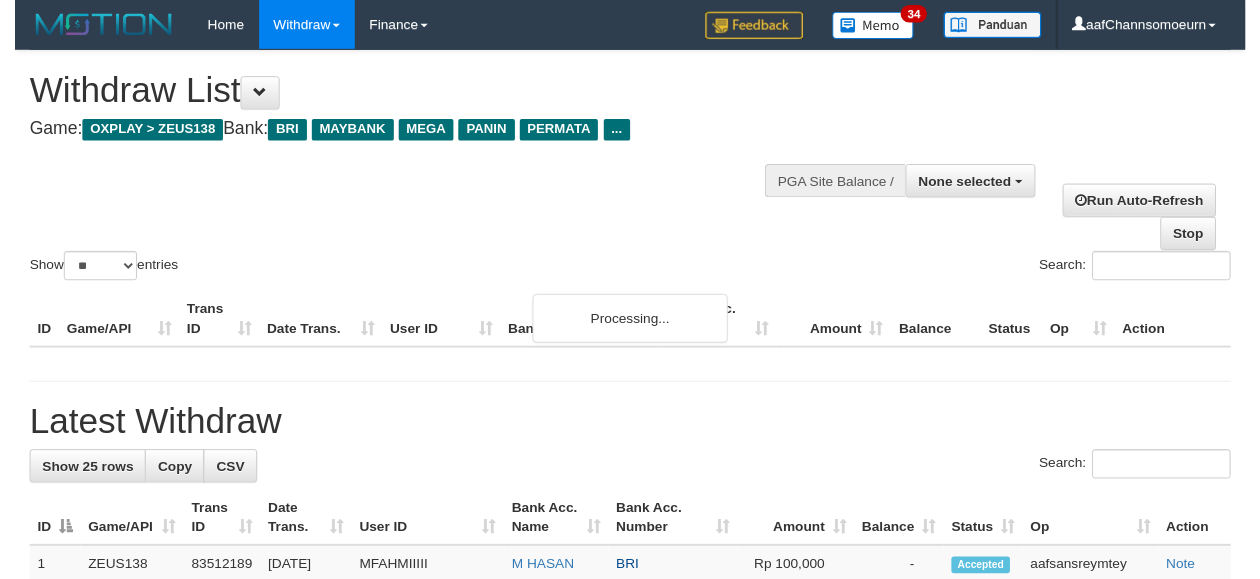 scroll, scrollTop: 295, scrollLeft: 0, axis: vertical 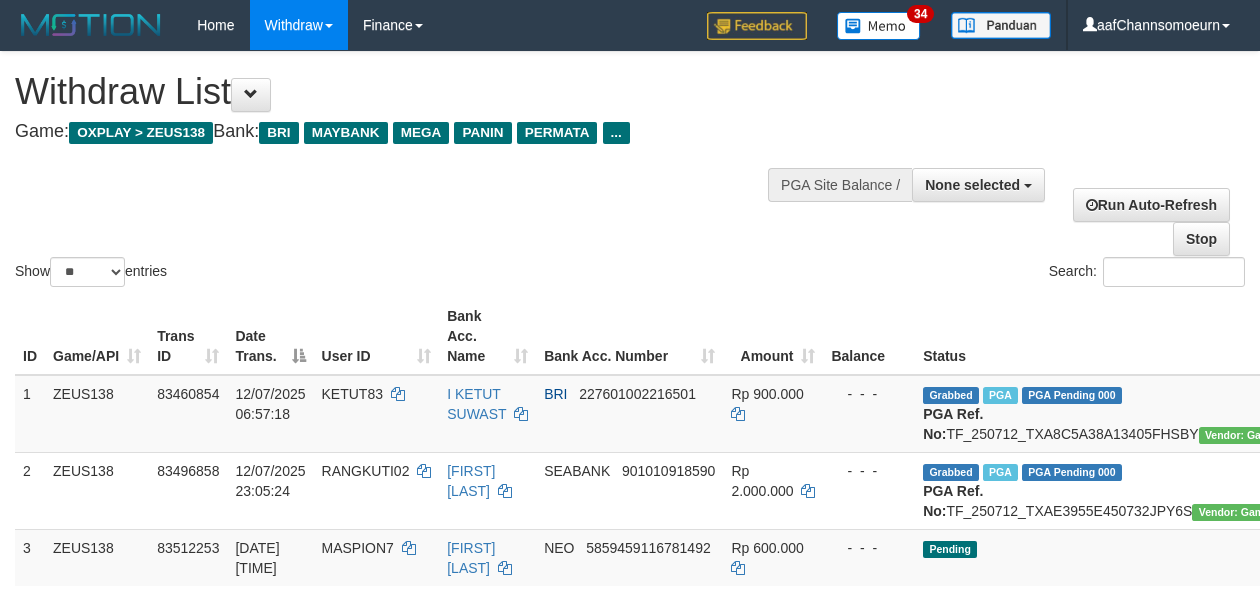 select 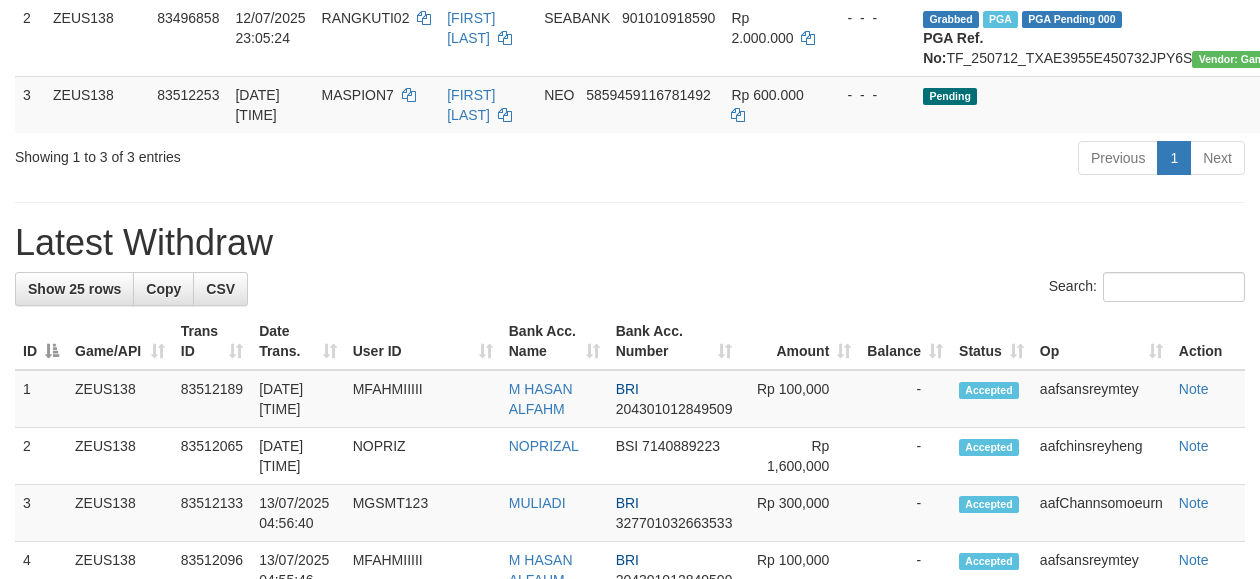 scroll, scrollTop: 295, scrollLeft: 0, axis: vertical 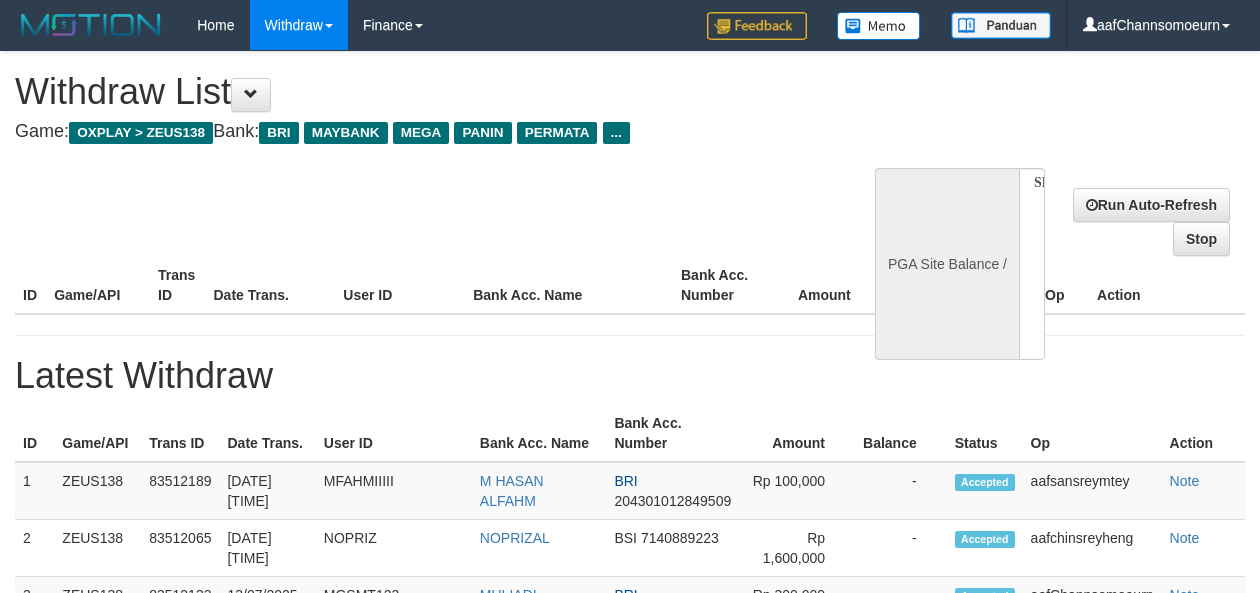 select 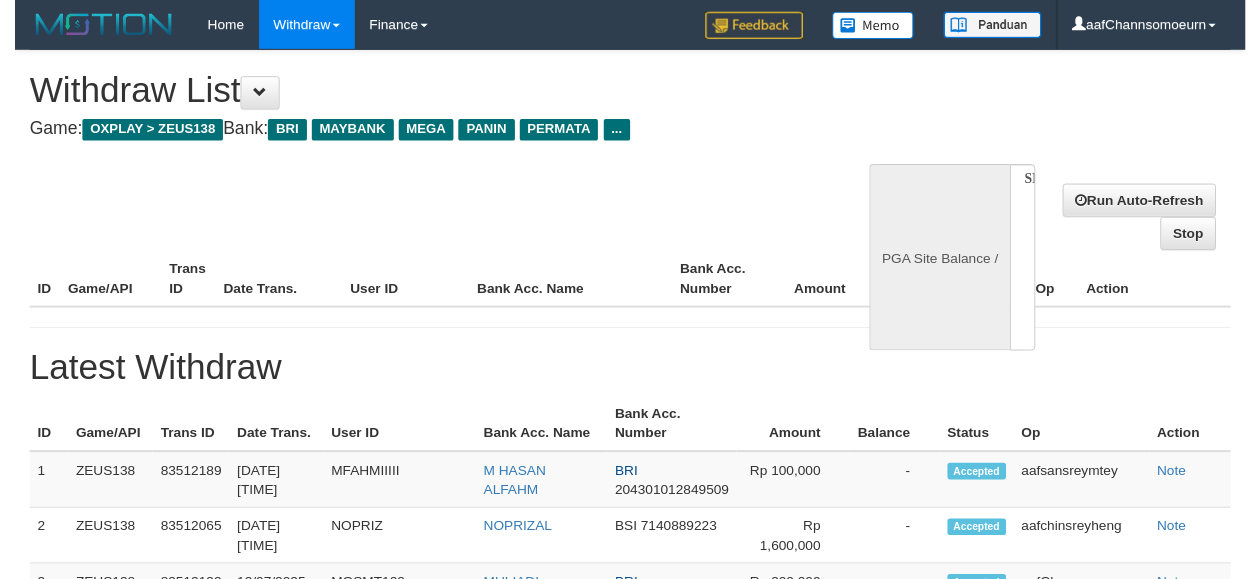 scroll, scrollTop: 254, scrollLeft: 0, axis: vertical 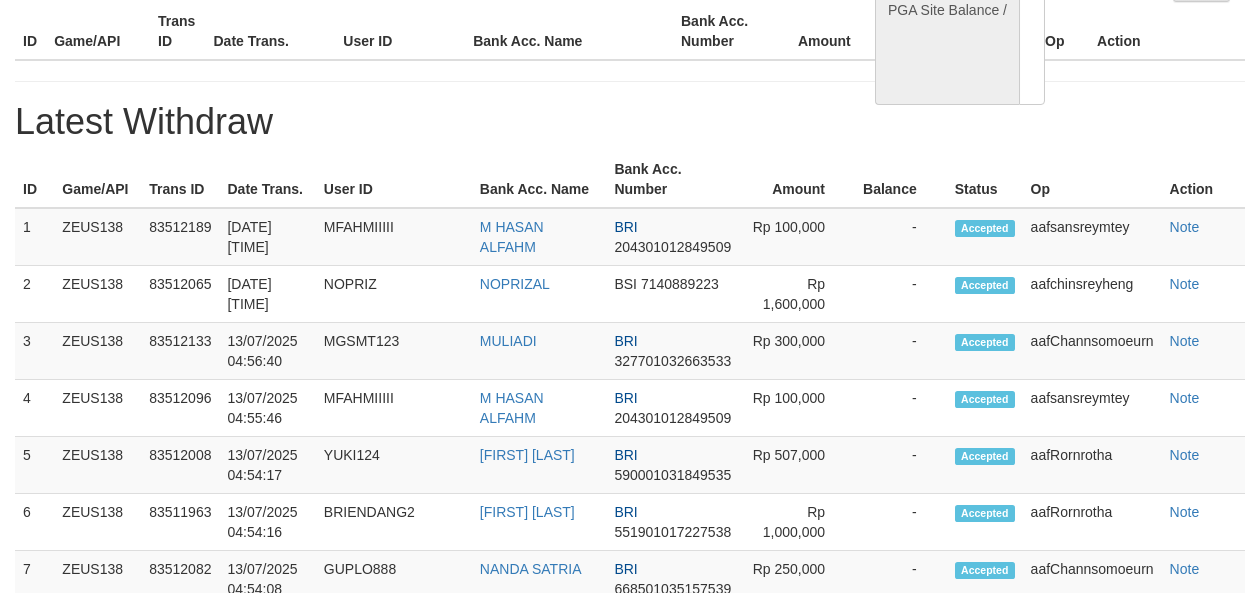select on "**" 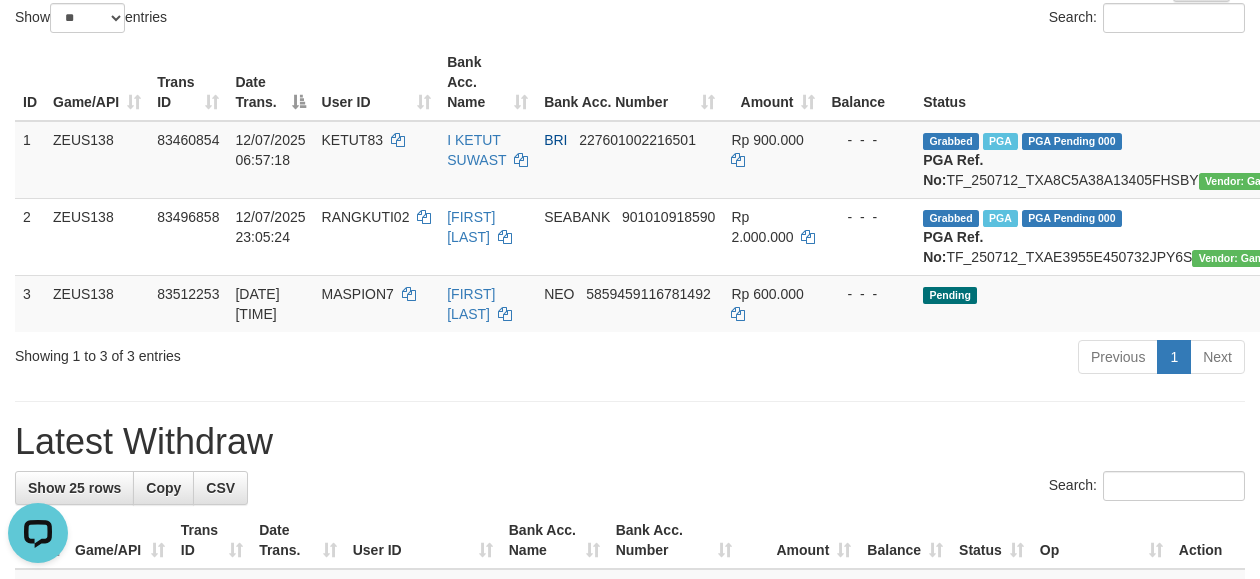 scroll, scrollTop: 0, scrollLeft: 0, axis: both 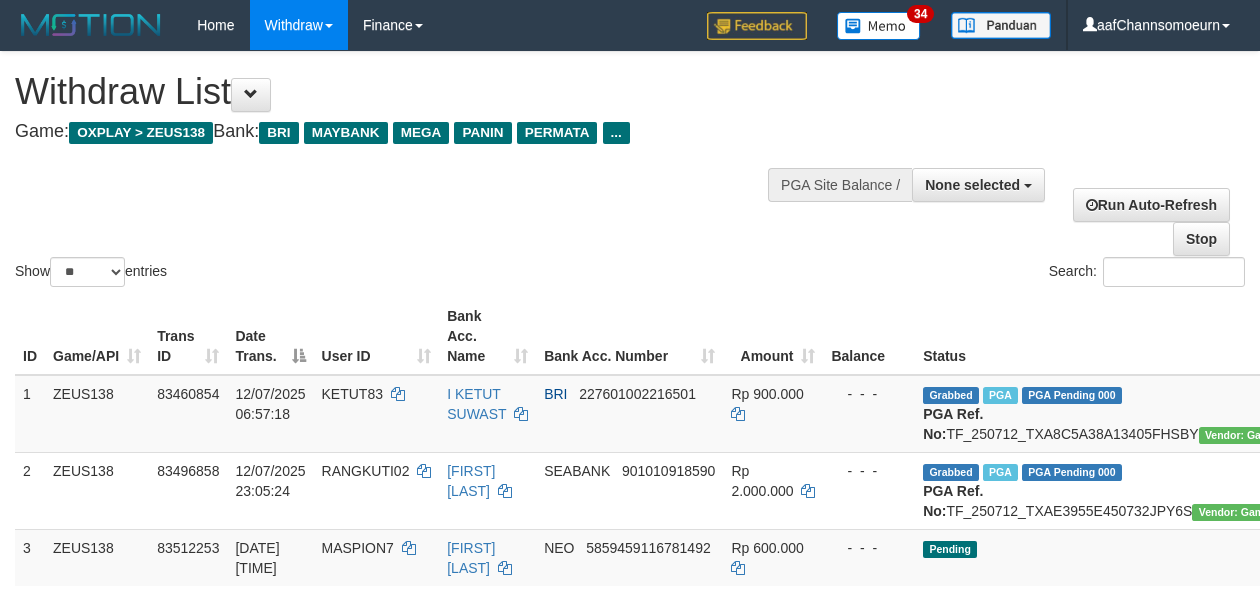 select 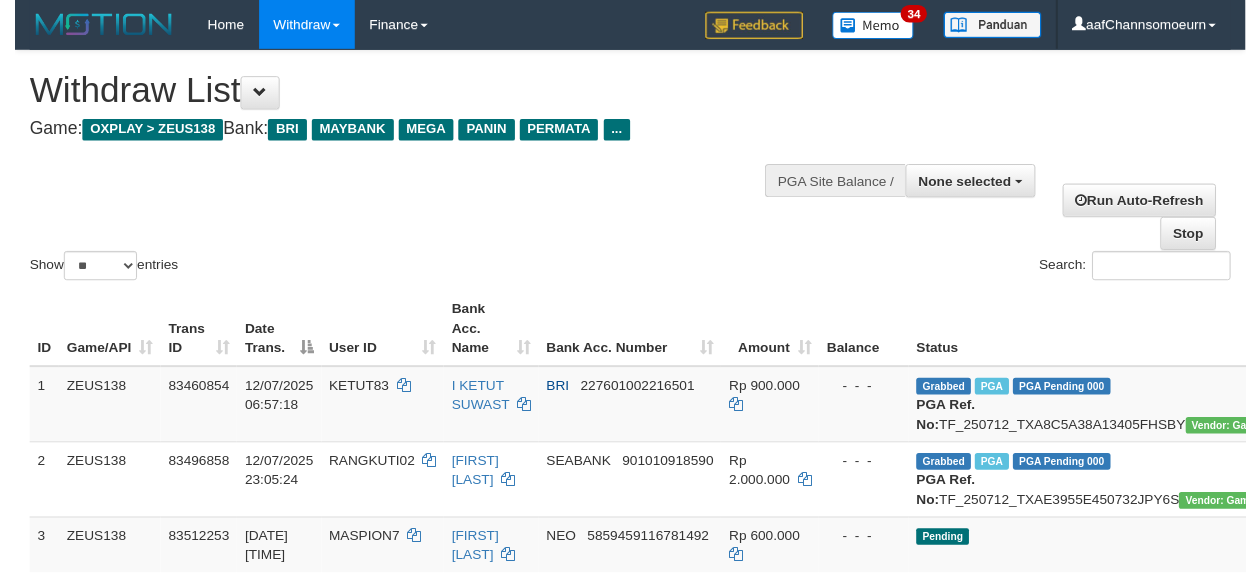 scroll, scrollTop: 358, scrollLeft: 0, axis: vertical 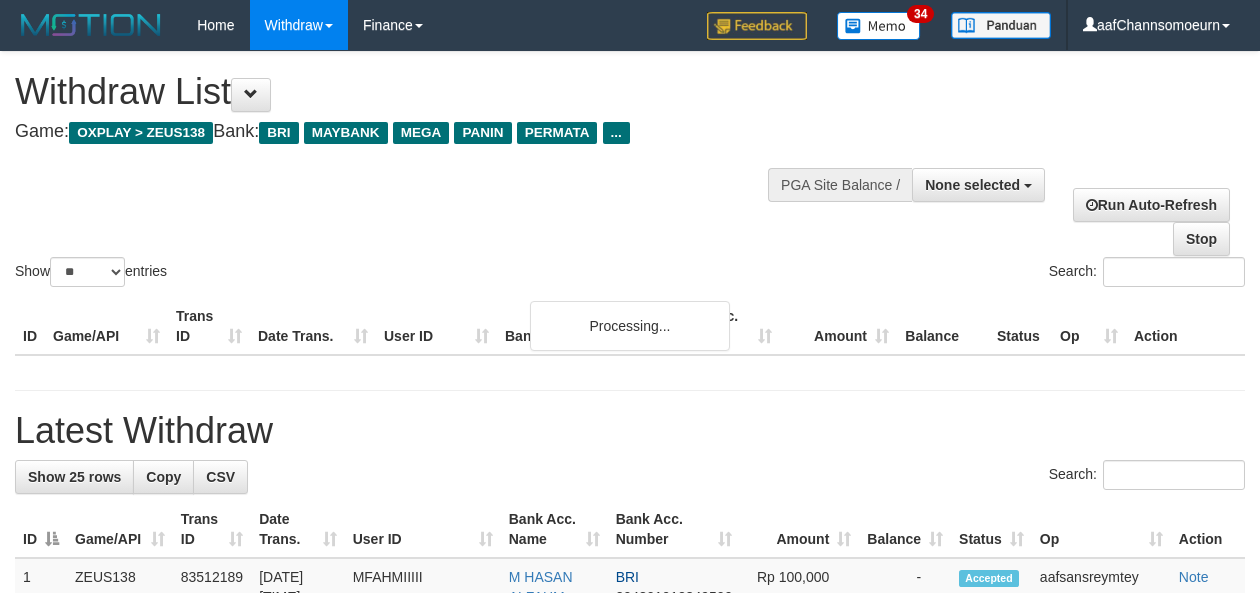 select 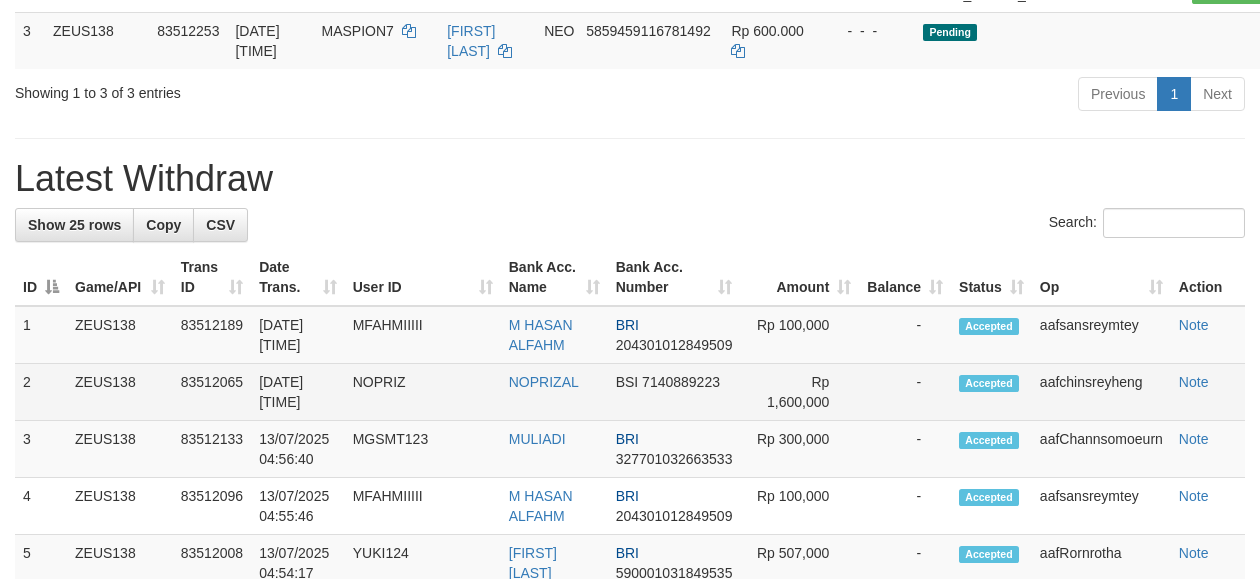 scroll, scrollTop: 358, scrollLeft: 0, axis: vertical 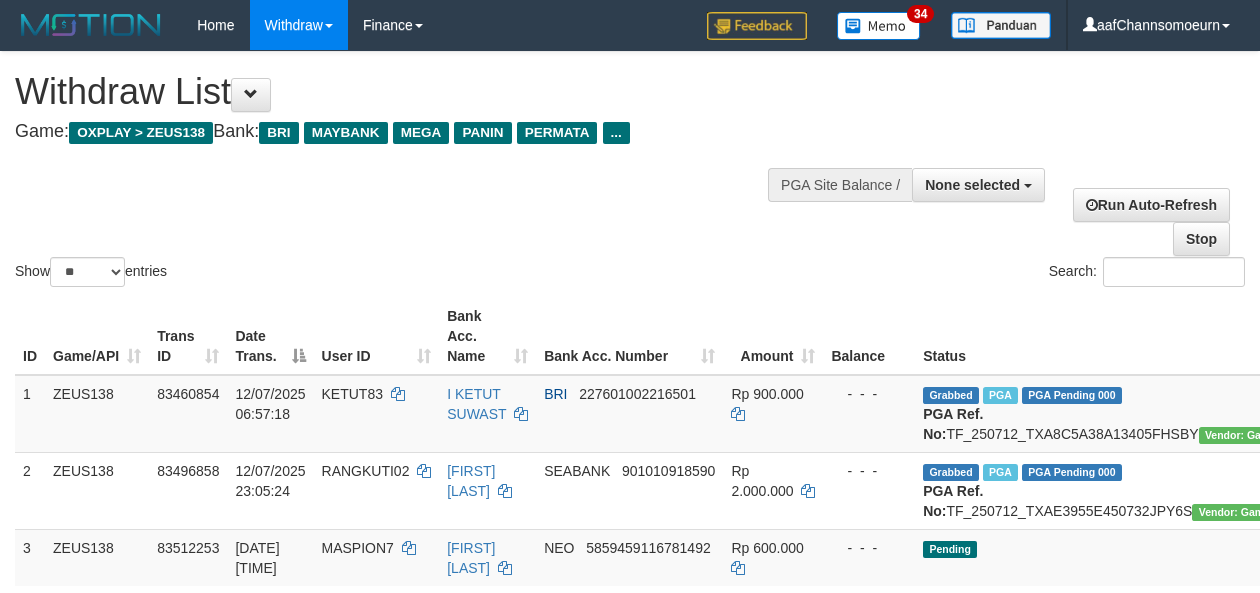 select 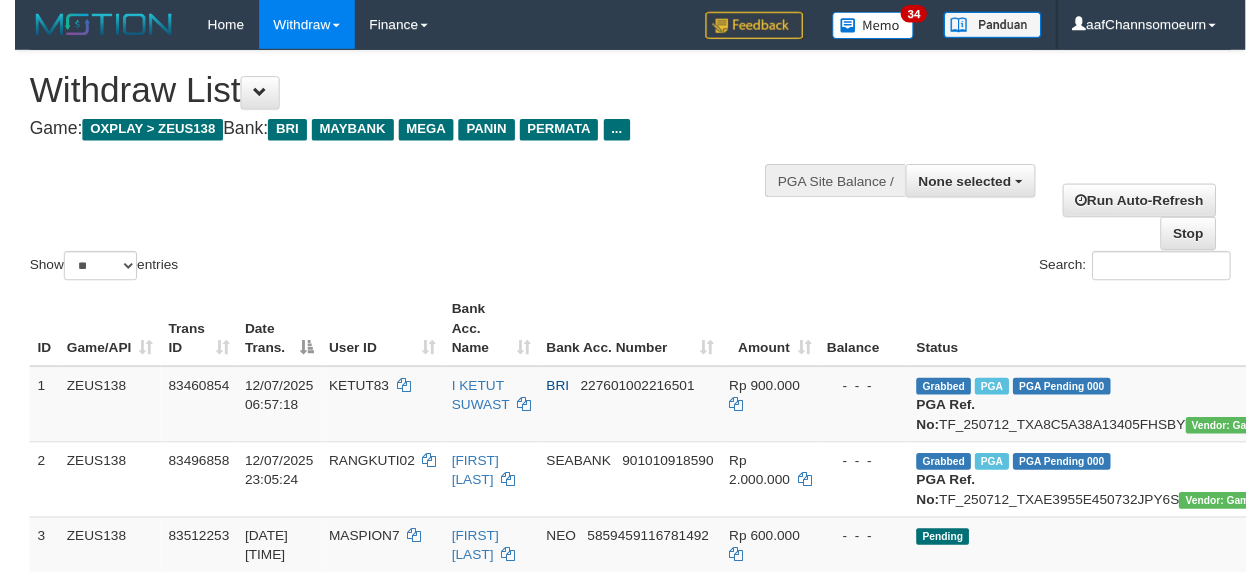 scroll, scrollTop: 267, scrollLeft: 0, axis: vertical 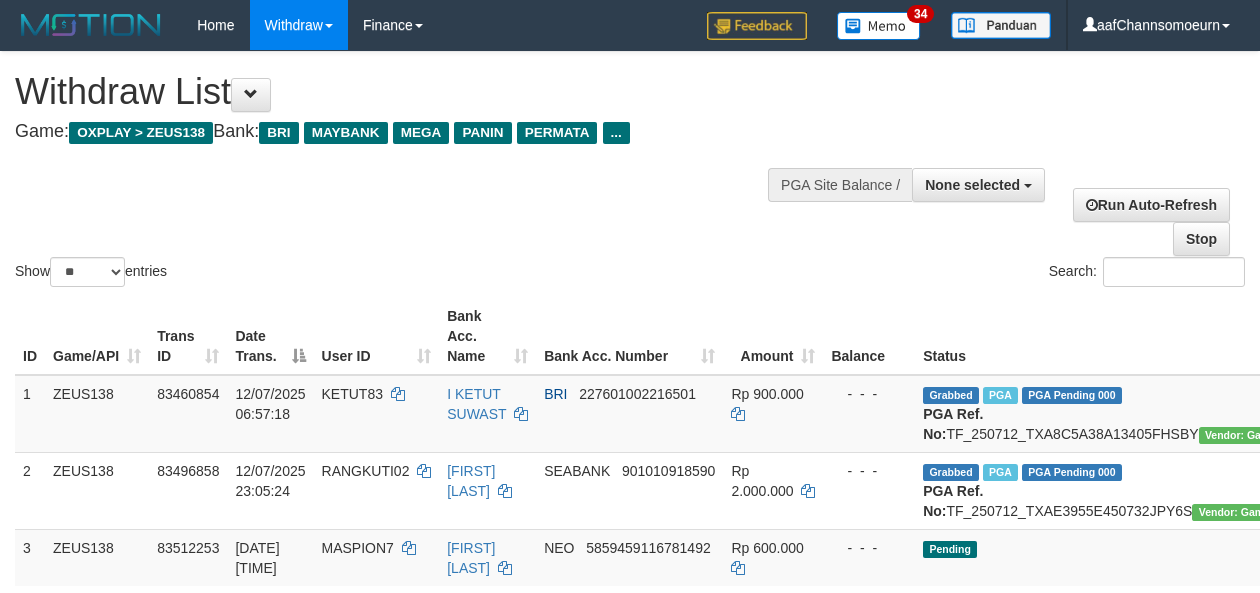 select 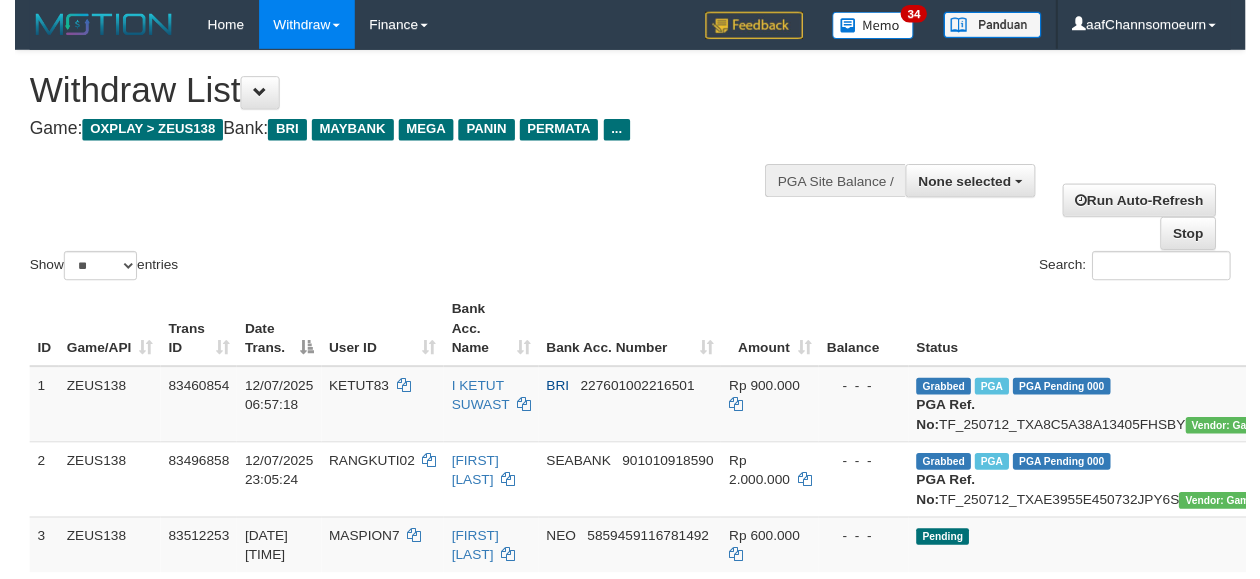 scroll, scrollTop: 730, scrollLeft: 0, axis: vertical 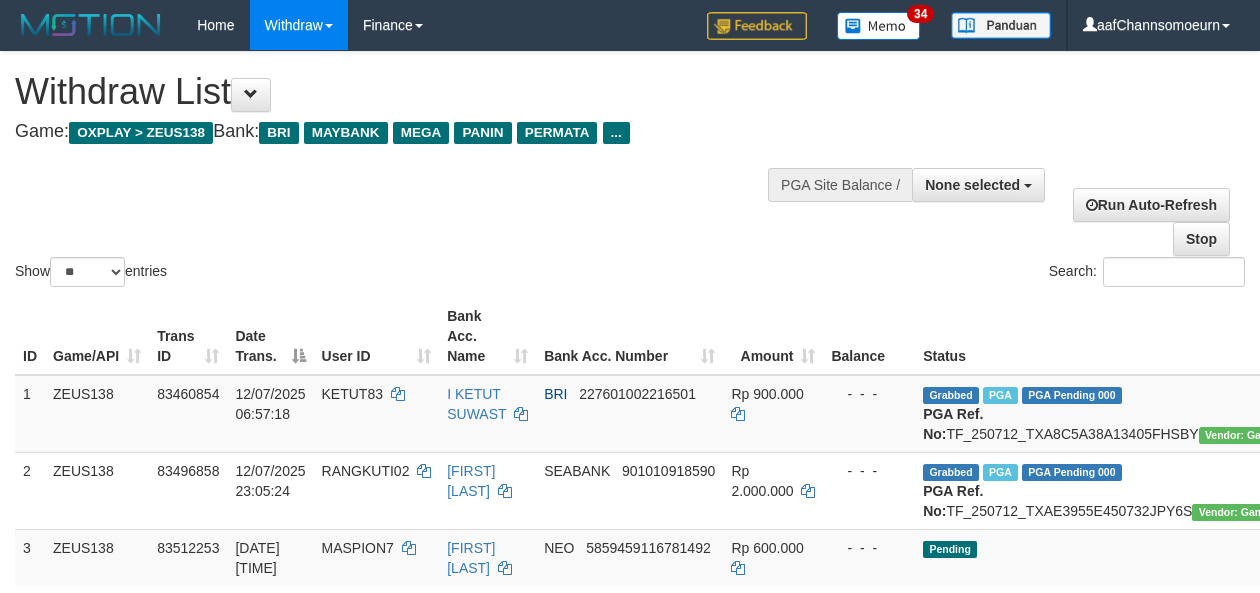 select 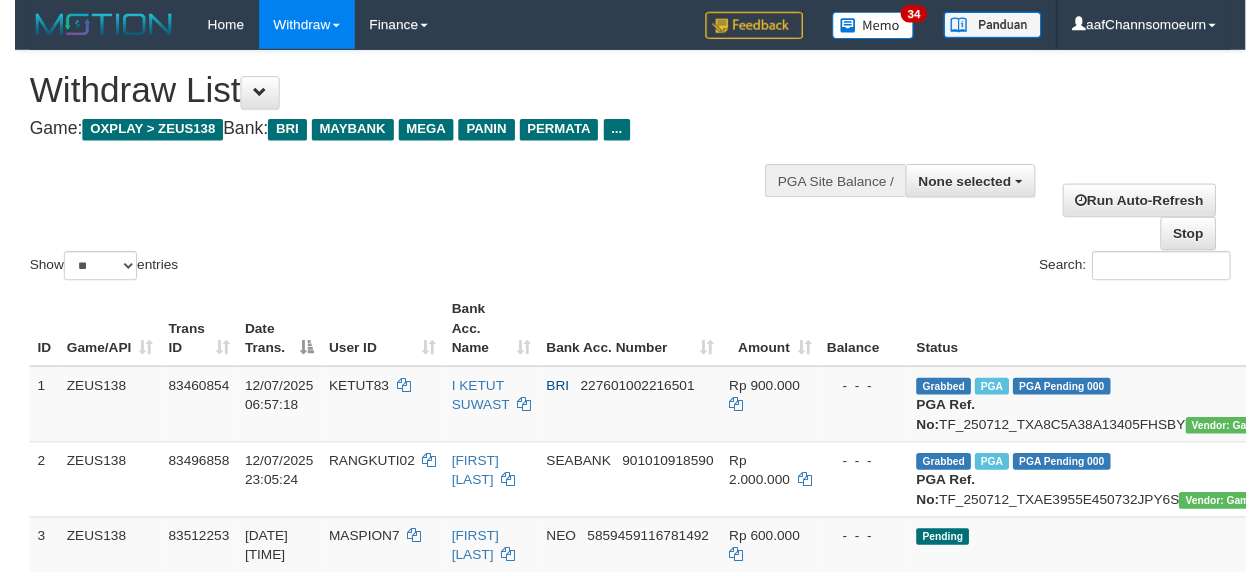 scroll, scrollTop: 273, scrollLeft: 0, axis: vertical 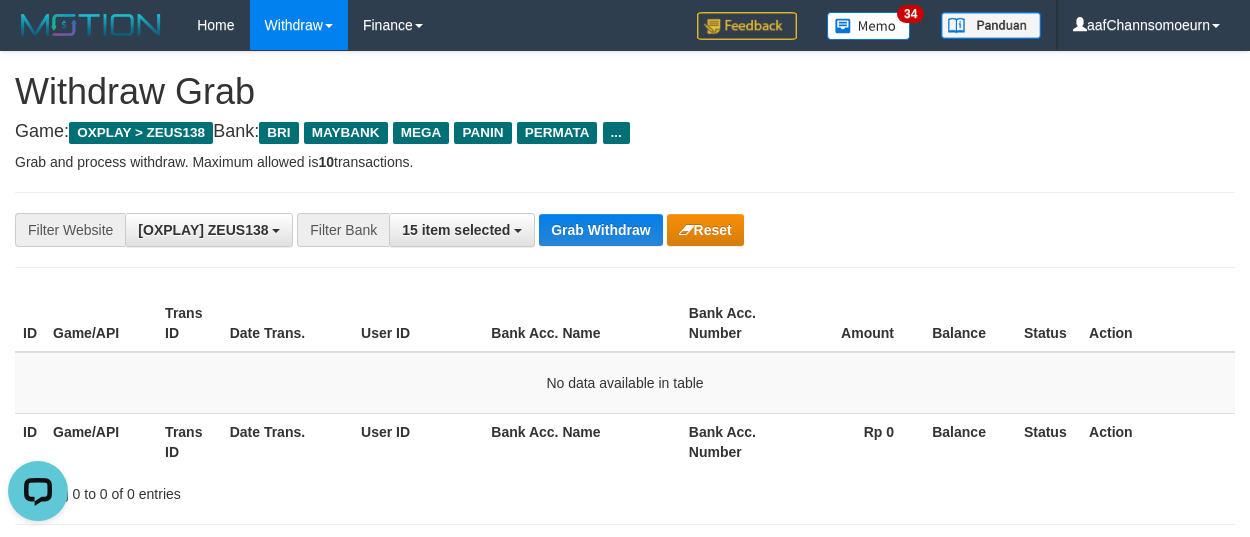 drag, startPoint x: 1022, startPoint y: 217, endPoint x: 1045, endPoint y: 249, distance: 39.40812 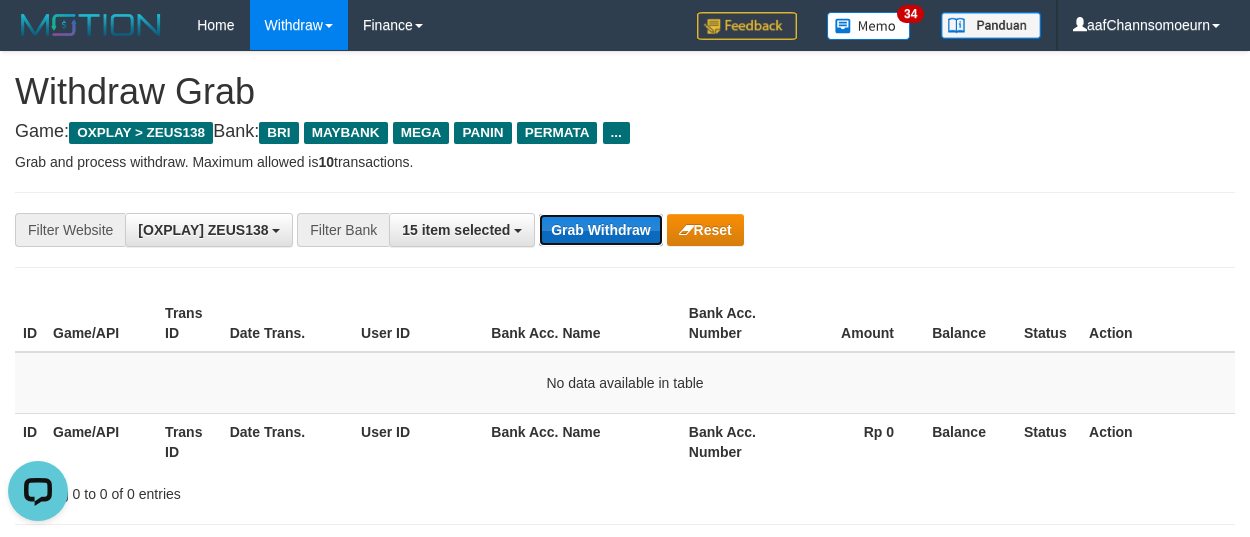 click on "Grab Withdraw" at bounding box center [600, 230] 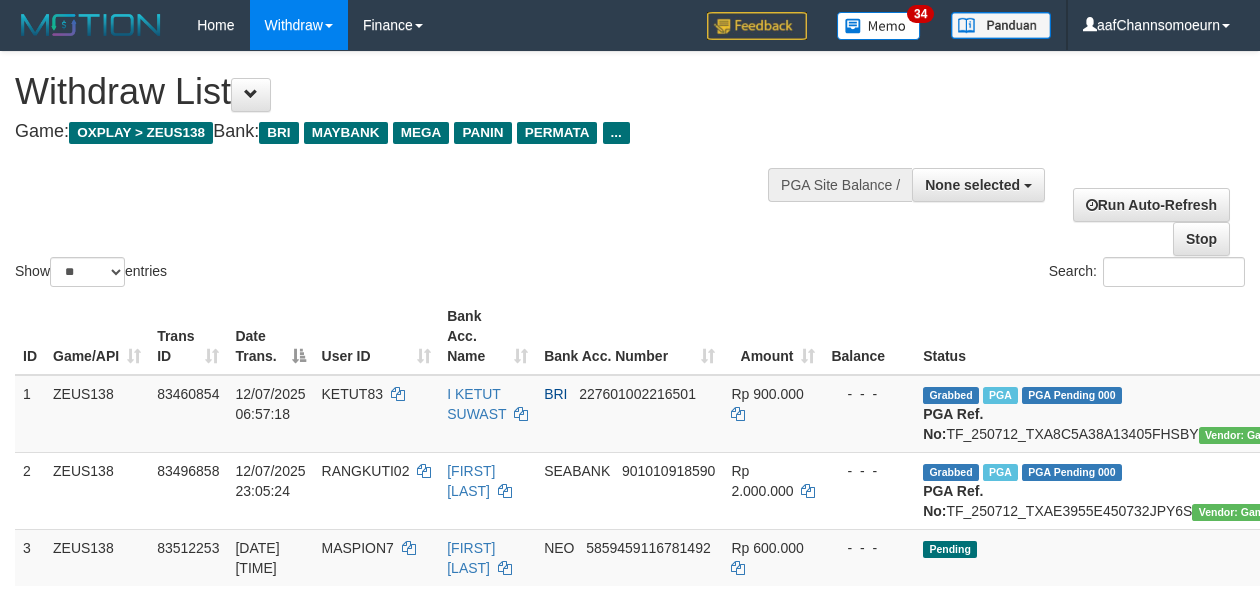 select 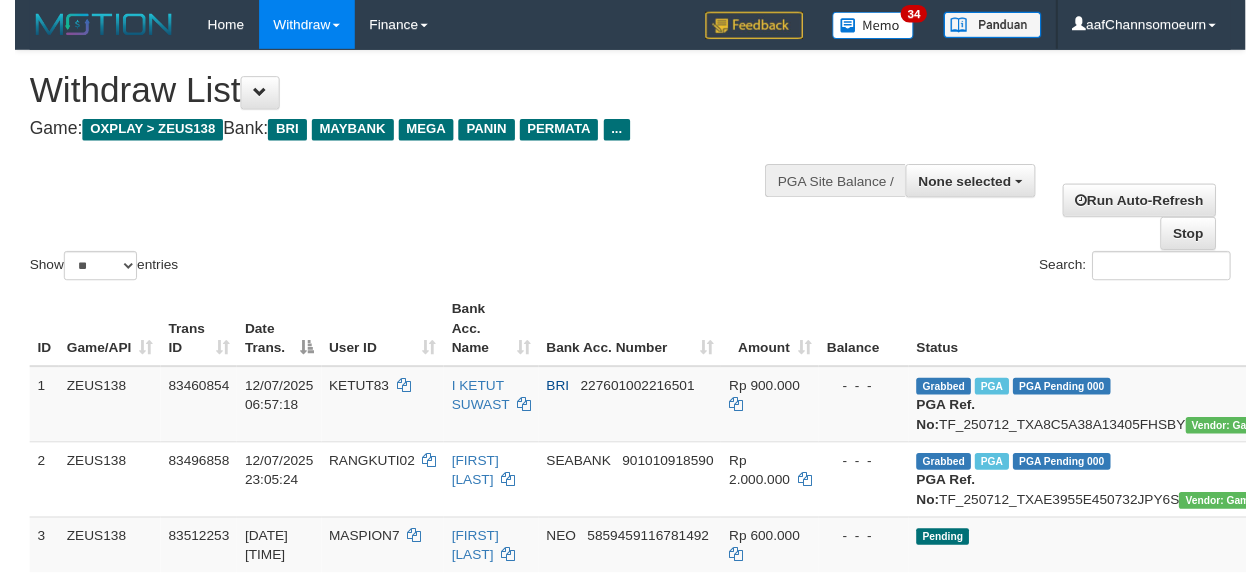 scroll, scrollTop: 737, scrollLeft: 0, axis: vertical 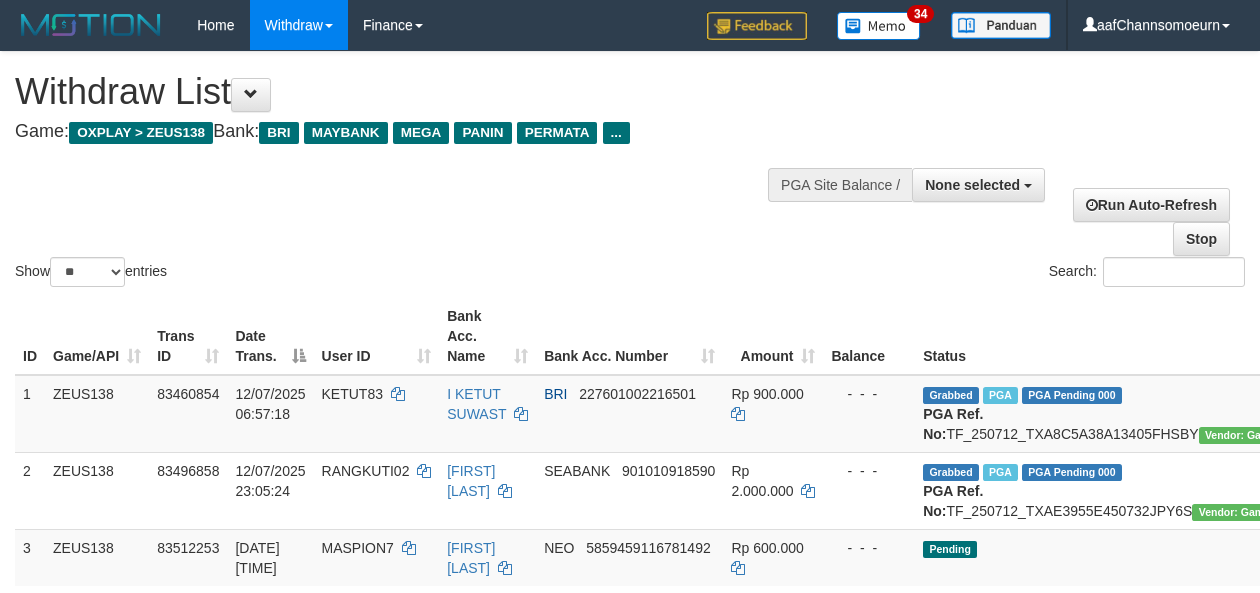 select 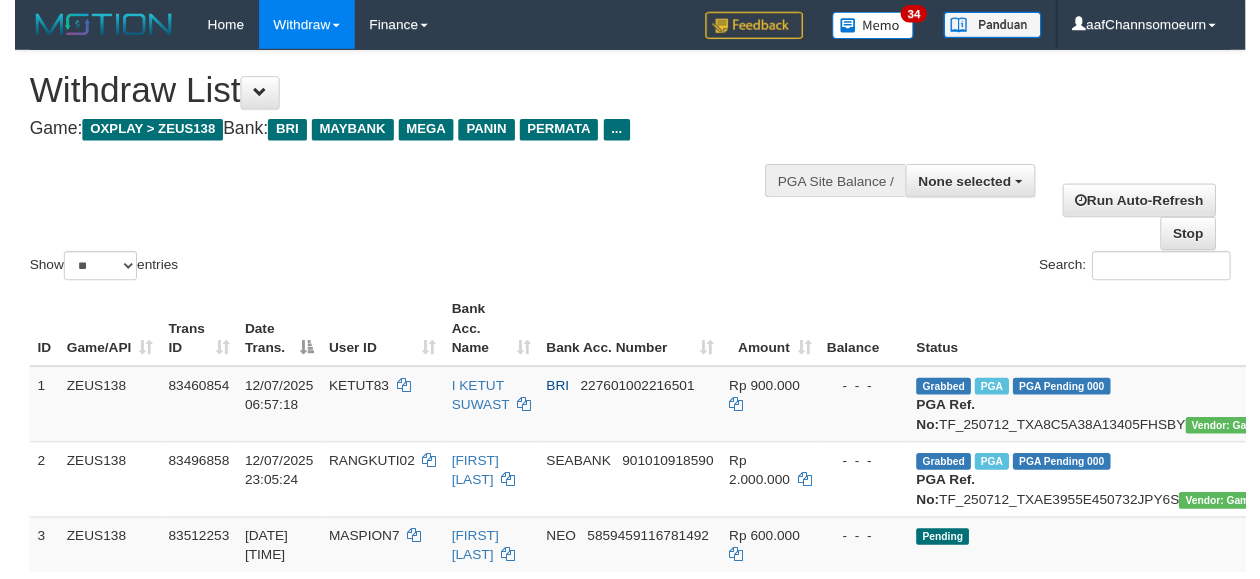 scroll, scrollTop: 280, scrollLeft: 0, axis: vertical 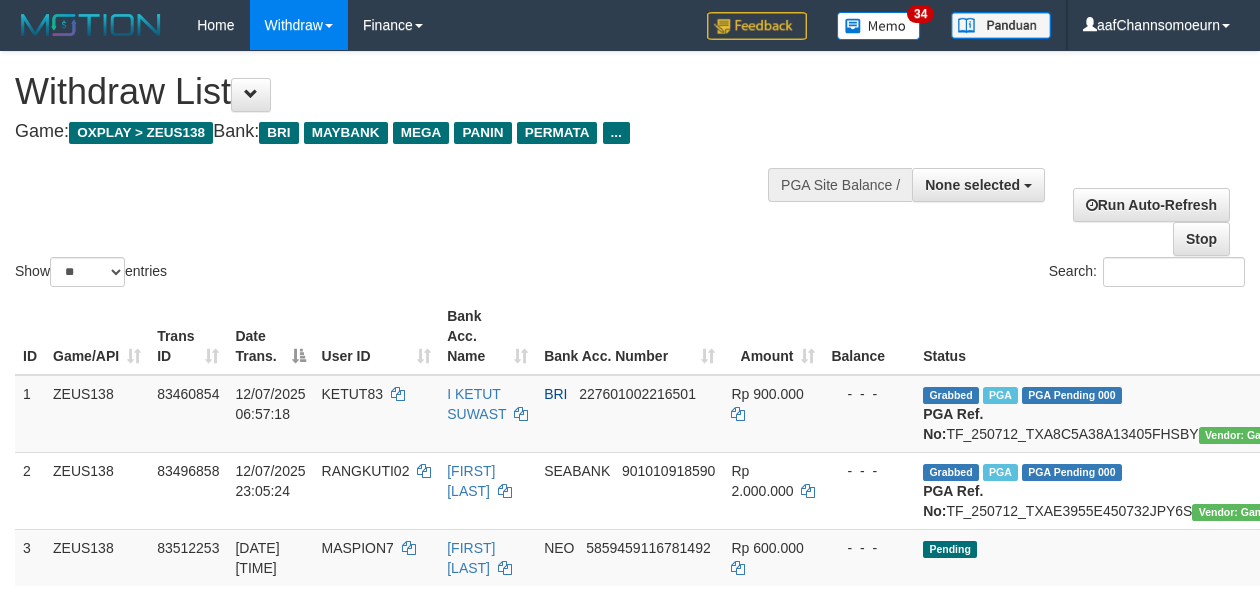 select 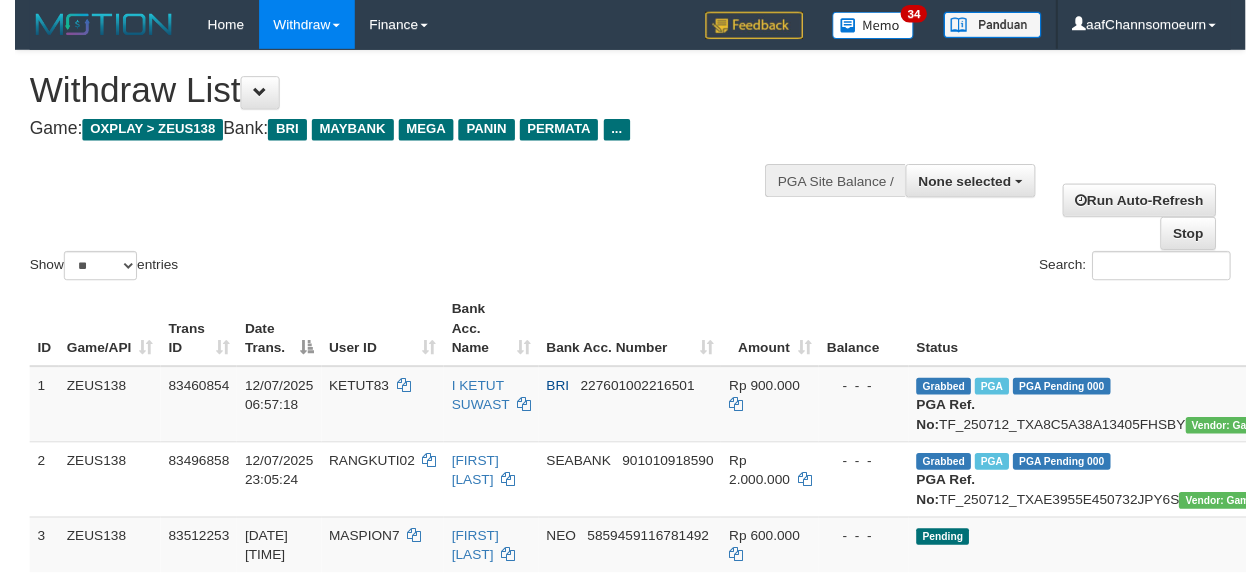scroll, scrollTop: 743, scrollLeft: 0, axis: vertical 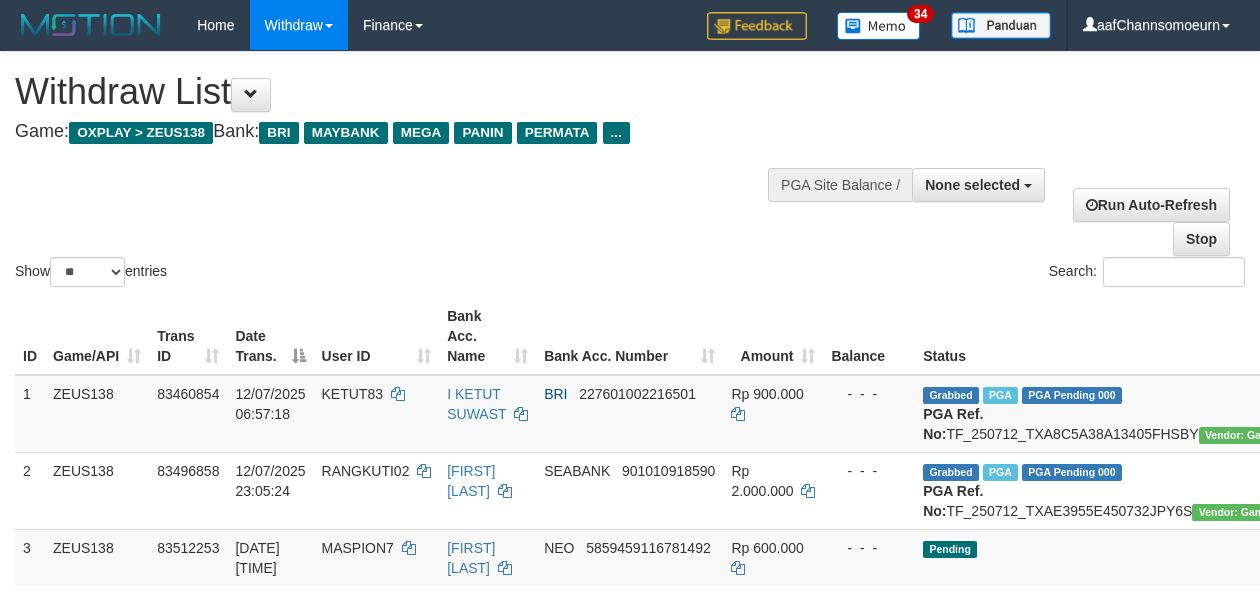 select 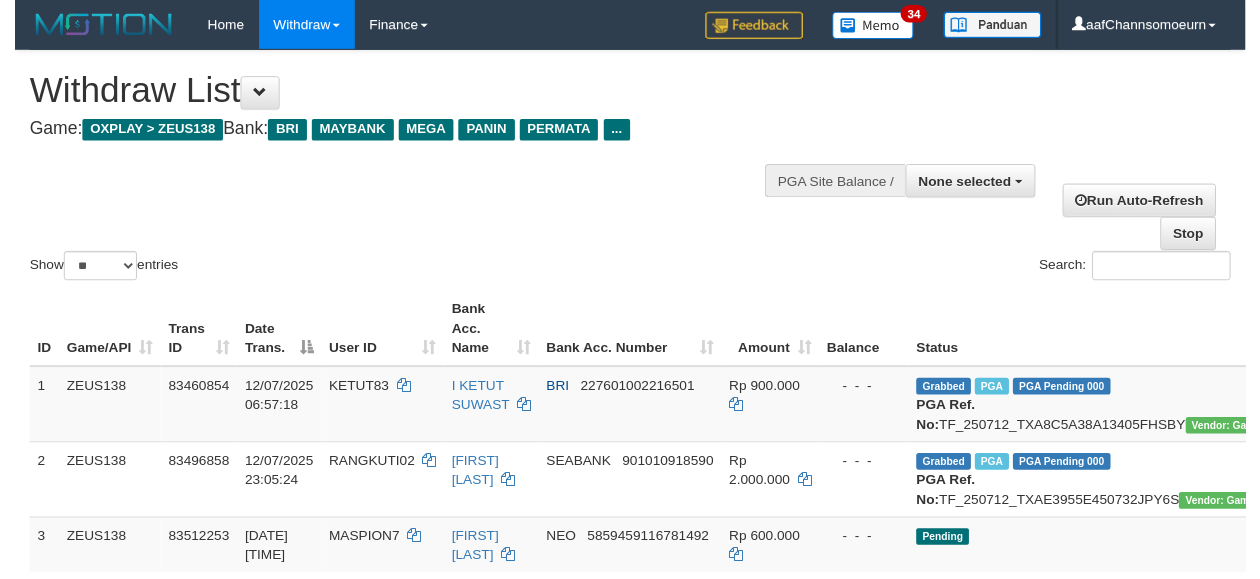 scroll, scrollTop: 286, scrollLeft: 0, axis: vertical 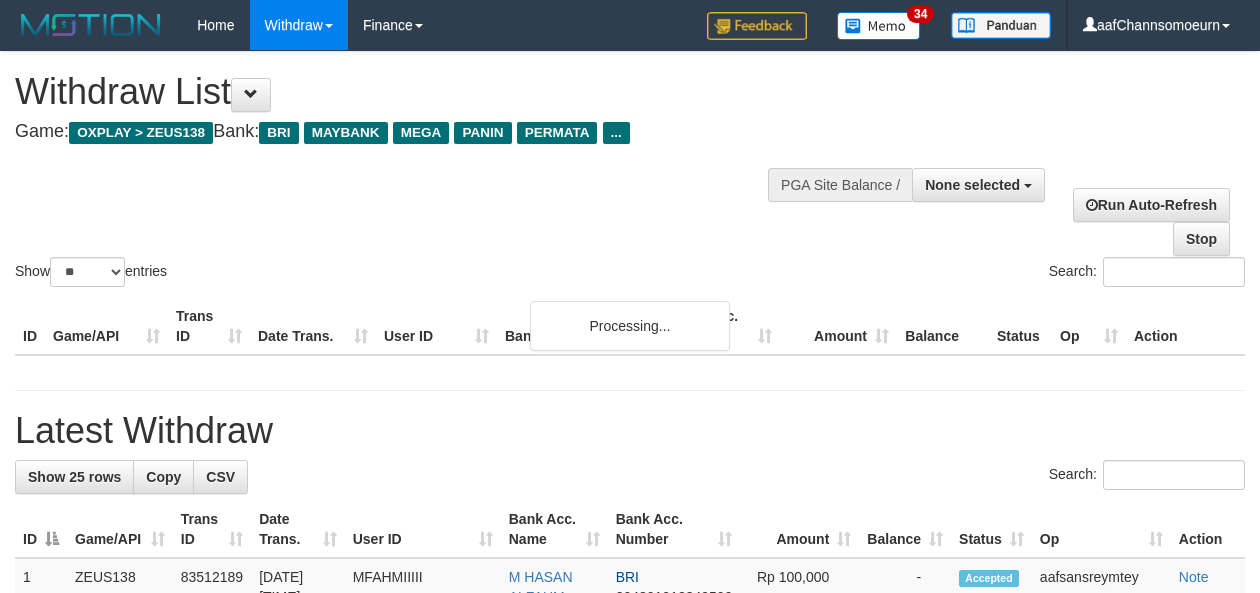 select 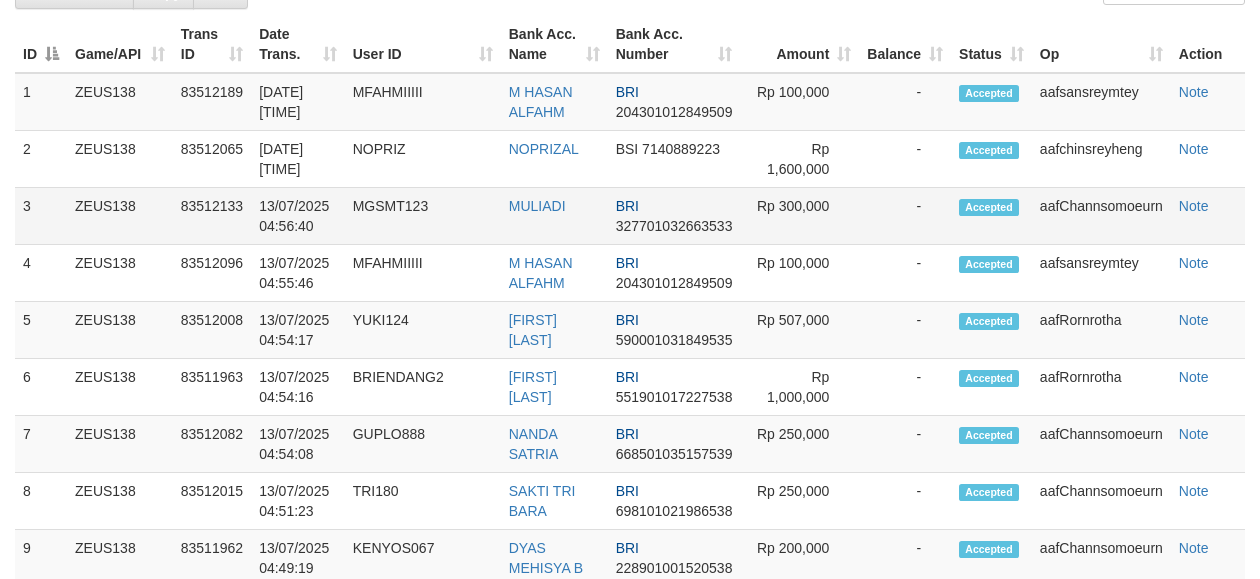 click on "Note" at bounding box center (1208, 216) 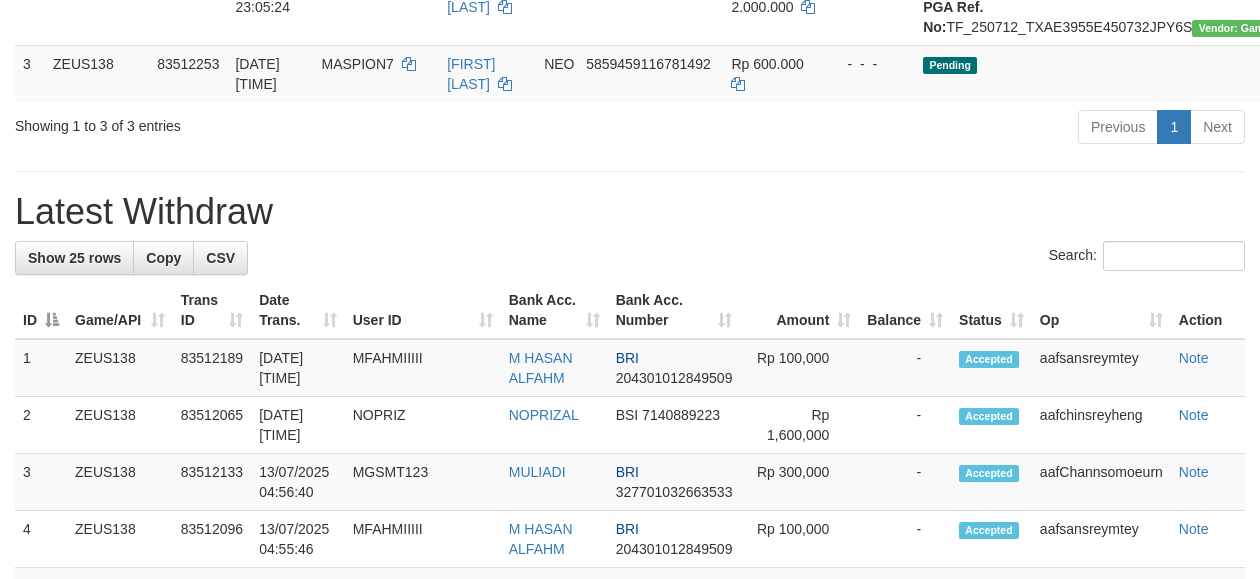 scroll, scrollTop: 320, scrollLeft: 0, axis: vertical 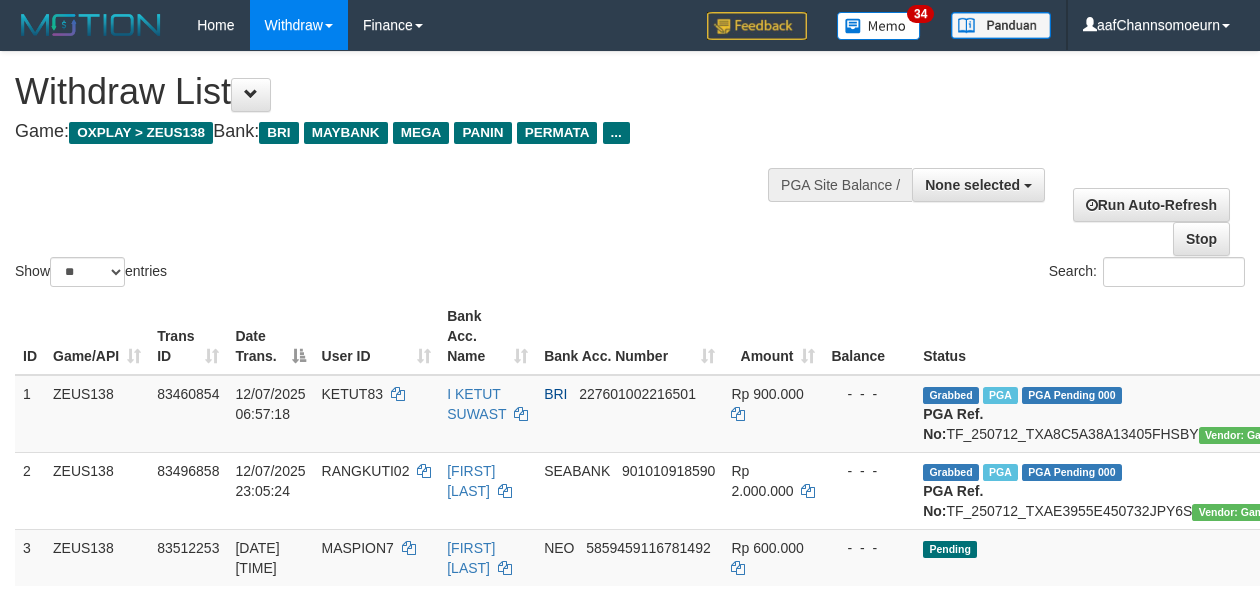 select 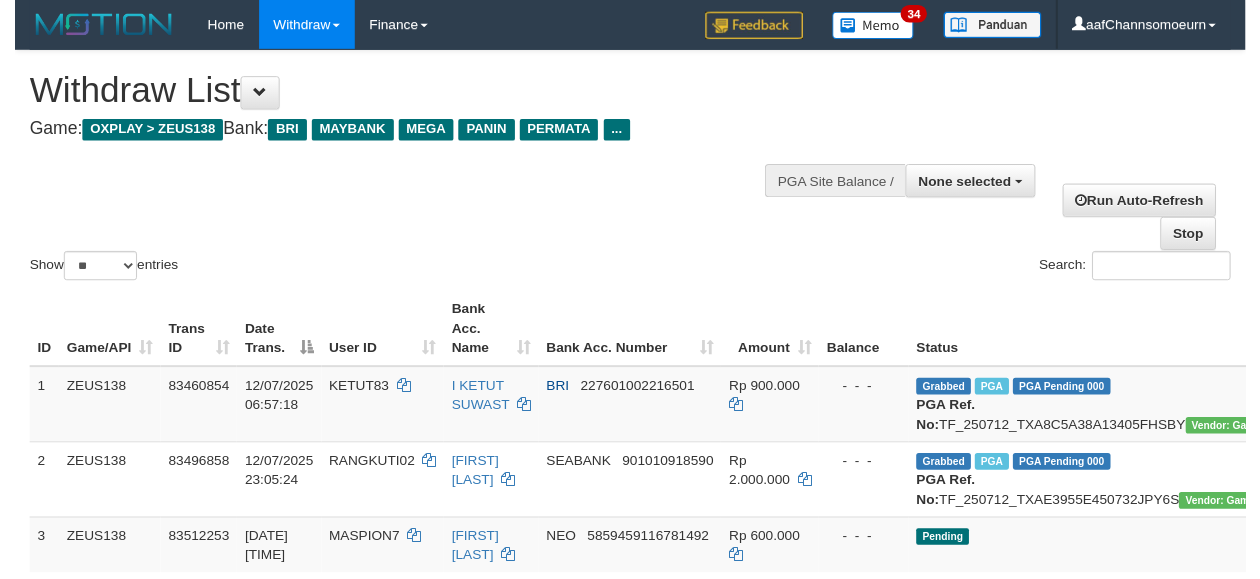 scroll, scrollTop: 229, scrollLeft: 0, axis: vertical 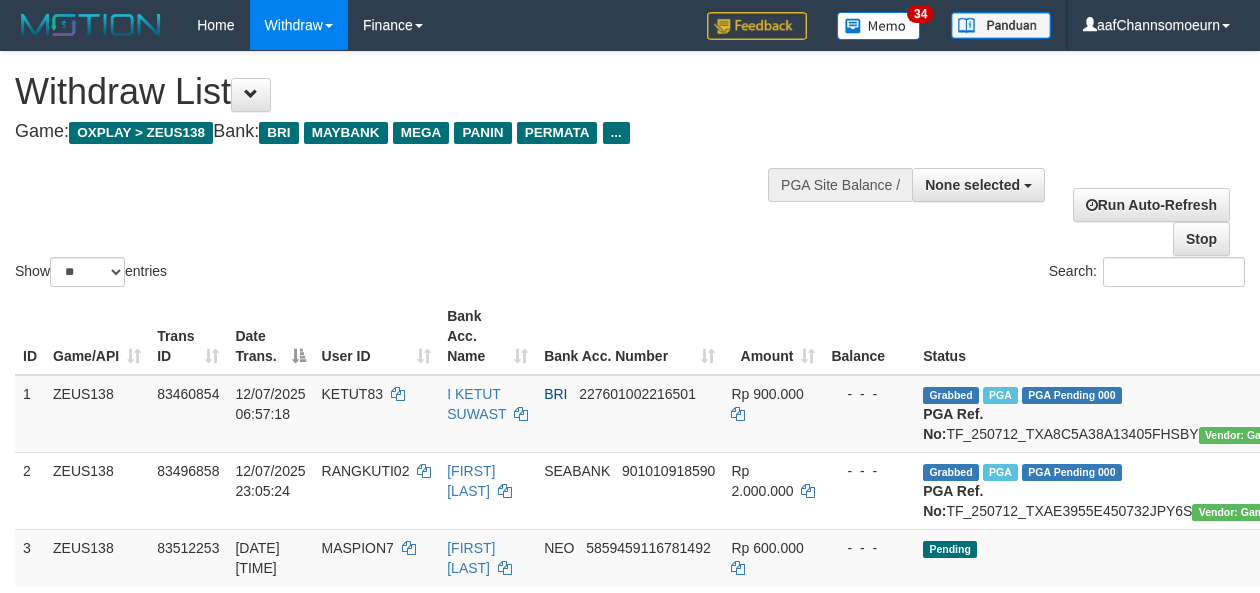 select 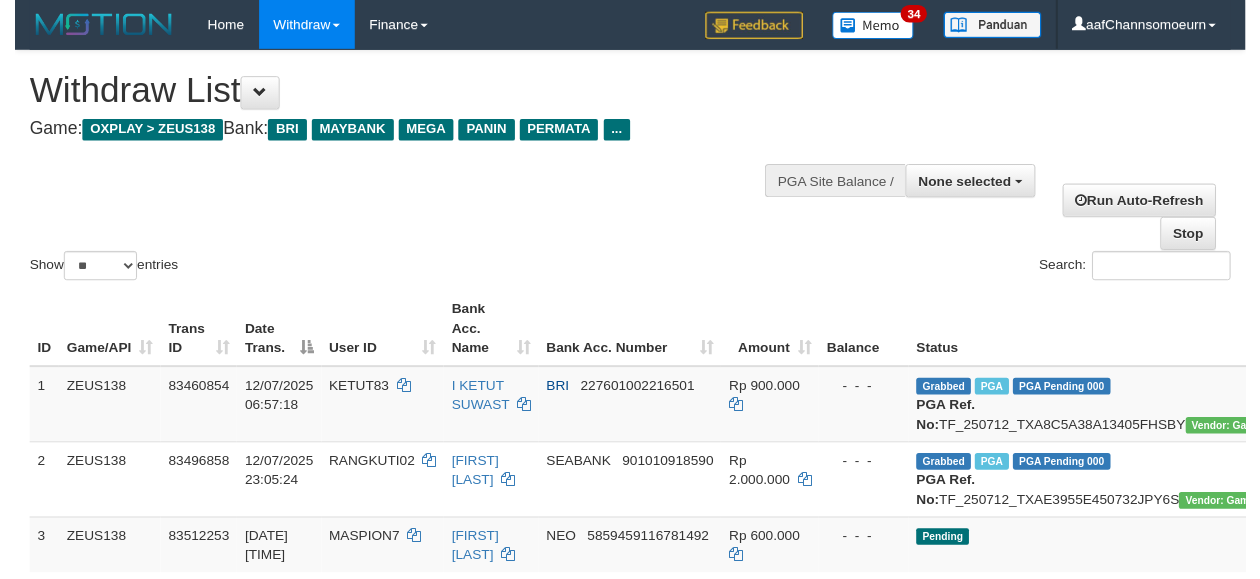 scroll, scrollTop: 332, scrollLeft: 0, axis: vertical 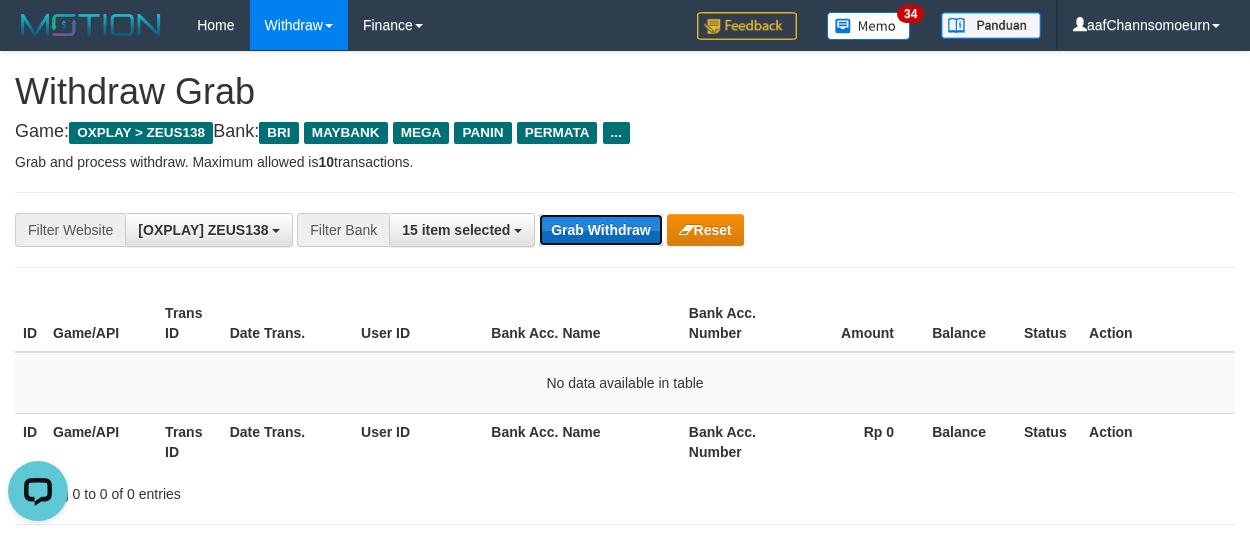 click on "Grab Withdraw" at bounding box center (600, 230) 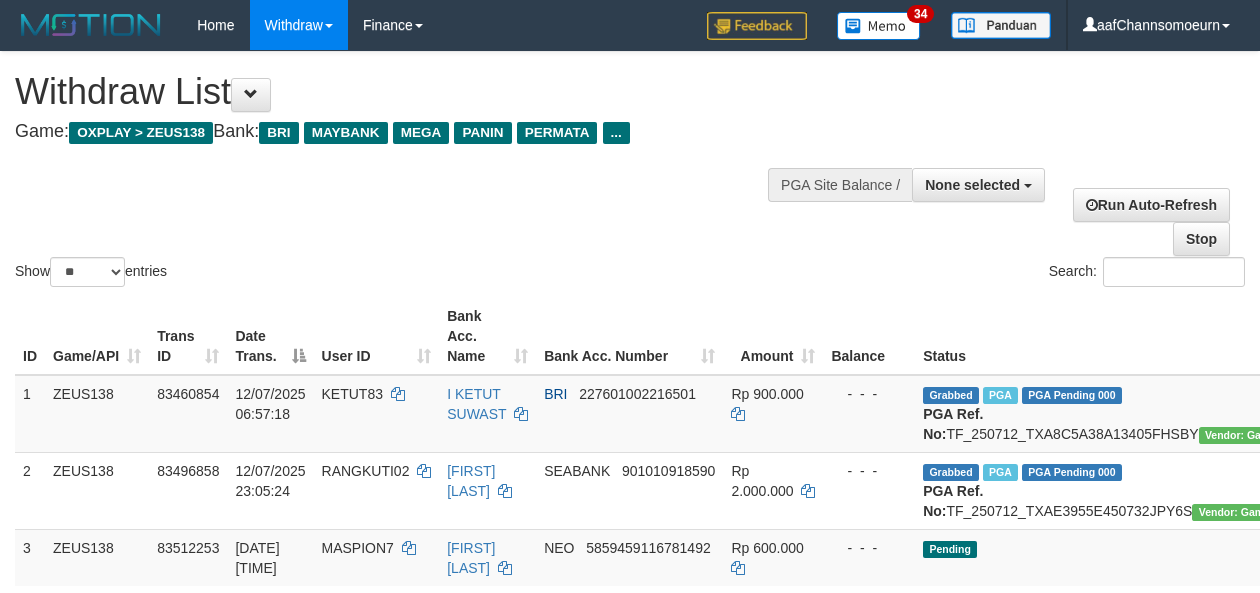 select 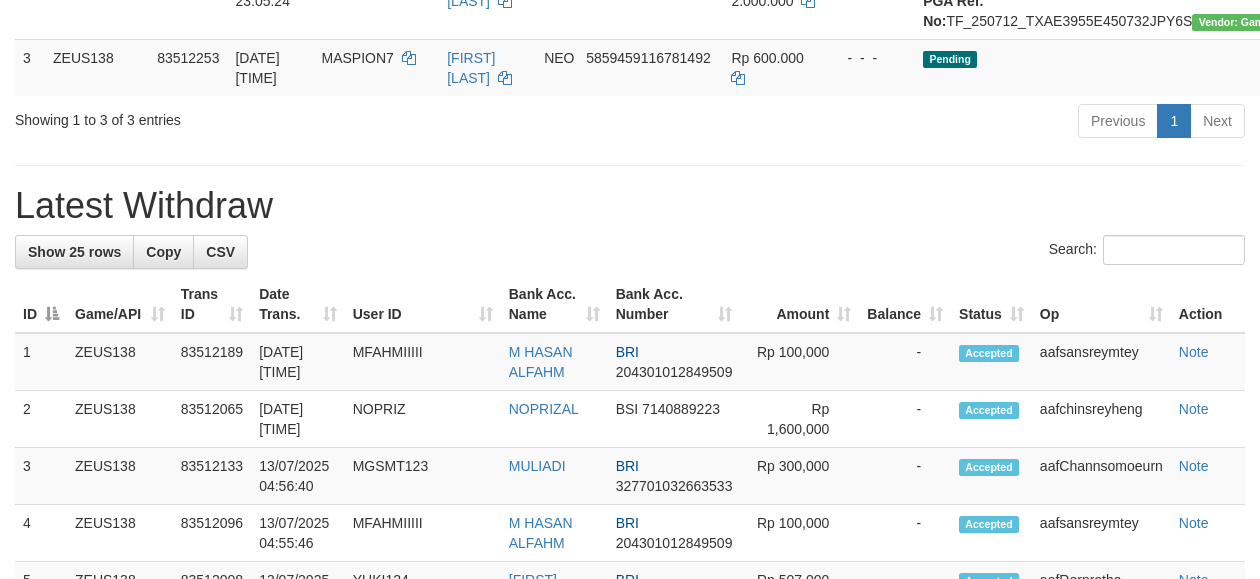 scroll, scrollTop: 332, scrollLeft: 0, axis: vertical 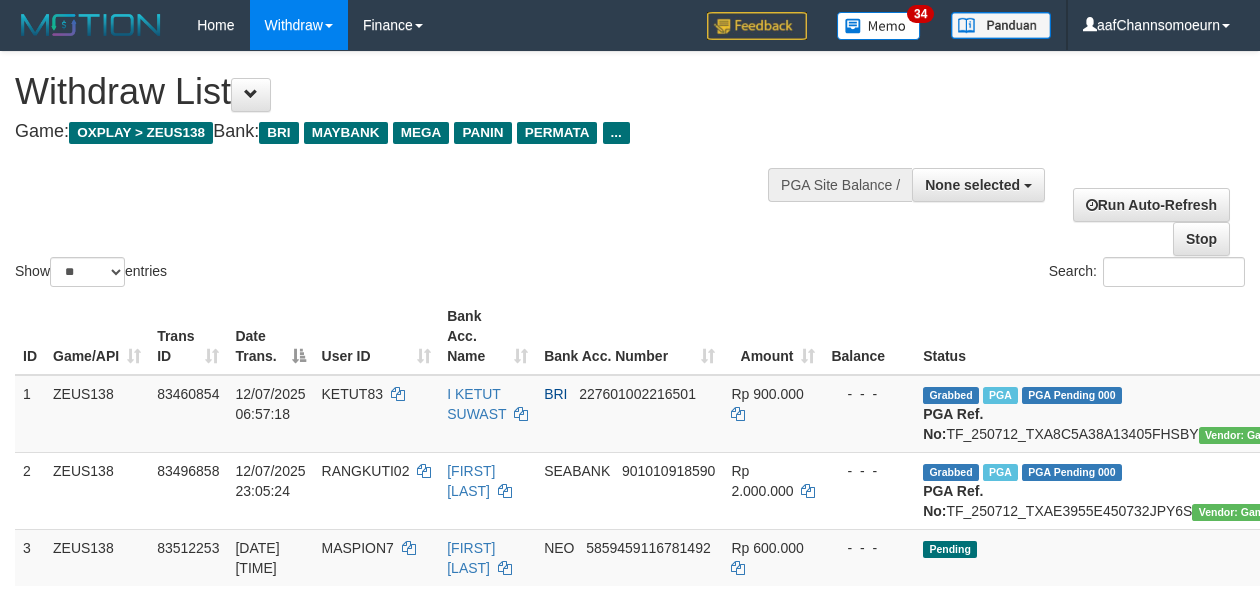 select 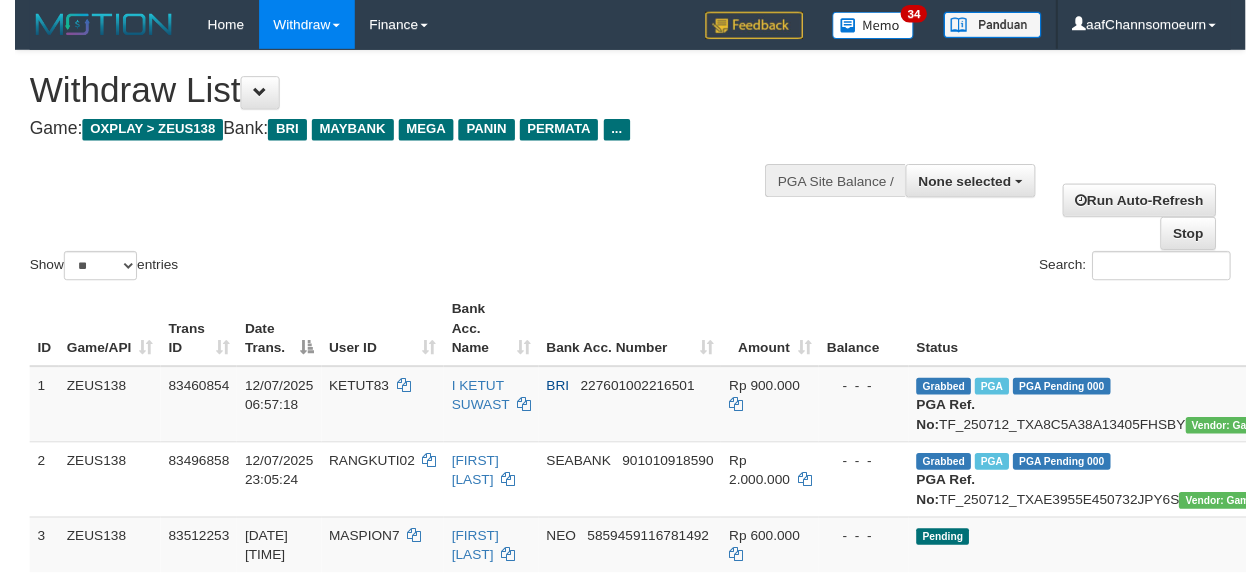 scroll, scrollTop: 241, scrollLeft: 0, axis: vertical 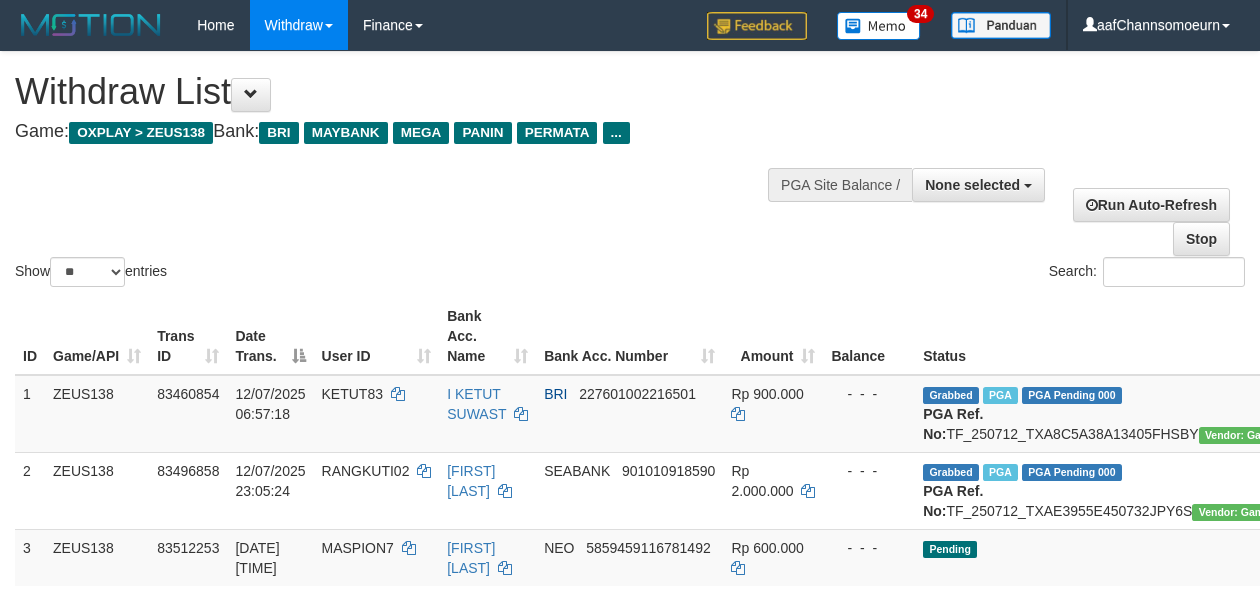 select 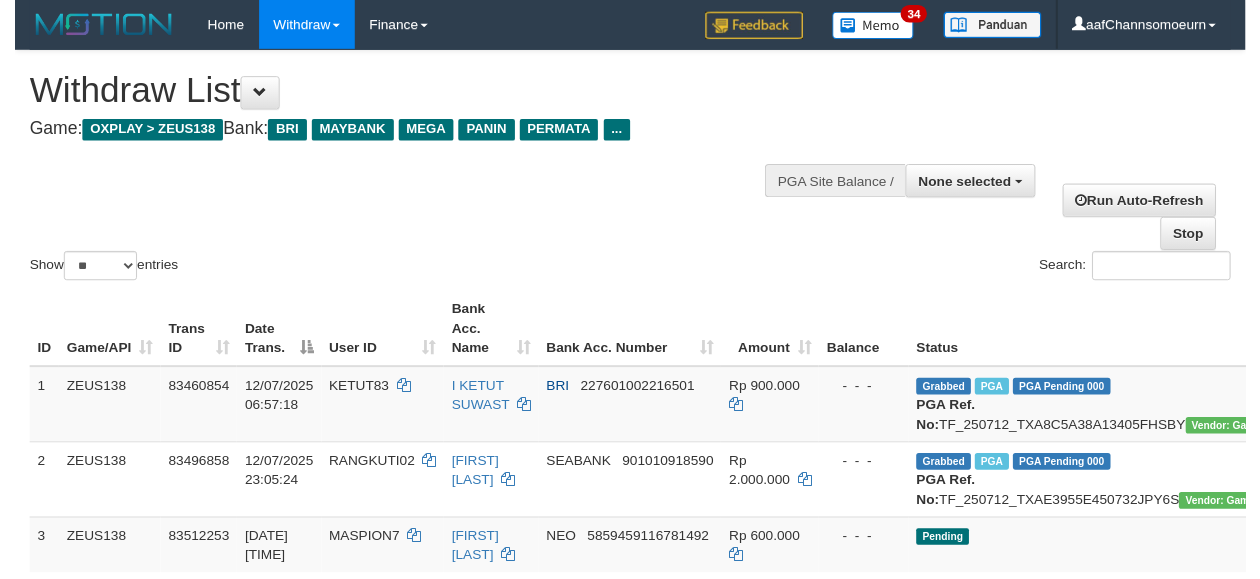 scroll, scrollTop: 345, scrollLeft: 0, axis: vertical 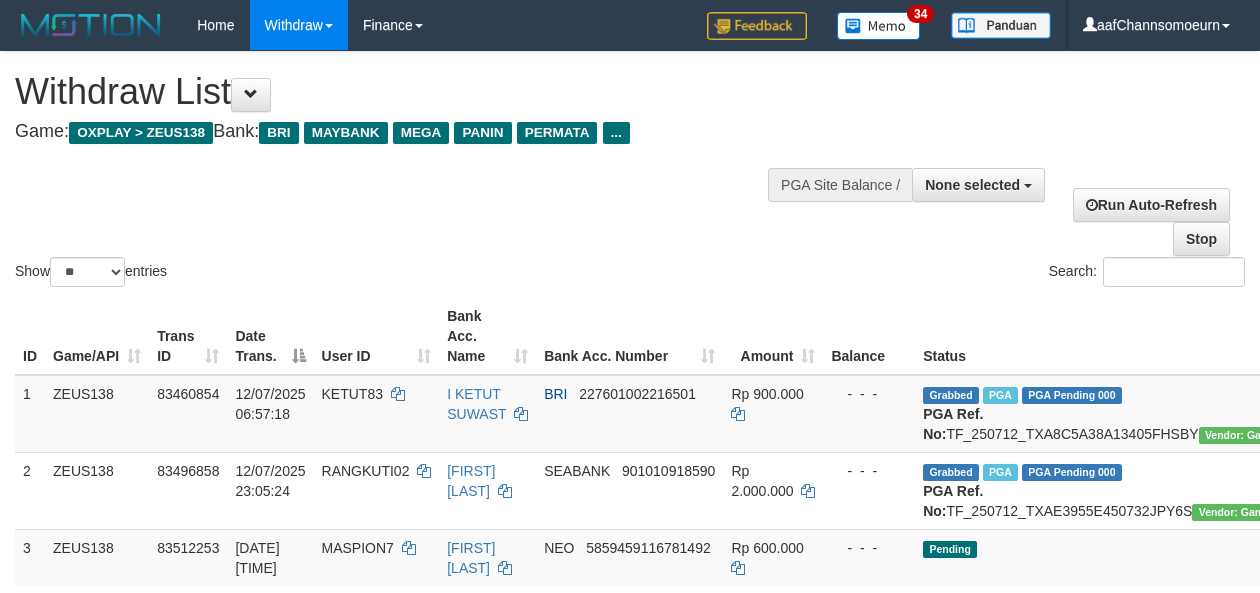 select 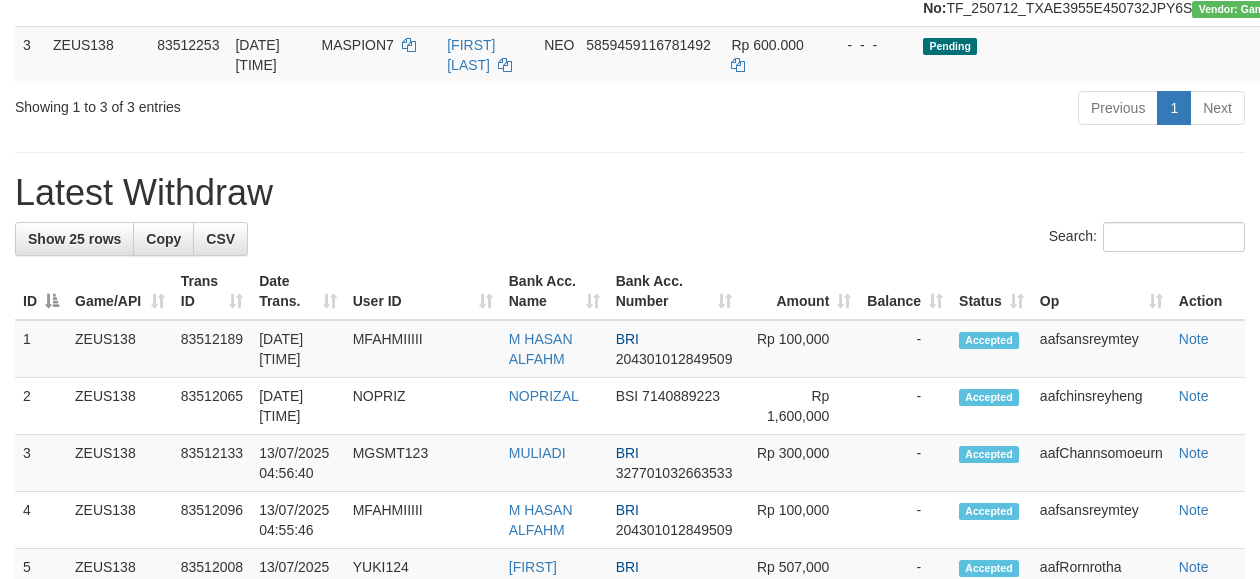 scroll, scrollTop: 345, scrollLeft: 0, axis: vertical 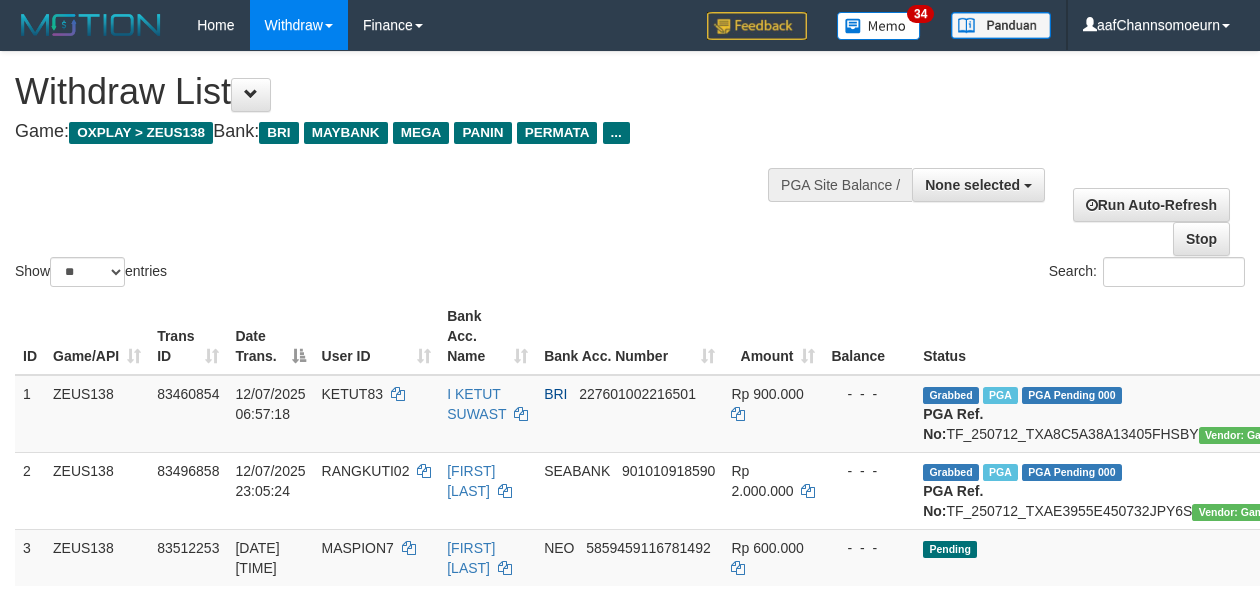 select 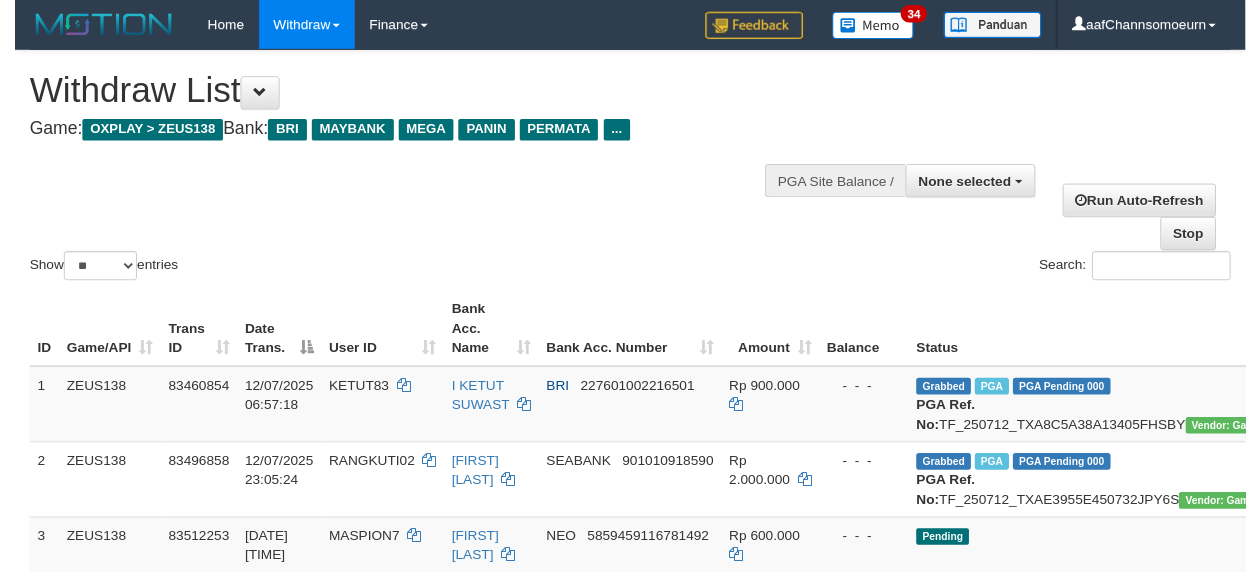 scroll, scrollTop: 254, scrollLeft: 0, axis: vertical 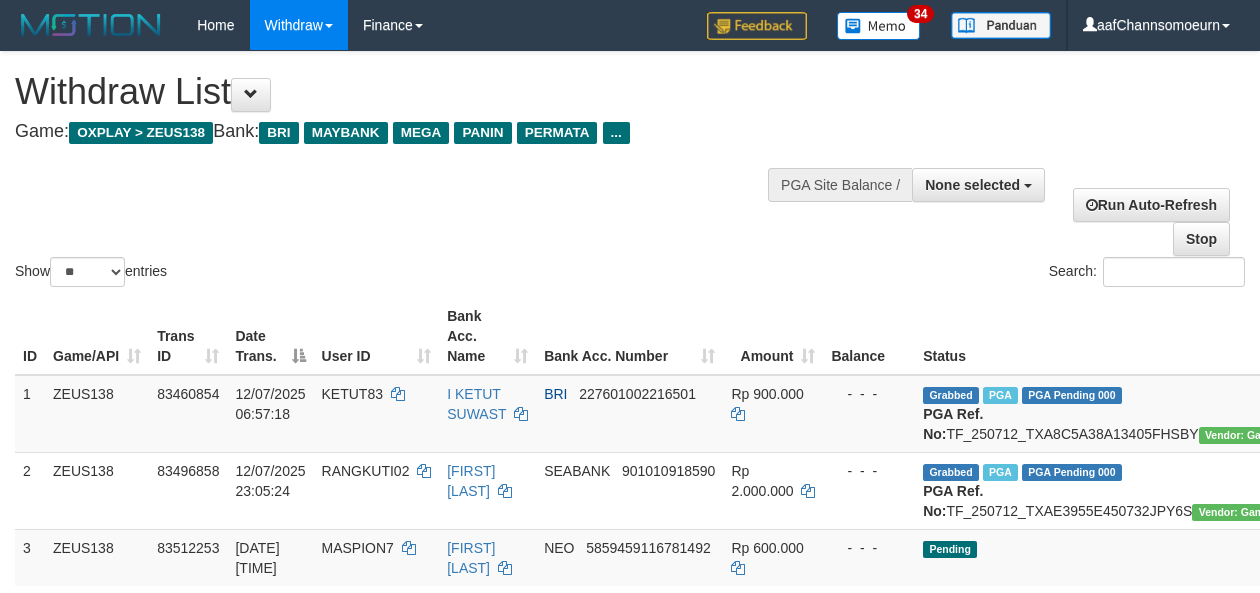 select 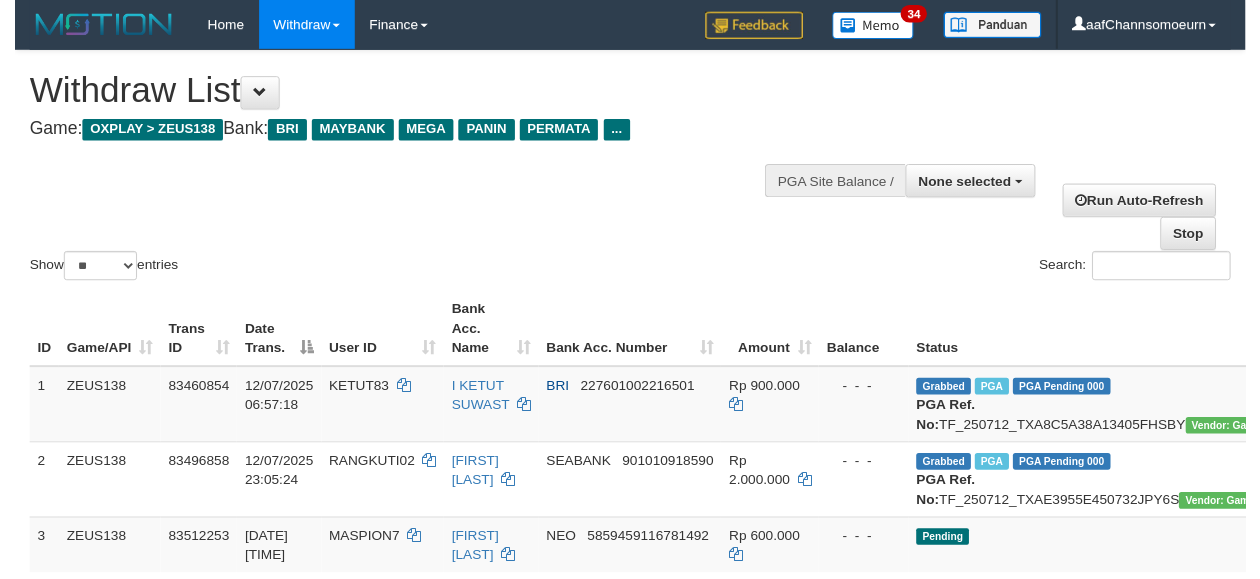 scroll, scrollTop: 358, scrollLeft: 0, axis: vertical 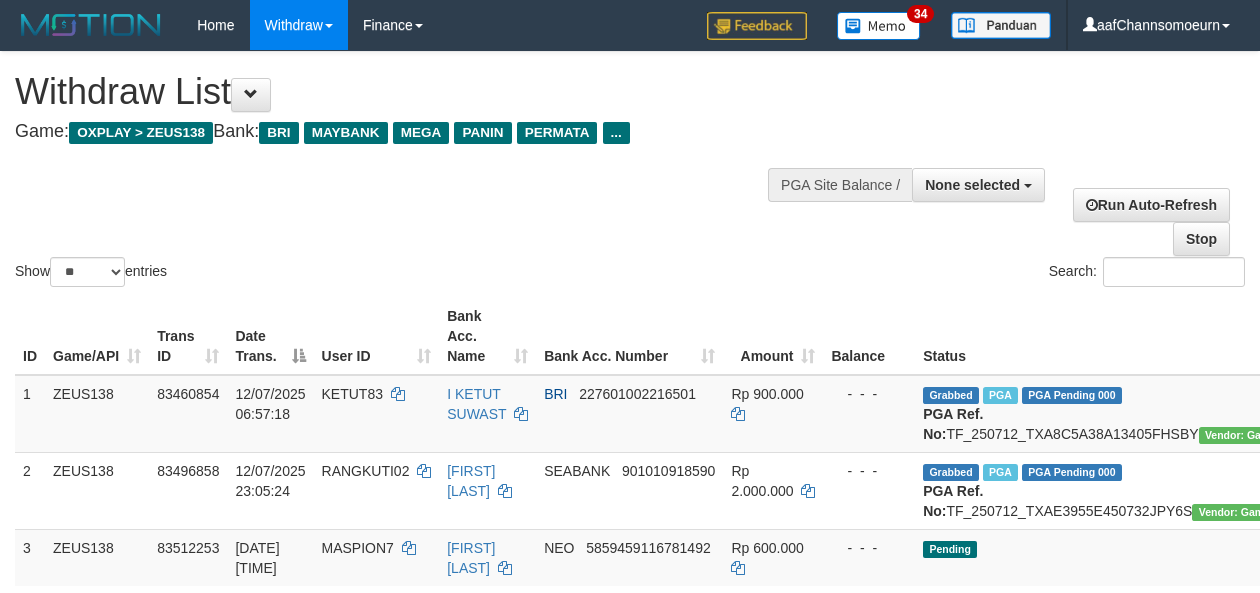 select 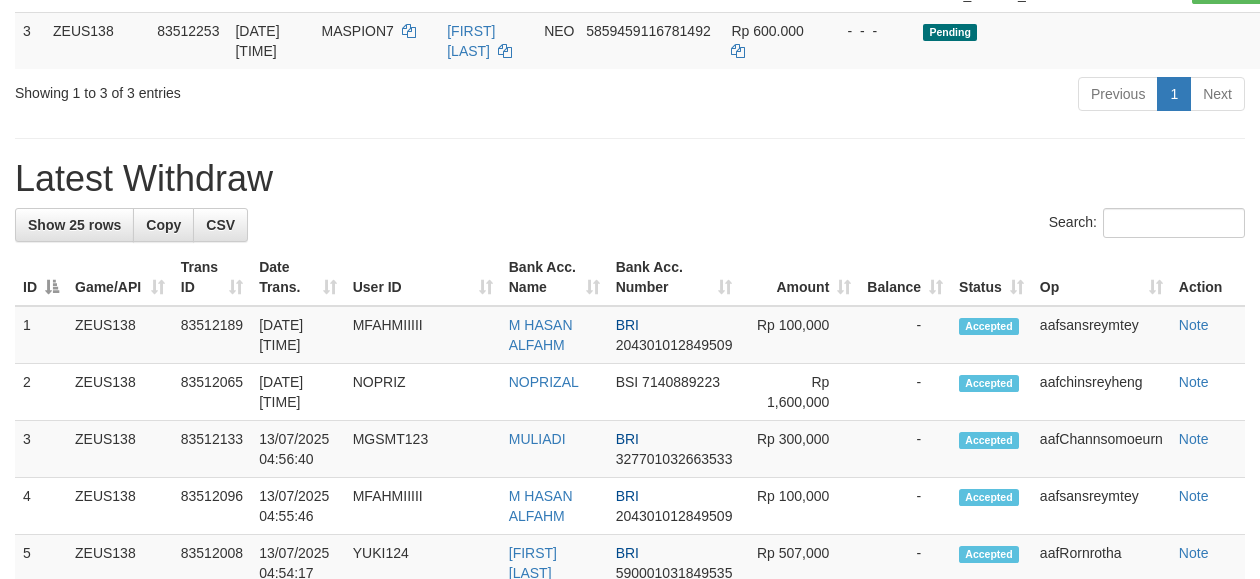 scroll, scrollTop: 358, scrollLeft: 0, axis: vertical 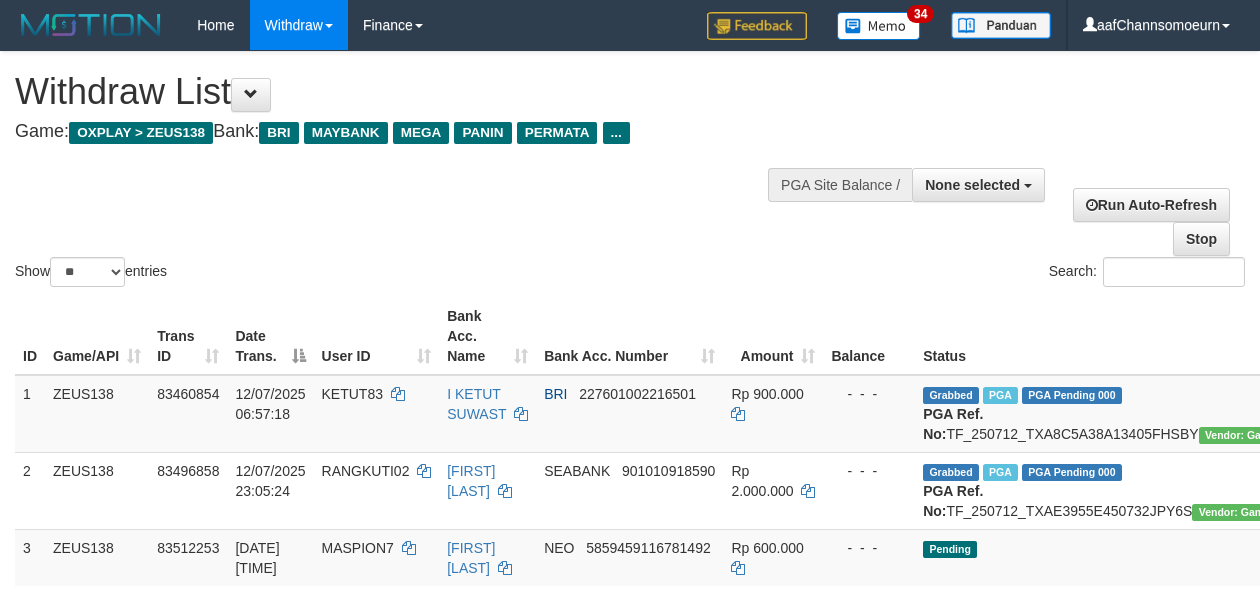 select 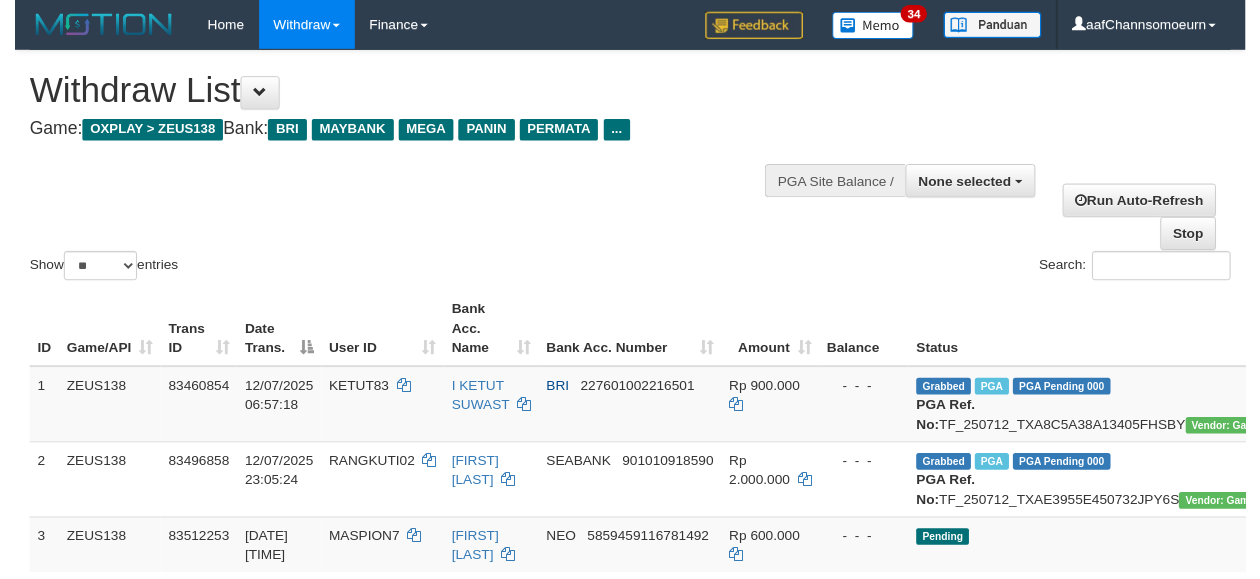 scroll, scrollTop: 267, scrollLeft: 0, axis: vertical 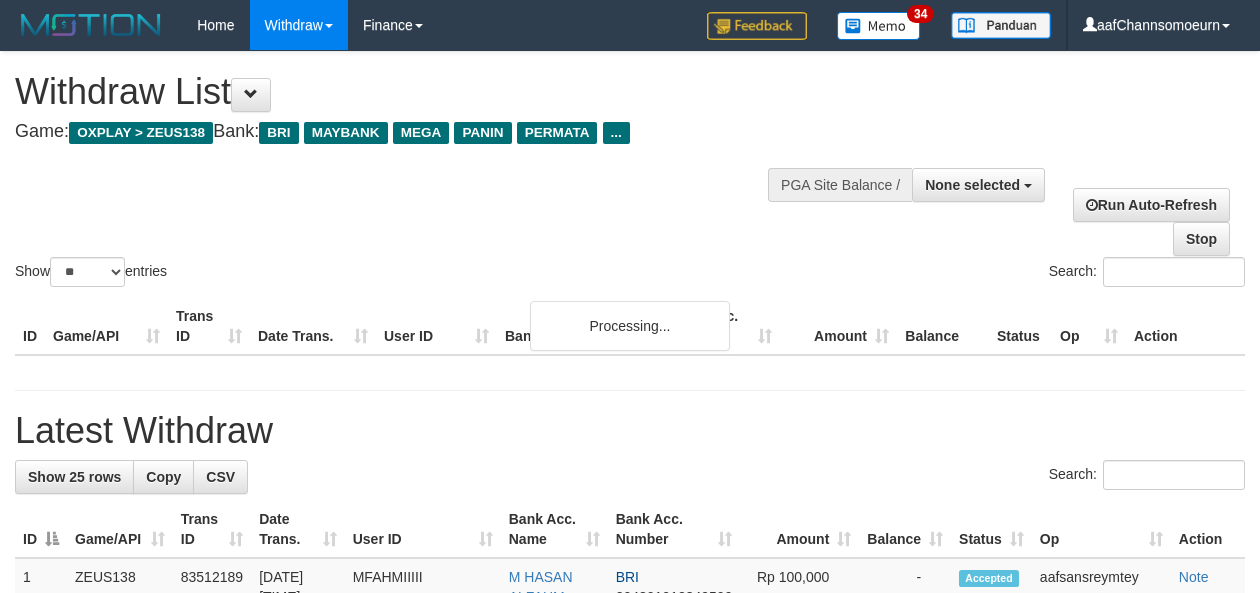 select 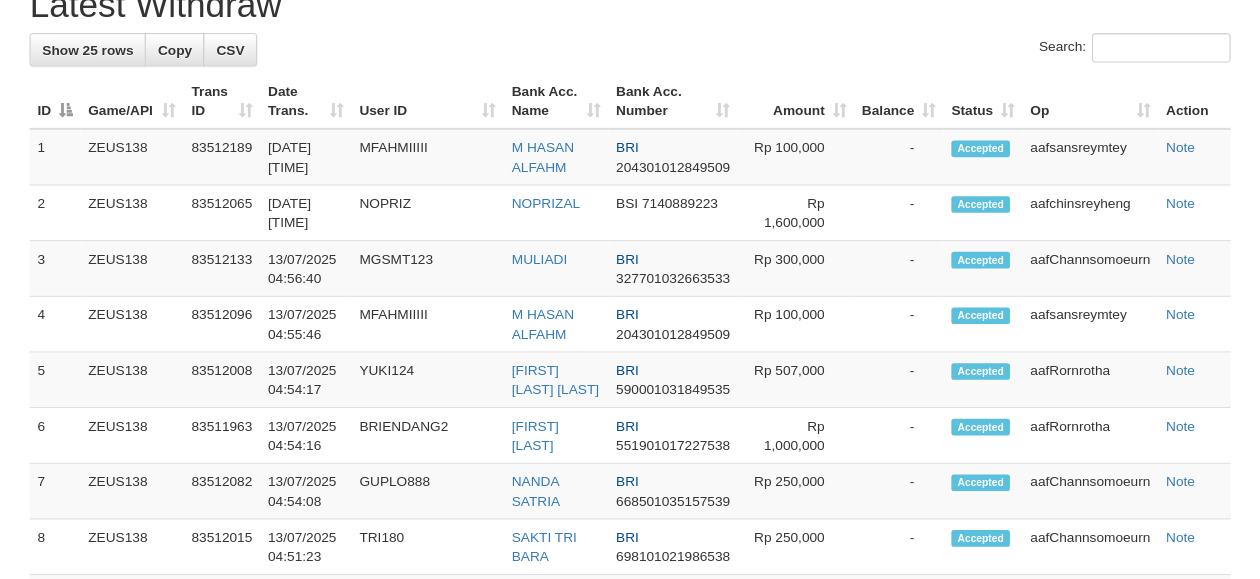 scroll, scrollTop: 730, scrollLeft: 0, axis: vertical 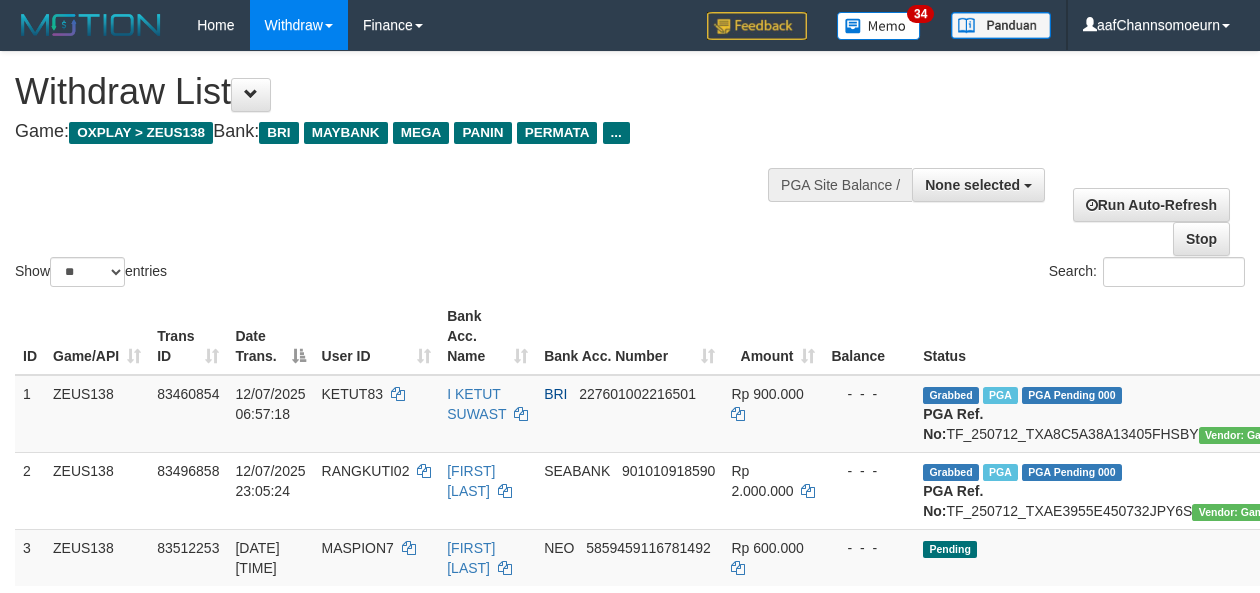 select 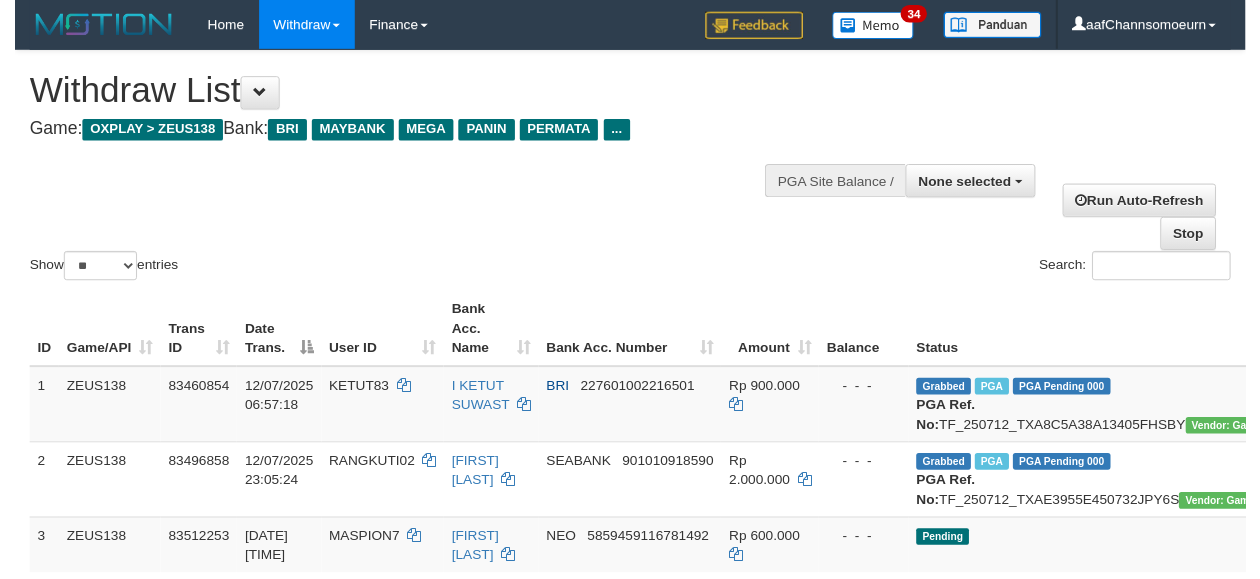 scroll, scrollTop: 273, scrollLeft: 0, axis: vertical 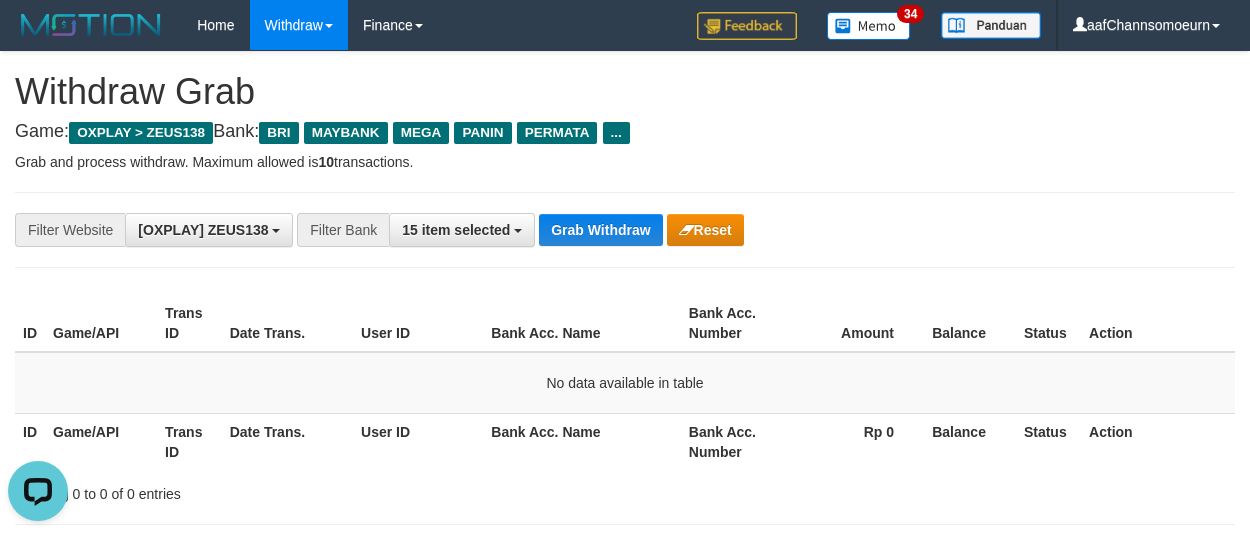 drag, startPoint x: 1037, startPoint y: 199, endPoint x: 1042, endPoint y: 262, distance: 63.1981 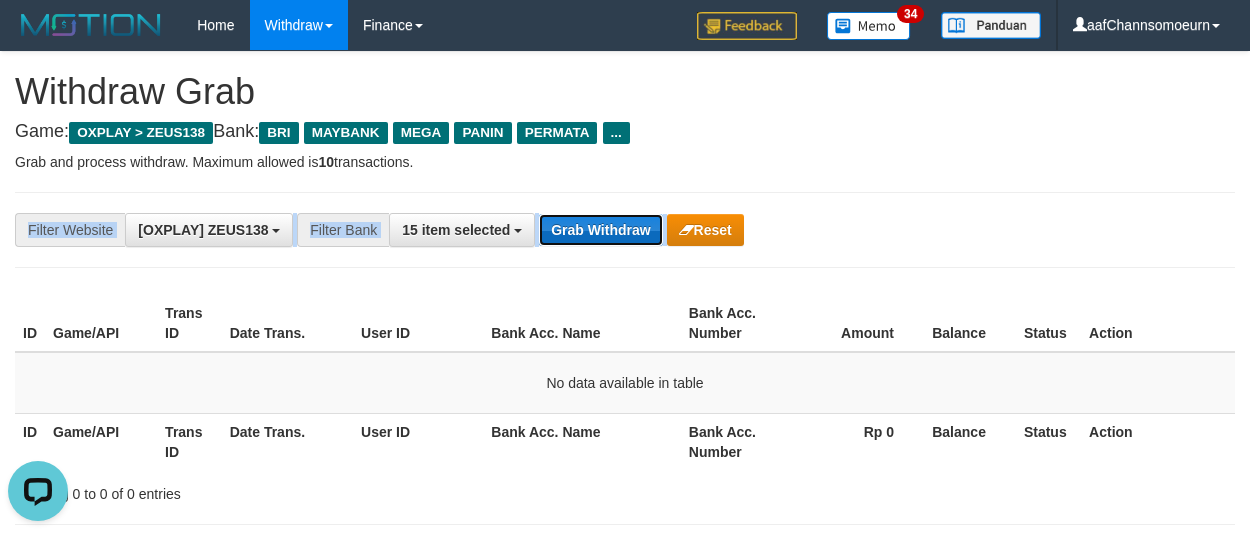 drag, startPoint x: 573, startPoint y: 227, endPoint x: 582, endPoint y: 239, distance: 15 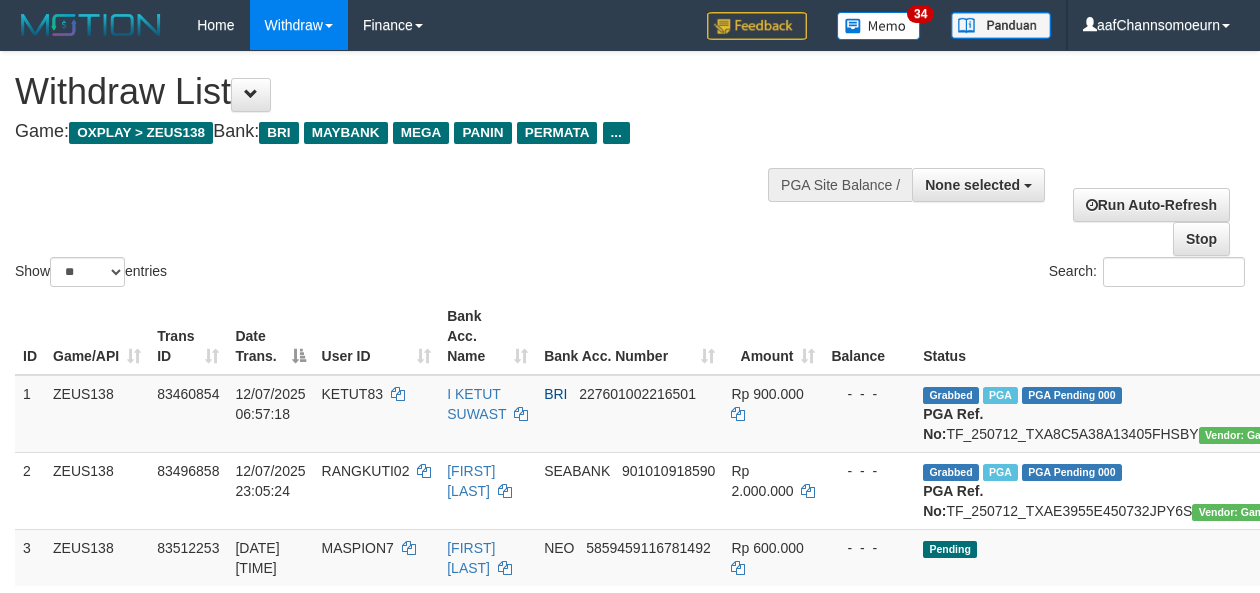 select 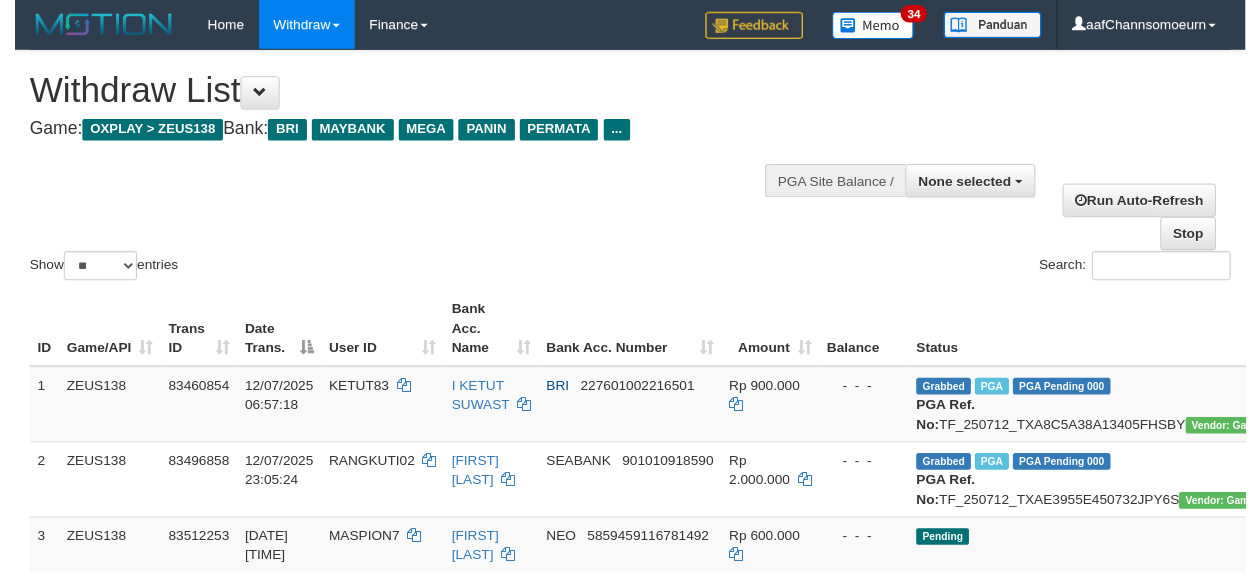 scroll, scrollTop: 737, scrollLeft: 0, axis: vertical 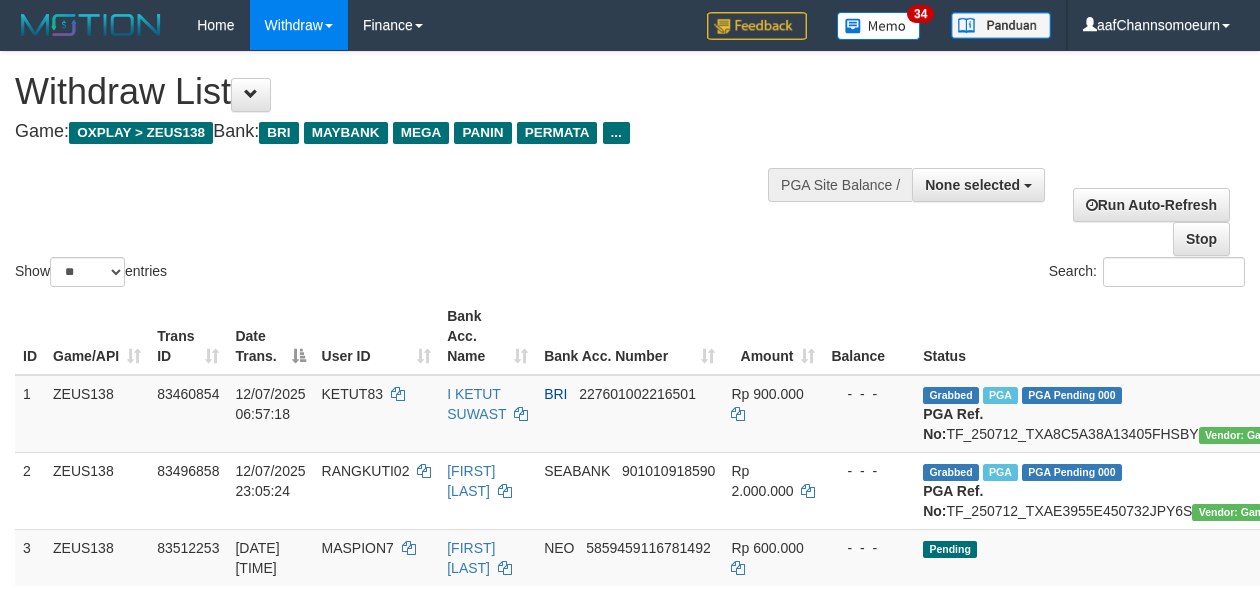 select 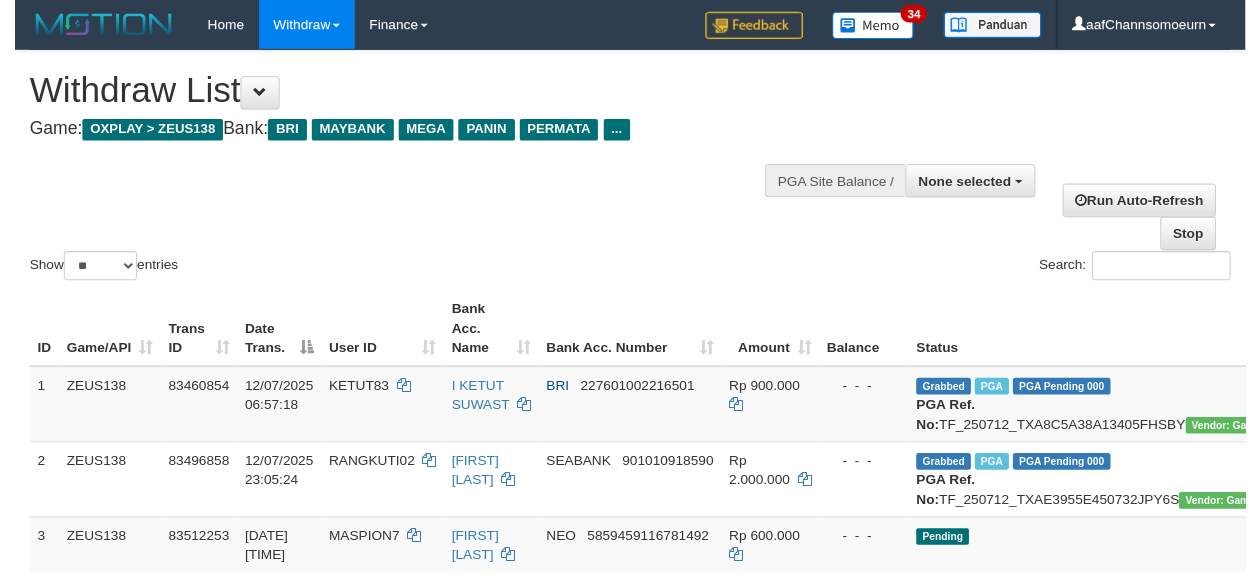 scroll, scrollTop: 280, scrollLeft: 0, axis: vertical 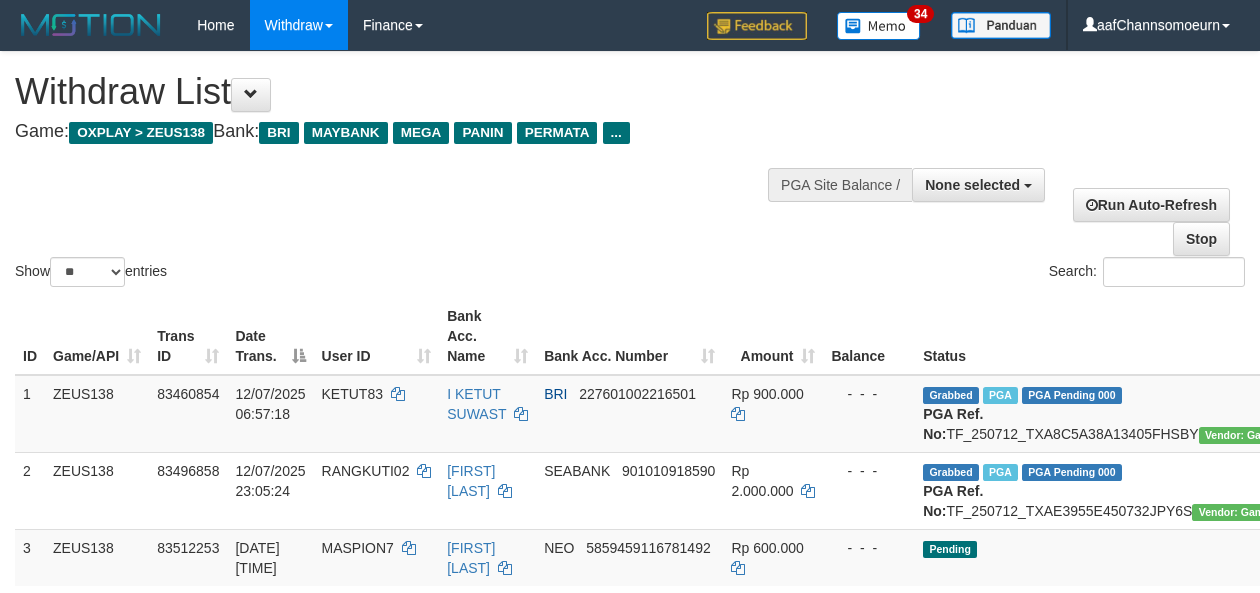 select 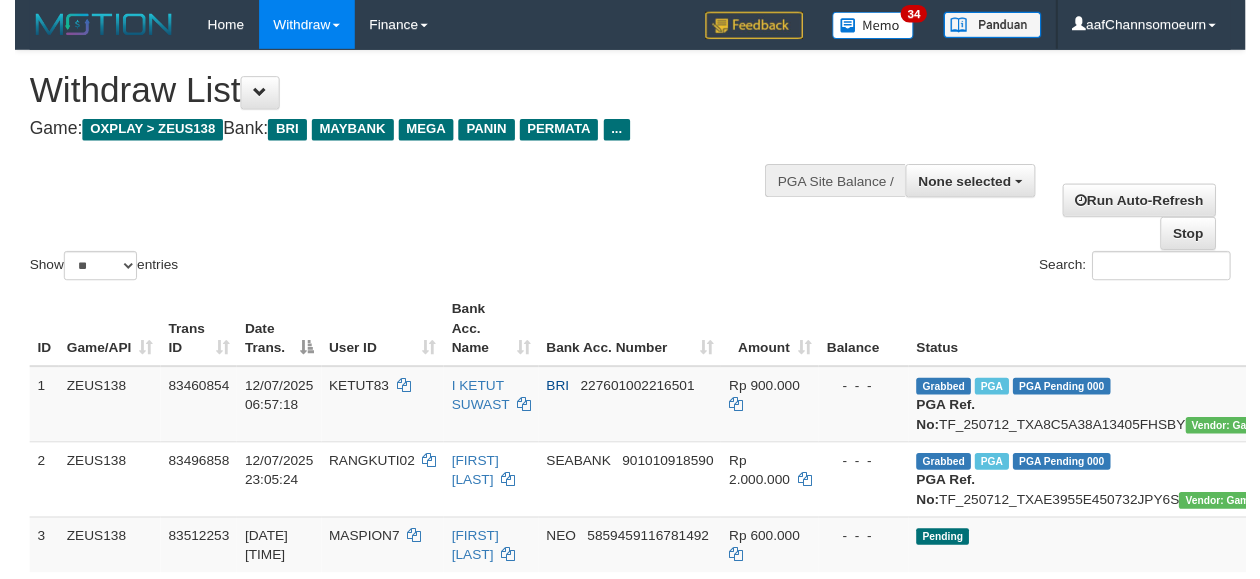 scroll, scrollTop: 743, scrollLeft: 0, axis: vertical 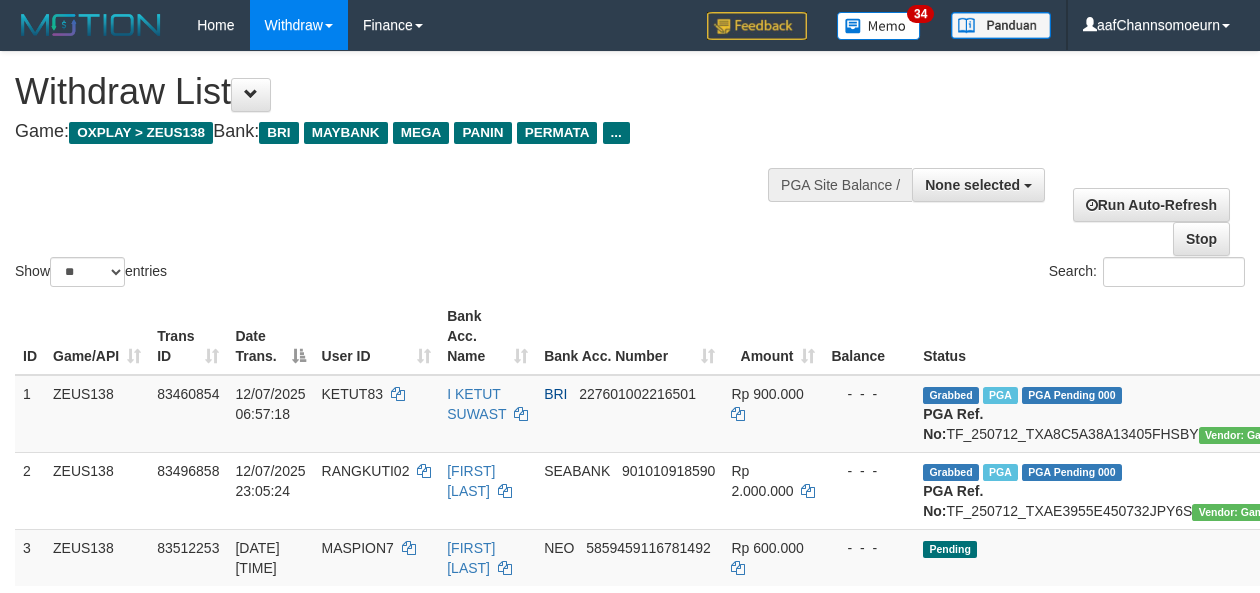 select 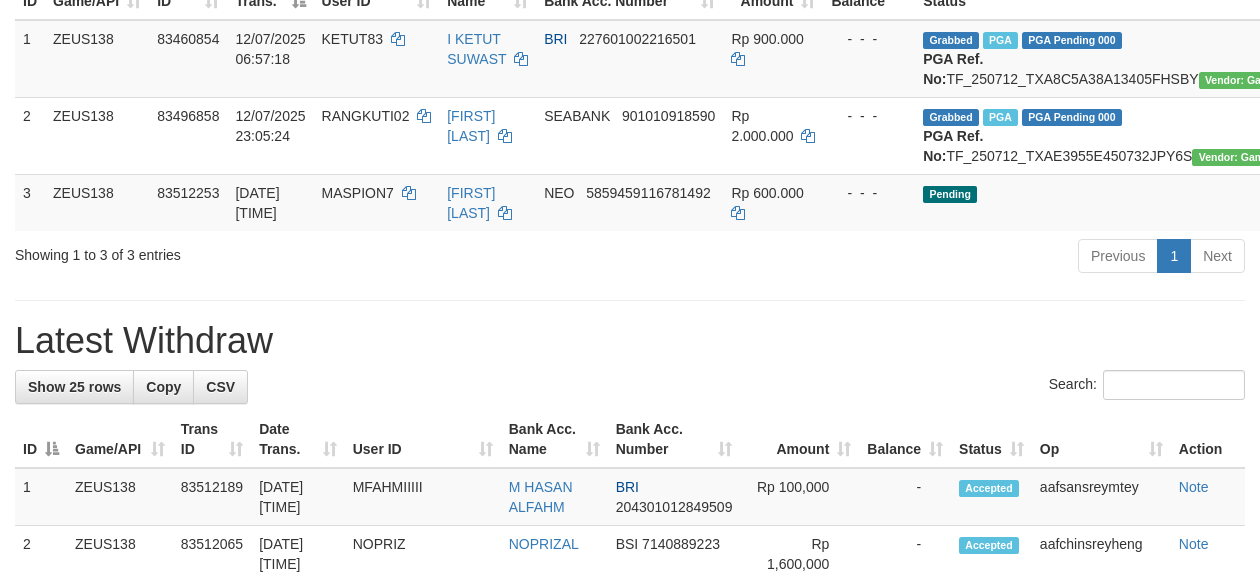 scroll, scrollTop: 330, scrollLeft: 0, axis: vertical 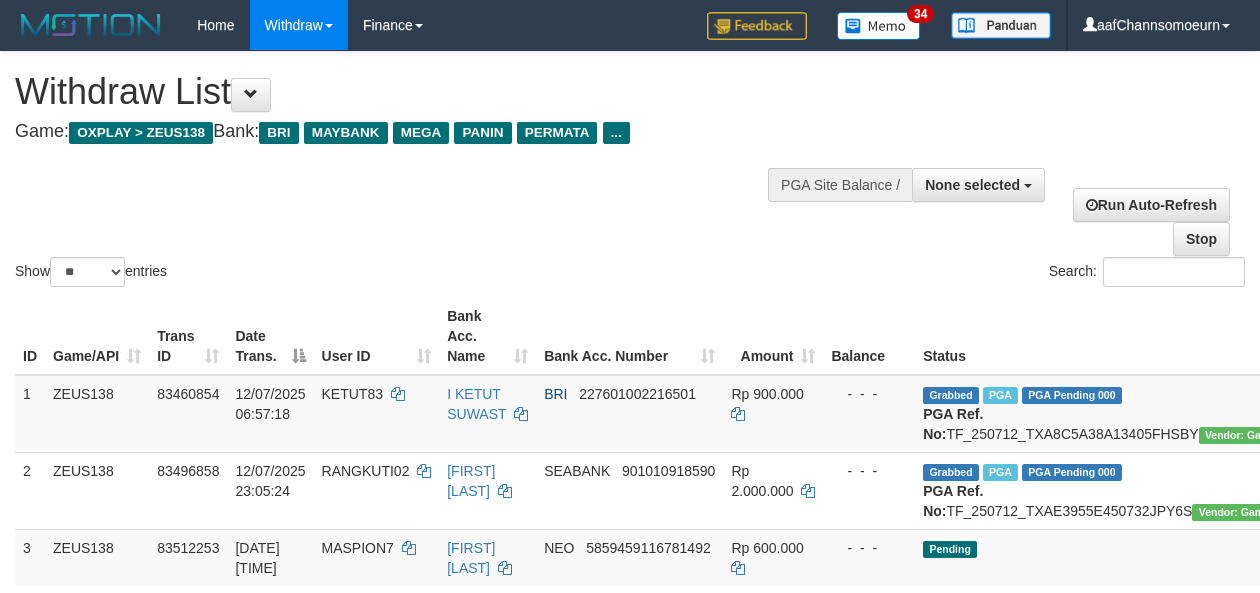 select 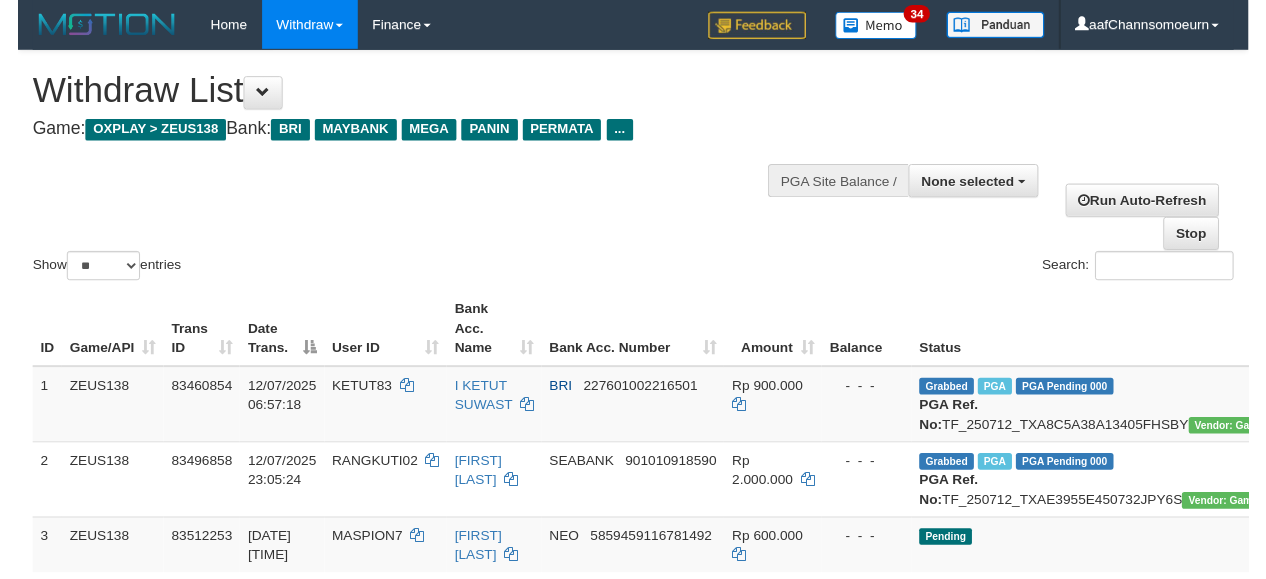 scroll, scrollTop: 239, scrollLeft: 0, axis: vertical 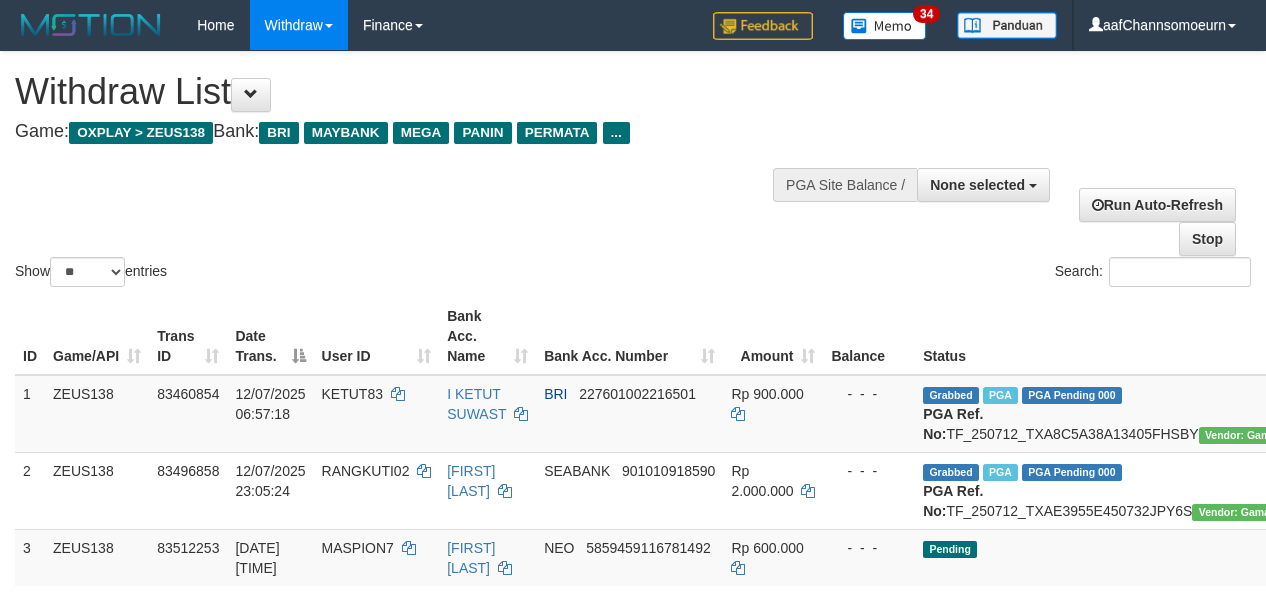 select 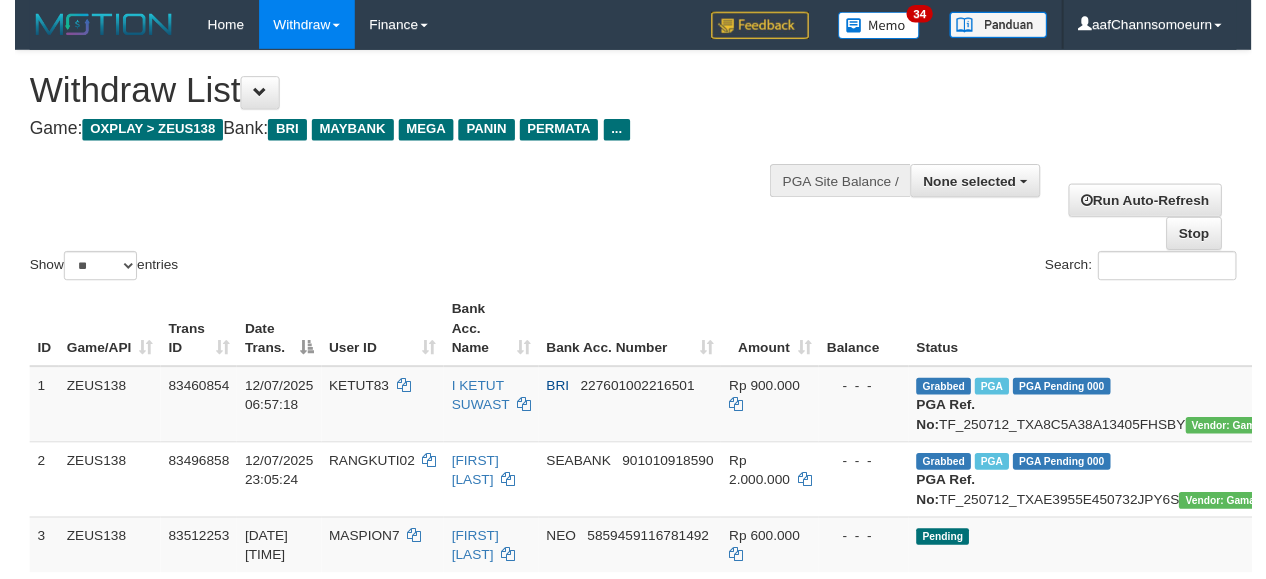 scroll, scrollTop: 342, scrollLeft: 0, axis: vertical 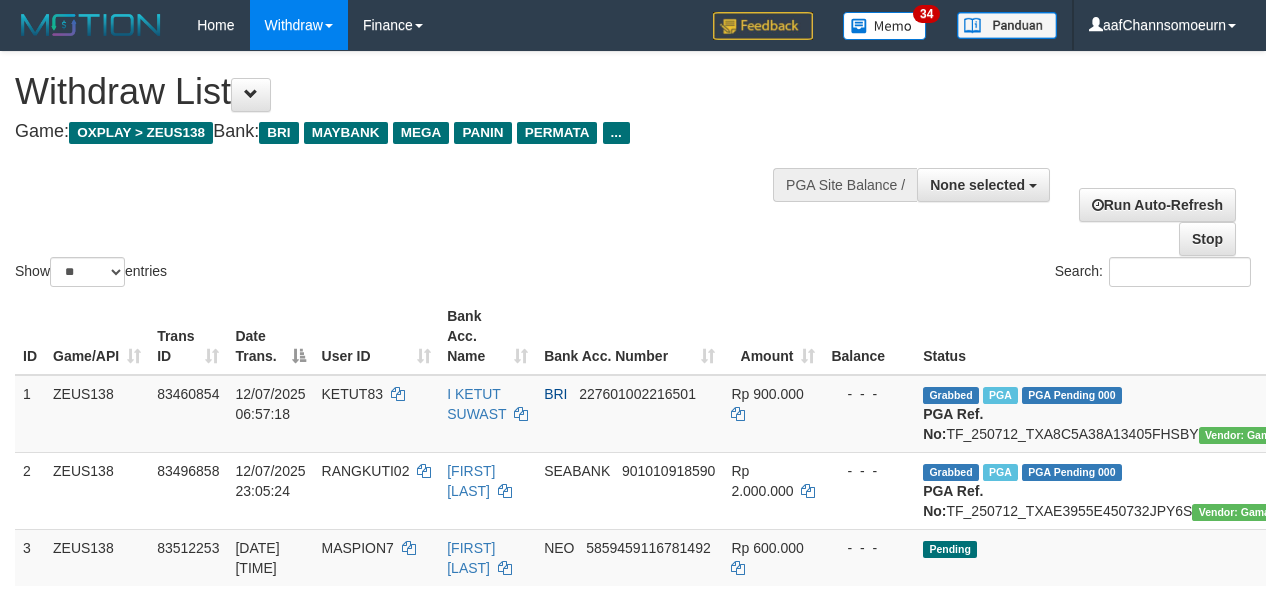 select 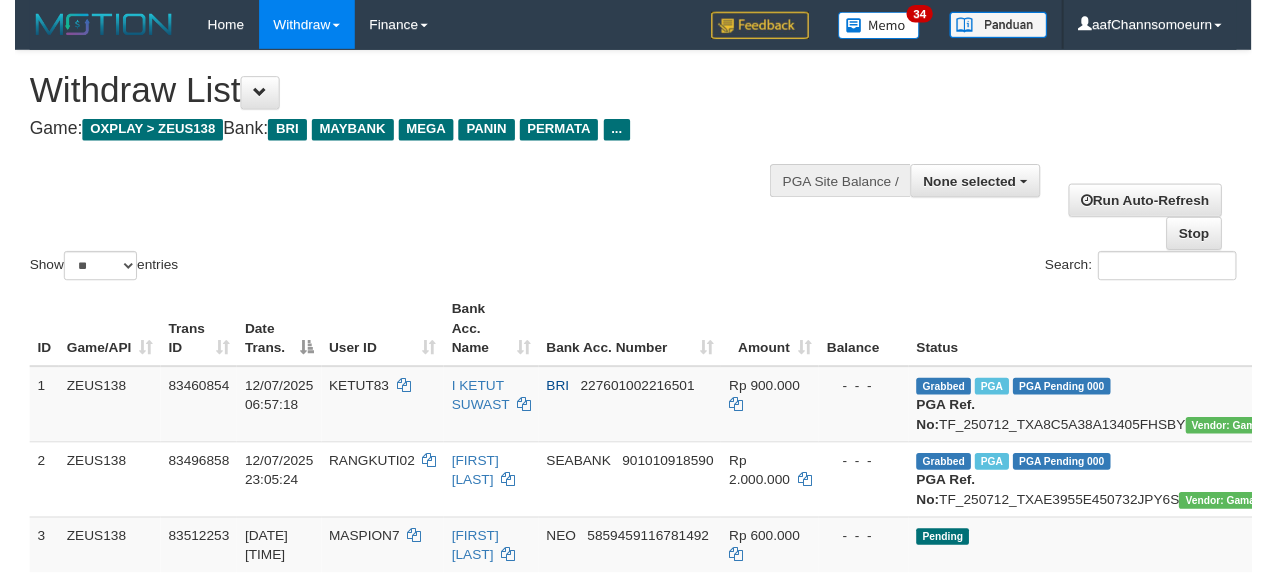 scroll, scrollTop: 342, scrollLeft: 0, axis: vertical 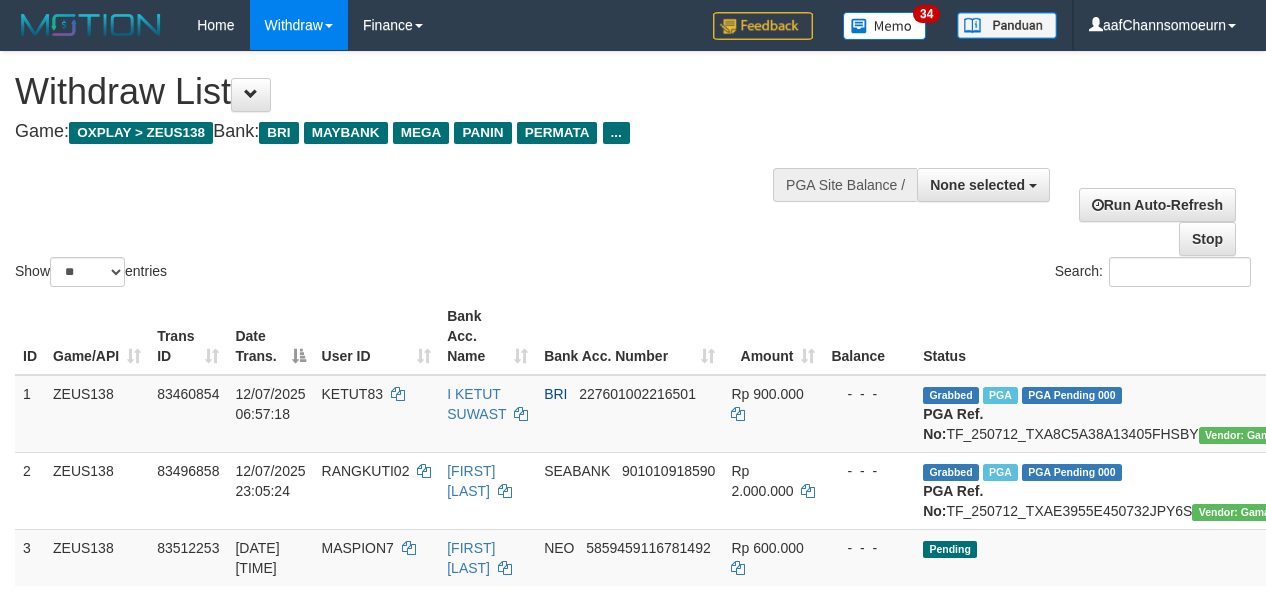 select 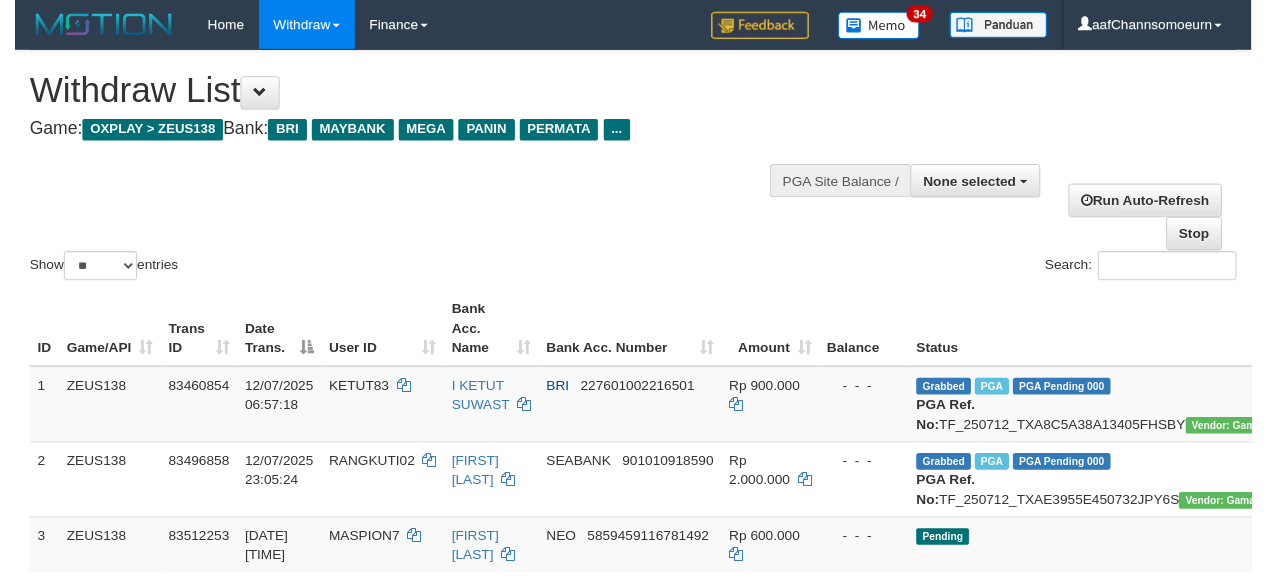 scroll, scrollTop: 251, scrollLeft: 0, axis: vertical 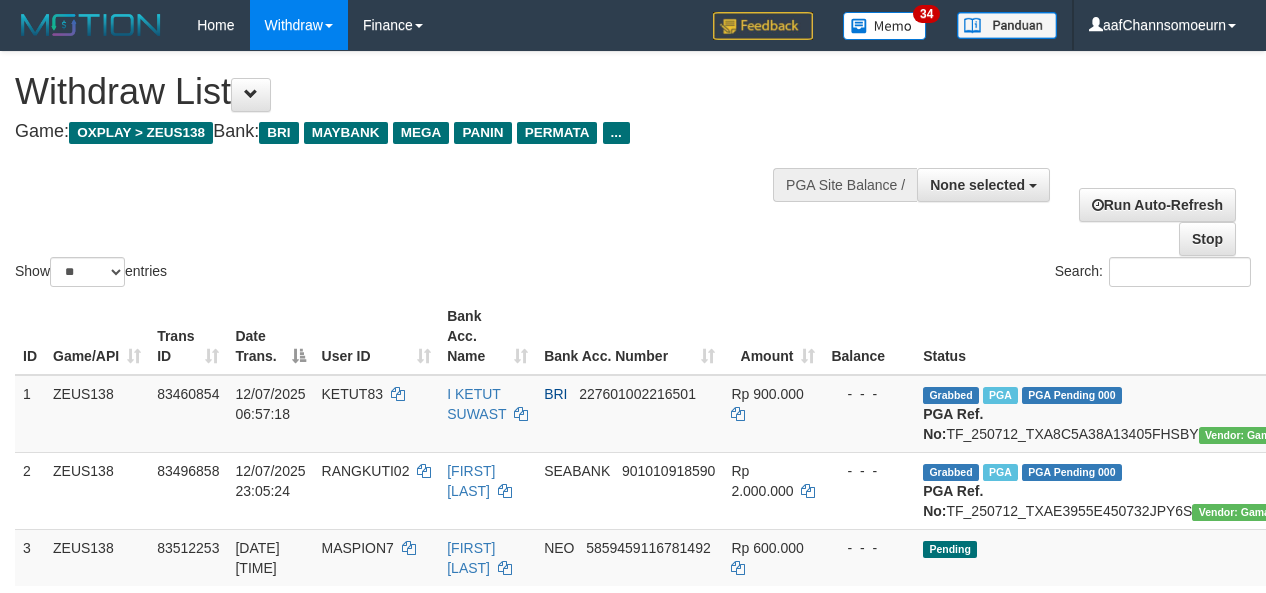 select 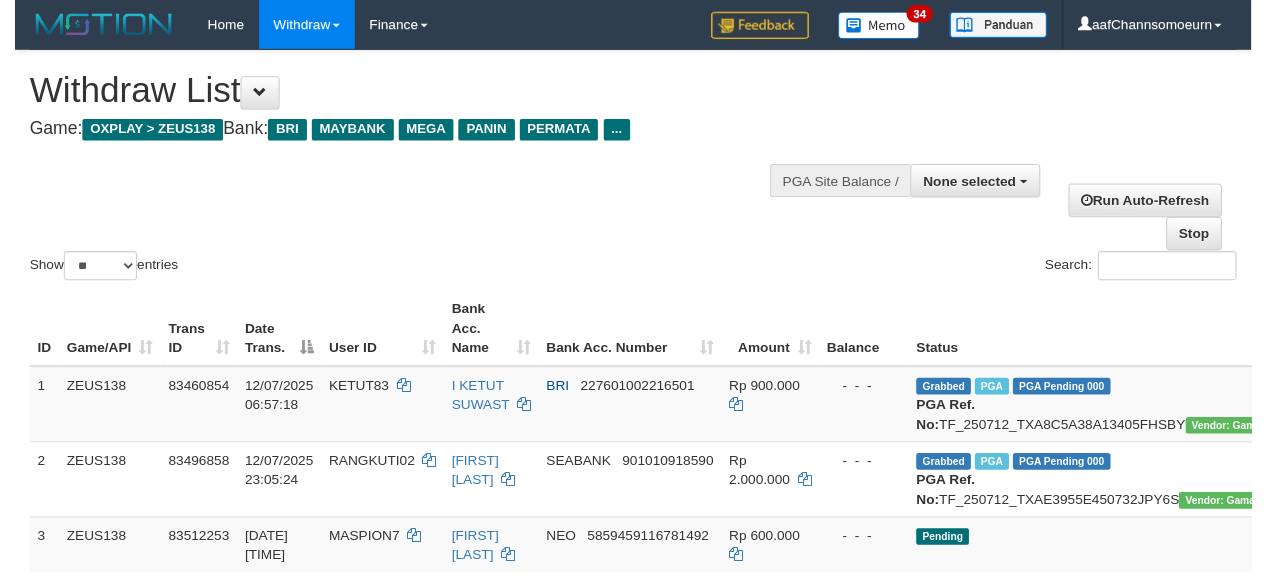 scroll, scrollTop: 355, scrollLeft: 0, axis: vertical 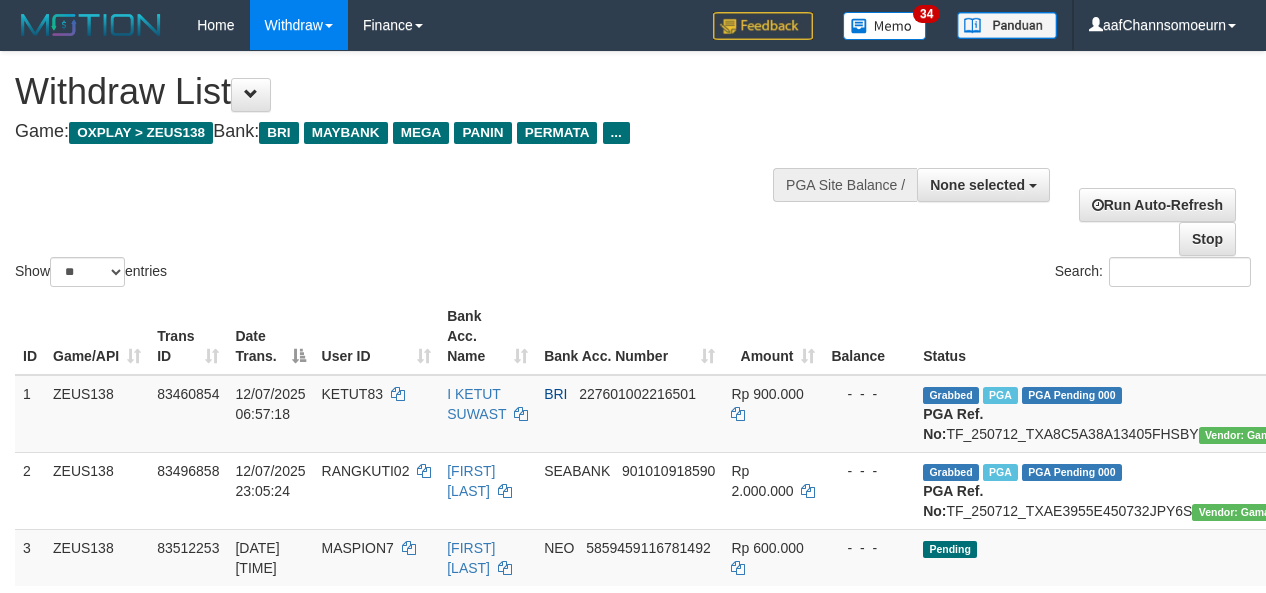 select 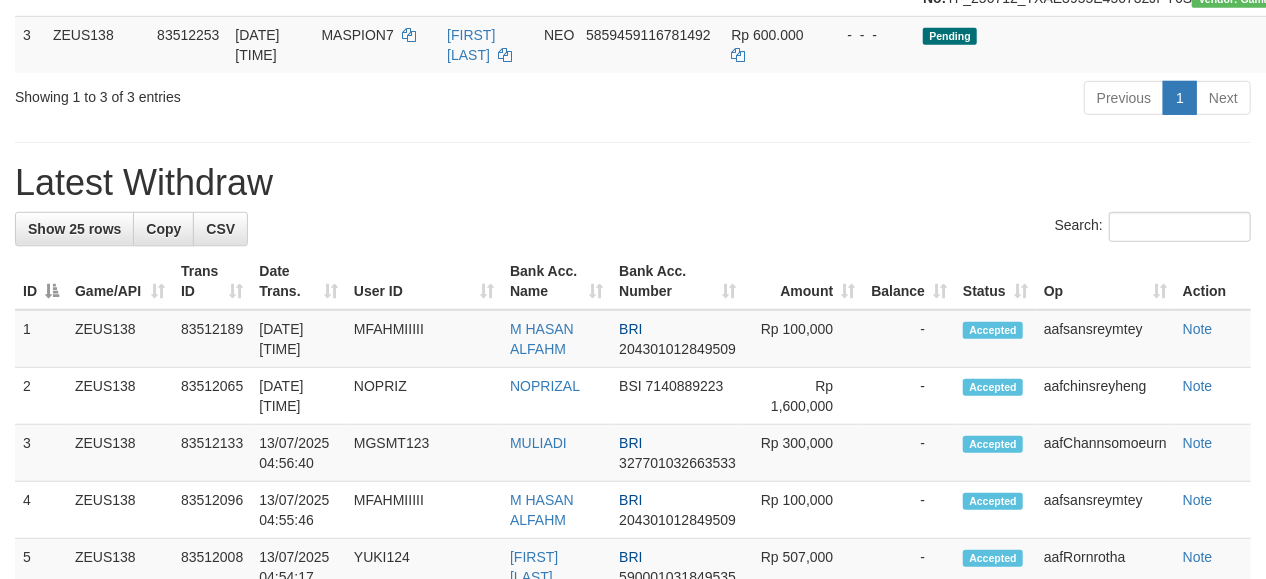 scroll, scrollTop: 355, scrollLeft: 0, axis: vertical 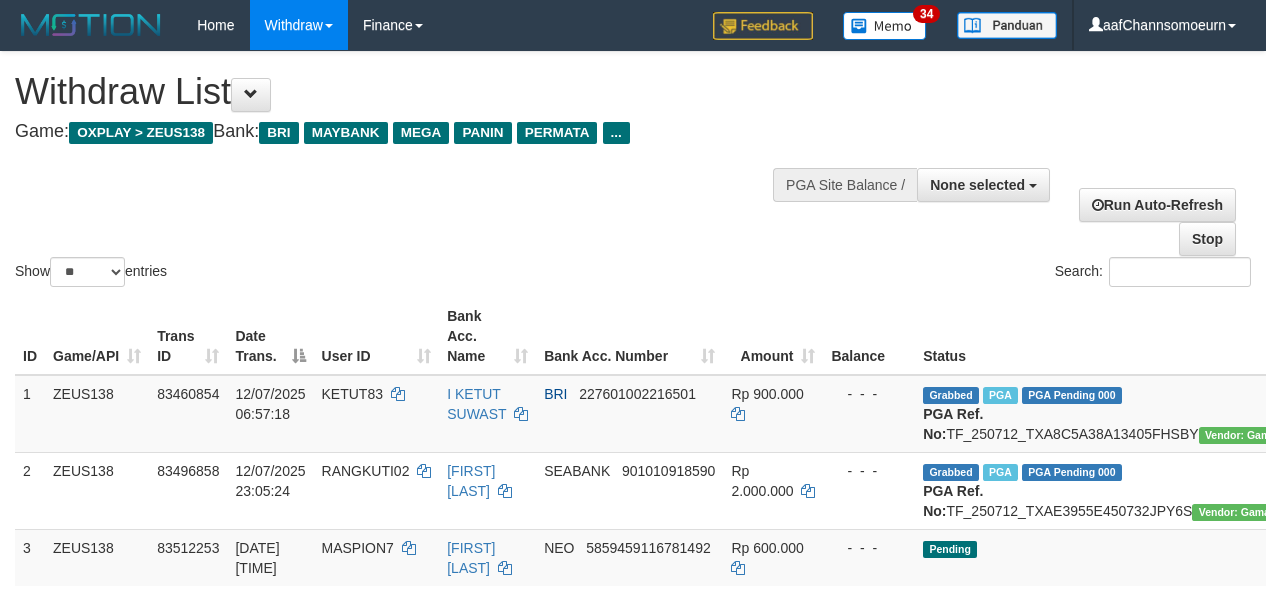 select 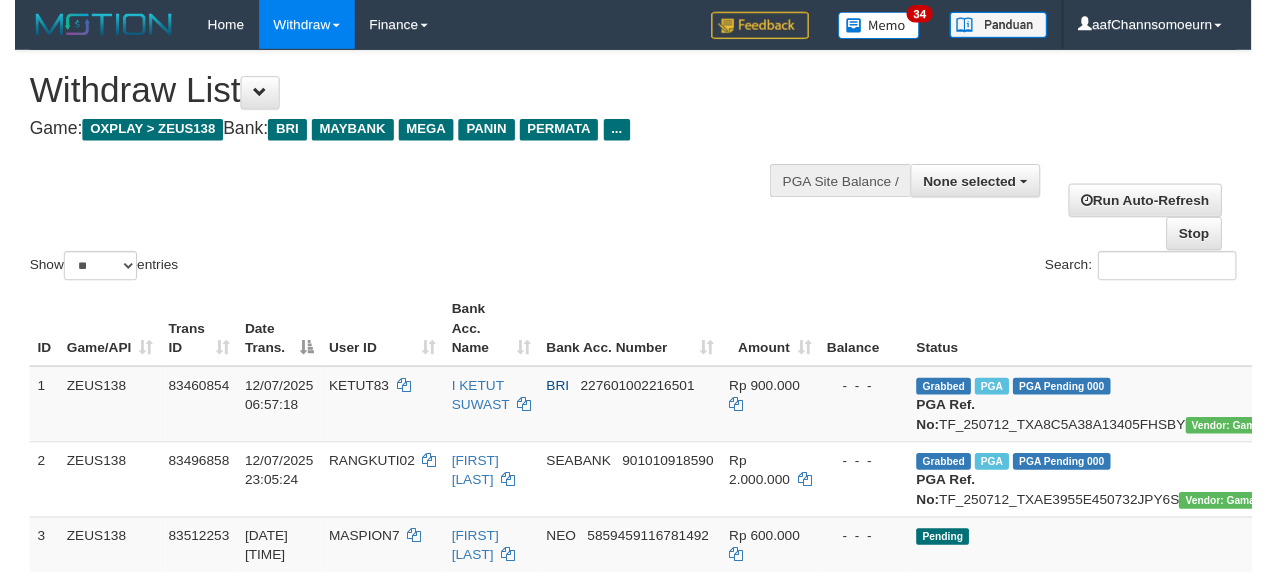 scroll, scrollTop: 264, scrollLeft: 0, axis: vertical 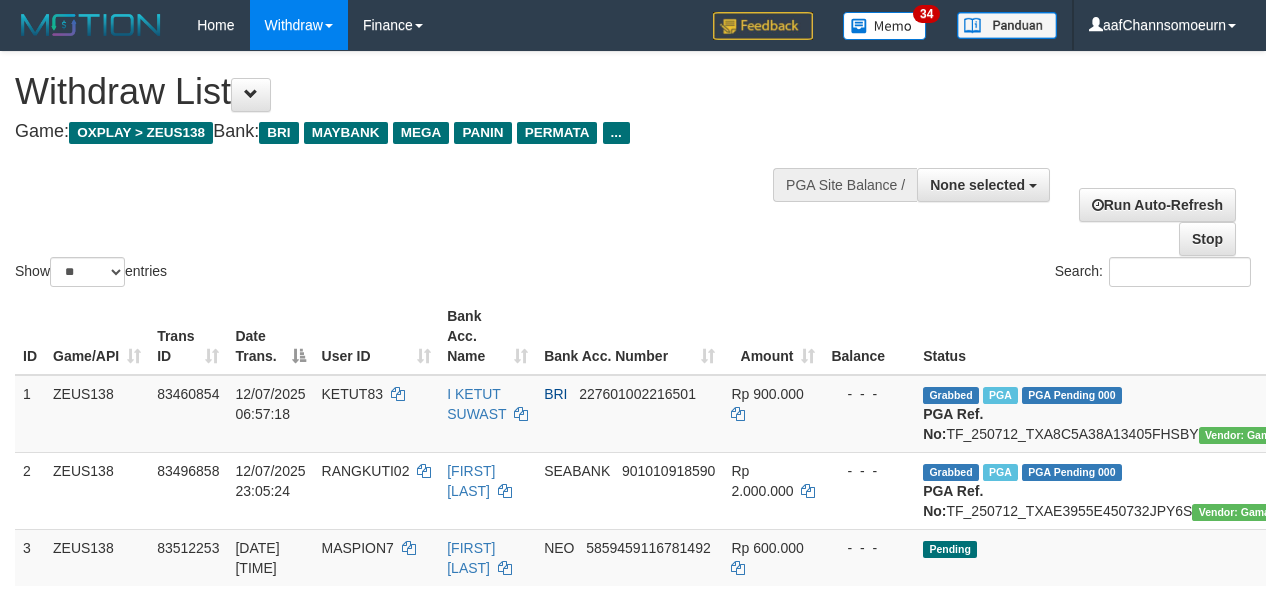select 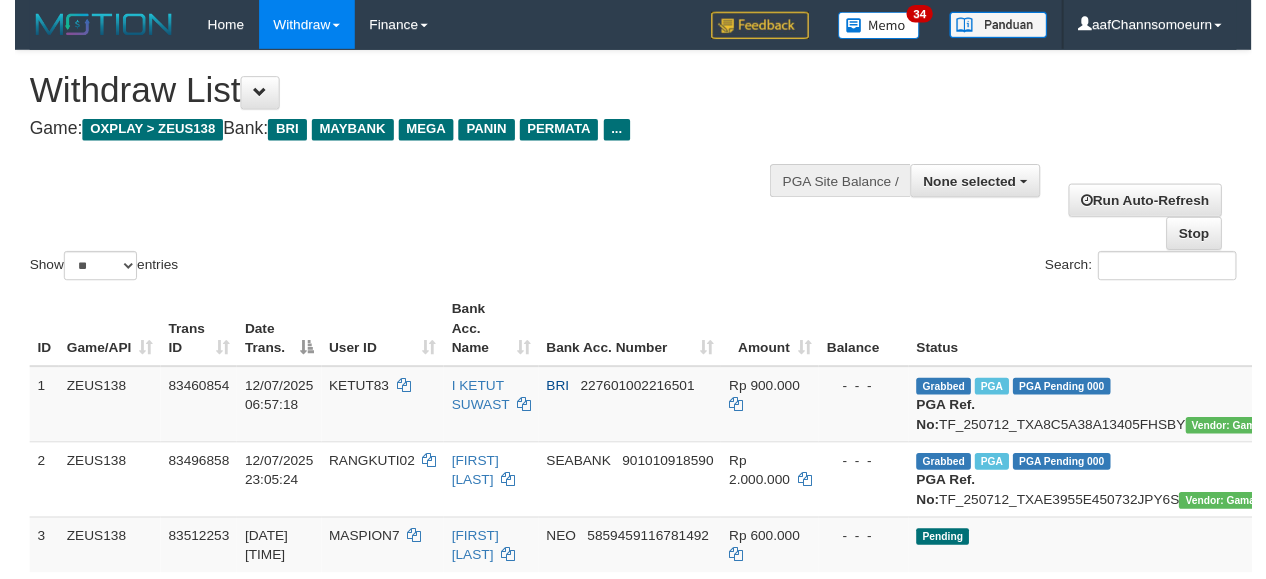 scroll, scrollTop: 728, scrollLeft: 0, axis: vertical 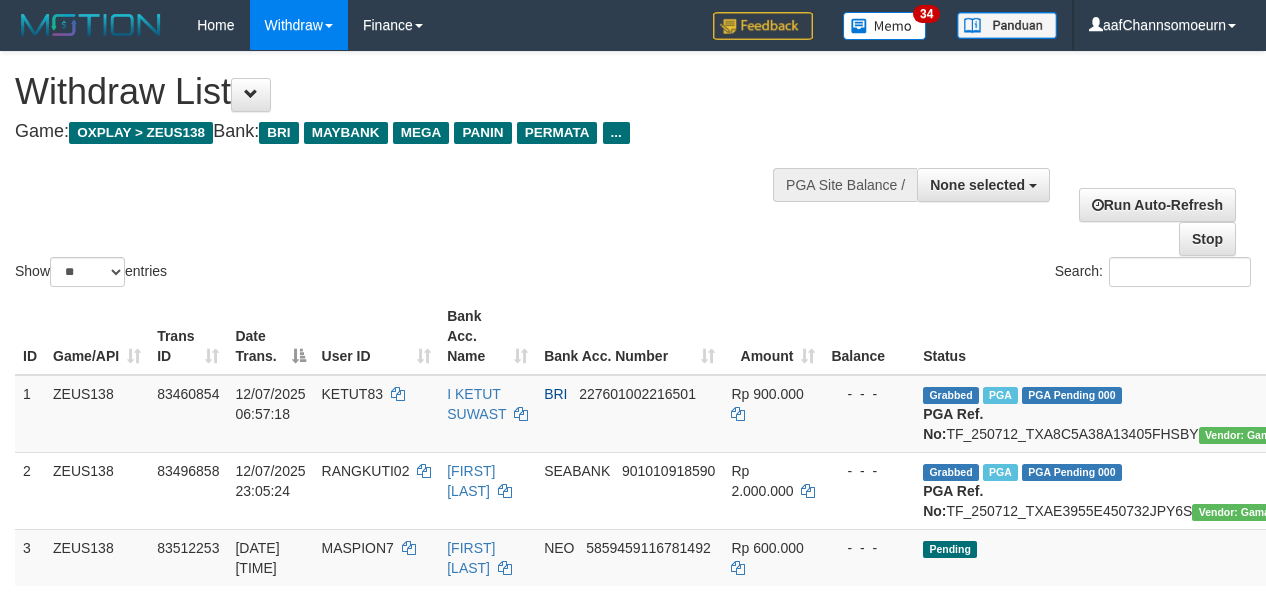 select 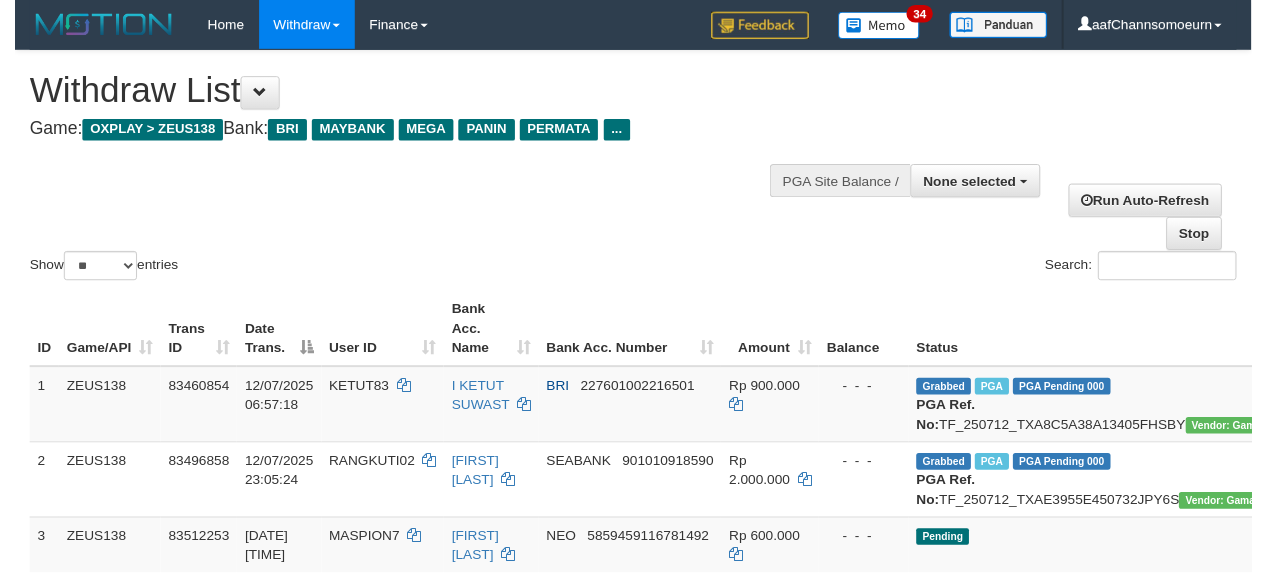 scroll, scrollTop: 270, scrollLeft: 0, axis: vertical 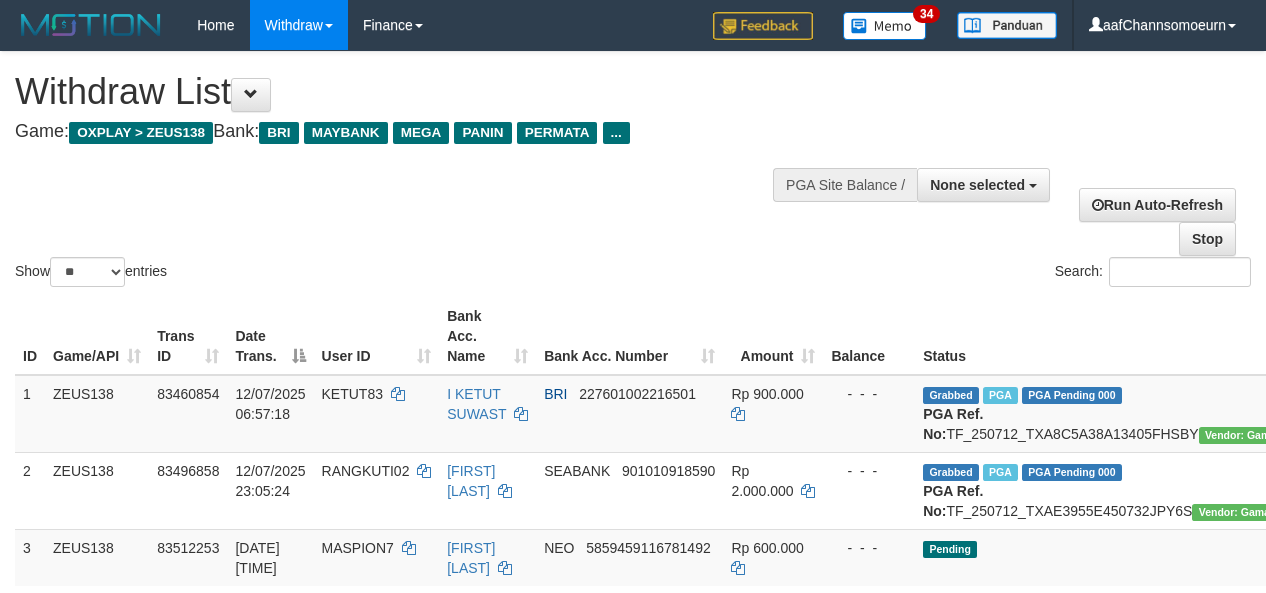 select 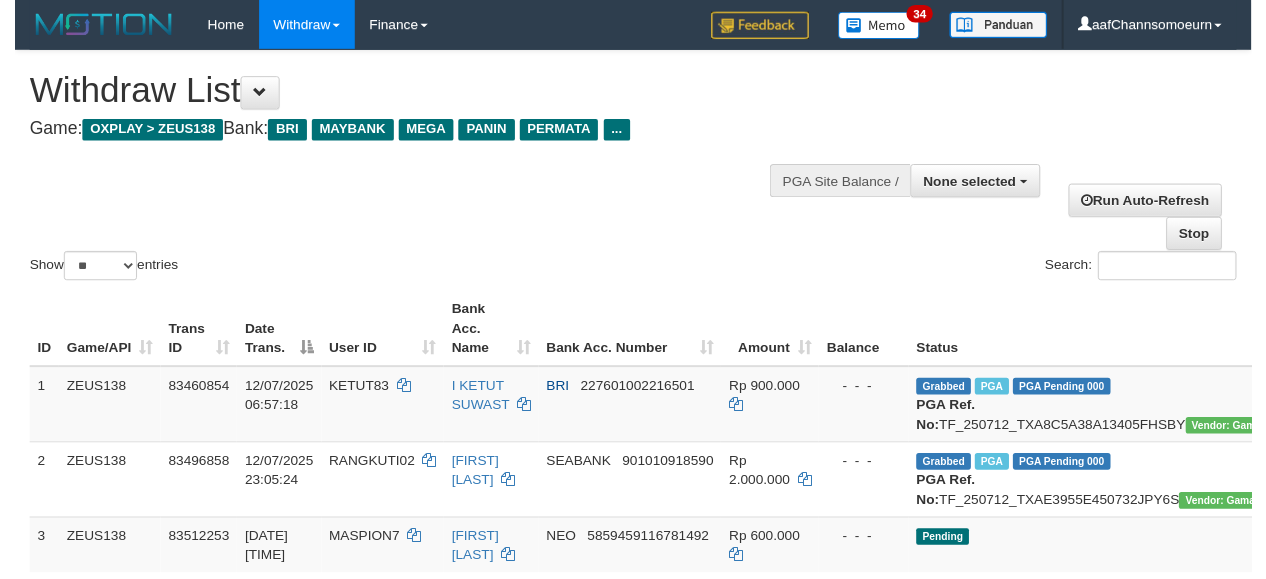scroll, scrollTop: 734, scrollLeft: 0, axis: vertical 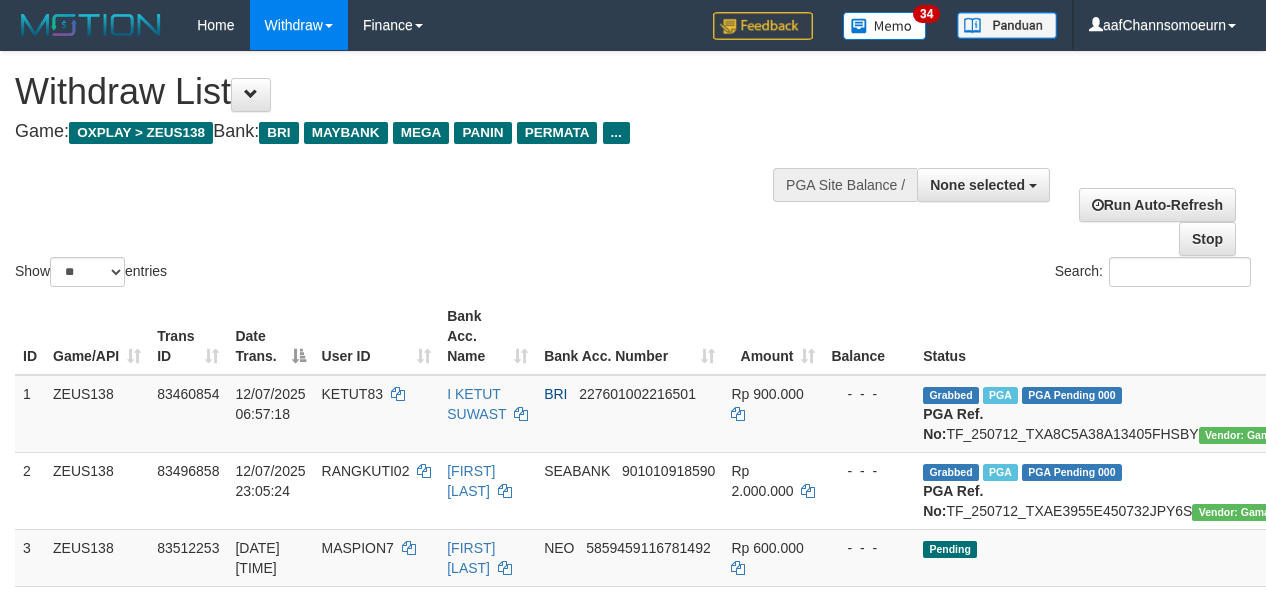 select 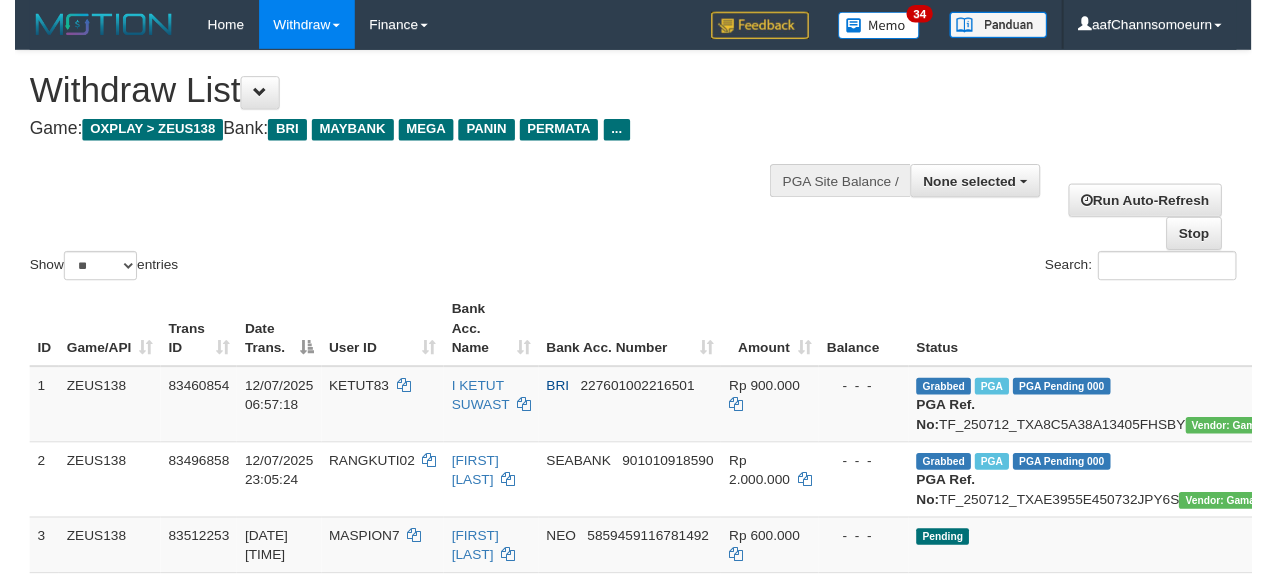 scroll, scrollTop: 277, scrollLeft: 0, axis: vertical 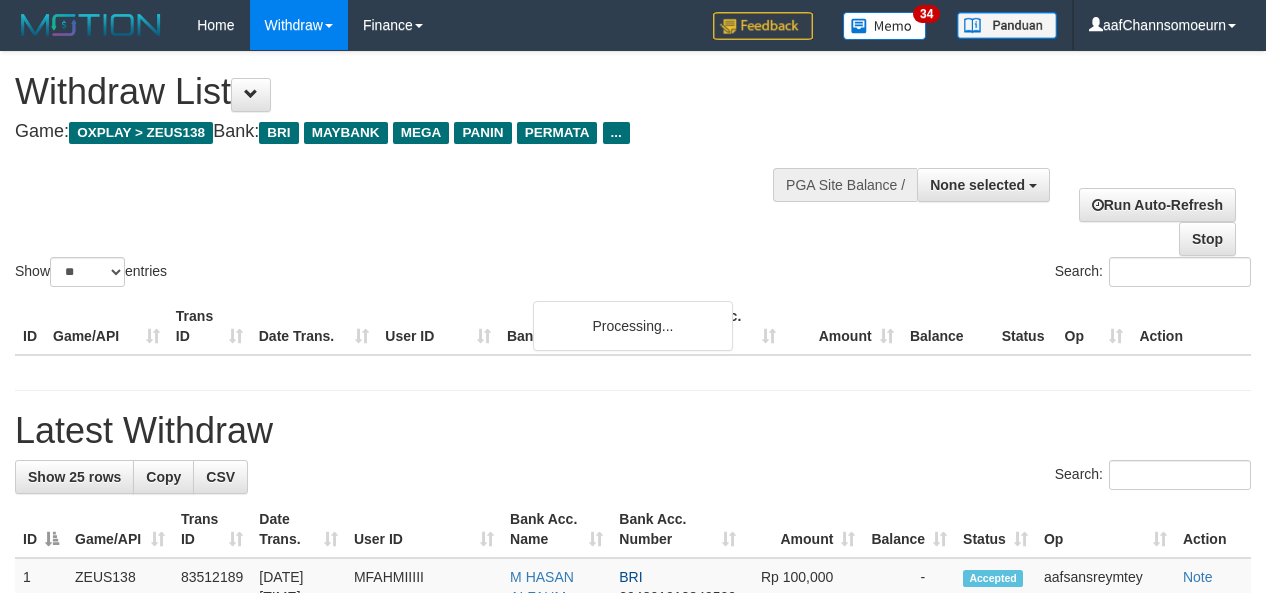 select 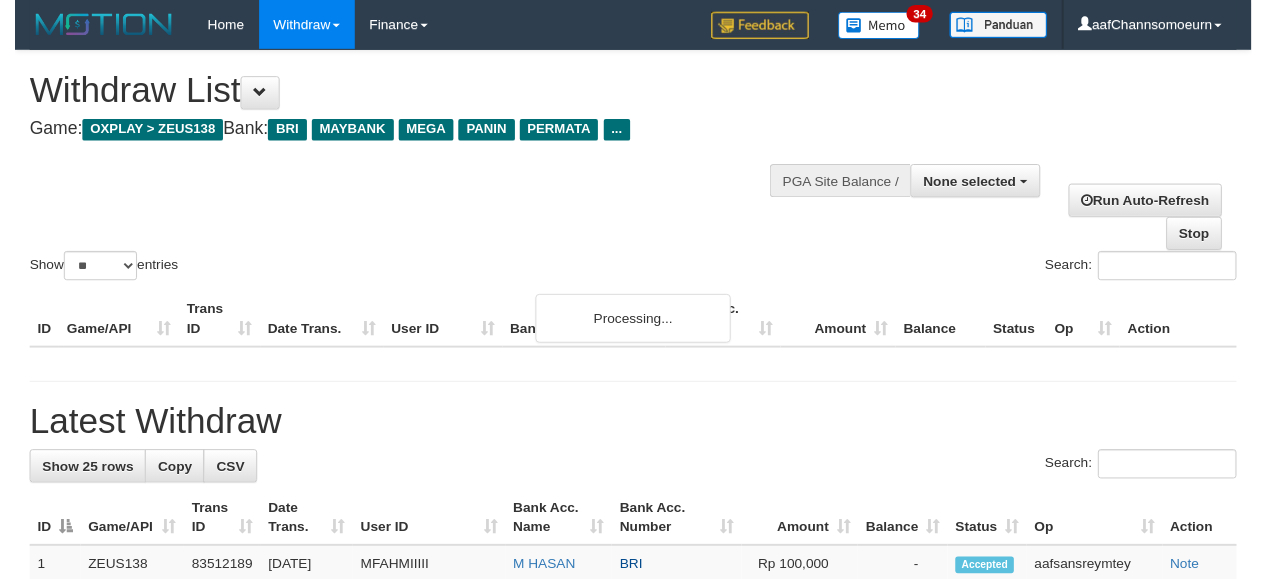 scroll, scrollTop: 818, scrollLeft: 0, axis: vertical 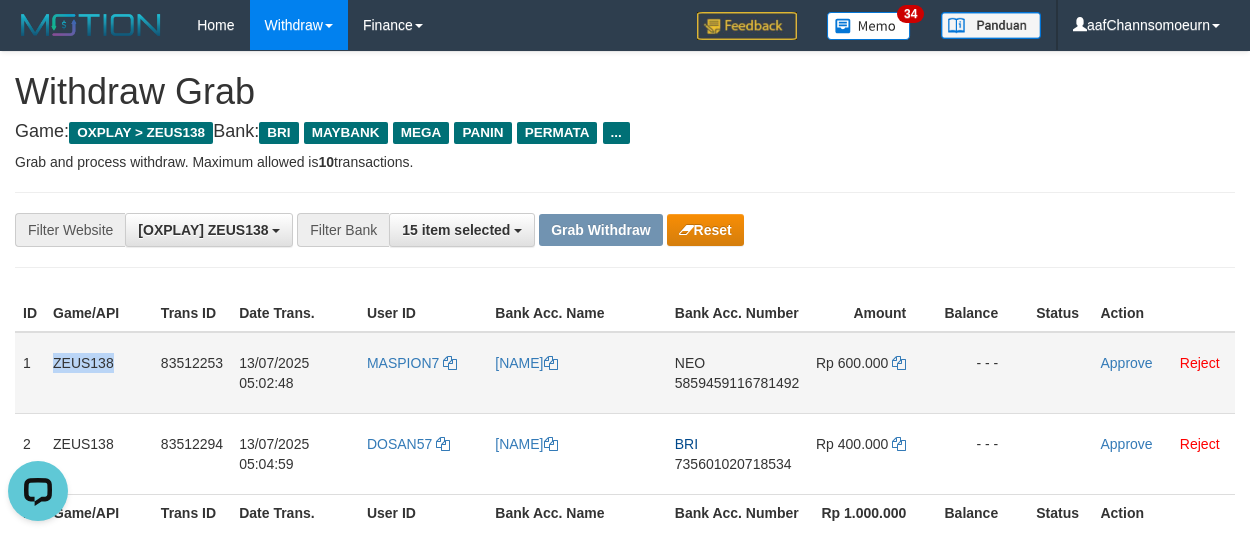 drag, startPoint x: 33, startPoint y: 370, endPoint x: 72, endPoint y: 402, distance: 50.447994 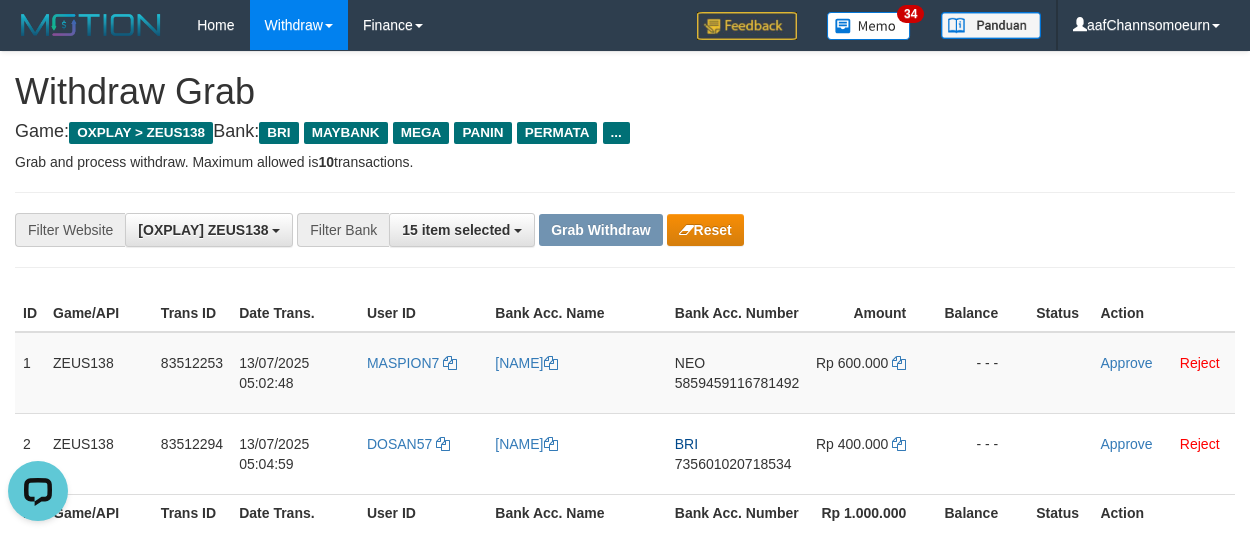 click on "**********" at bounding box center [625, 1143] 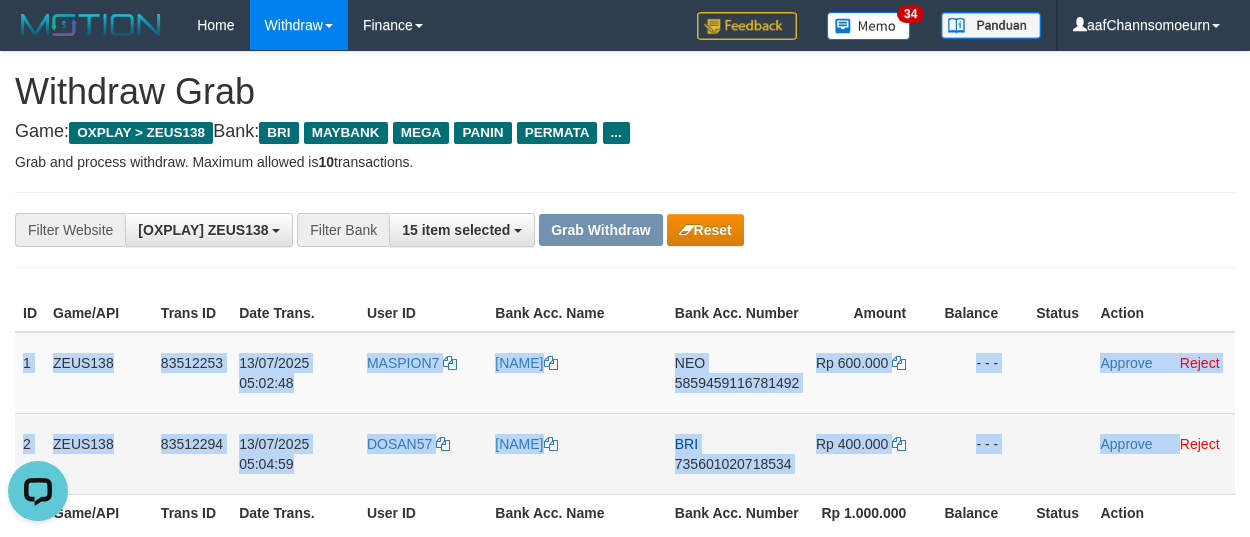drag, startPoint x: 22, startPoint y: 375, endPoint x: 1180, endPoint y: 477, distance: 1162.4835 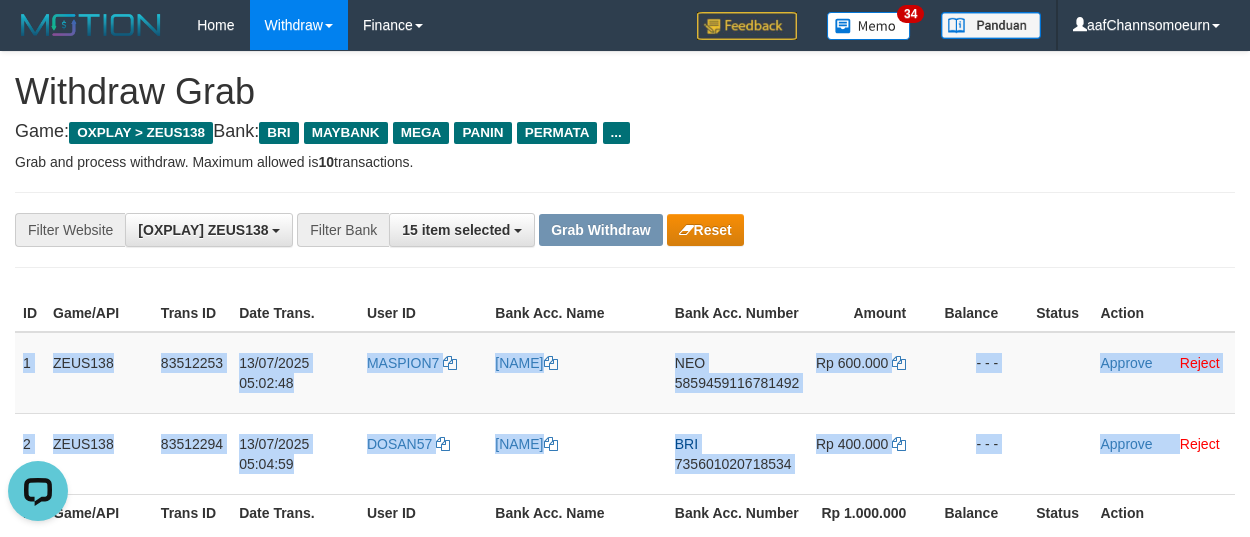 copy on "1
ZEUS138
83512253
13/07/2025 05:02:48
MASPION7
MUHAMMAD FAISAL
NEO
5859459116781492
Rp 600.000
- - -
Approve
Reject
2
ZEUS138
83512294
13/07/2025 05:04:59
DOSAN57
APIP MAULANA ZAMZAM
BRI
735601020718534
Rp 400.000
- - -
Approve" 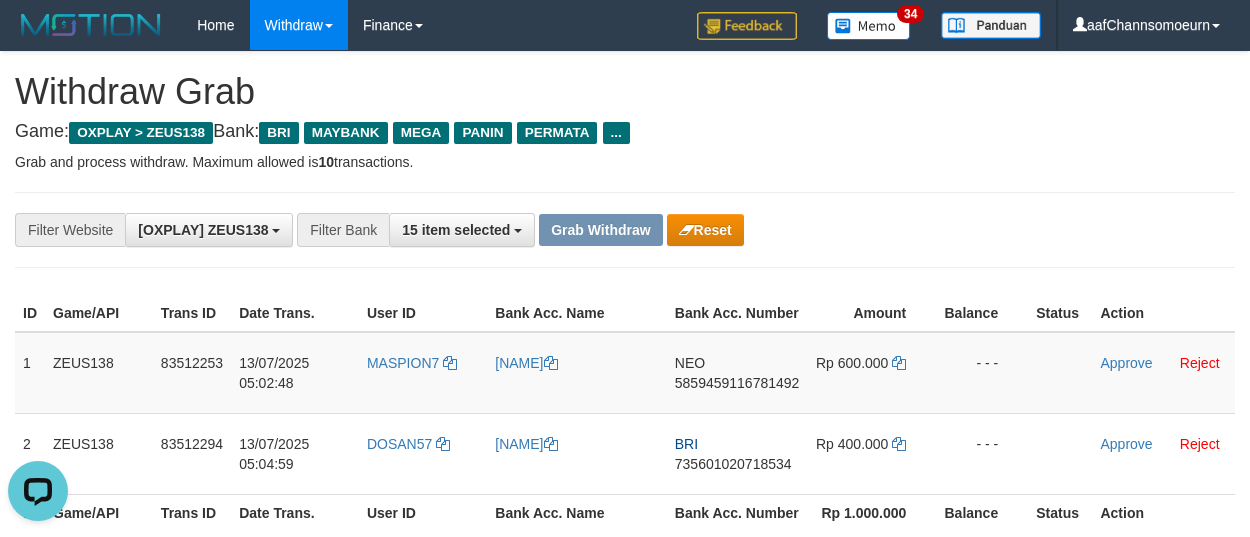 drag, startPoint x: 1004, startPoint y: 140, endPoint x: 898, endPoint y: 215, distance: 129.84991 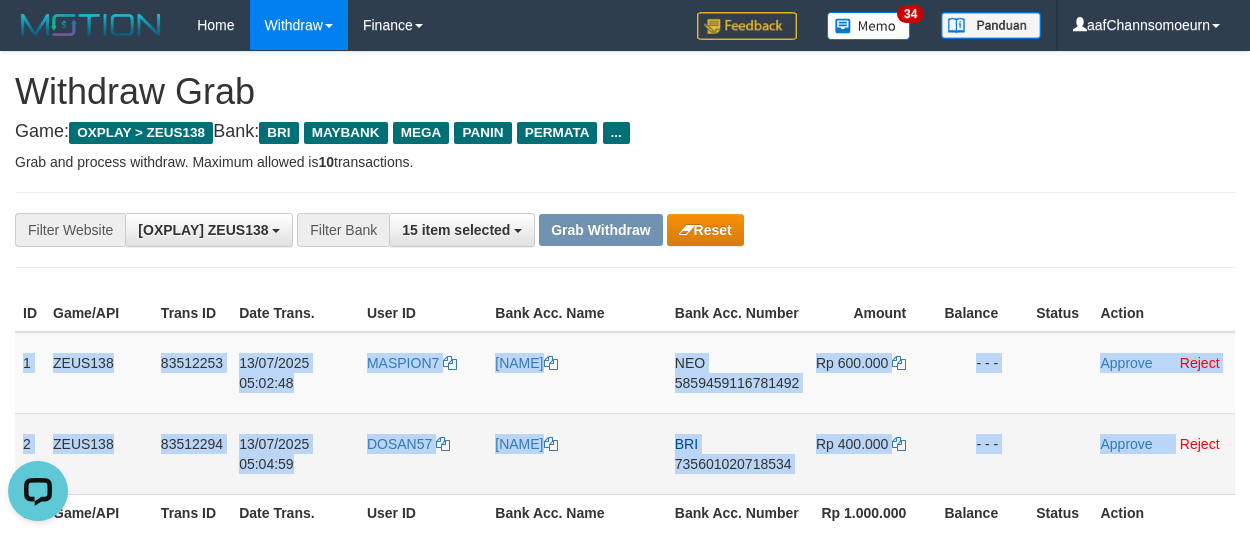 drag, startPoint x: 19, startPoint y: 363, endPoint x: 1179, endPoint y: 473, distance: 1165.2039 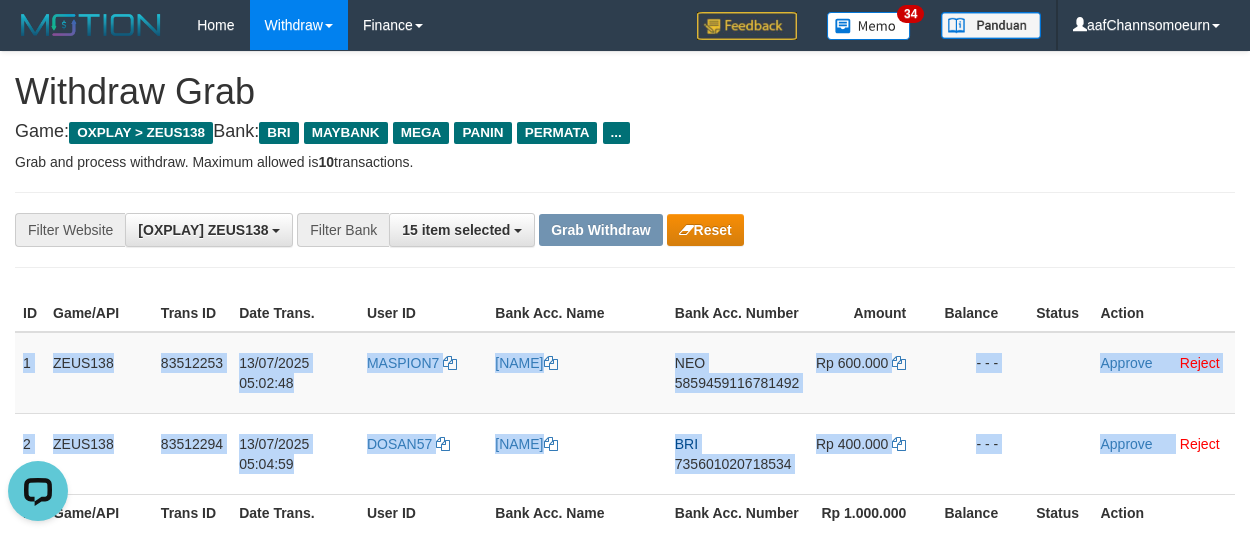 copy on "1
ZEUS138
83512253
13/07/2025 05:02:48
MASPION7
MUHAMMAD FAISAL
NEO
5859459116781492
Rp 600.000
- - -
Approve
Reject
2
ZEUS138
83512294
13/07/2025 05:04:59
DOSAN57
APIP MAULANA ZAMZAM
BRI
735601020718534
Rp 400.000
- - -
Approve" 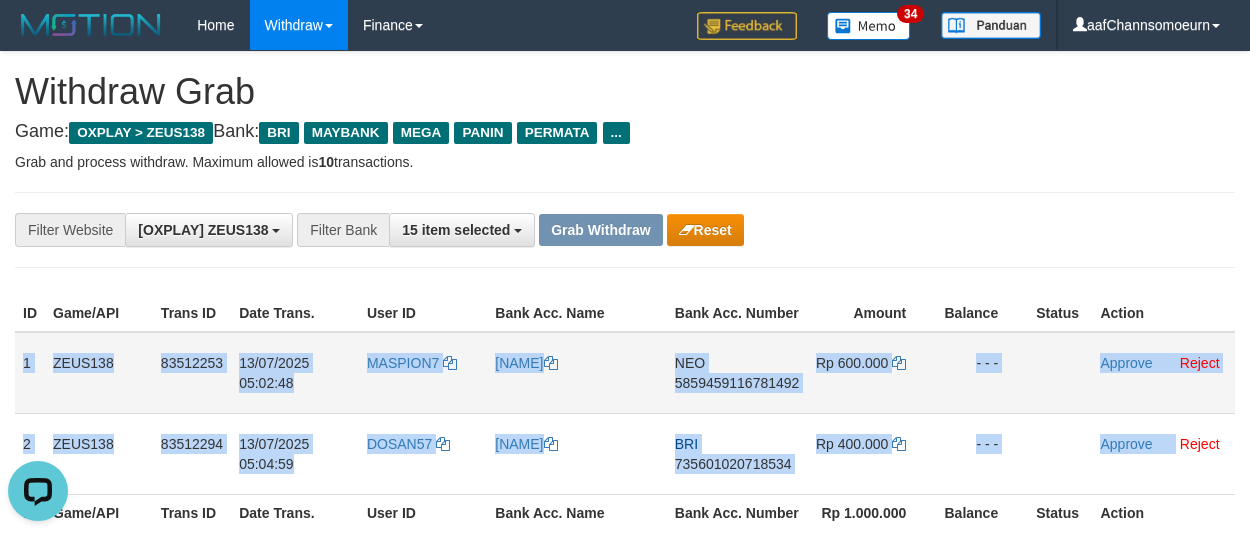 click on "NEO" at bounding box center [690, 363] 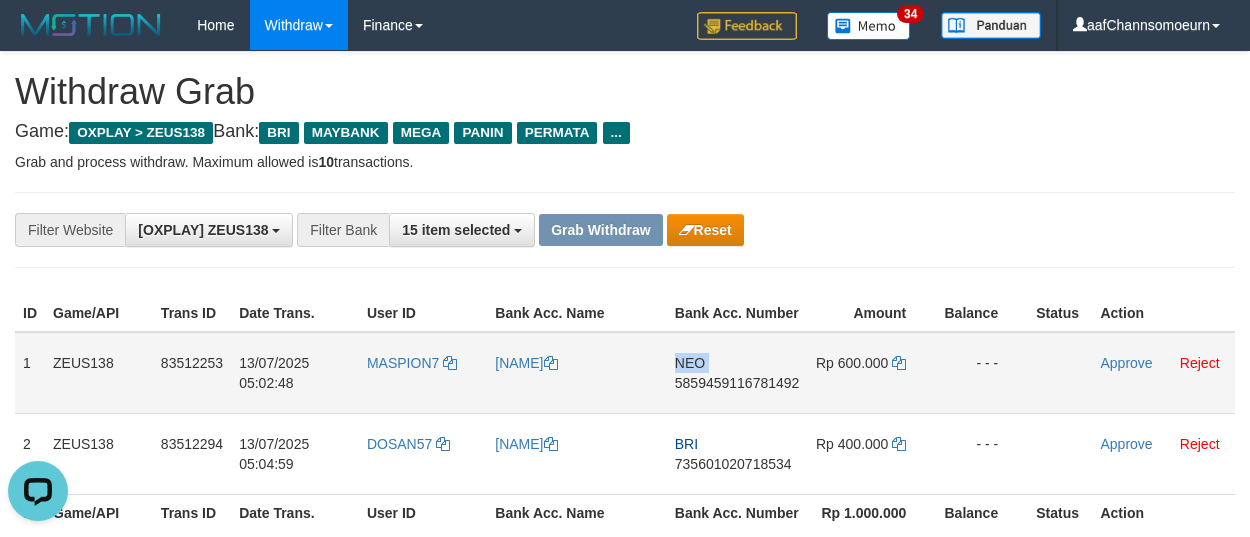 click on "NEO" at bounding box center [690, 363] 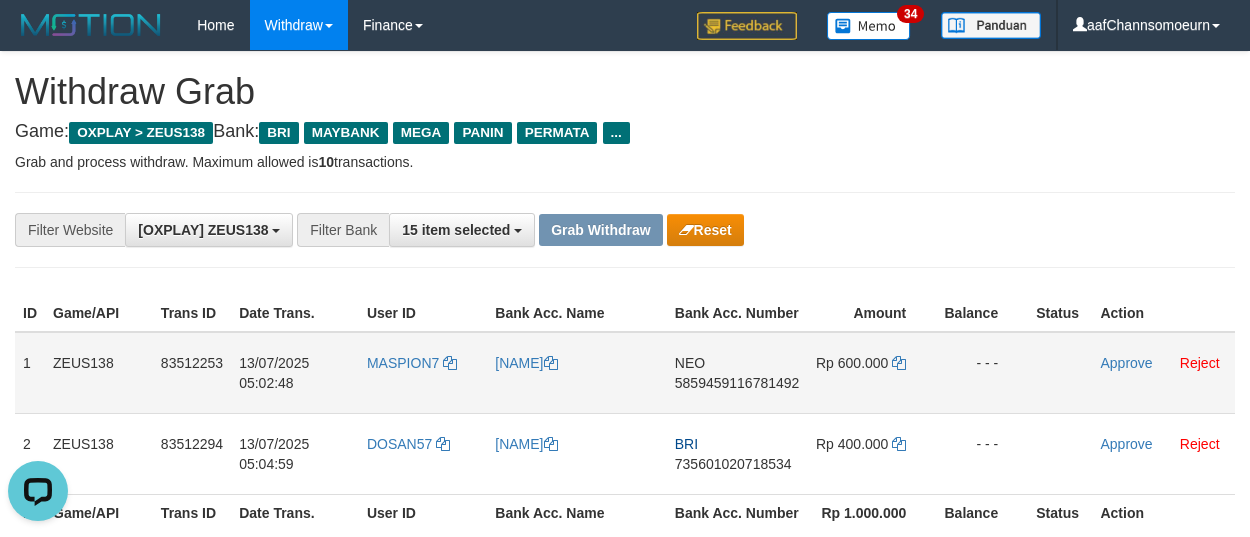 click on "5859459116781492" at bounding box center [737, 383] 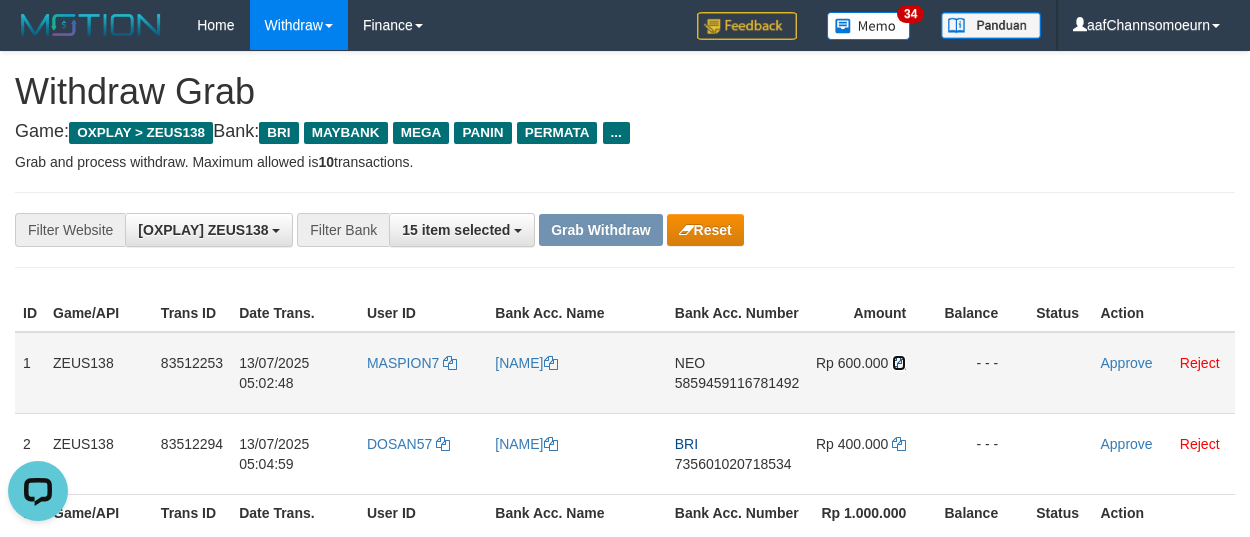 click at bounding box center (899, 363) 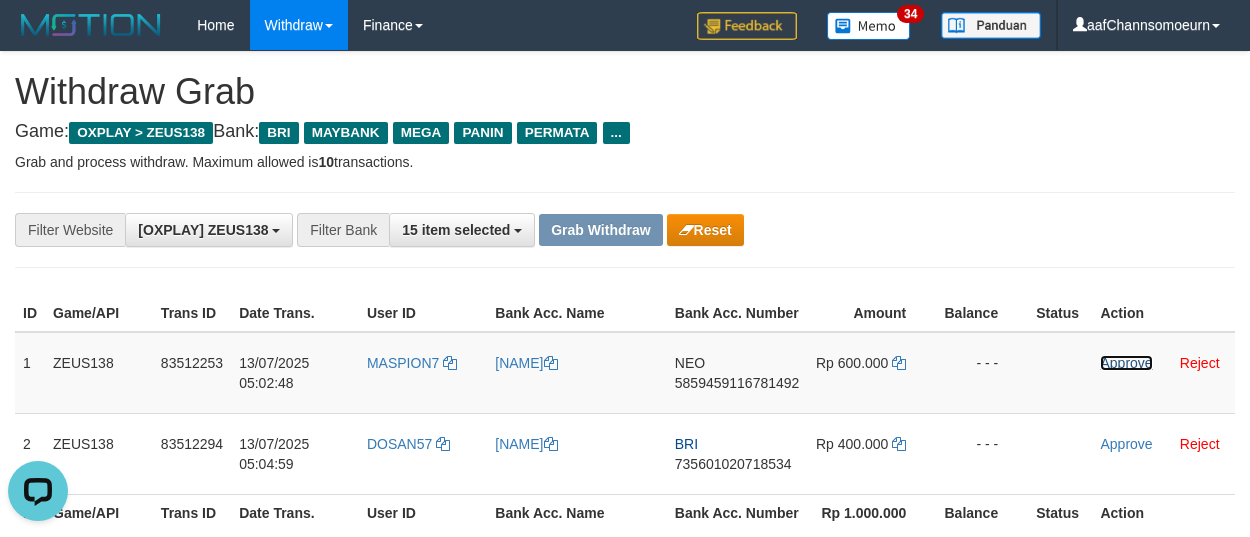 drag, startPoint x: 1110, startPoint y: 380, endPoint x: 715, endPoint y: 182, distance: 441.84726 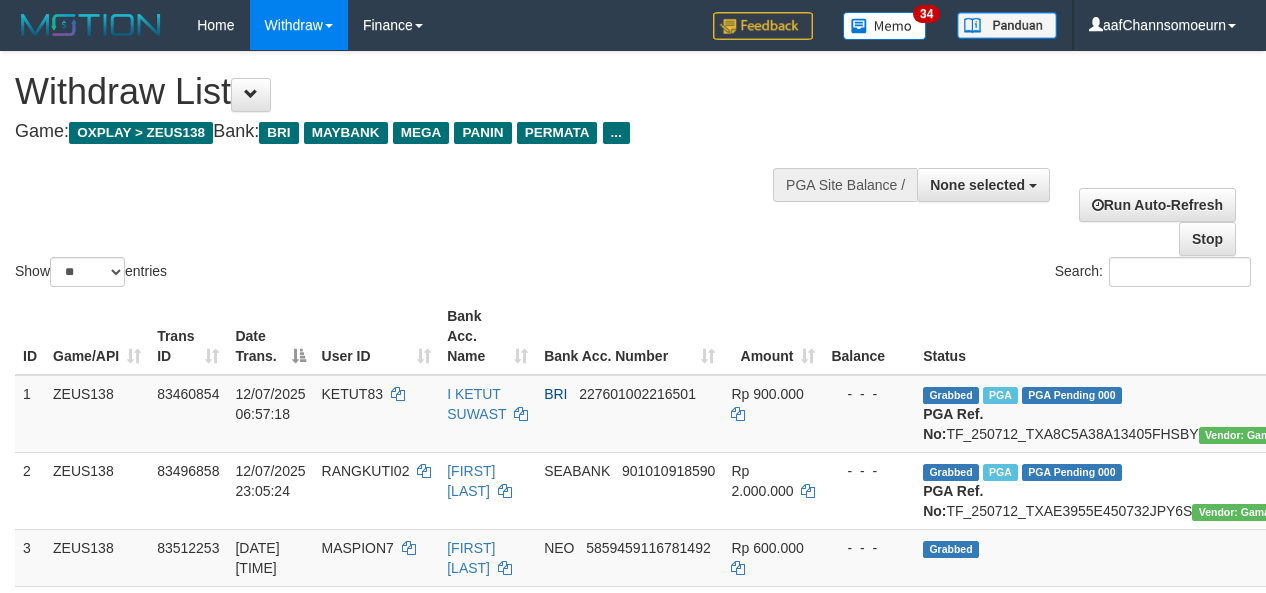 select 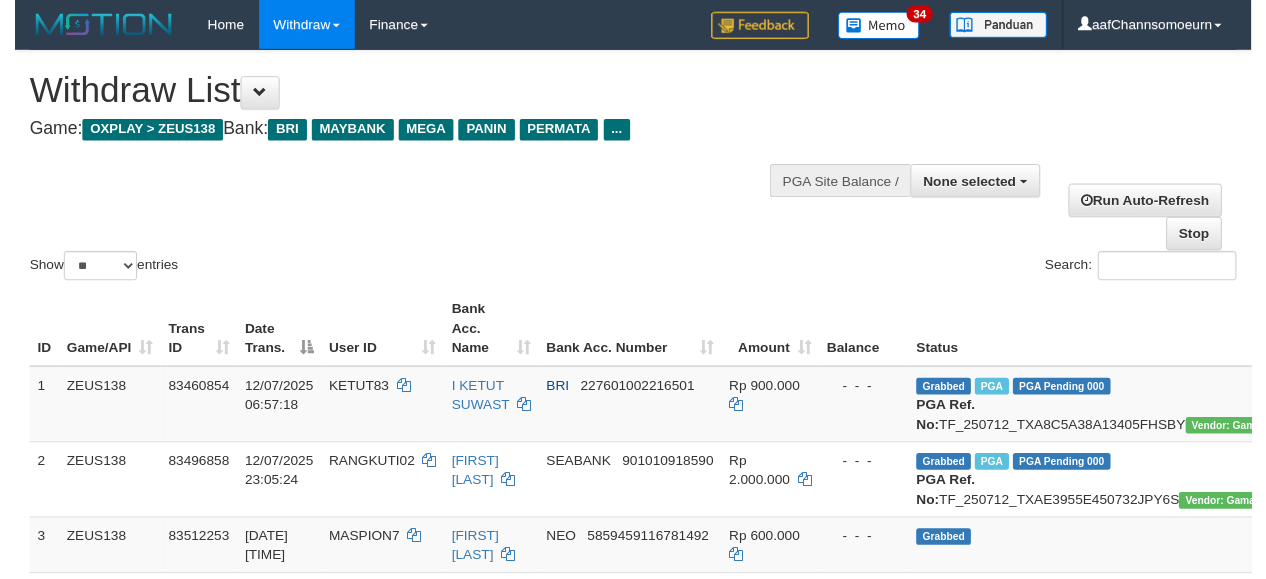 scroll, scrollTop: 283, scrollLeft: 0, axis: vertical 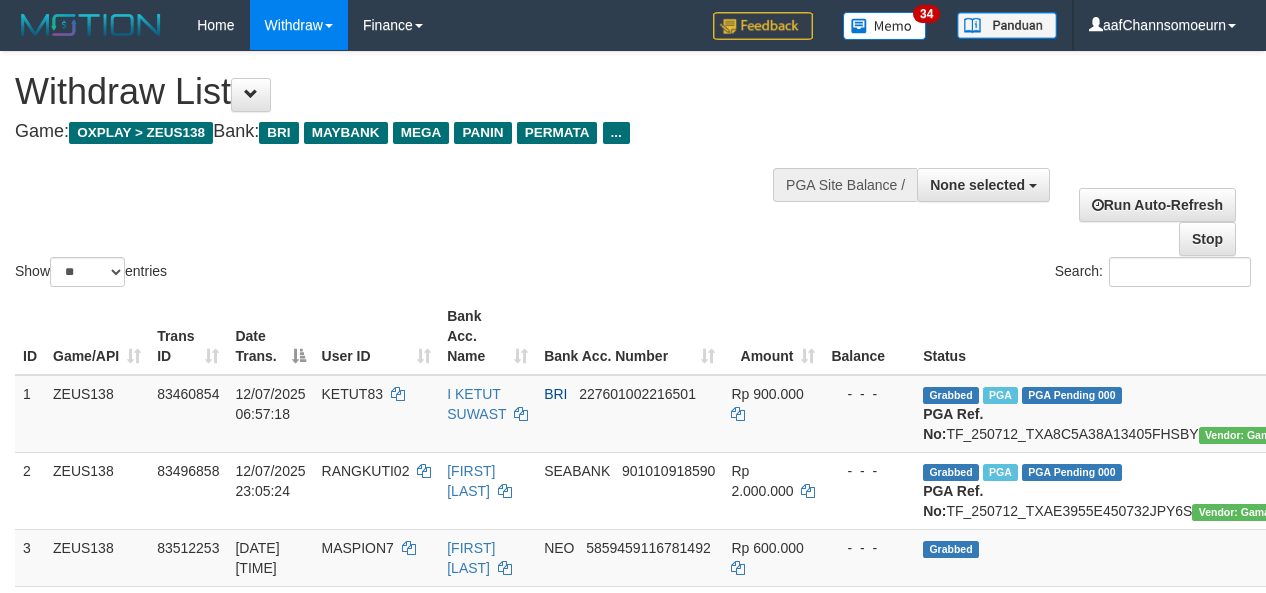 select 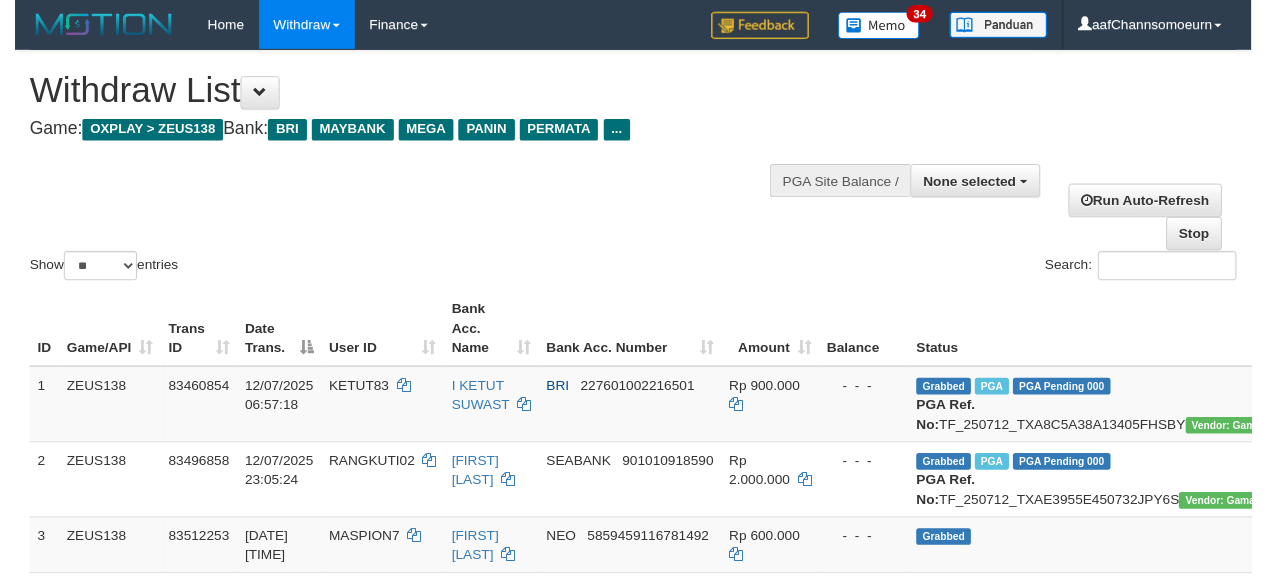 scroll, scrollTop: 824, scrollLeft: 0, axis: vertical 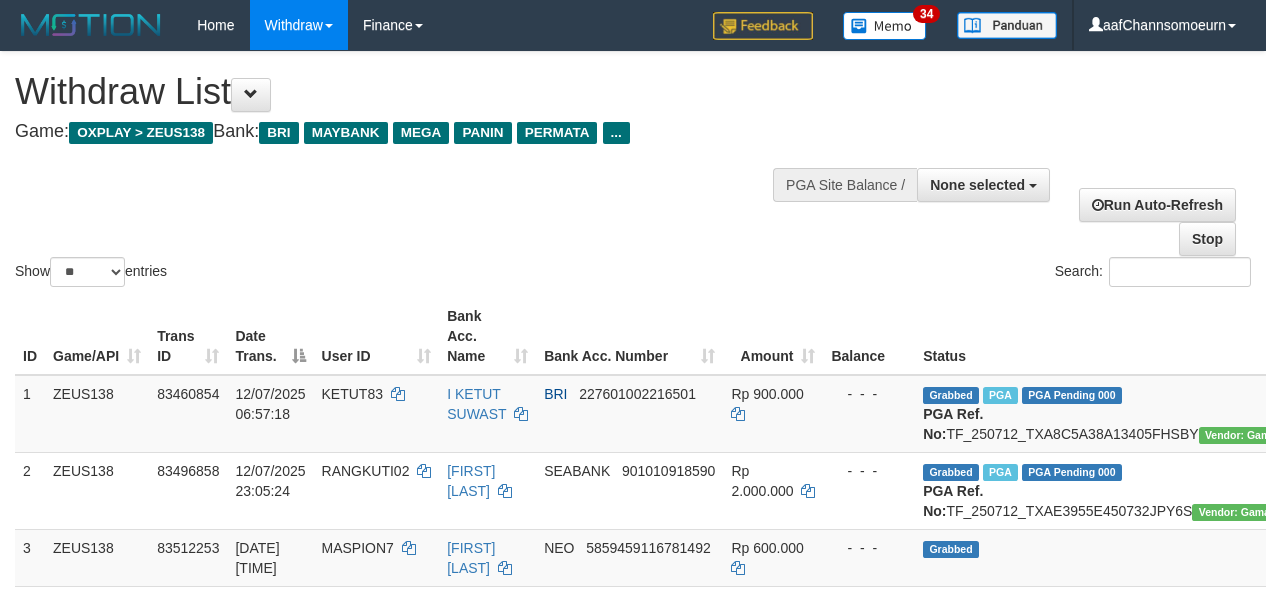 select 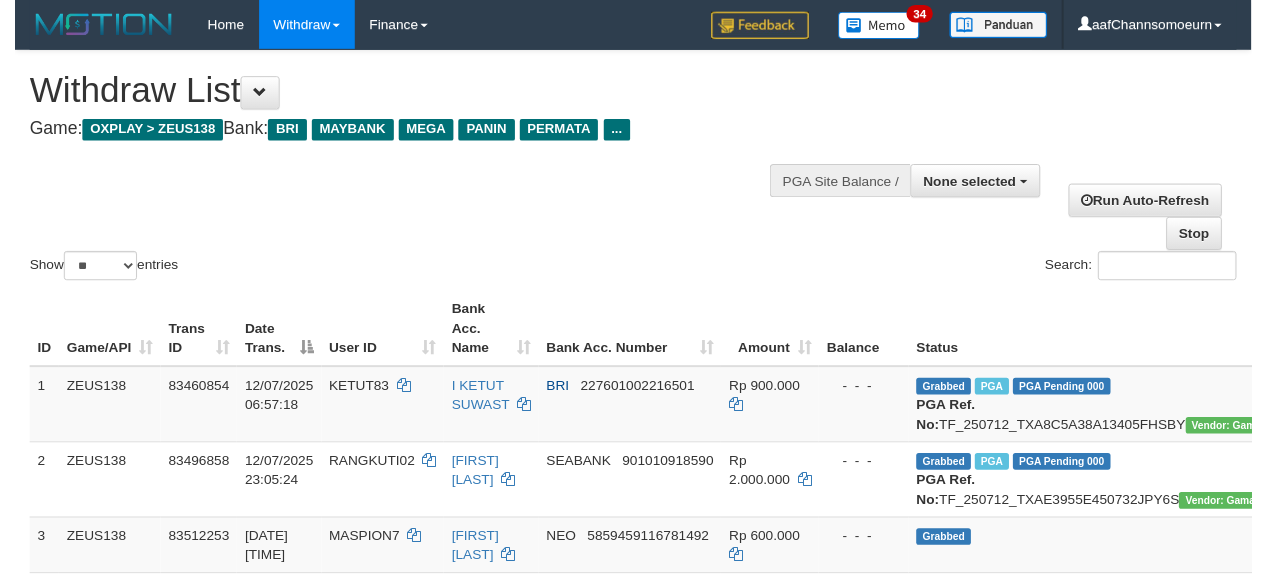 scroll, scrollTop: 290, scrollLeft: 0, axis: vertical 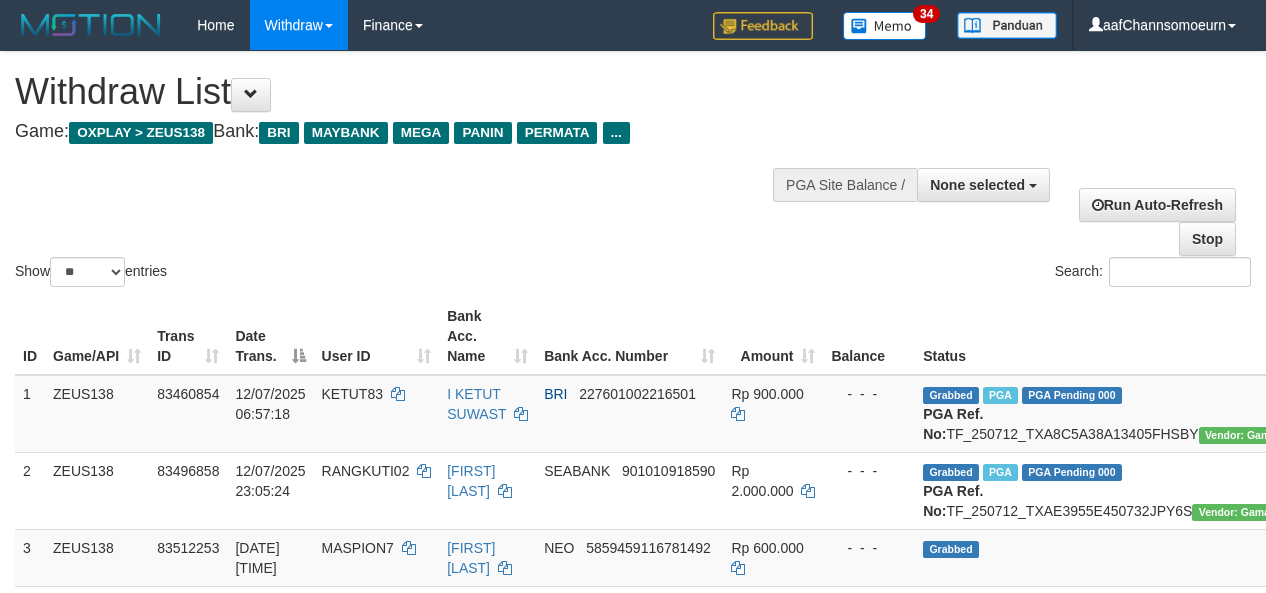 select 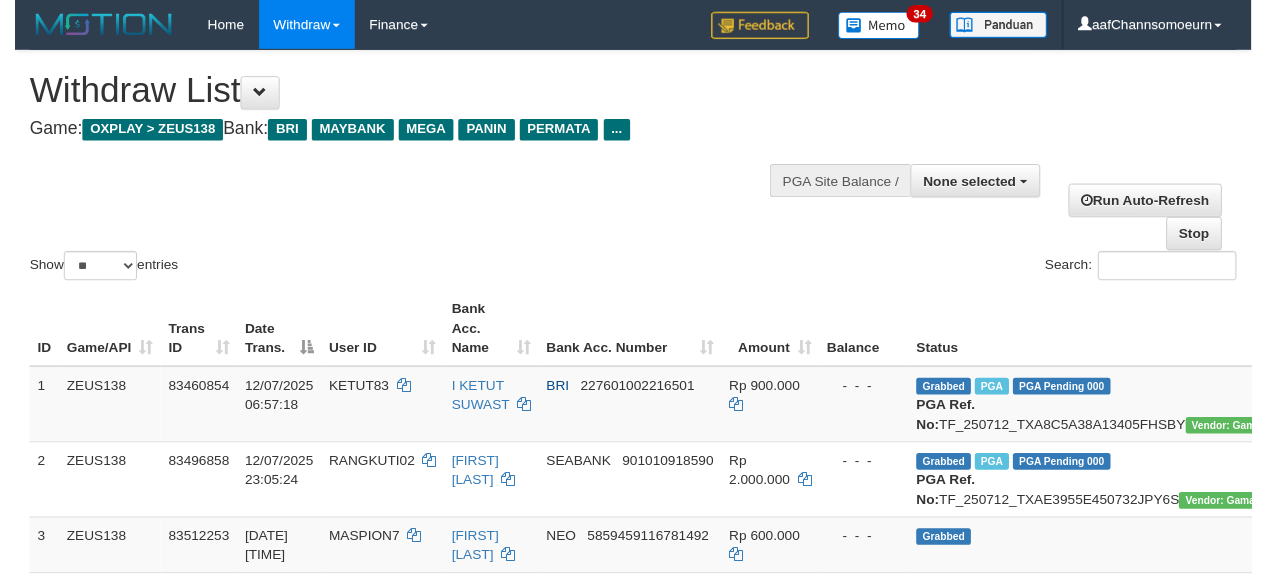 scroll, scrollTop: 830, scrollLeft: 0, axis: vertical 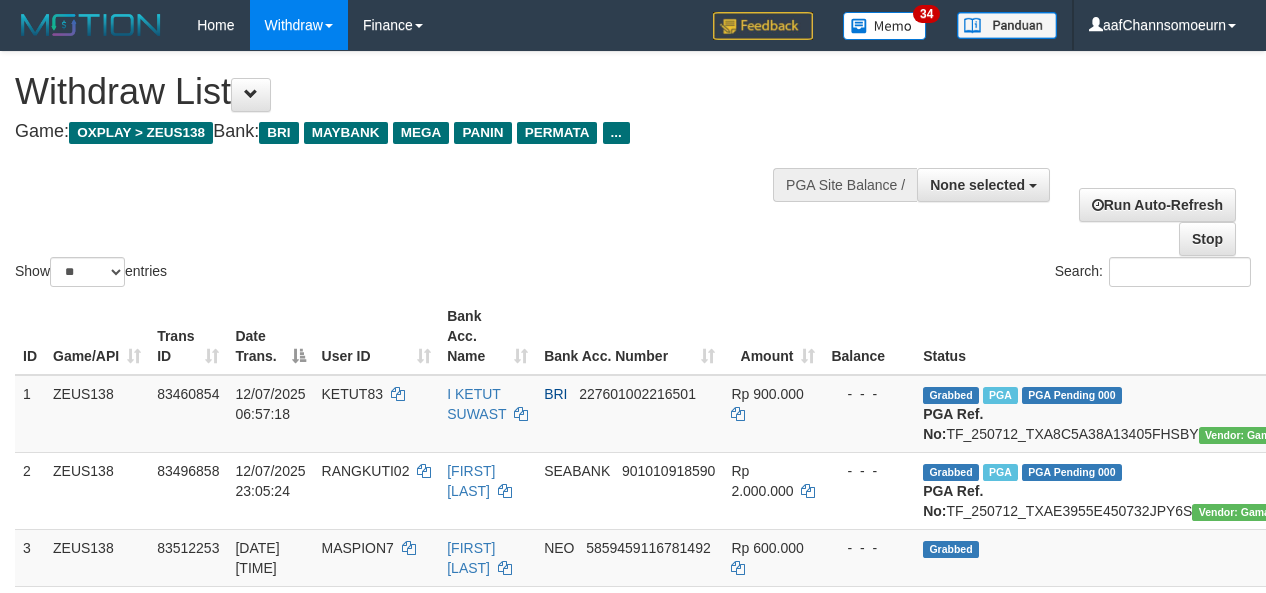 select 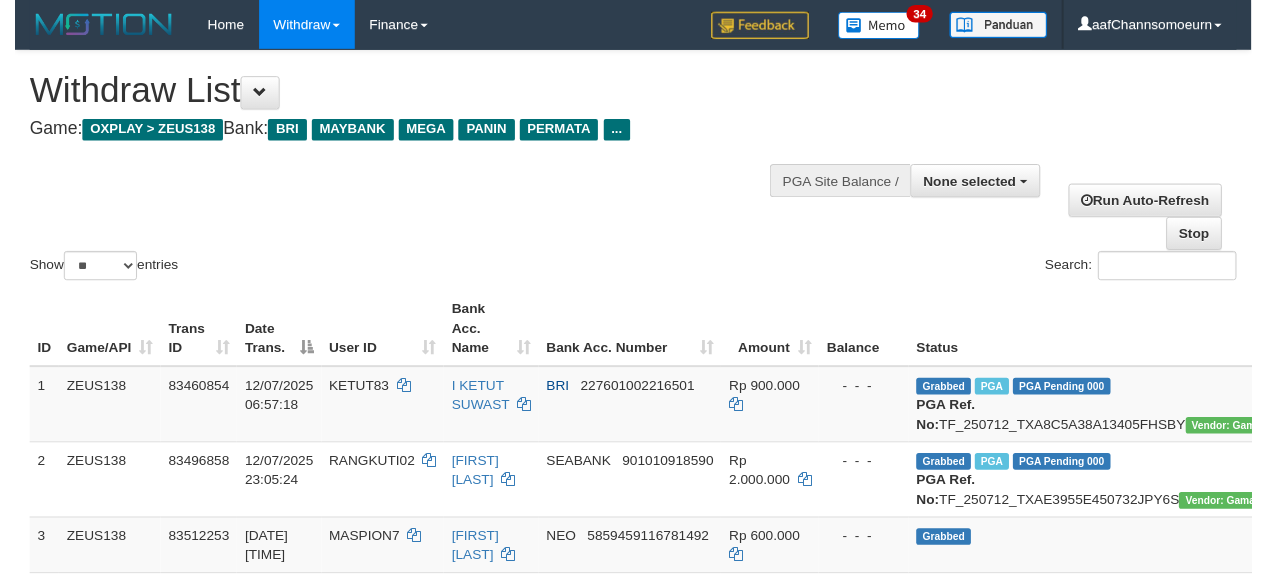 scroll, scrollTop: 296, scrollLeft: 0, axis: vertical 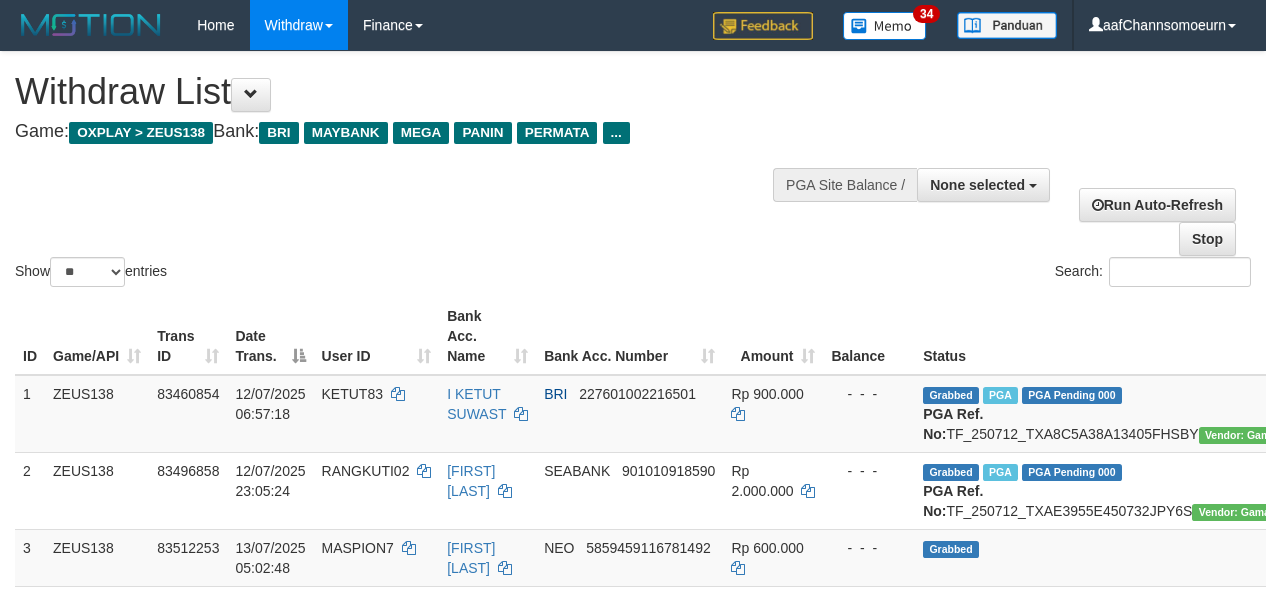 select 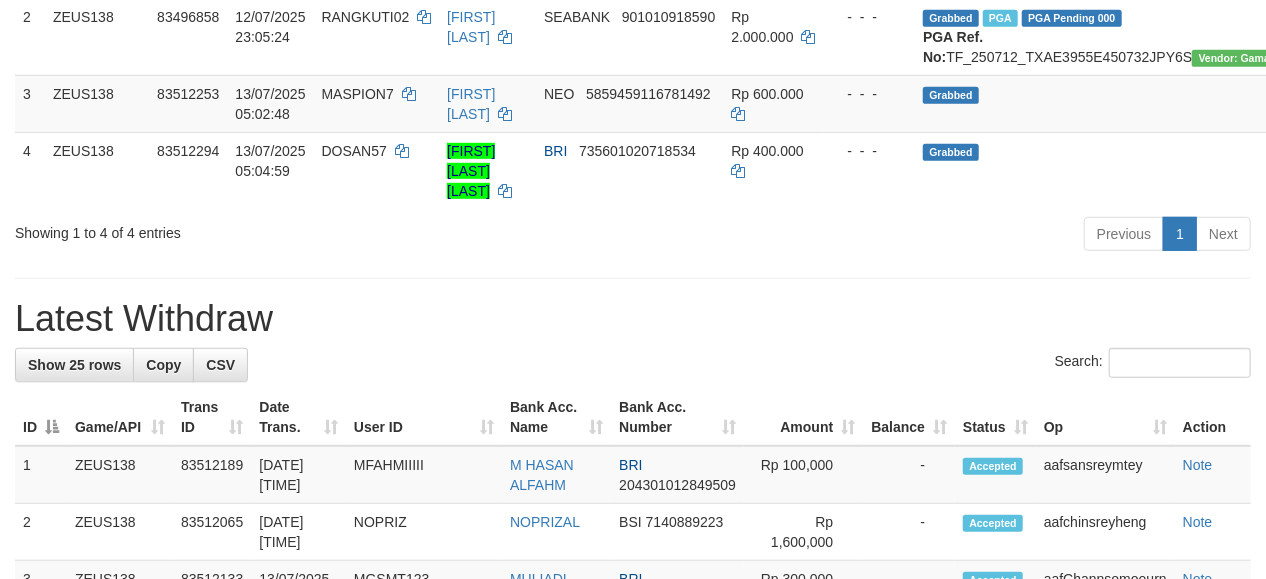 scroll, scrollTop: 296, scrollLeft: 0, axis: vertical 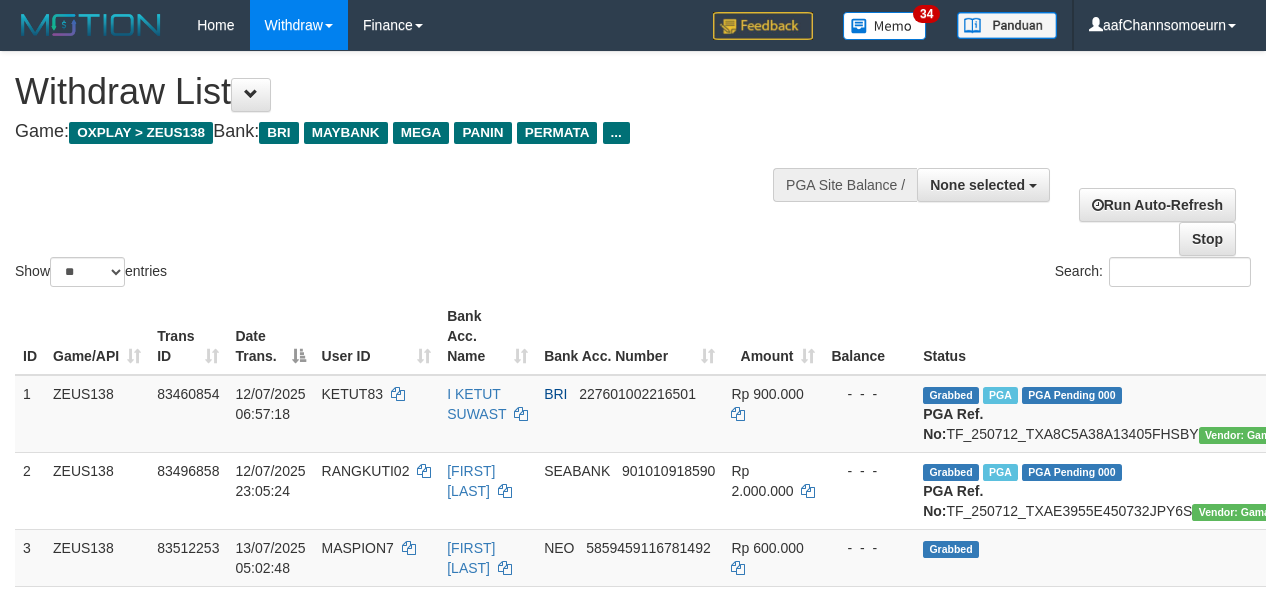 select 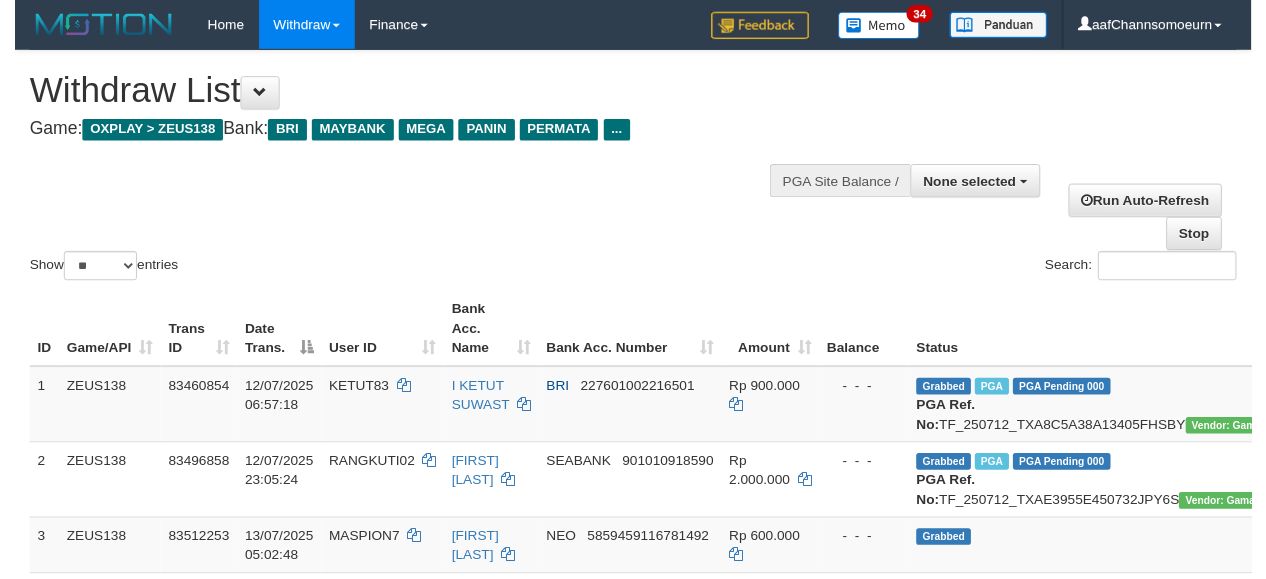 scroll, scrollTop: 255, scrollLeft: 0, axis: vertical 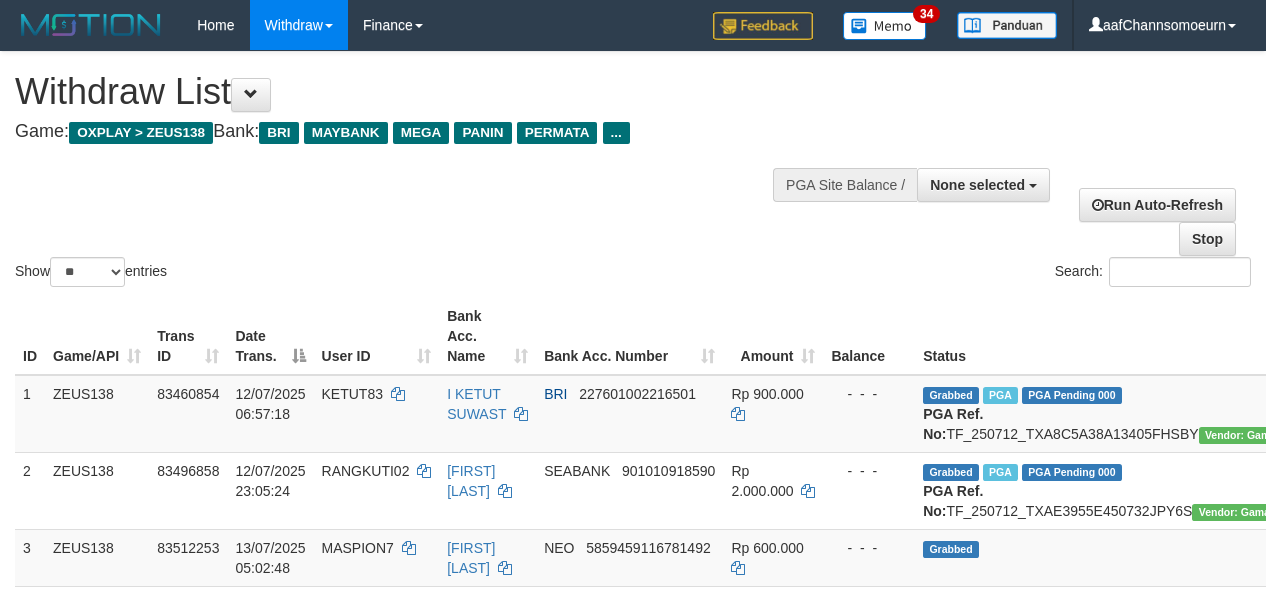 select 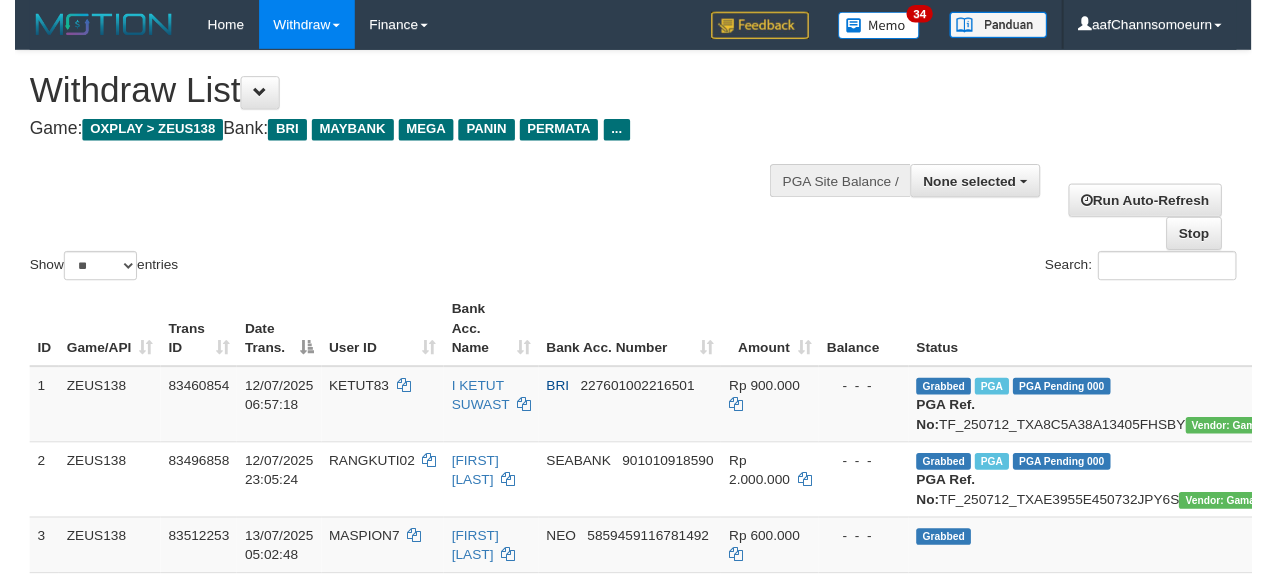 scroll, scrollTop: 359, scrollLeft: 0, axis: vertical 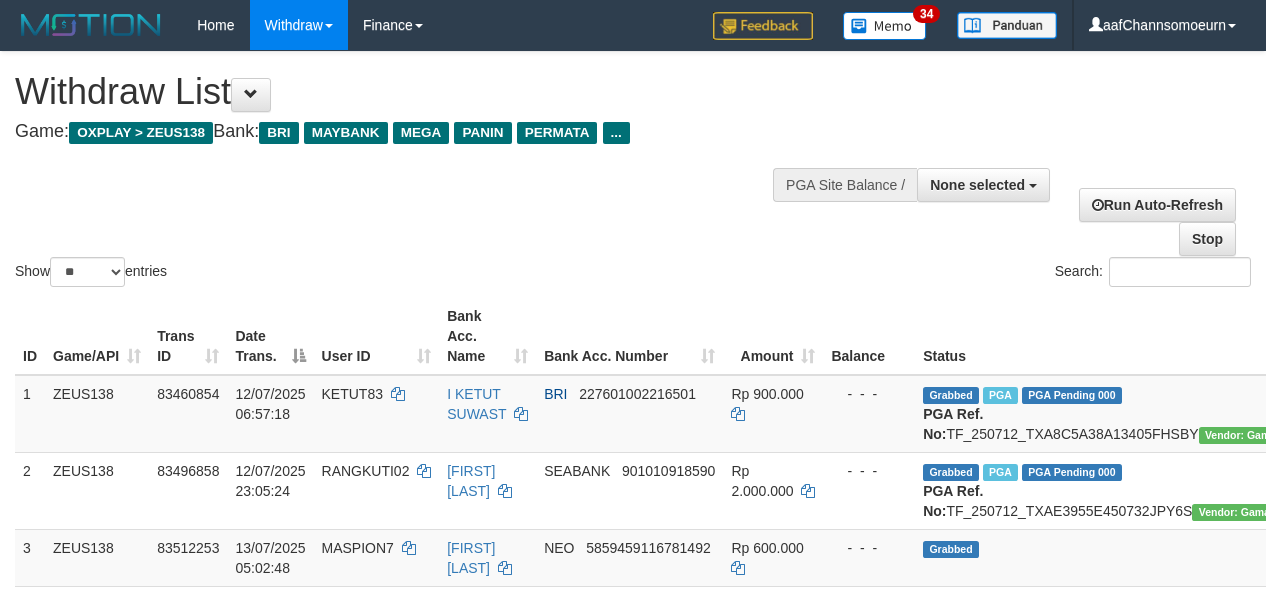 select 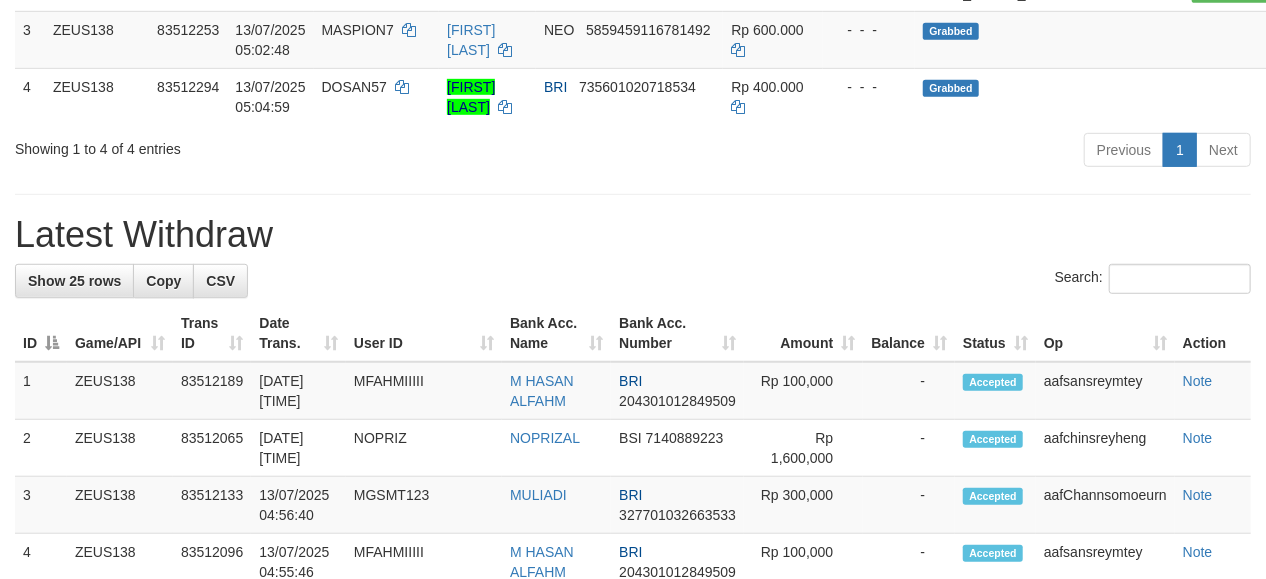 scroll, scrollTop: 359, scrollLeft: 0, axis: vertical 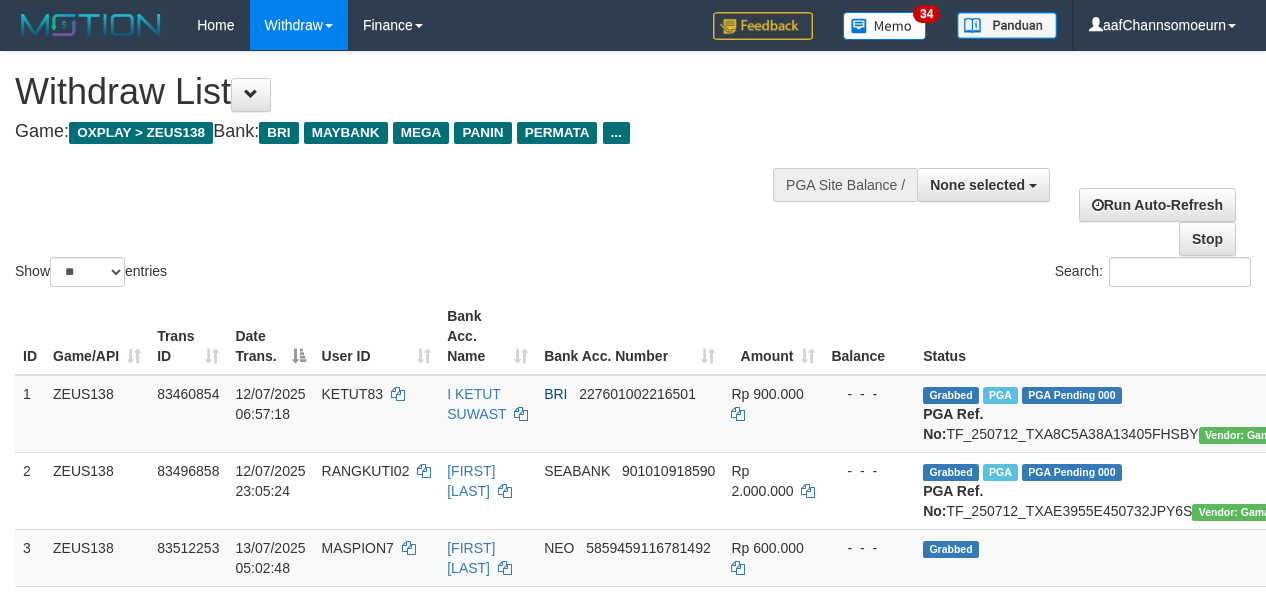 select 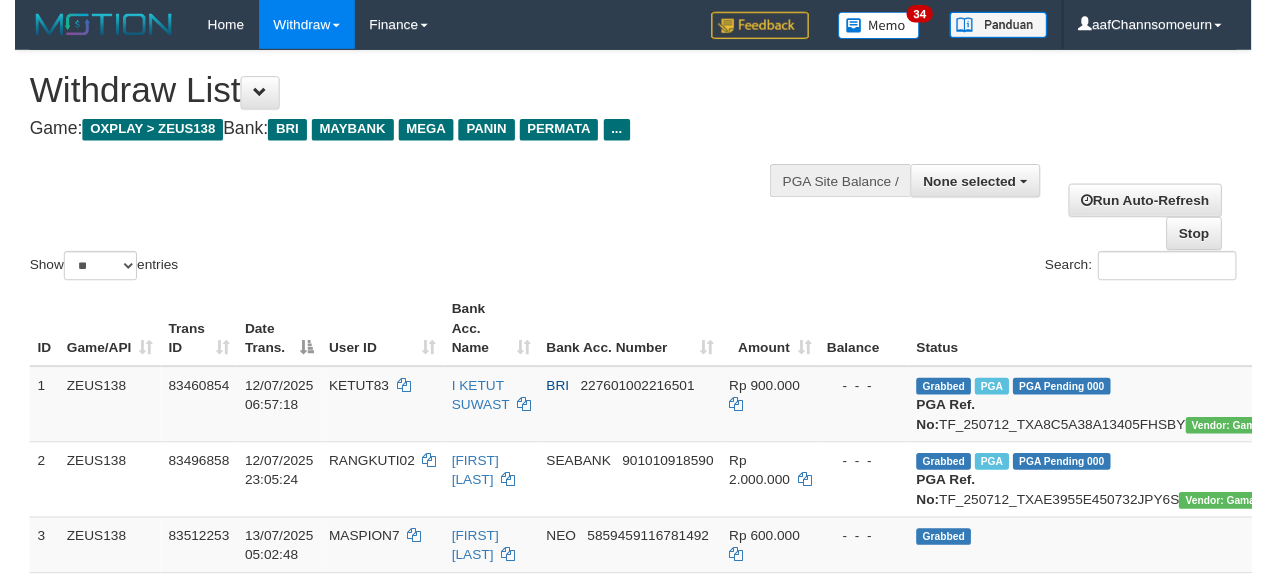 scroll, scrollTop: 268, scrollLeft: 0, axis: vertical 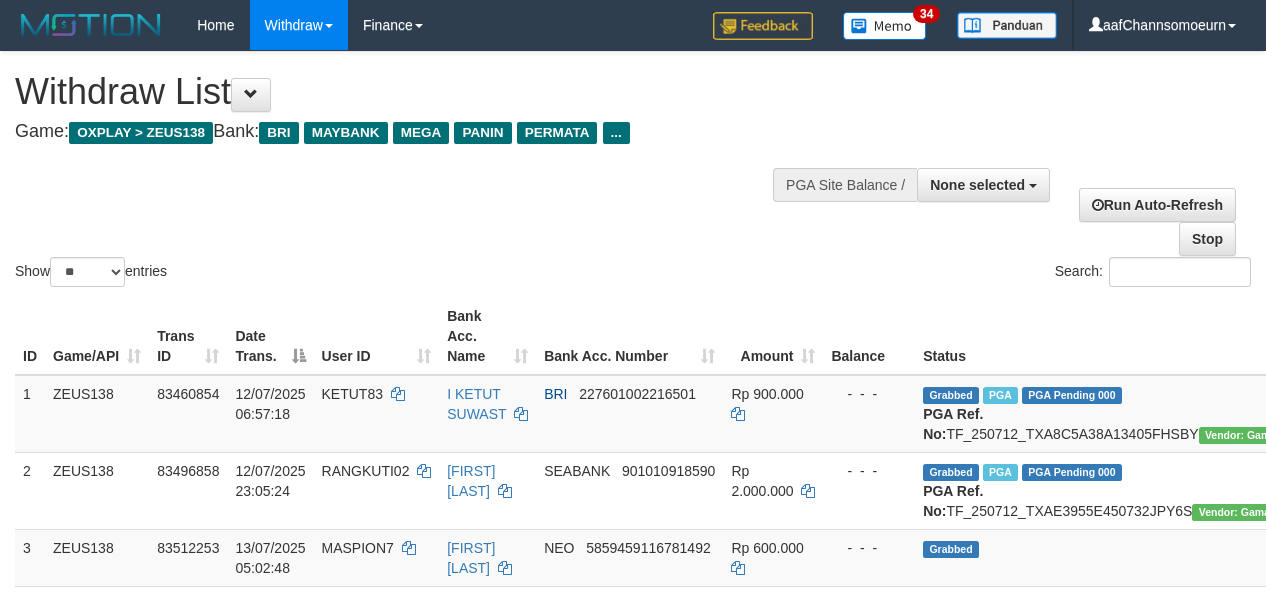 select 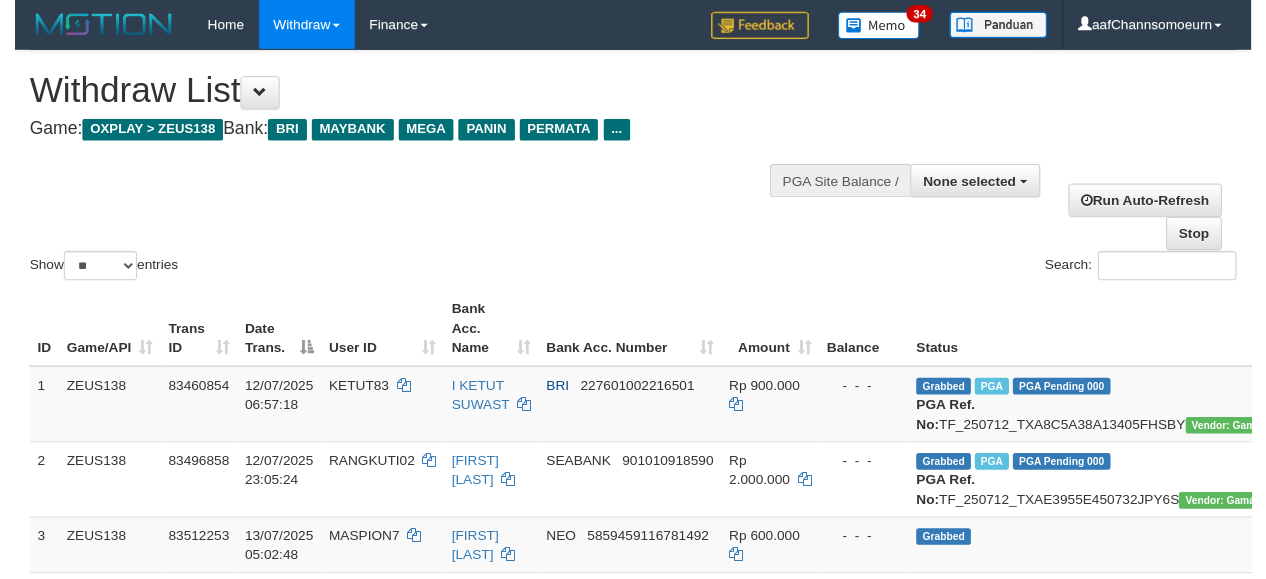 scroll, scrollTop: 809, scrollLeft: 0, axis: vertical 